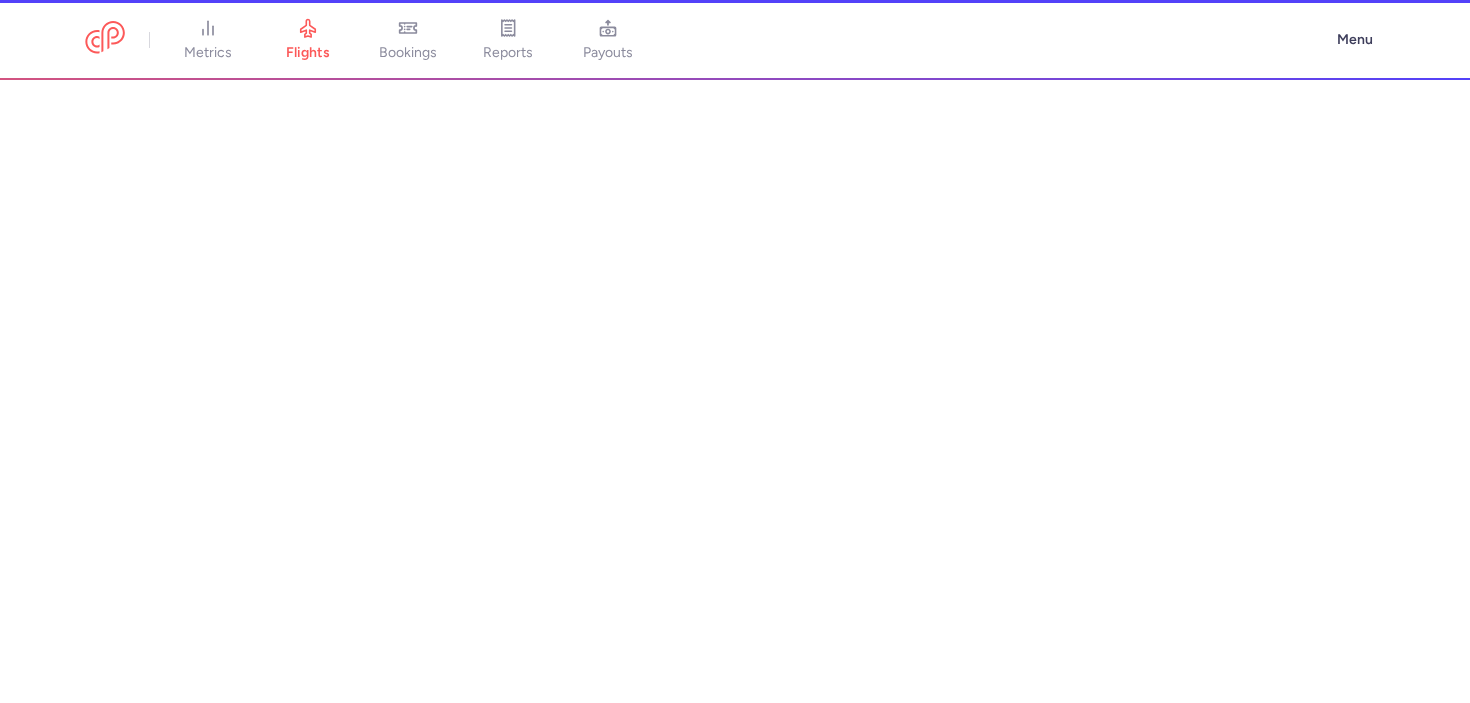 scroll, scrollTop: 0, scrollLeft: 0, axis: both 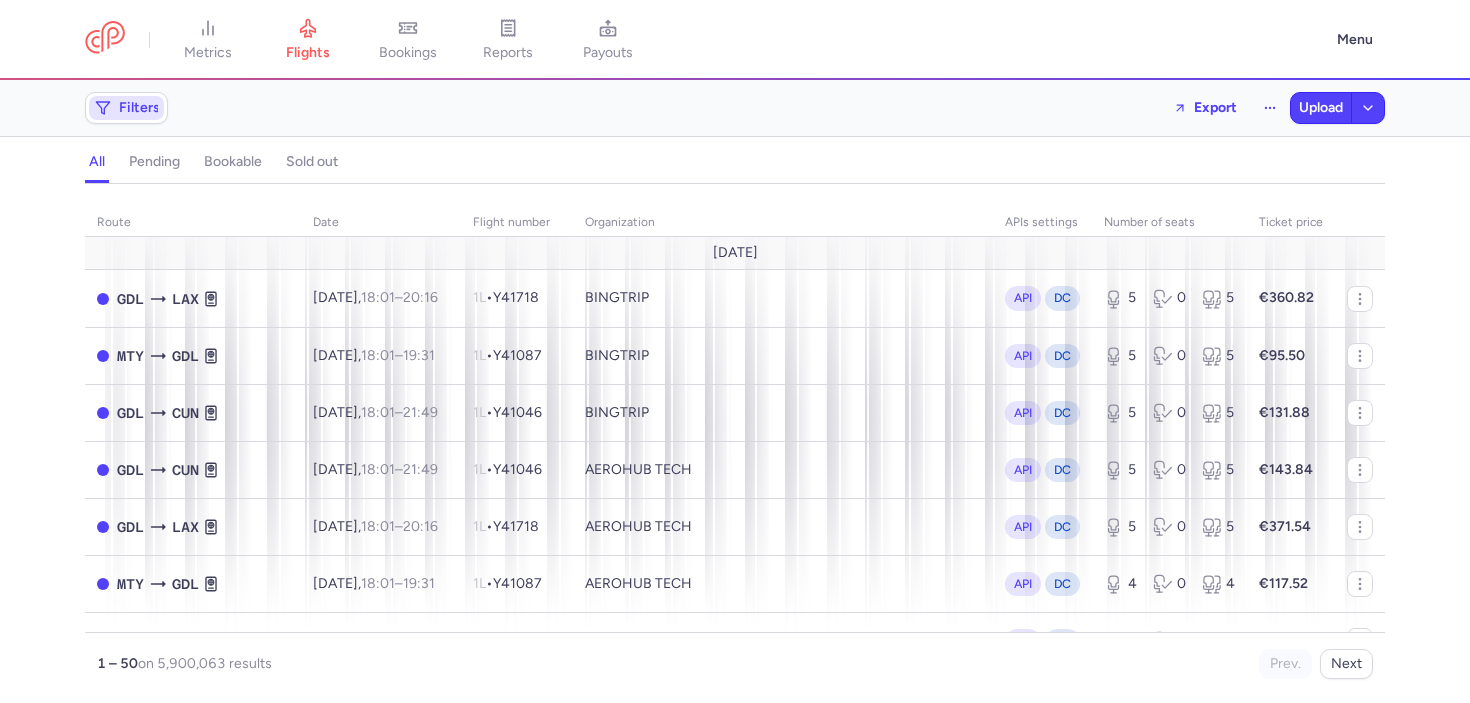 click on "Filters" at bounding box center [126, 108] 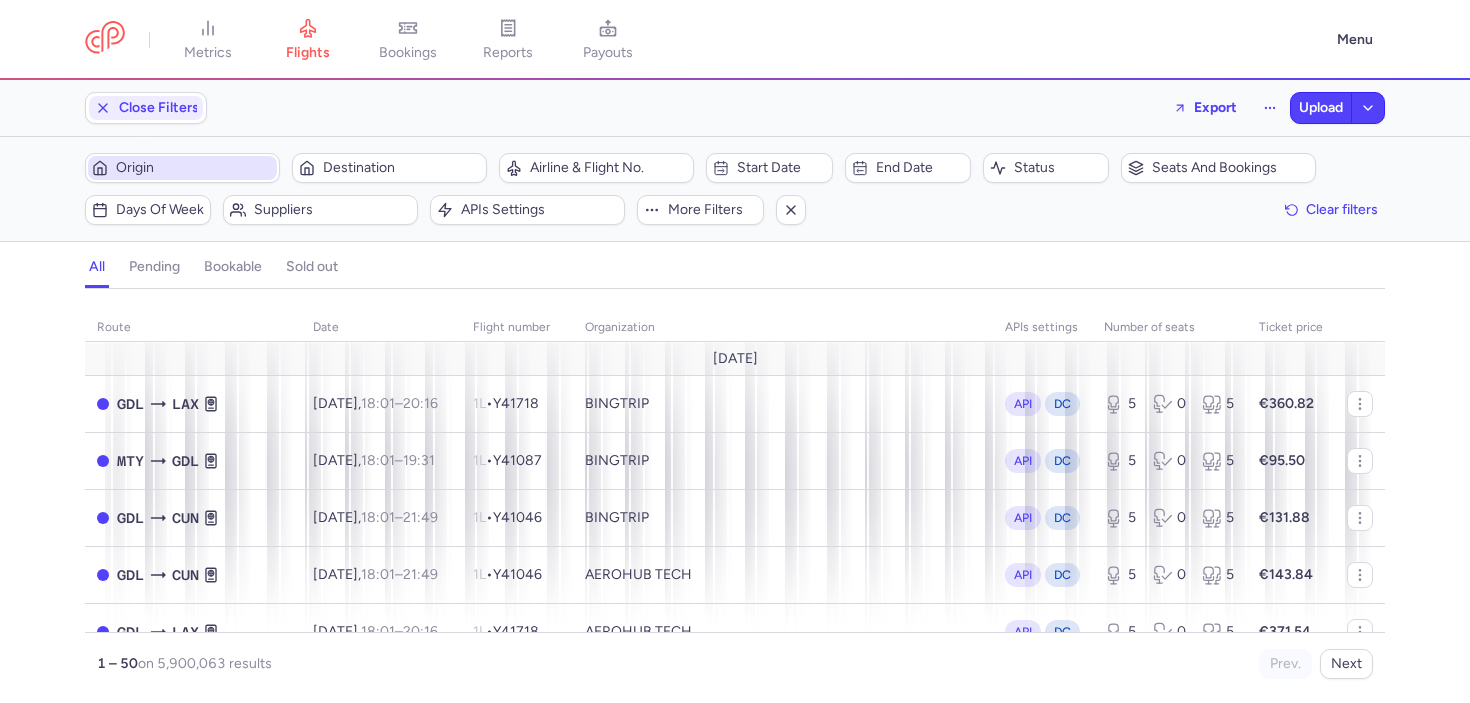 scroll, scrollTop: 0, scrollLeft: 0, axis: both 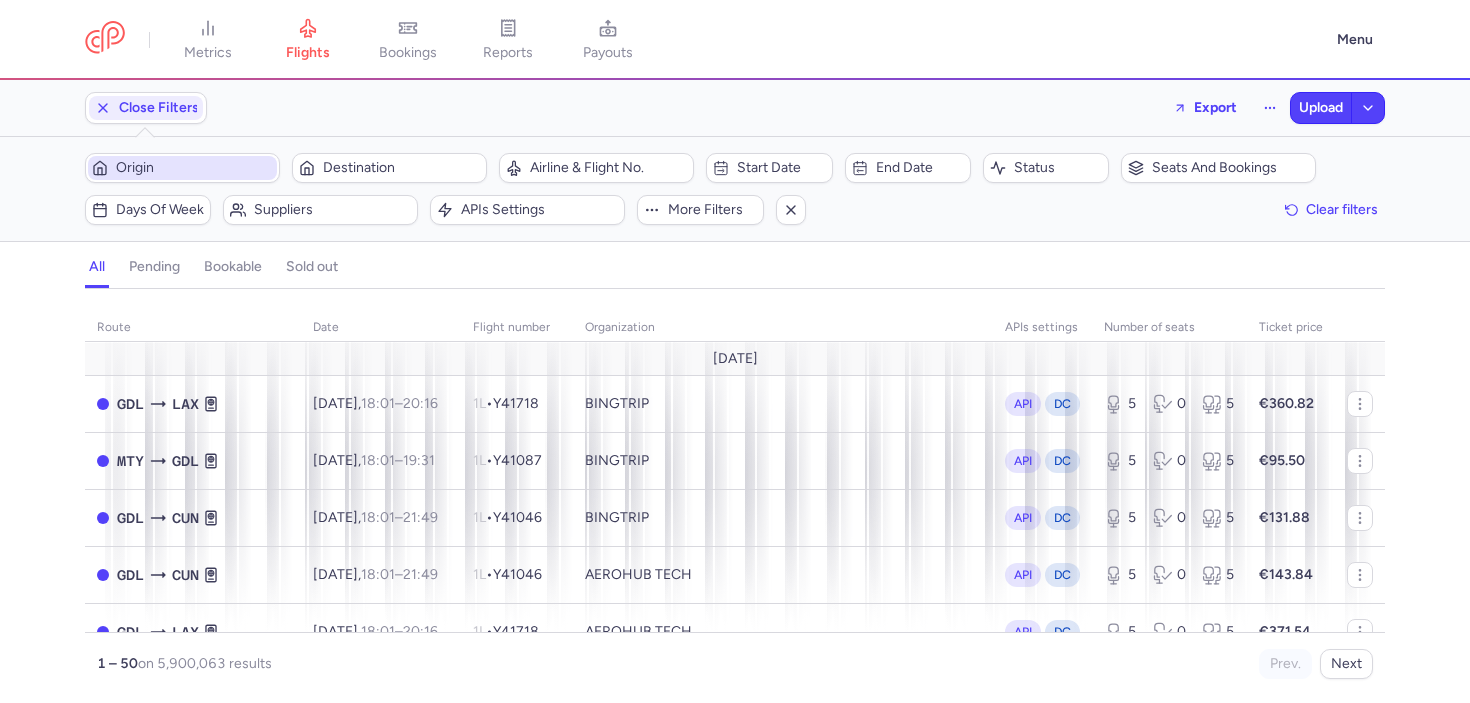 click on "Origin" at bounding box center (194, 168) 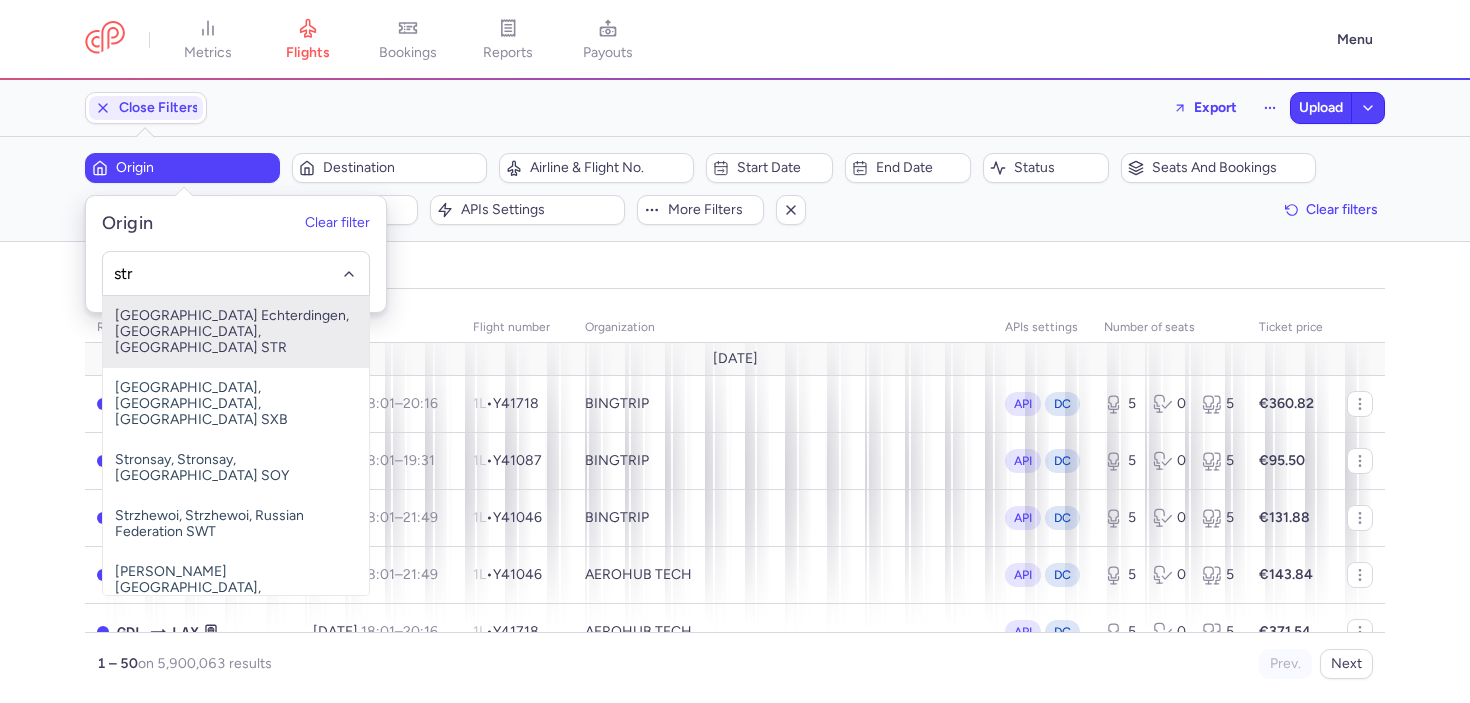 click on "Stuttgart Echterdingen, Stuttgart, Germany STR" at bounding box center [236, 332] 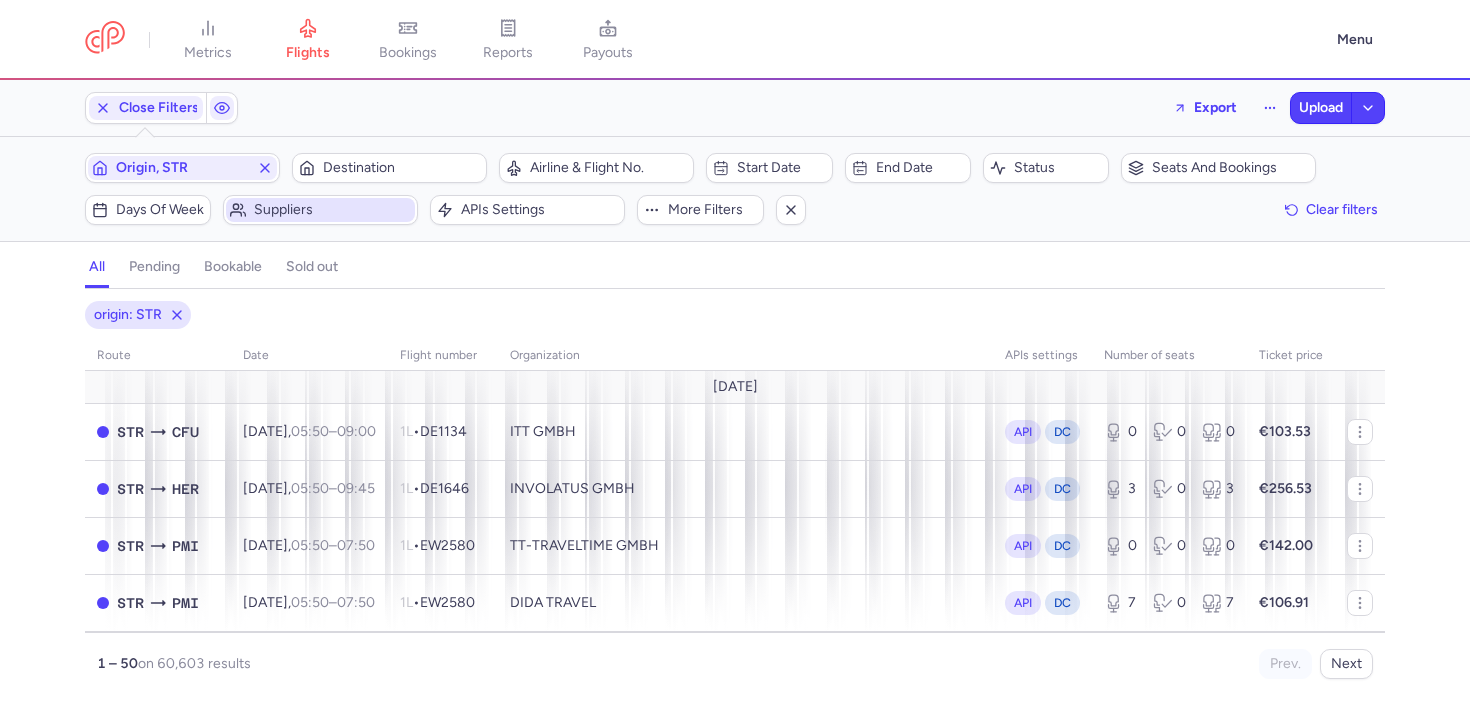 click on "Suppliers" at bounding box center (332, 210) 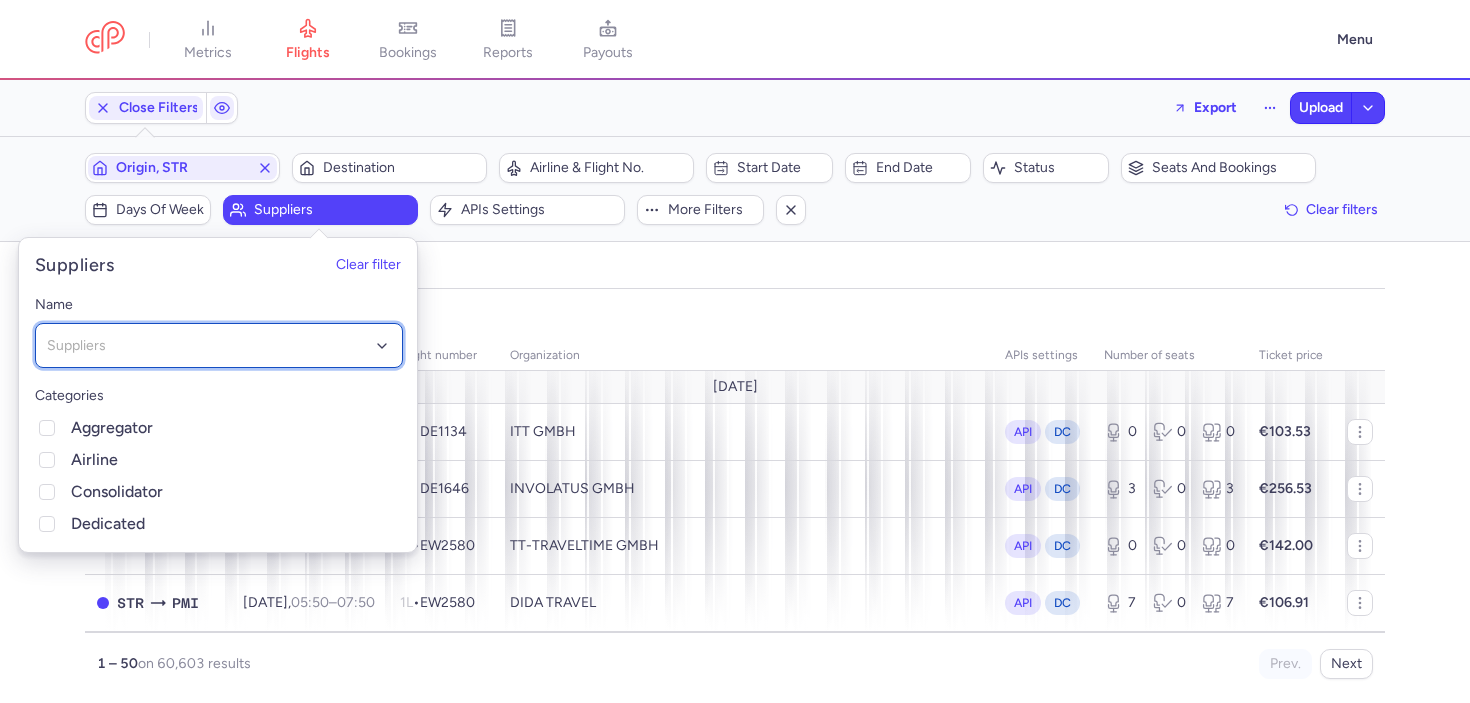 click on "Suppliers" 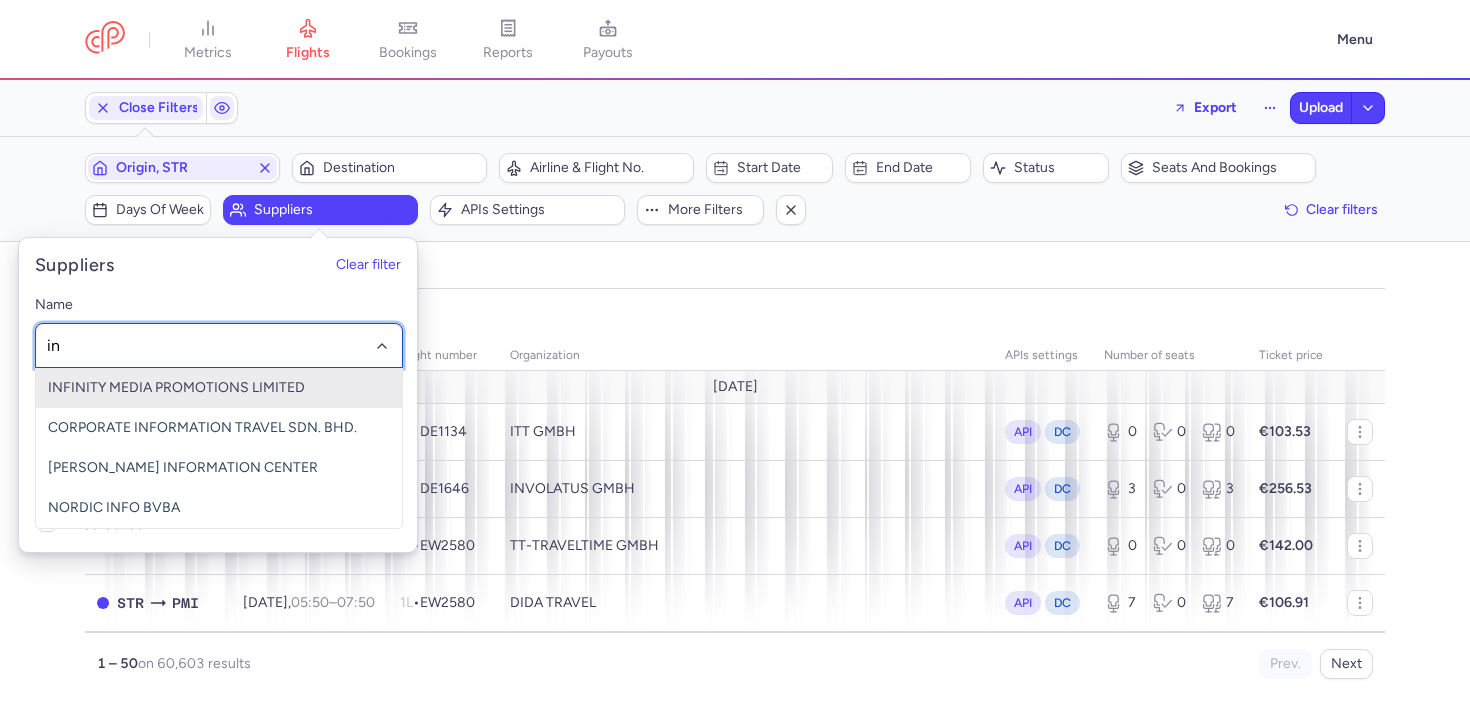 type on "inv" 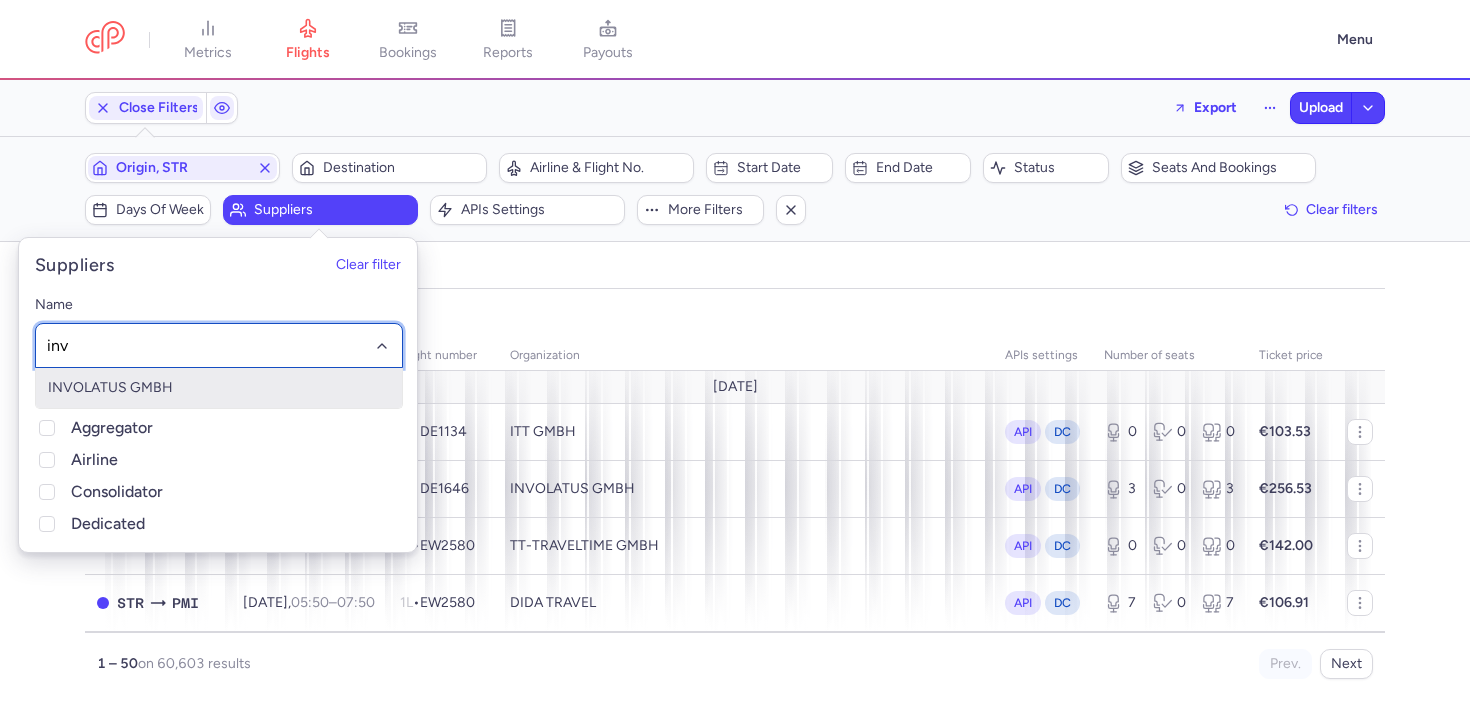 click on "INVOLATUS GMBH" 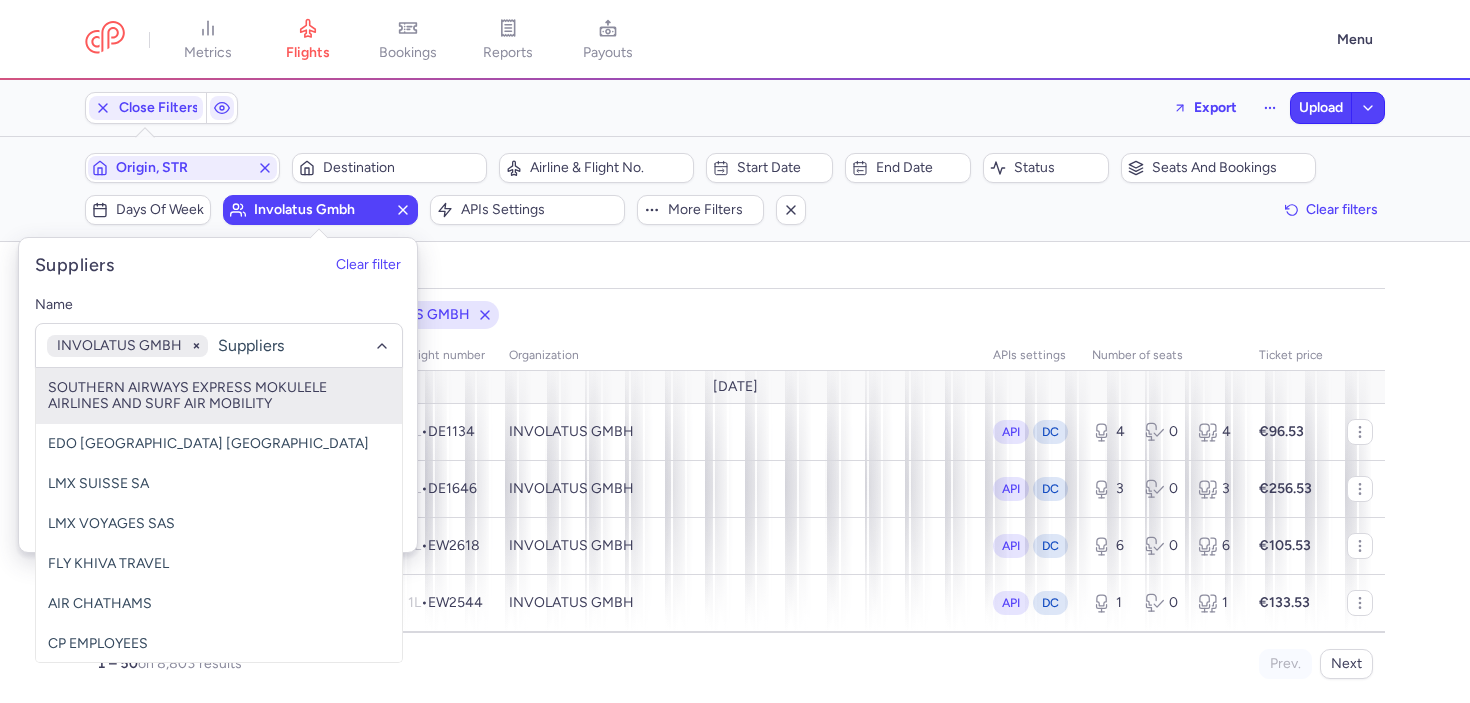 click on "Filters (2) – 8803 results  Origin, STR  Destination  Airline & Flight No.  Start date  End date  Status  Seats and bookings  Days of week involatus gmbh   APIs settings  More filters  Clear filters" at bounding box center [735, 189] 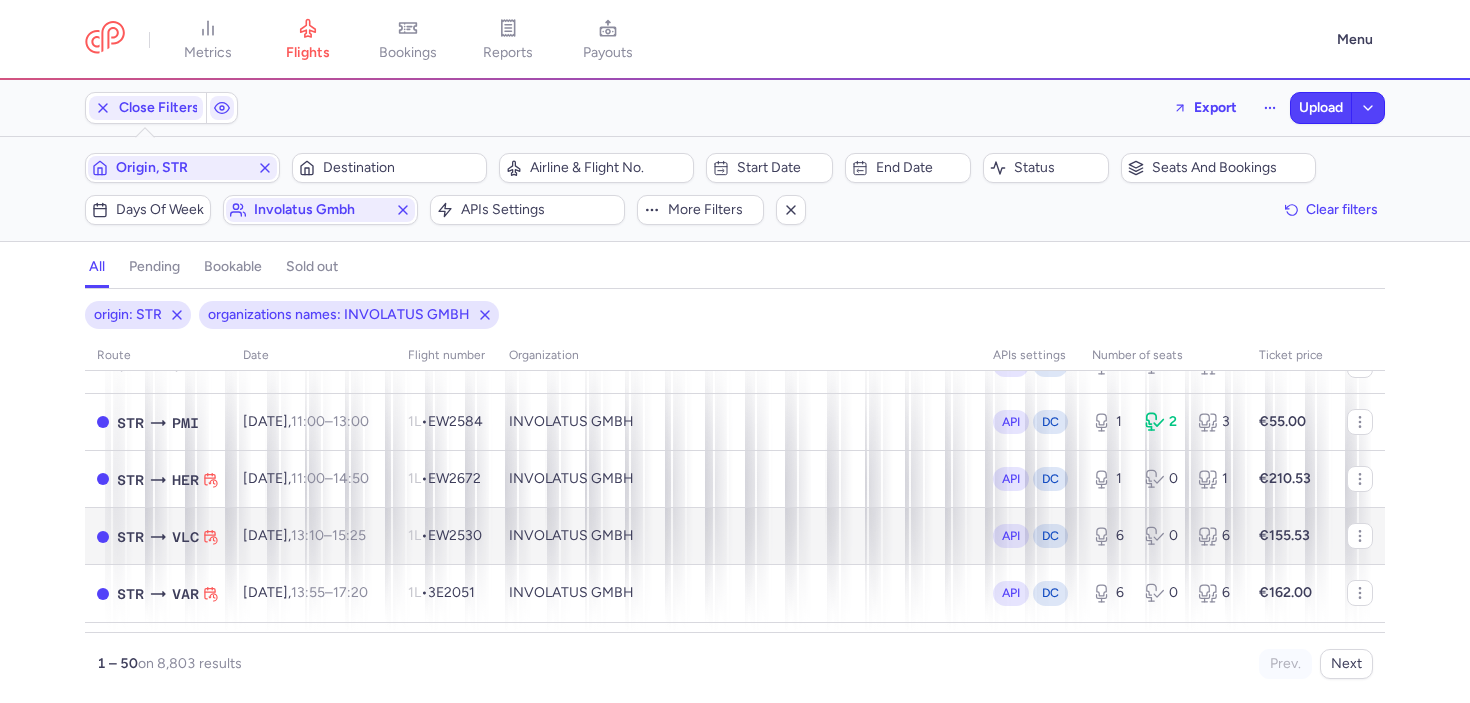 scroll, scrollTop: 356, scrollLeft: 0, axis: vertical 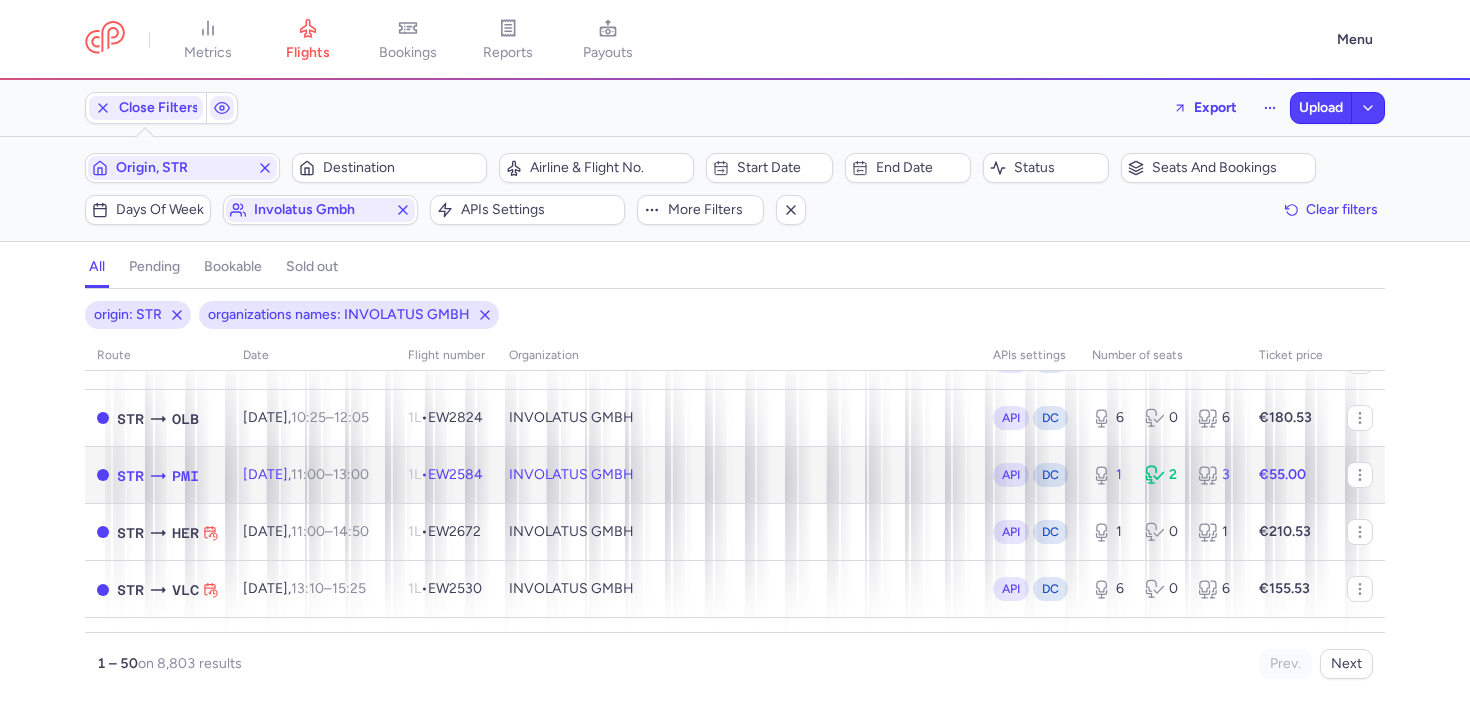 click on "1L  •   EW2584" 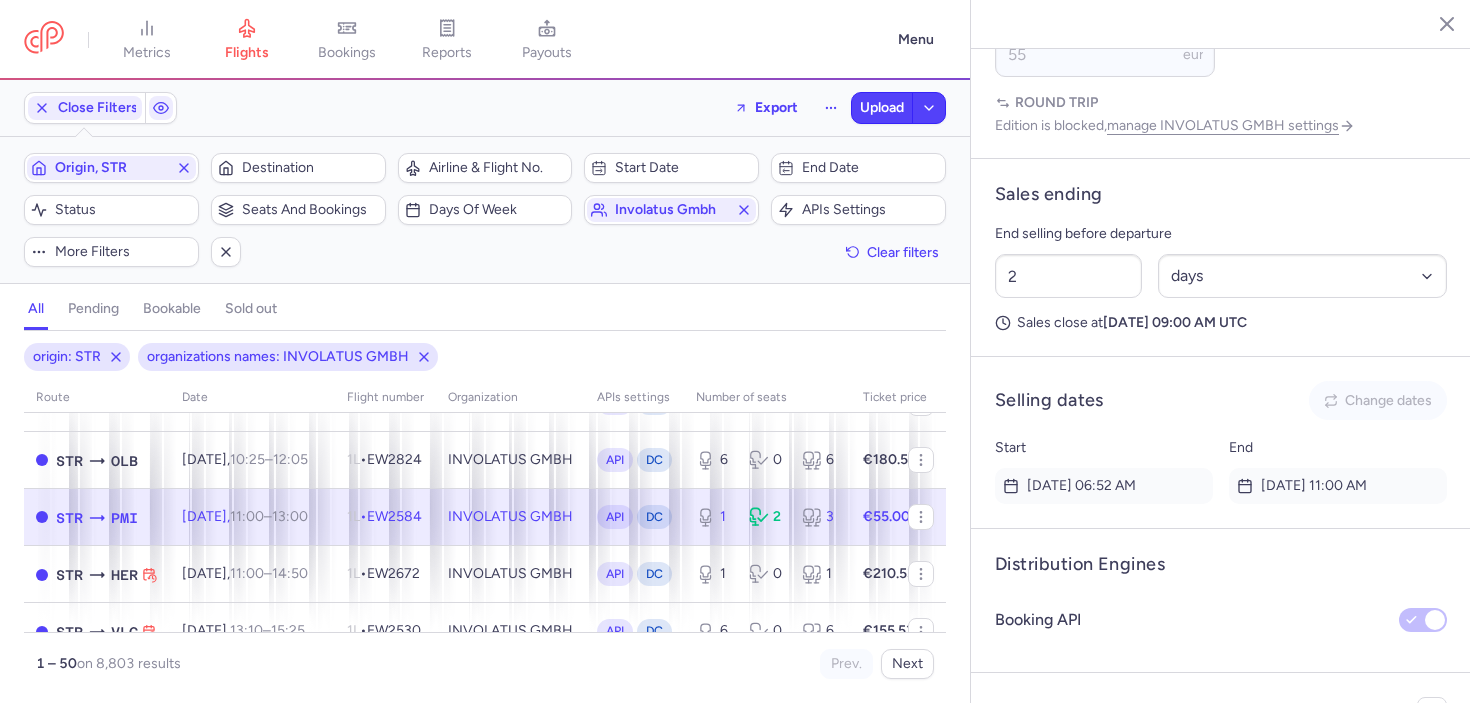 scroll, scrollTop: 1121, scrollLeft: 0, axis: vertical 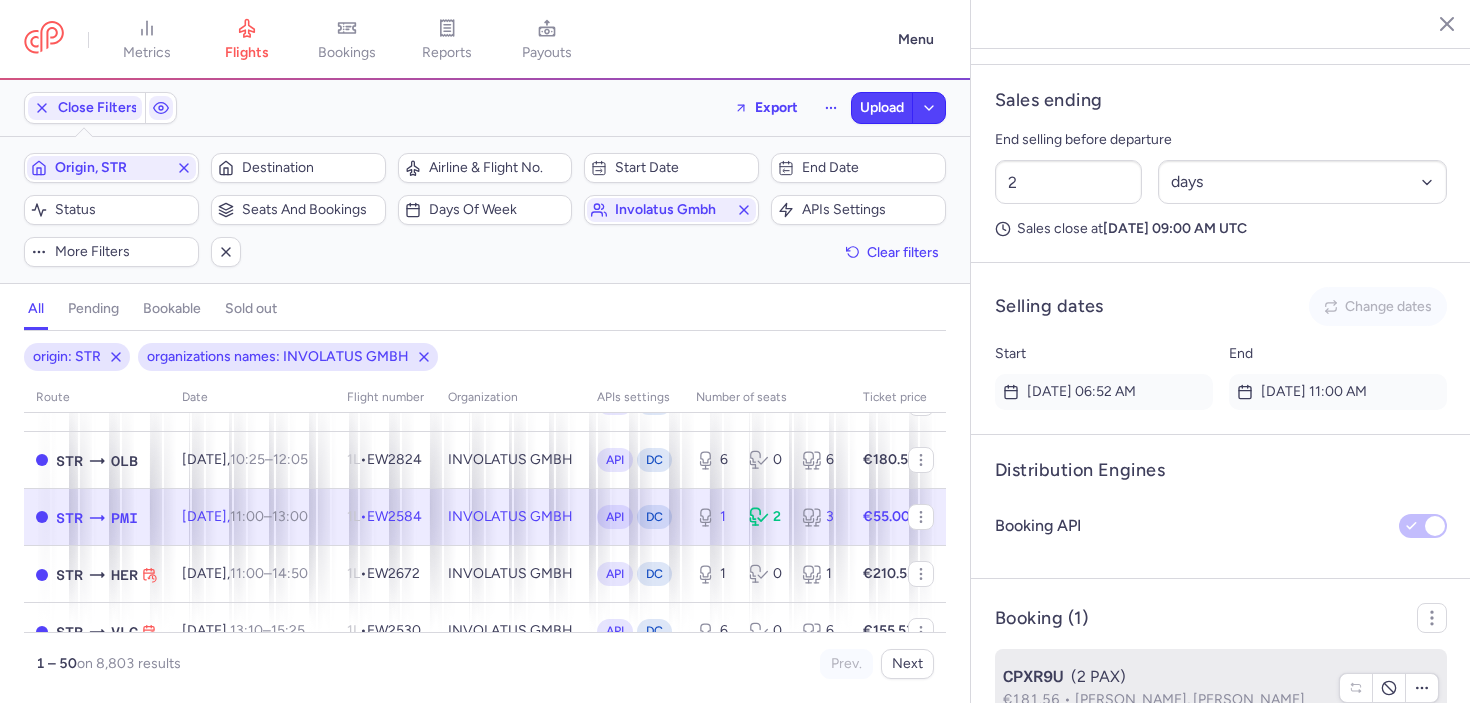 click on "CPXR9U  (2 PAX)" at bounding box center (1165, 677) 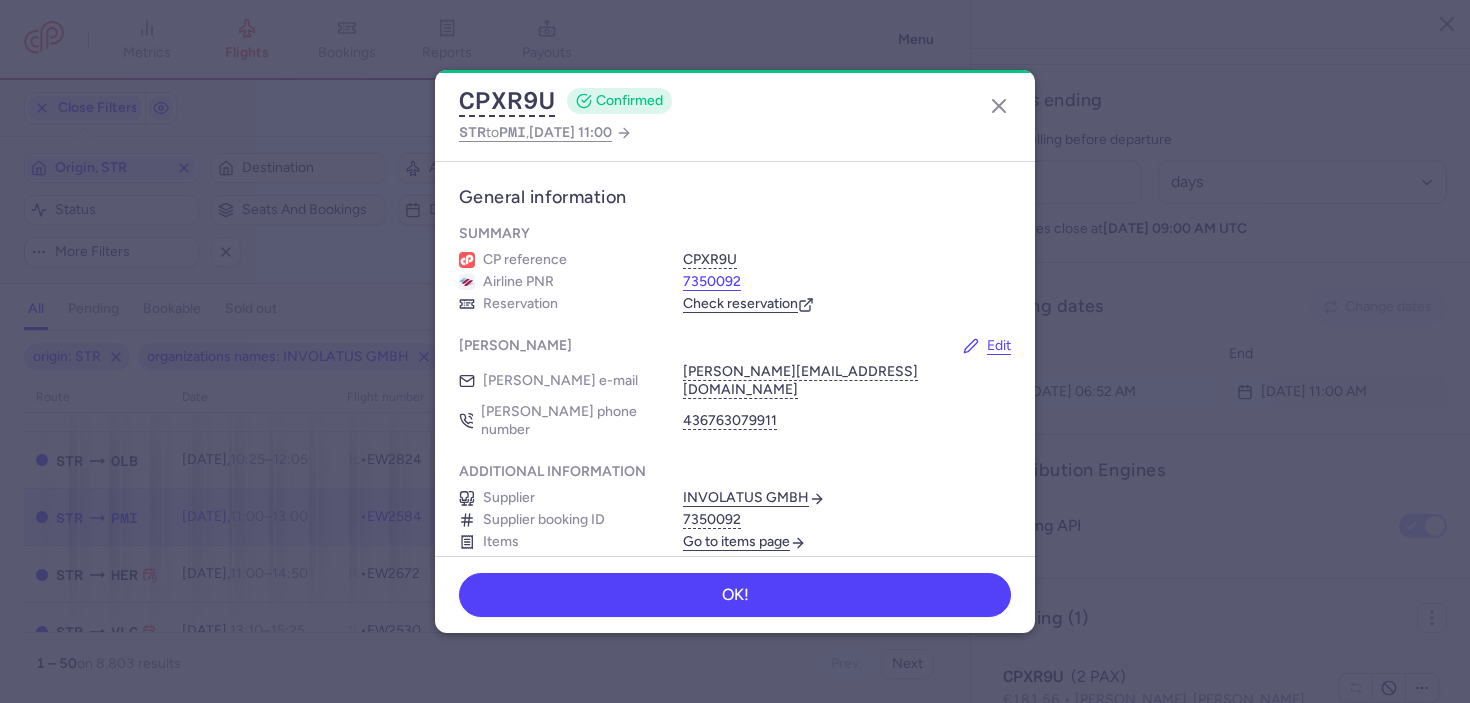 click on "7350092" at bounding box center (712, 282) 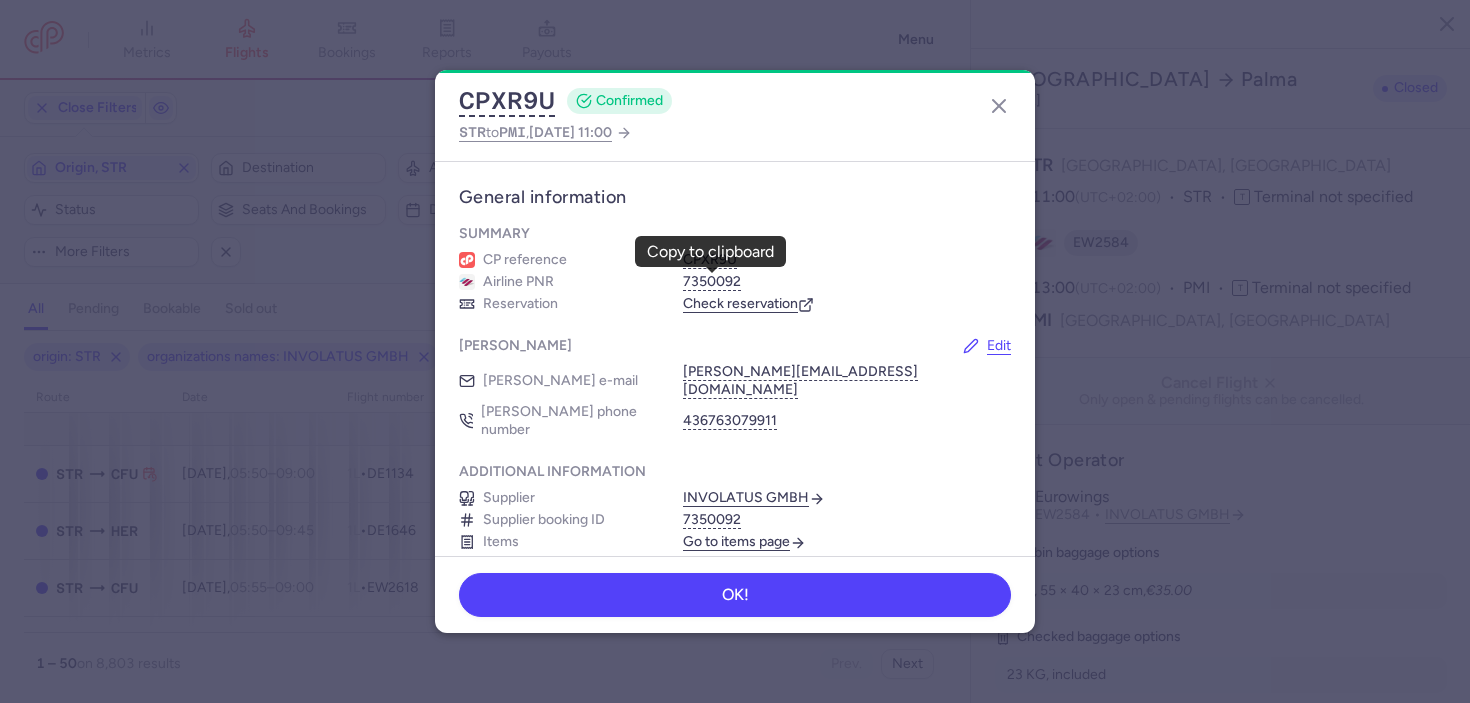 select on "days" 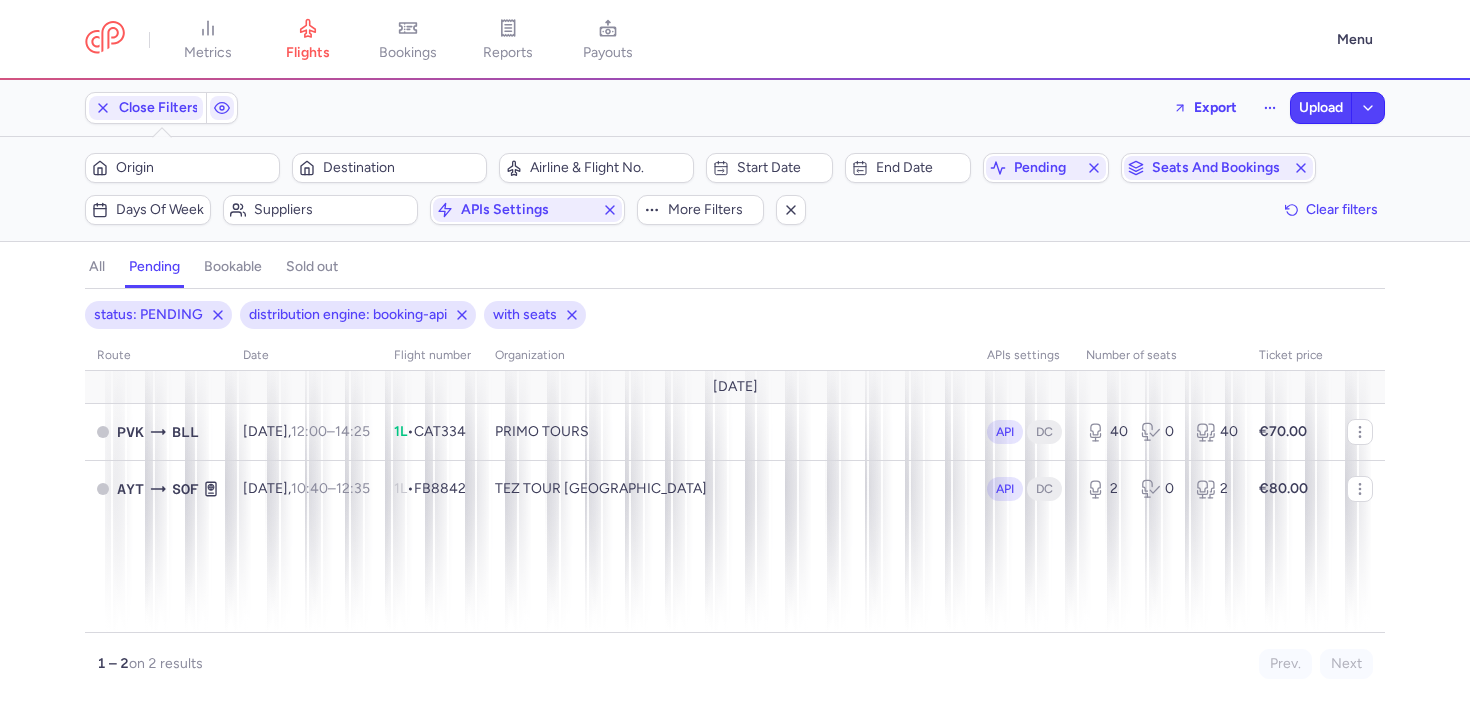 scroll, scrollTop: 0, scrollLeft: 0, axis: both 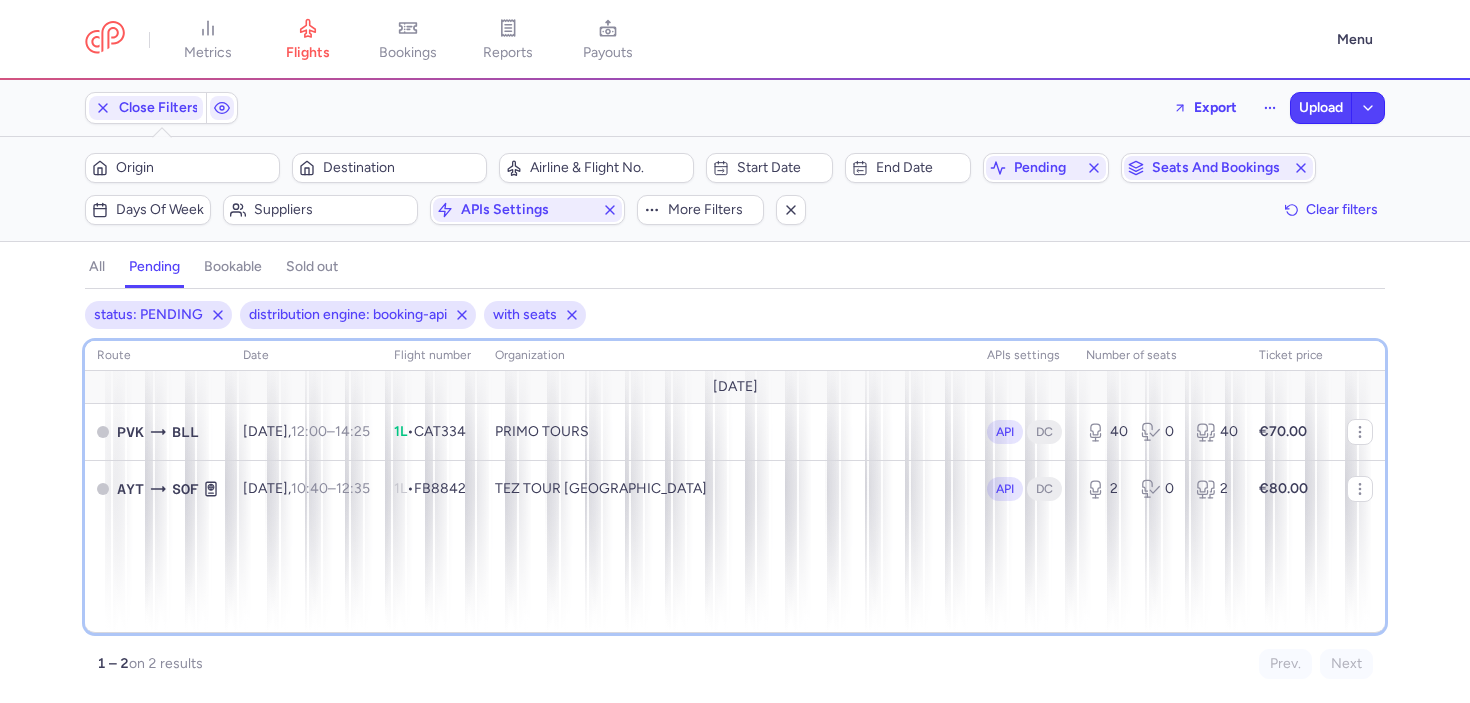 click on "route date Flight number organization APIs settings number of seats Ticket price July 25  PVK  BLL Fri, 18 Jul,  12:00  –  14:25  +0 1L  •   CAT334  PRIMO TOURS API DC 40 0 40 €70.00  AYT  SOF Sun, 20 Jul,  10:40  –  12:35  +0 1L  •   FB8842  TEZ TOUR BULGARIA API DC 2 0 2 €80.00" at bounding box center [735, 487] 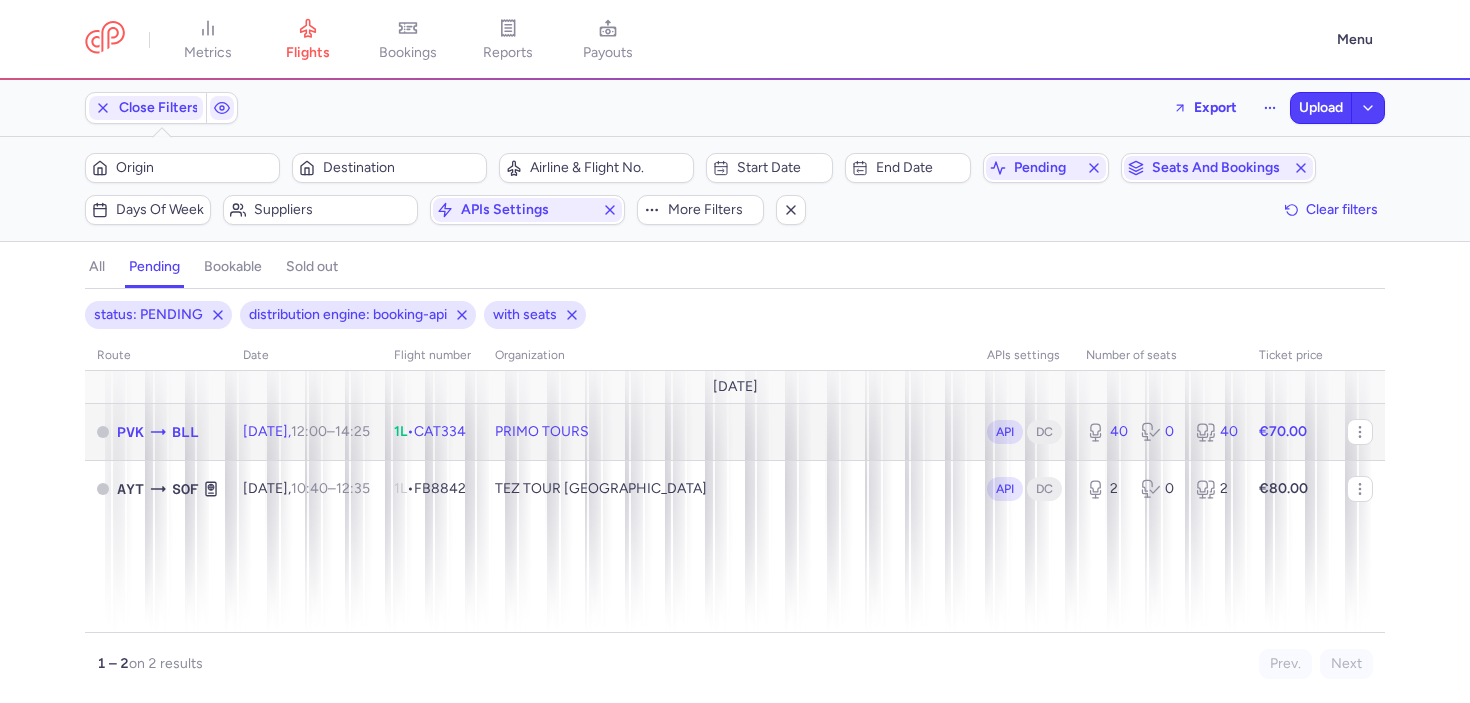 click on "PRIMO TOURS" at bounding box center [729, 431] 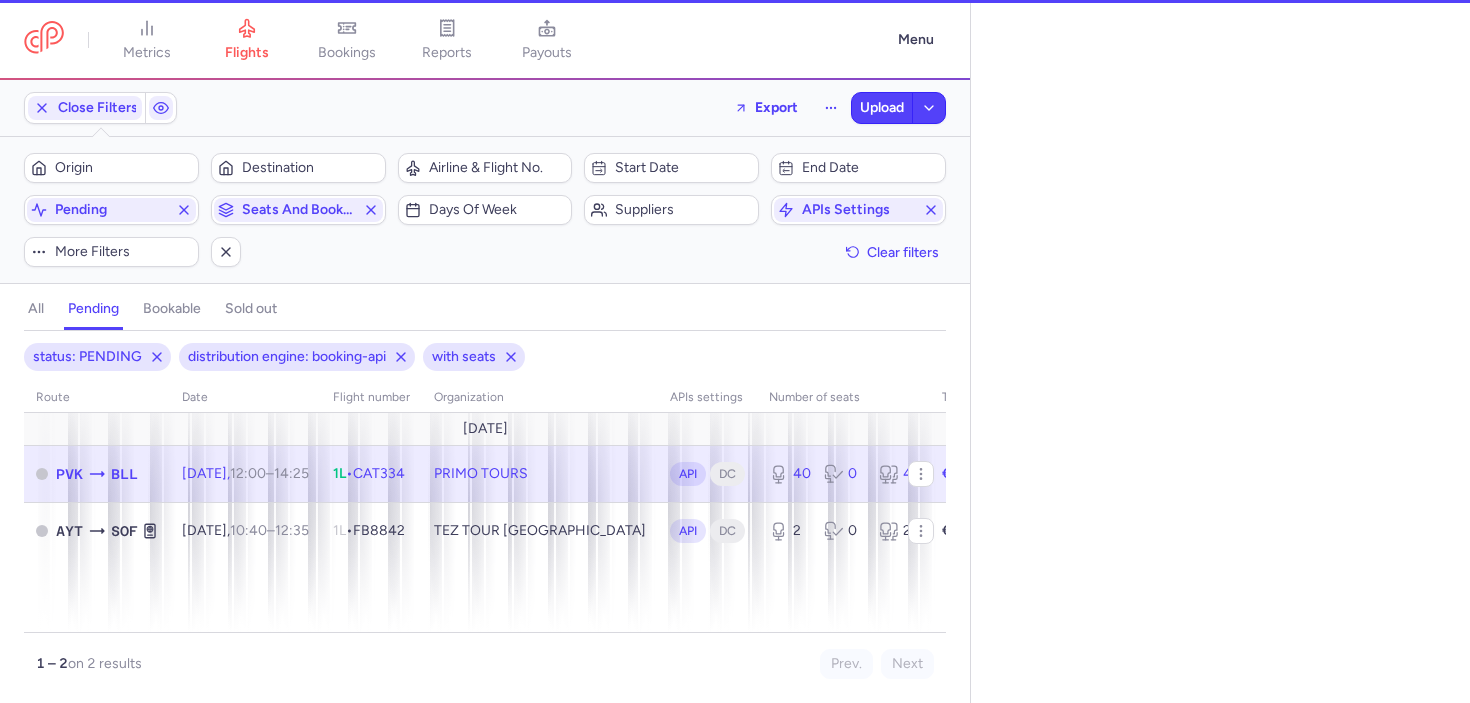 select on "days" 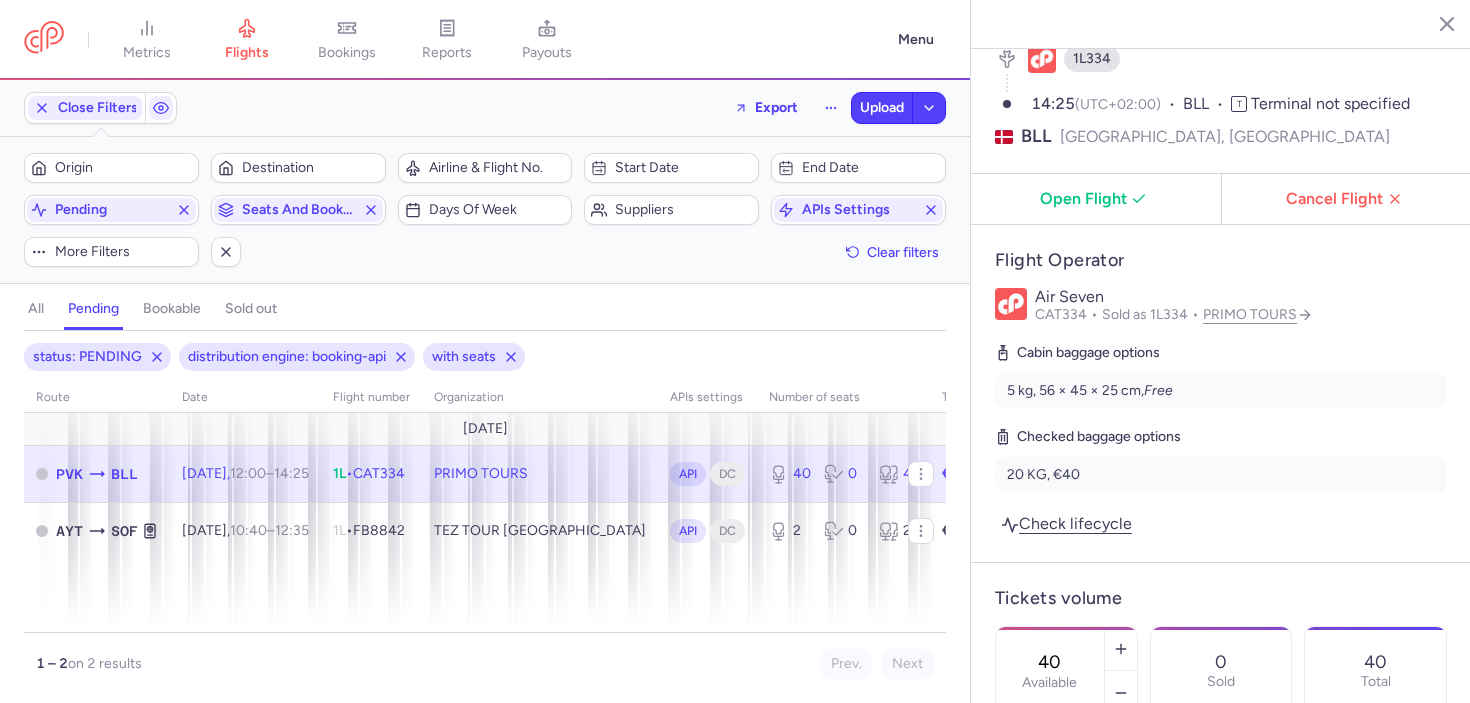 scroll, scrollTop: 300, scrollLeft: 0, axis: vertical 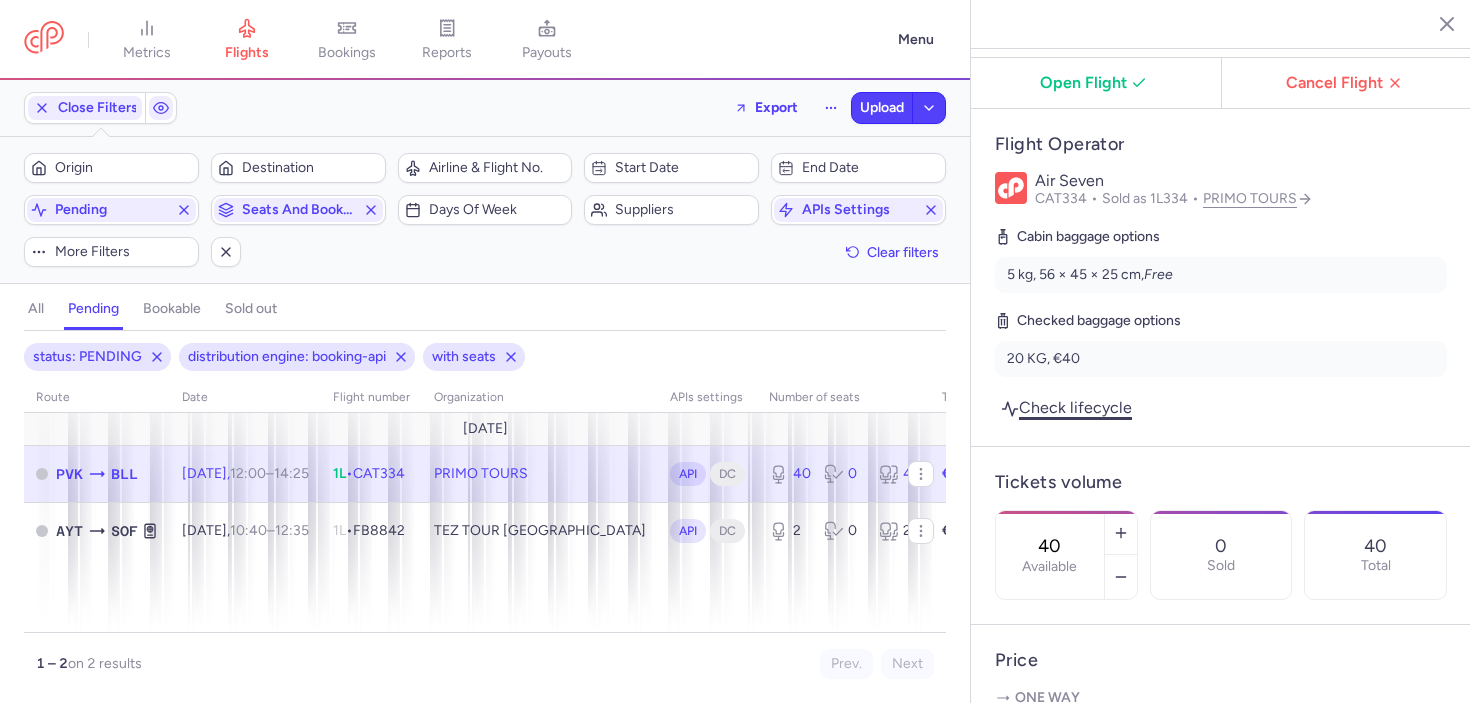 click on "Check lifecycle" at bounding box center [1066, 407] 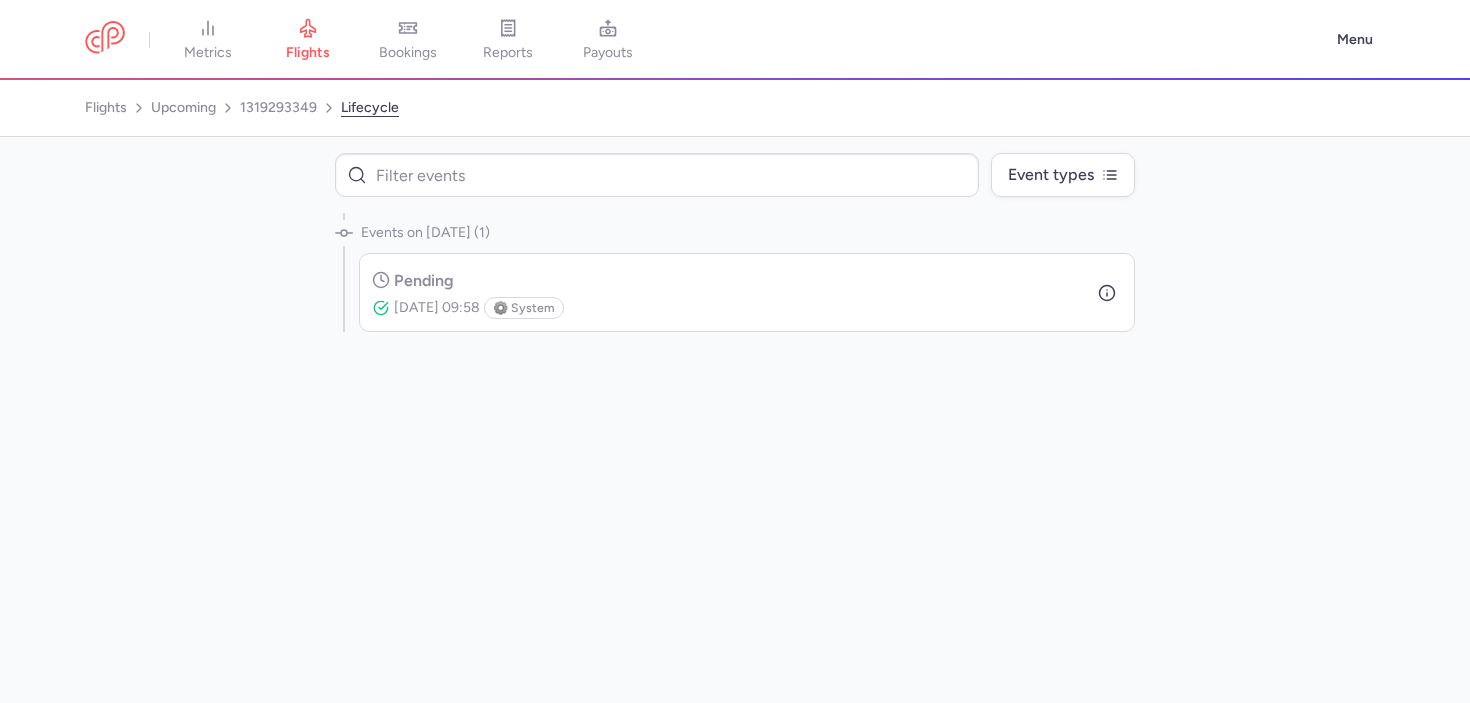 click on "Event types   Events on Jul 15, 2025 (1) pending Jul 15, 2025, 09:58 ⚙️ system" at bounding box center (735, 420) 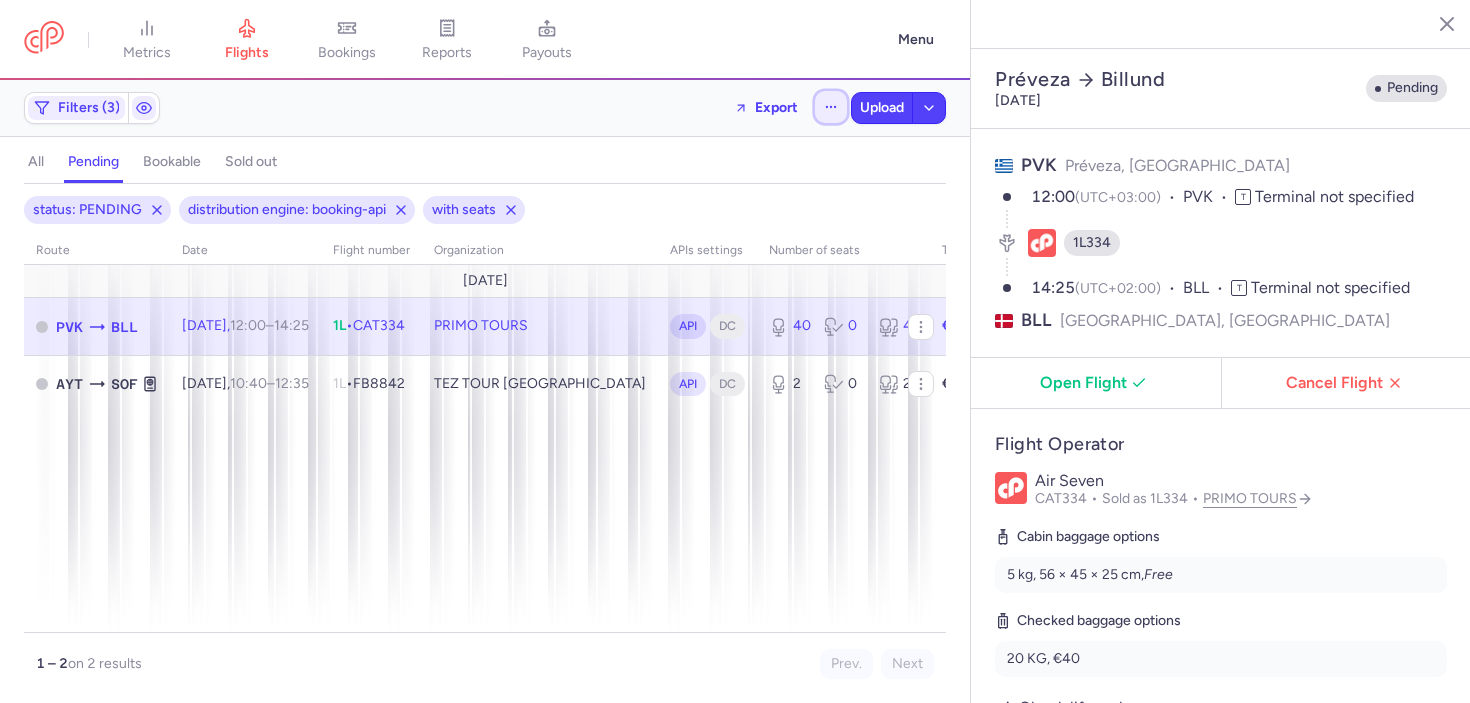 click 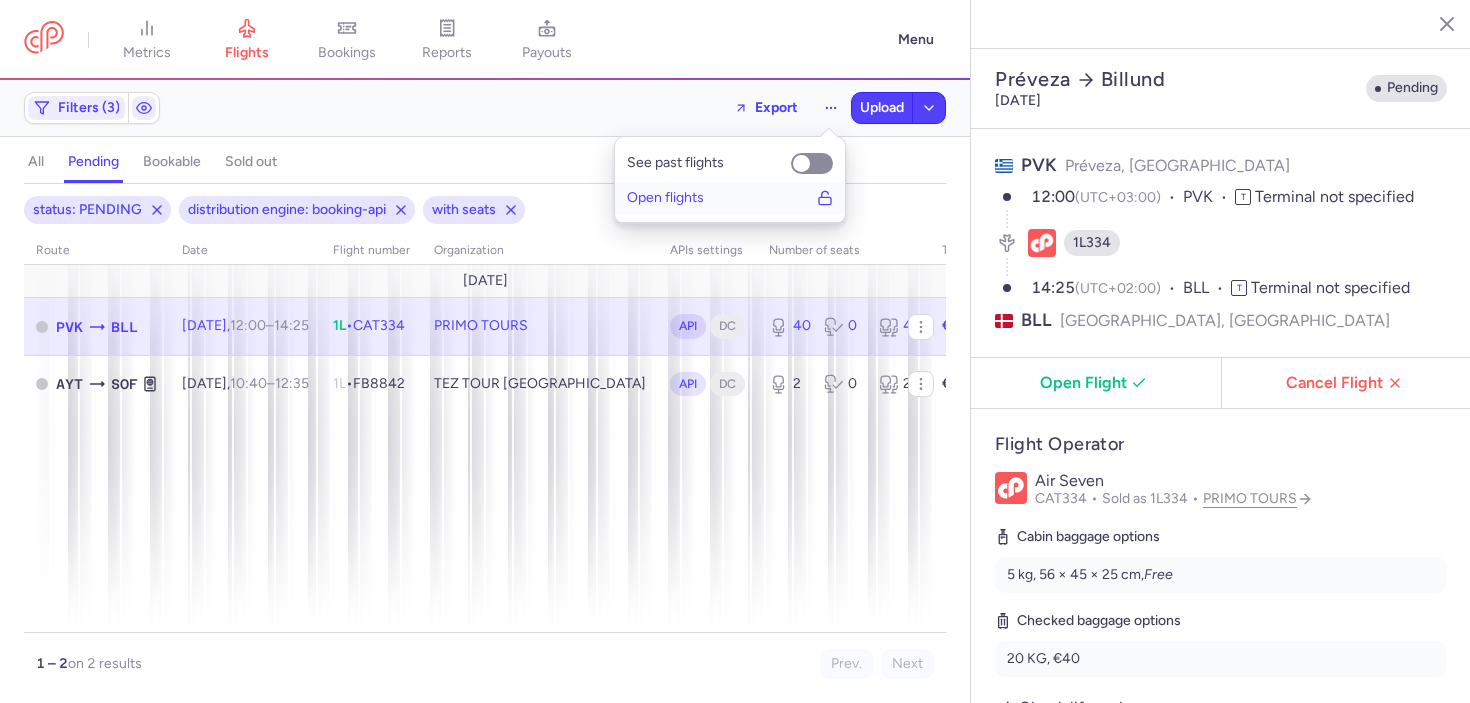 click 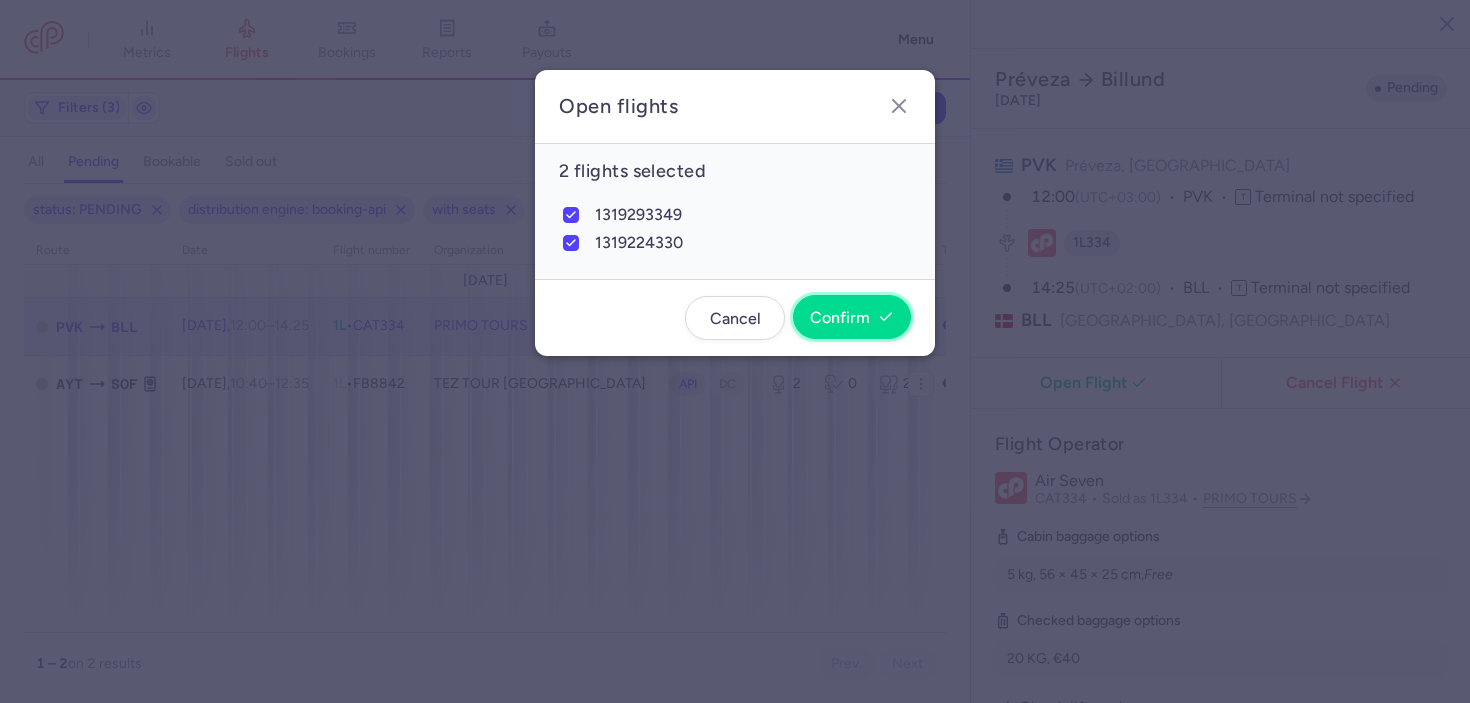 click 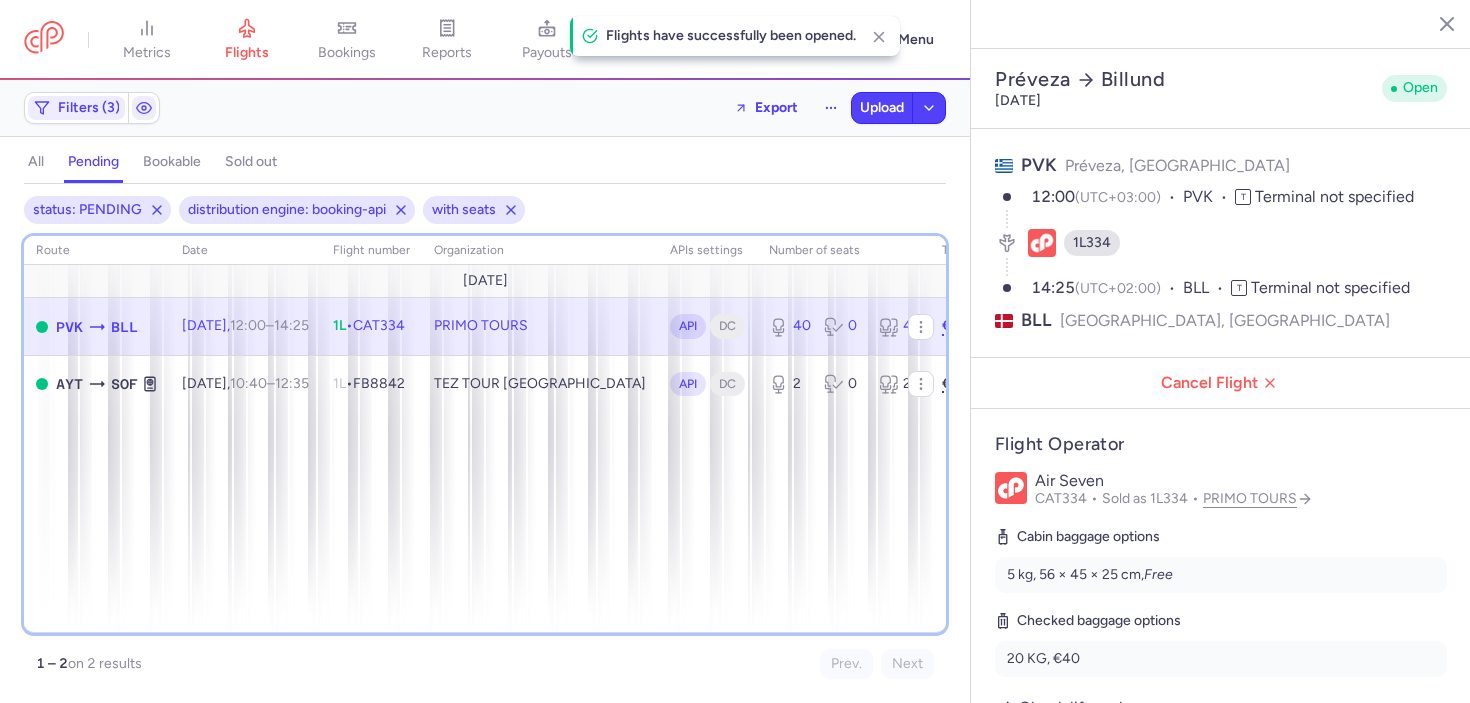click on "route date Flight number organization APIs settings number of seats Ticket price July 25  PVK  BLL Fri, 18 Jul,  12:00  –  14:25  +0 1L  •   CAT334  PRIMO TOURS API DC 40 0 40 €70.00  AYT  SOF Sun, 20 Jul,  10:40  –  12:35  +0 1L  •   FB8842  TEZ TOUR BULGARIA API DC 2 0 2 €80.00" at bounding box center [485, 434] 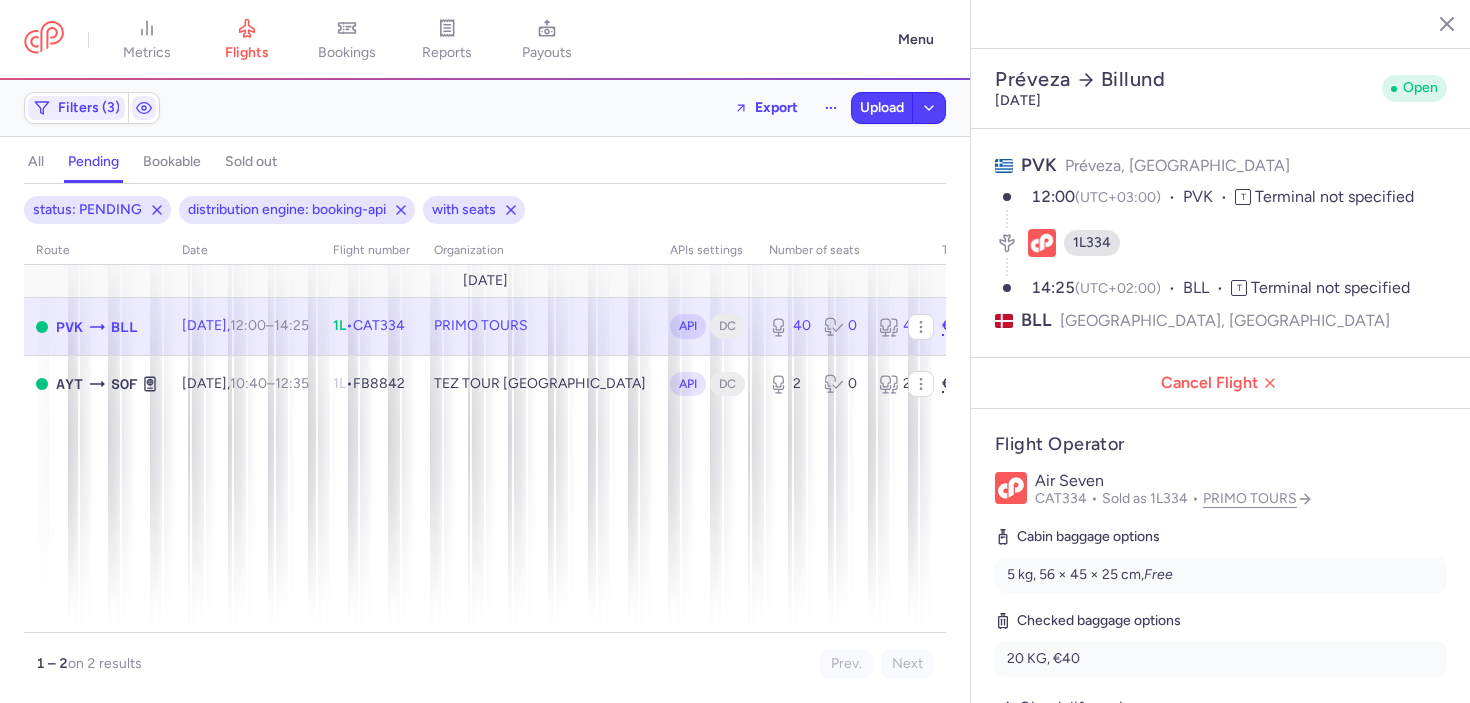 select on "days" 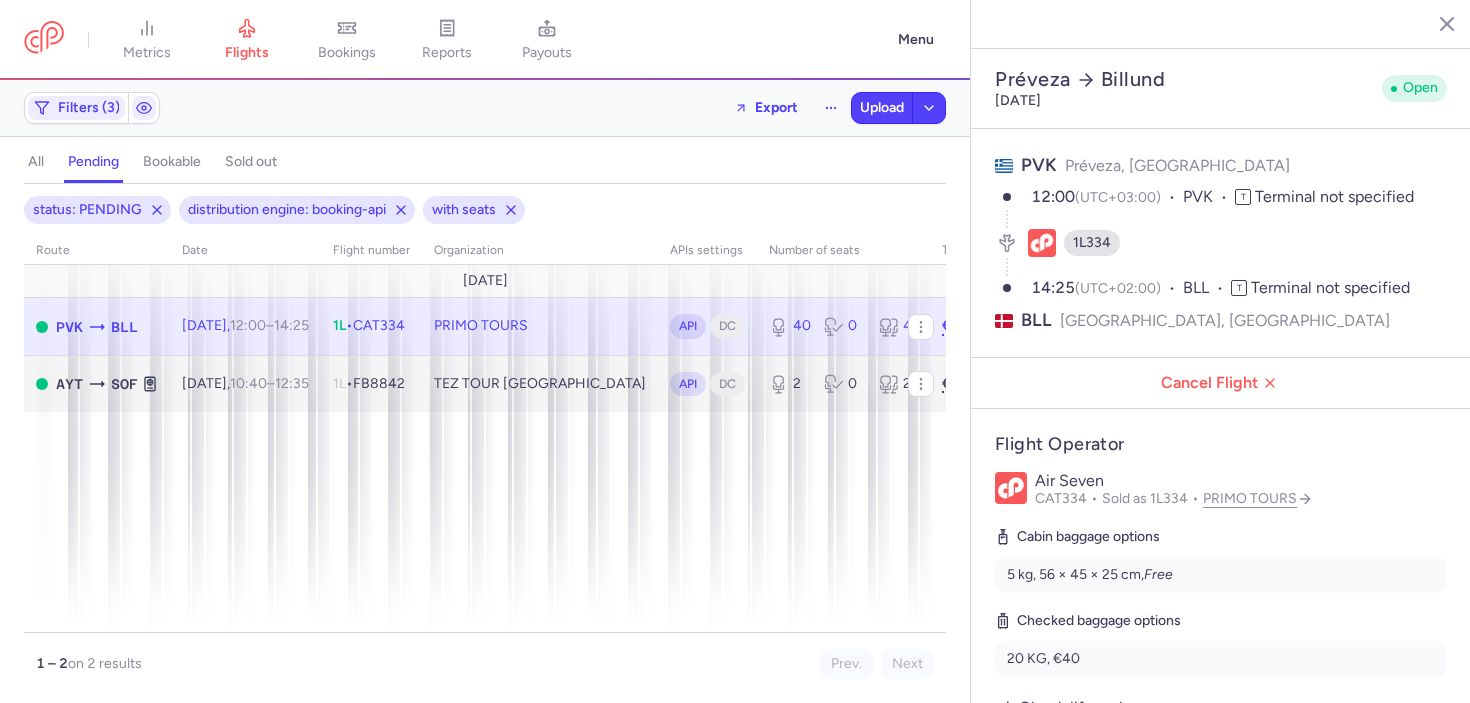 scroll, scrollTop: 0, scrollLeft: 0, axis: both 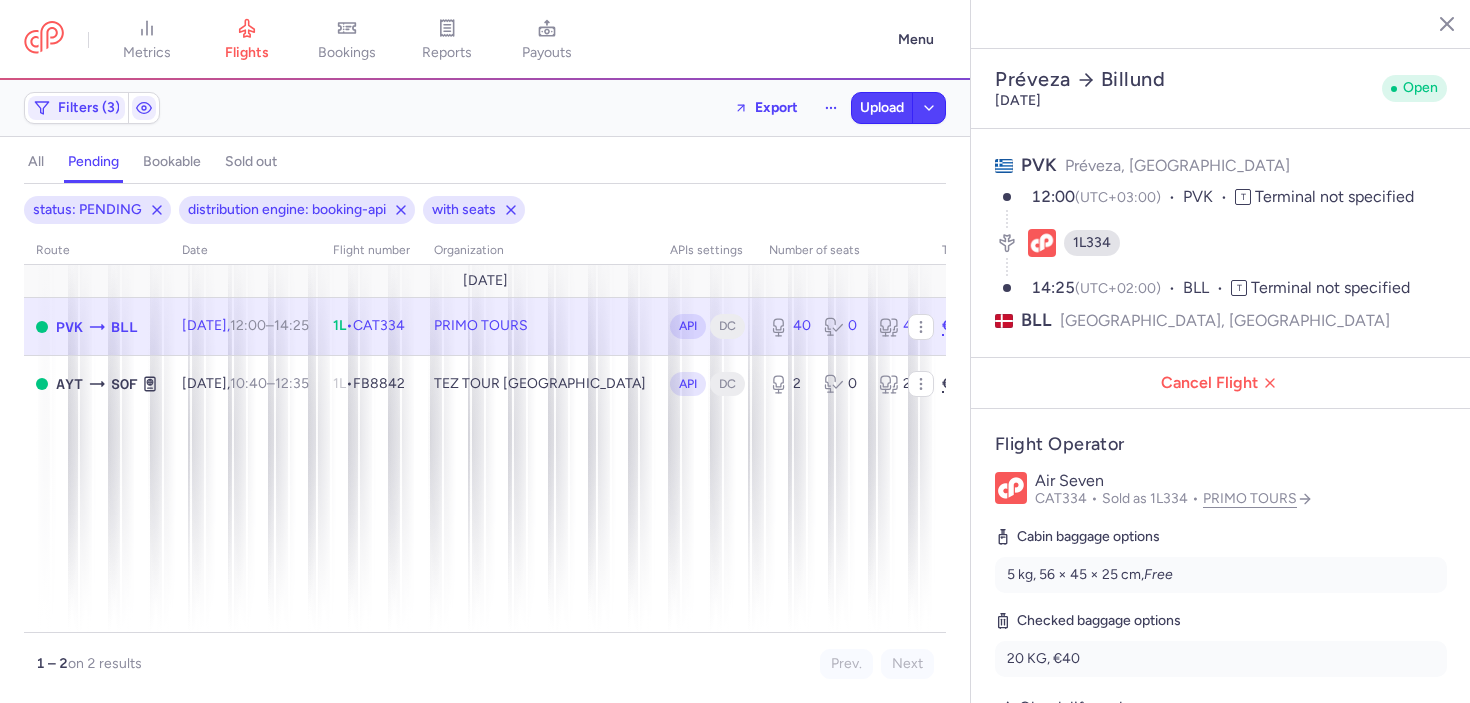 click on "route date Flight number organization APIs settings number of seats Ticket price July 25  PVK  BLL Fri, 18 Jul,  12:00  –  14:25  +0 1L  •   CAT334  PRIMO TOURS API DC 40 0 40 €70.00  AYT  SOF Sun, 20 Jul,  10:40  –  12:35  +0 1L  •   FB8842  TEZ TOUR BULGARIA API DC 2 0 2 €80.00" at bounding box center [485, 434] 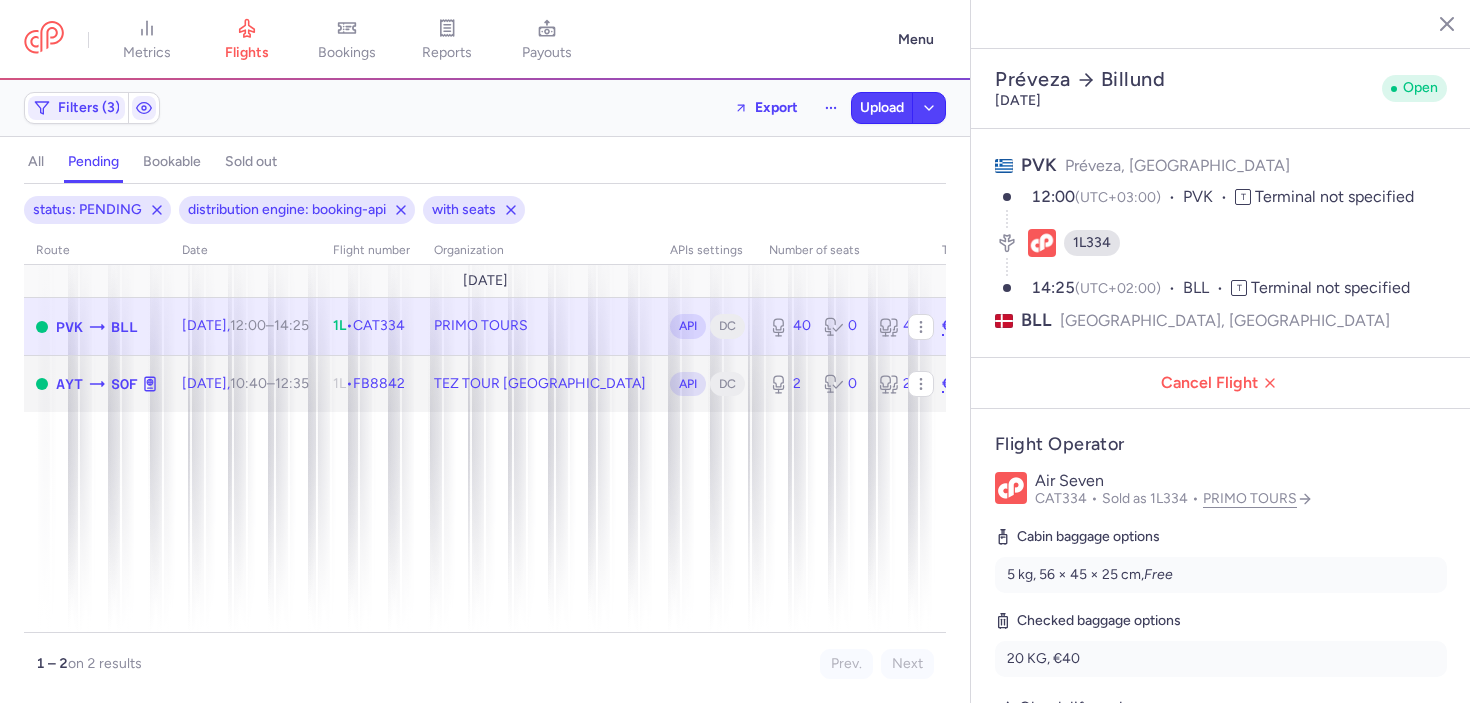 click on "1L  •   FB8842" 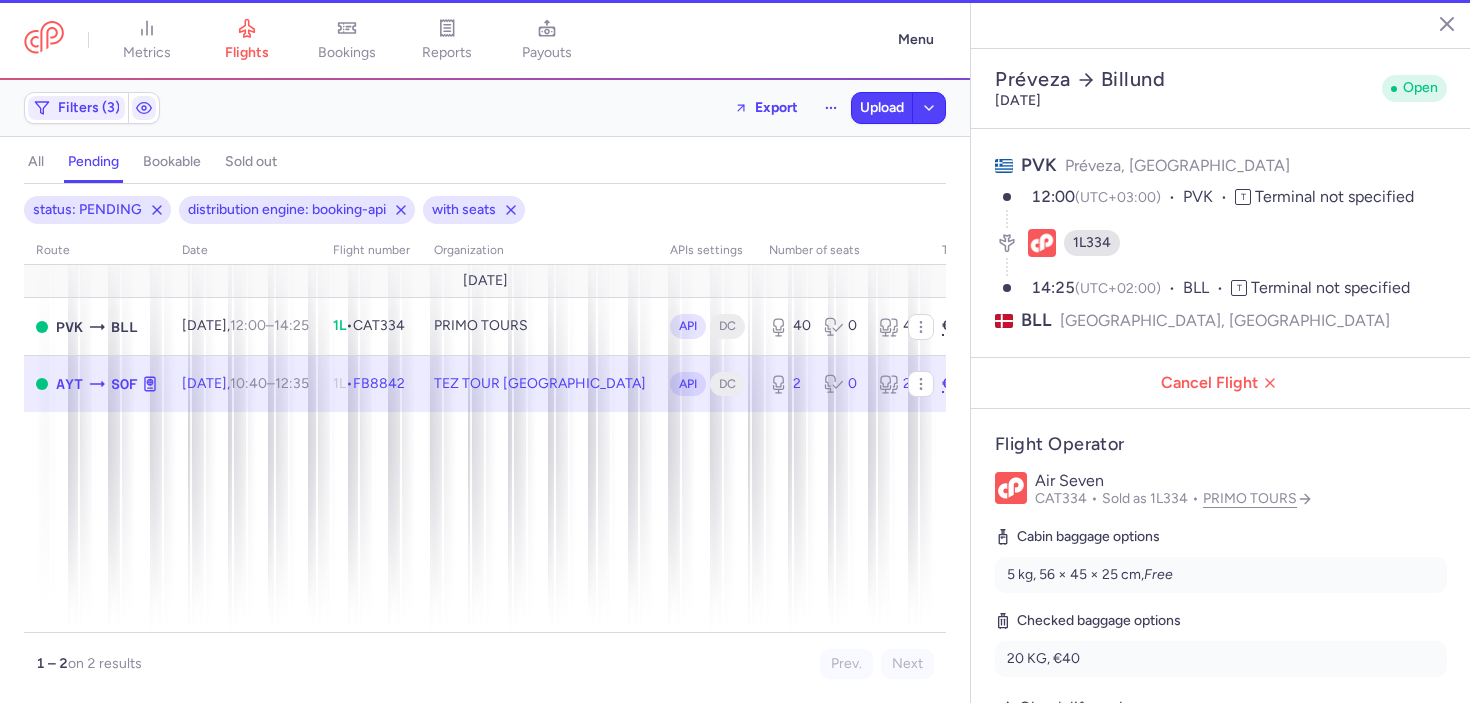 type on "2" 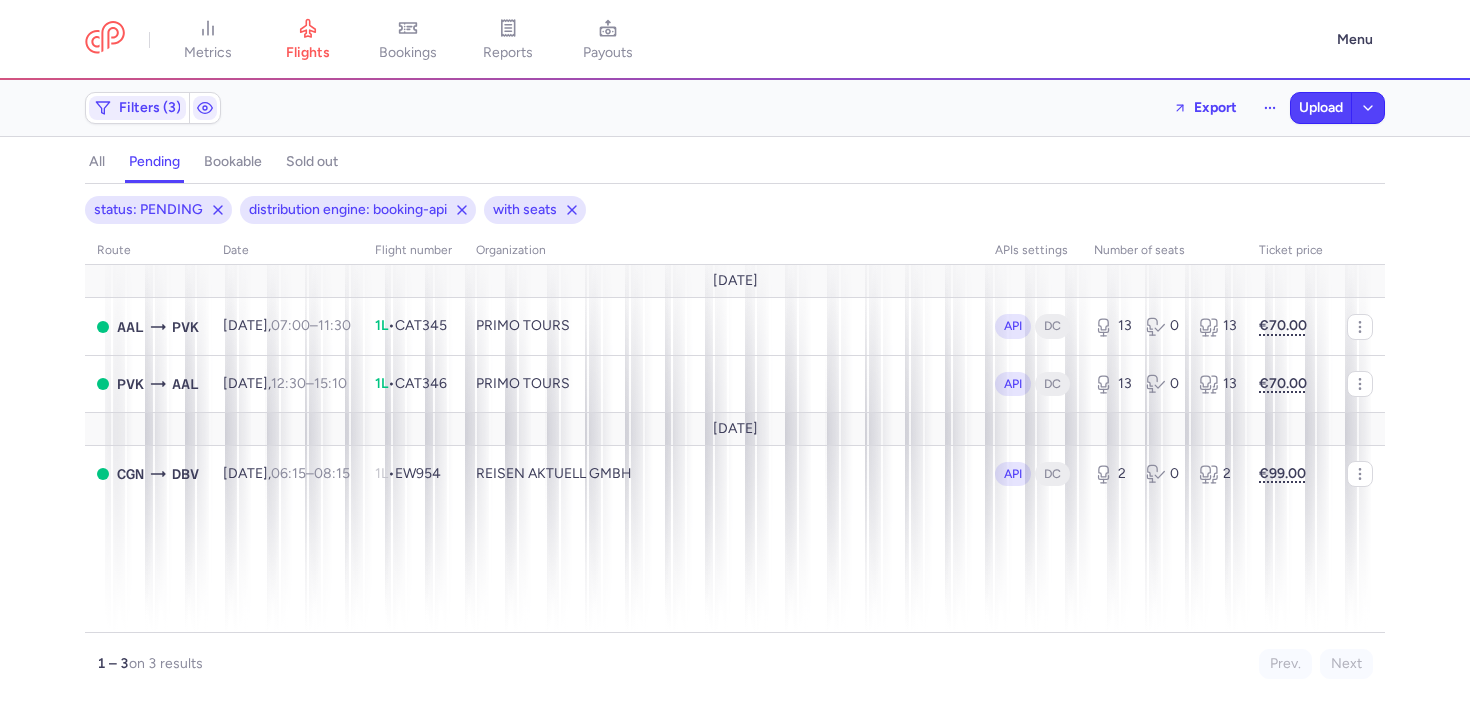 scroll, scrollTop: 0, scrollLeft: 0, axis: both 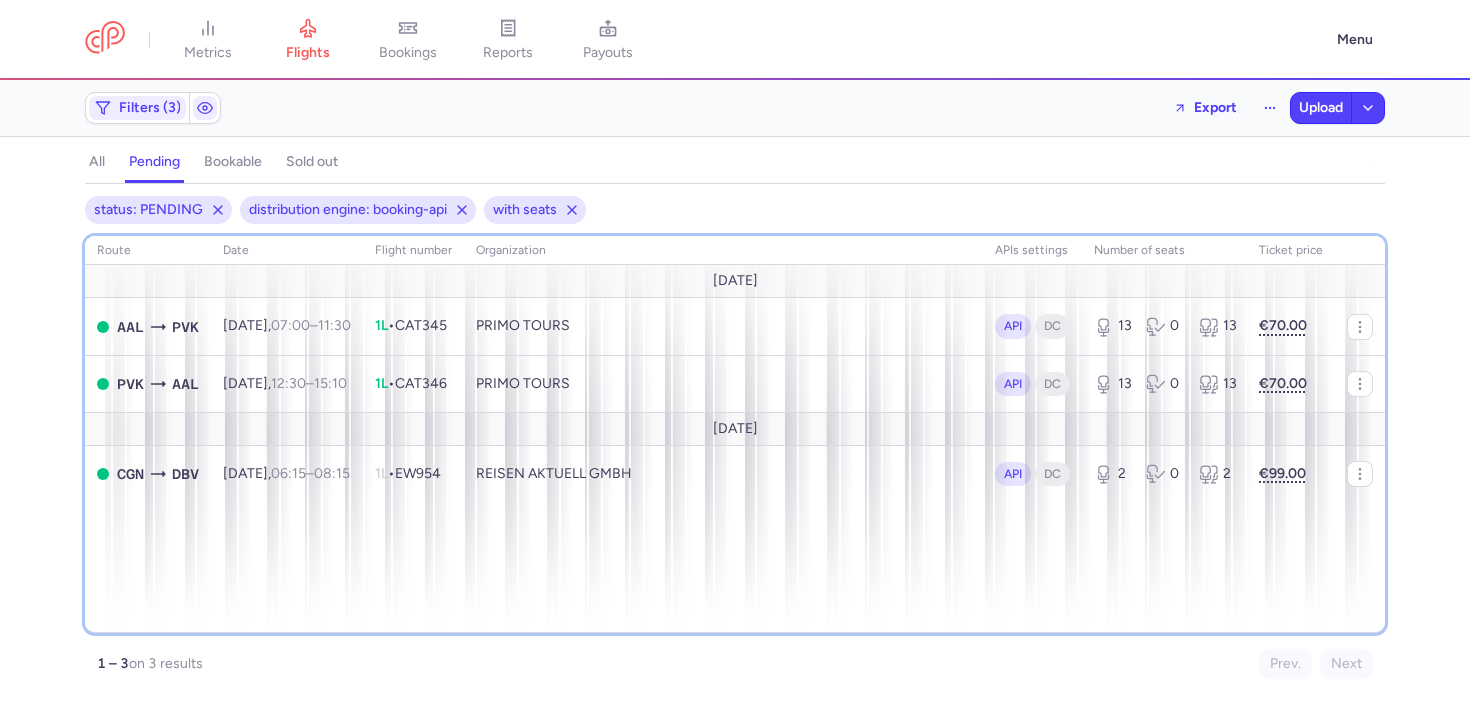 click on "route date Flight number organization APIs settings number of seats Ticket price [DATE]  AAL  PVK [DATE]  07:00  –  11:30  +0 1L  •   CAT345  PRIMO TOURS API DC 13 0 13 €70.00  PVK  AAL [DATE]  12:30  –  15:10  +0 1L  •   CAT346  PRIMO TOURS API DC 13 0 13 €70.00 [DATE]  CGN  DBV [DATE]  06:15  –  08:15  +0 1L  •   EW954  REISEN AKTUELL GMBH API DC 2 0 2 €99.00" at bounding box center (735, 434) 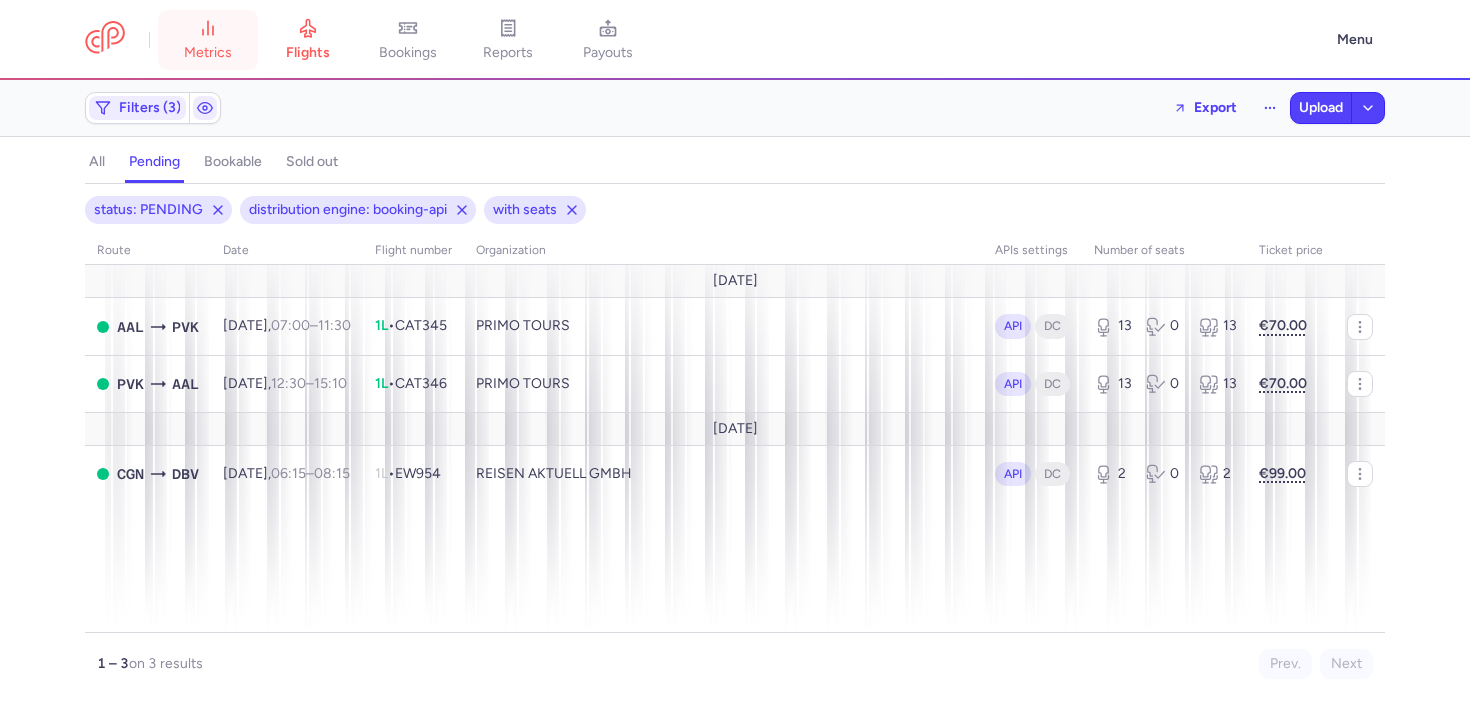 click on "metrics" at bounding box center (208, 53) 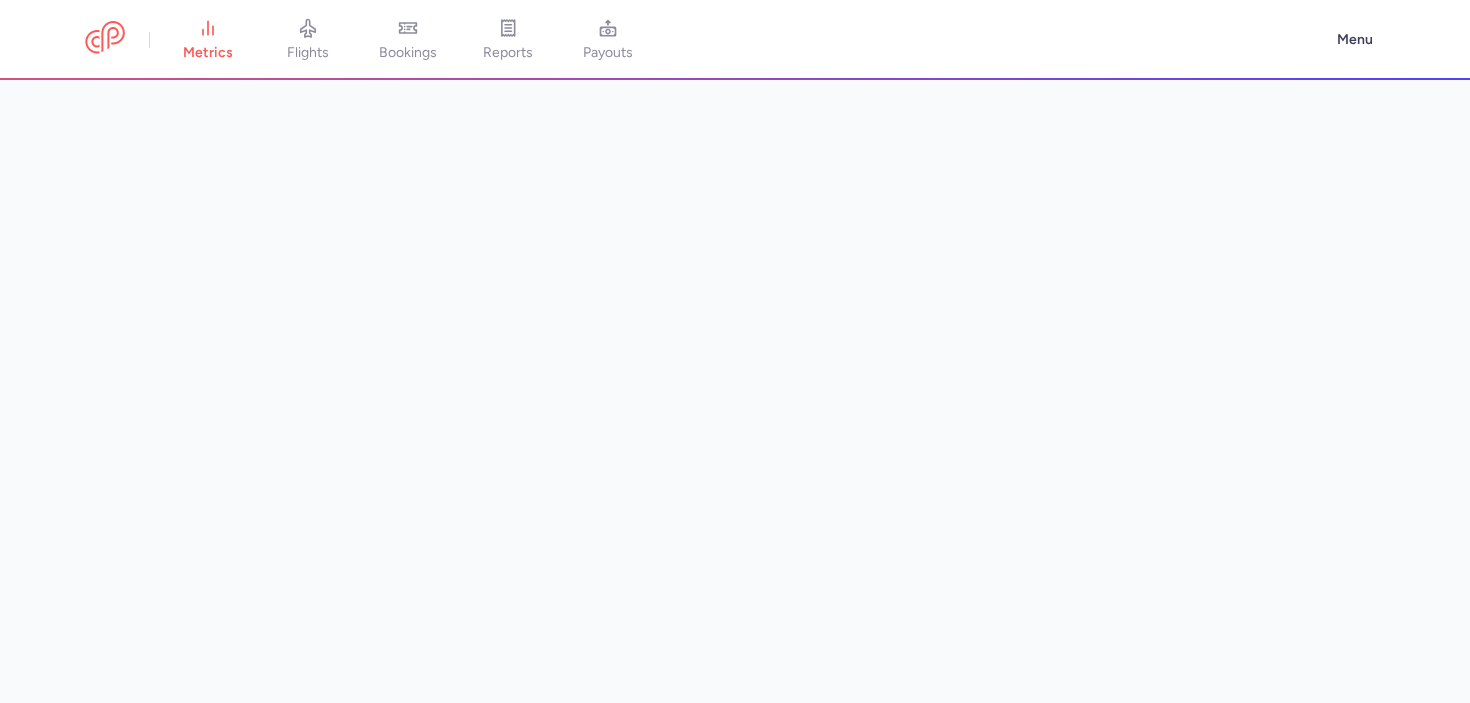 click at bounding box center (735, 391) 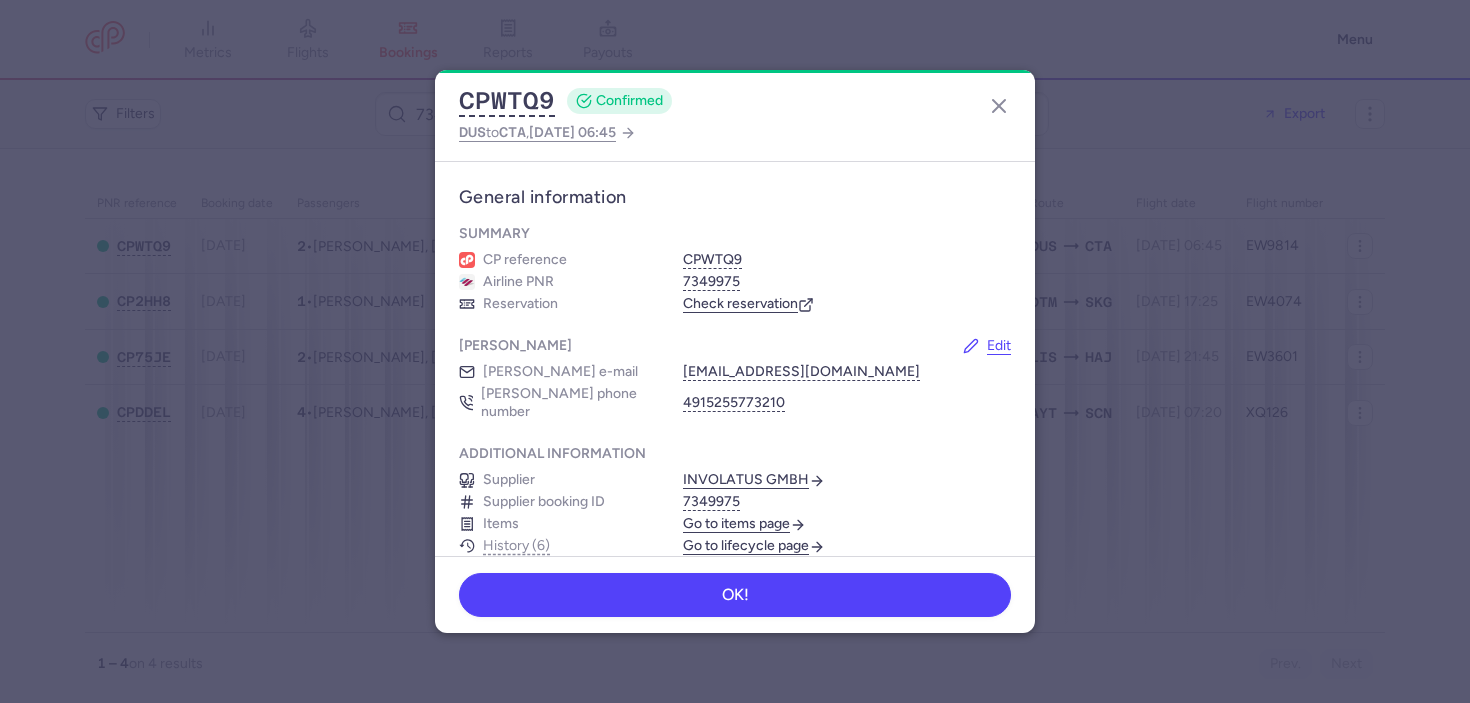scroll, scrollTop: 0, scrollLeft: 0, axis: both 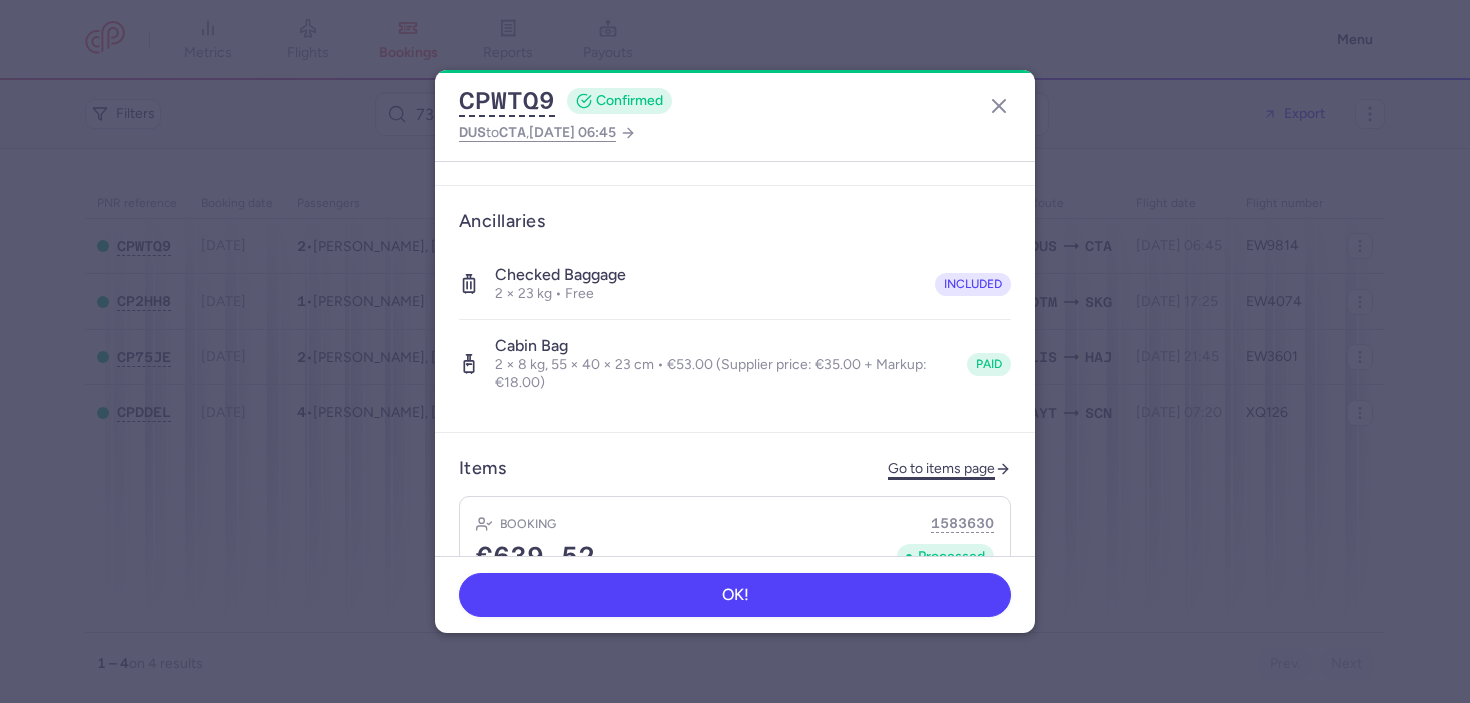 click on "Go to items page" 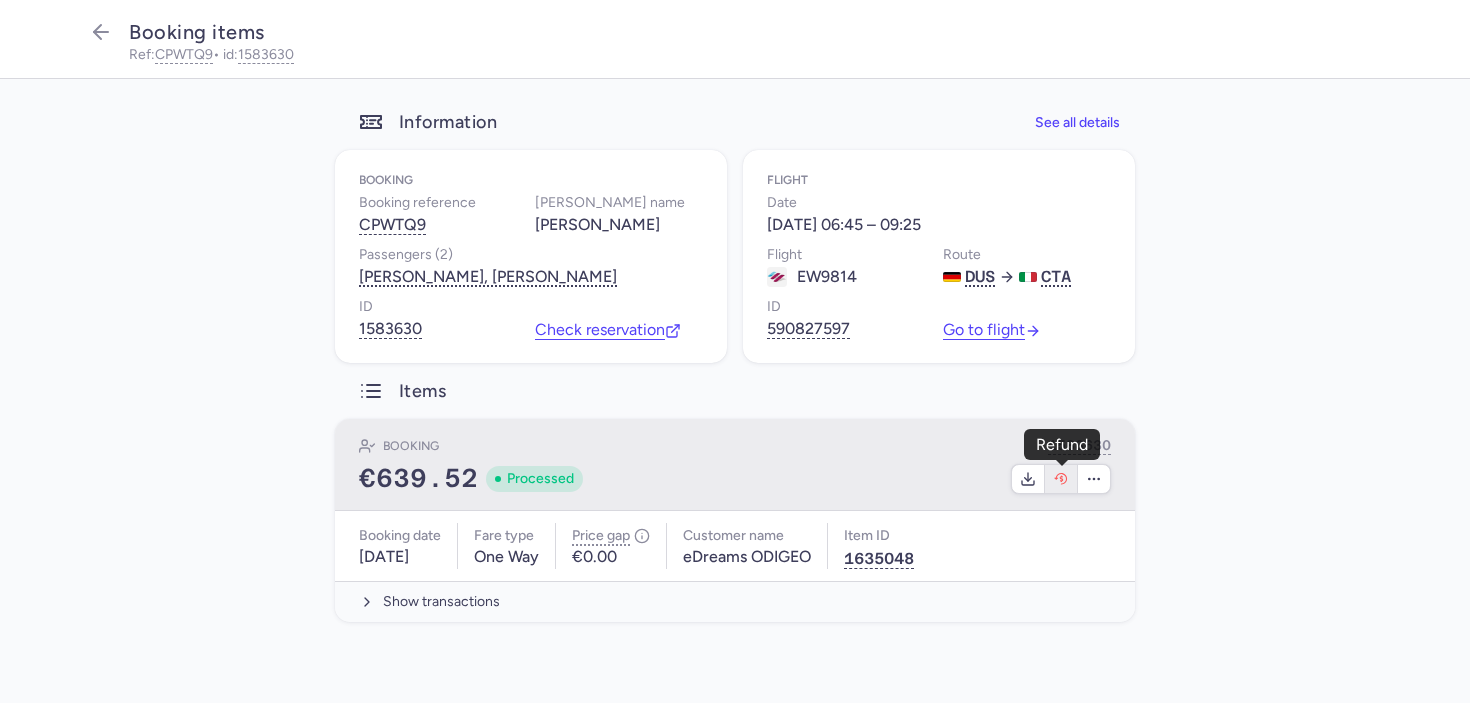 click 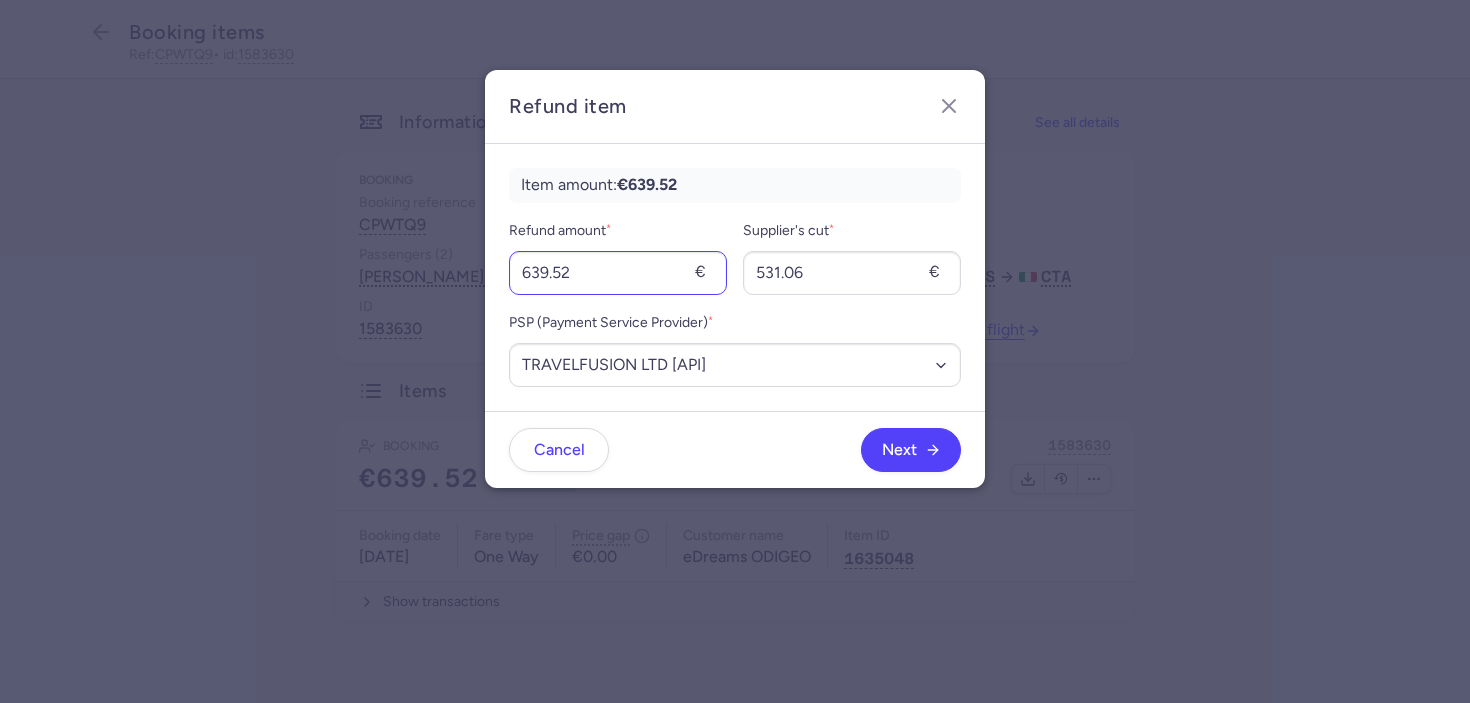 type 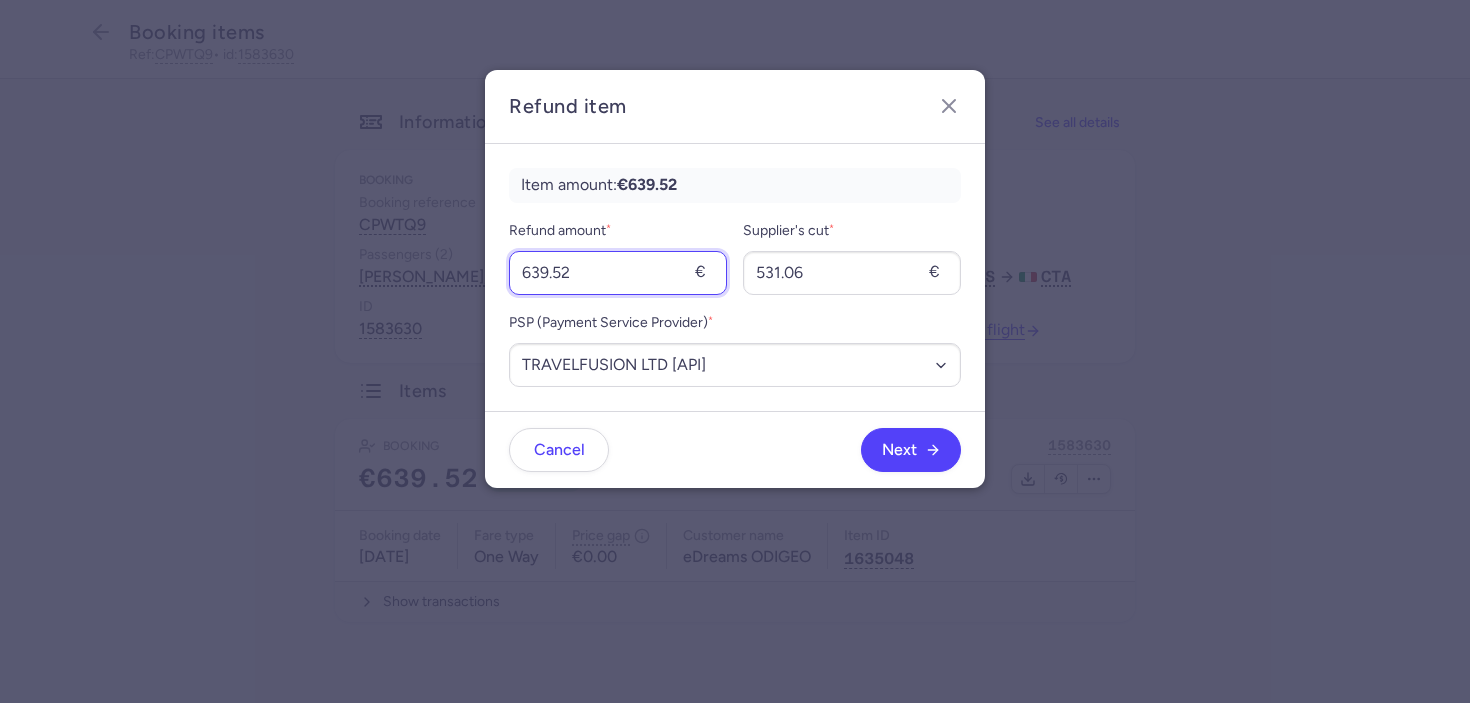 click on "639.52" at bounding box center [618, 273] 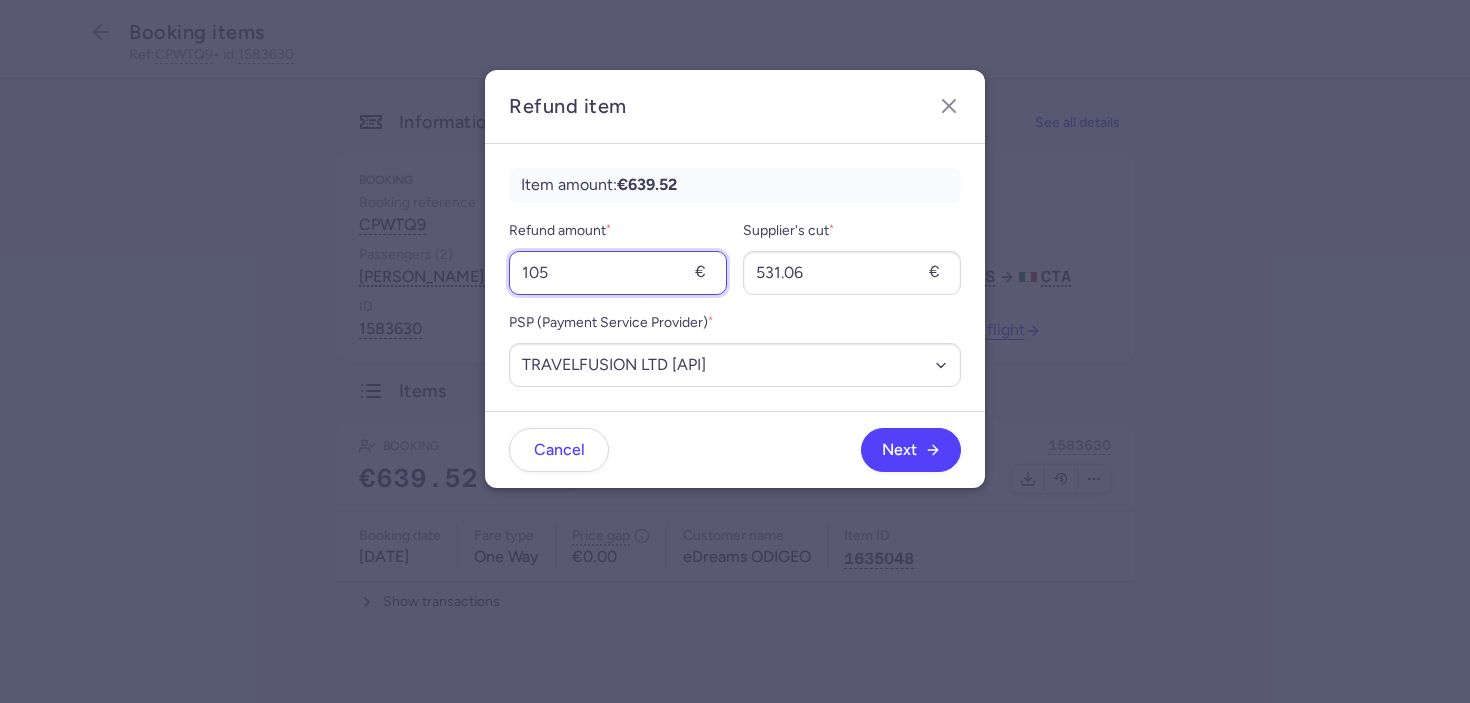 type on "105" 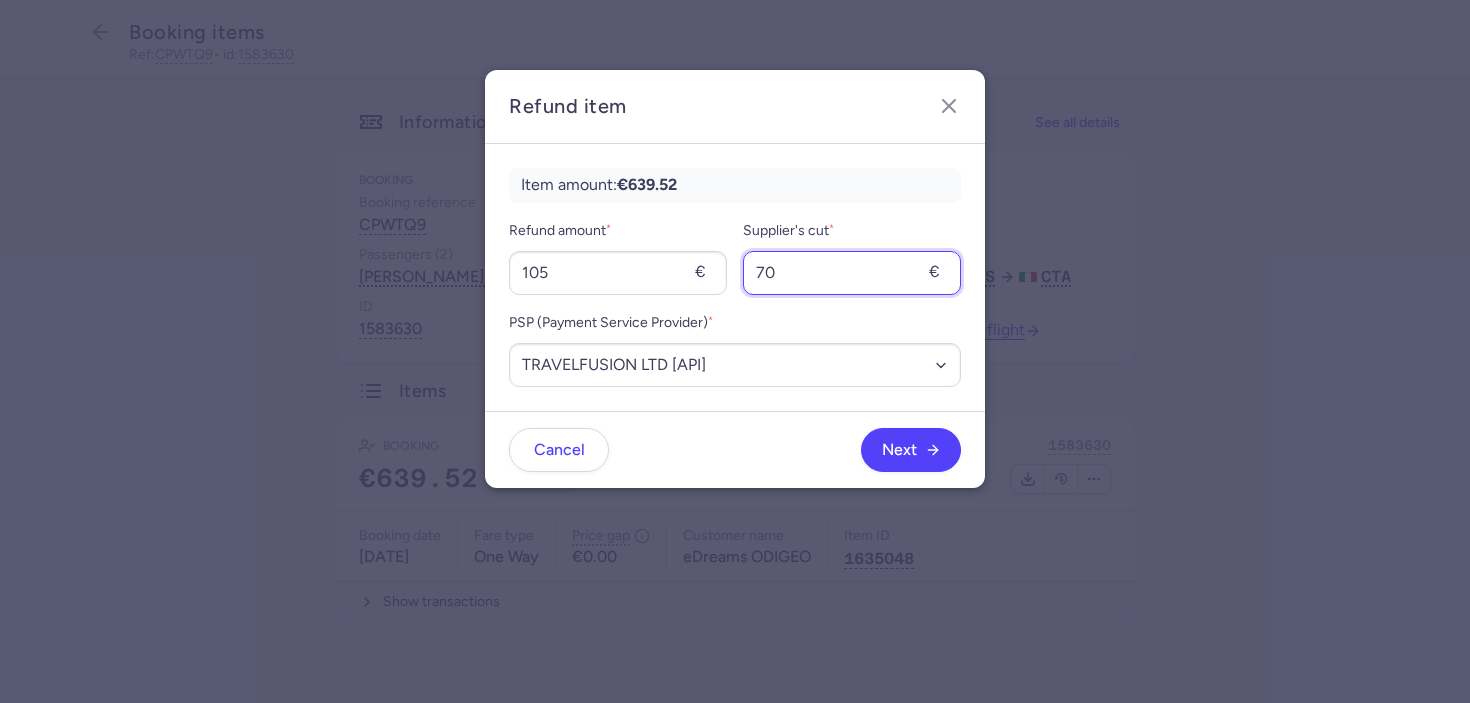 type on "70" 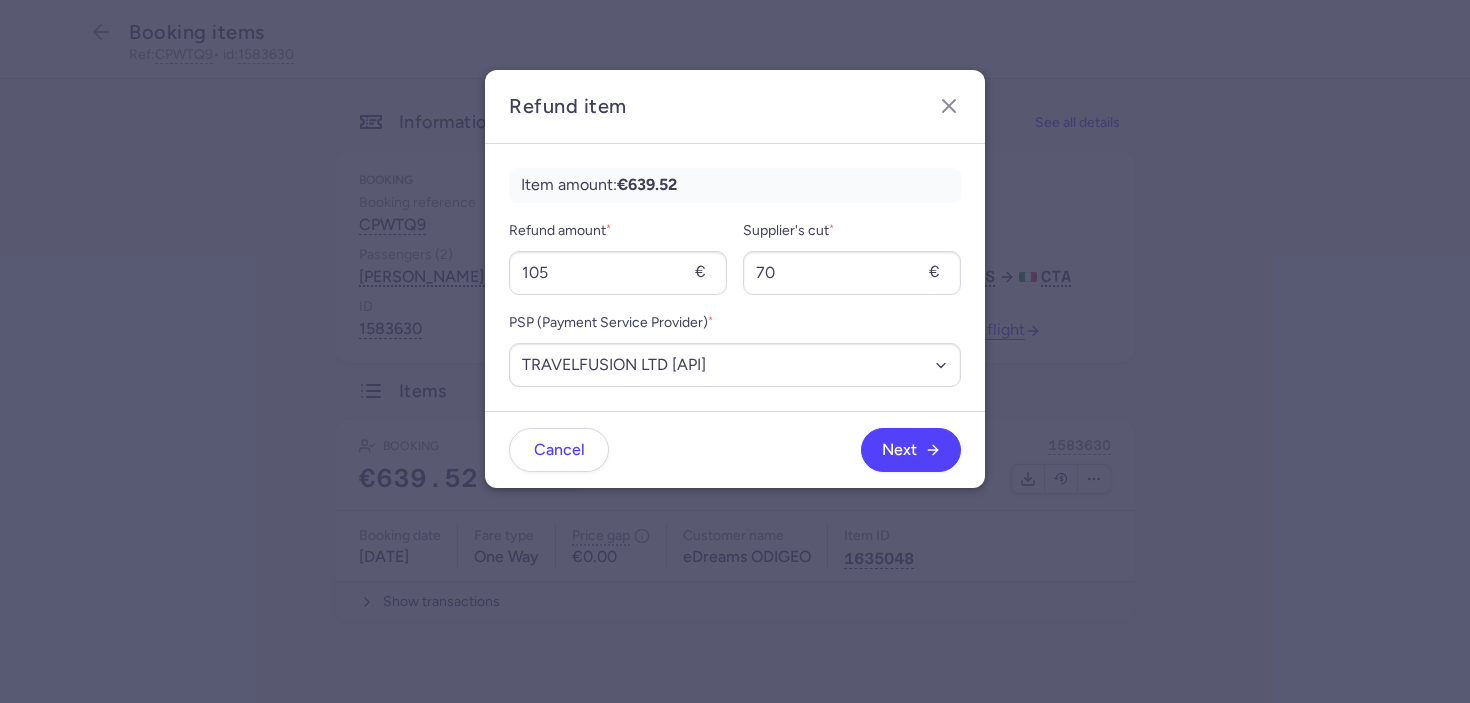 click on "Next" 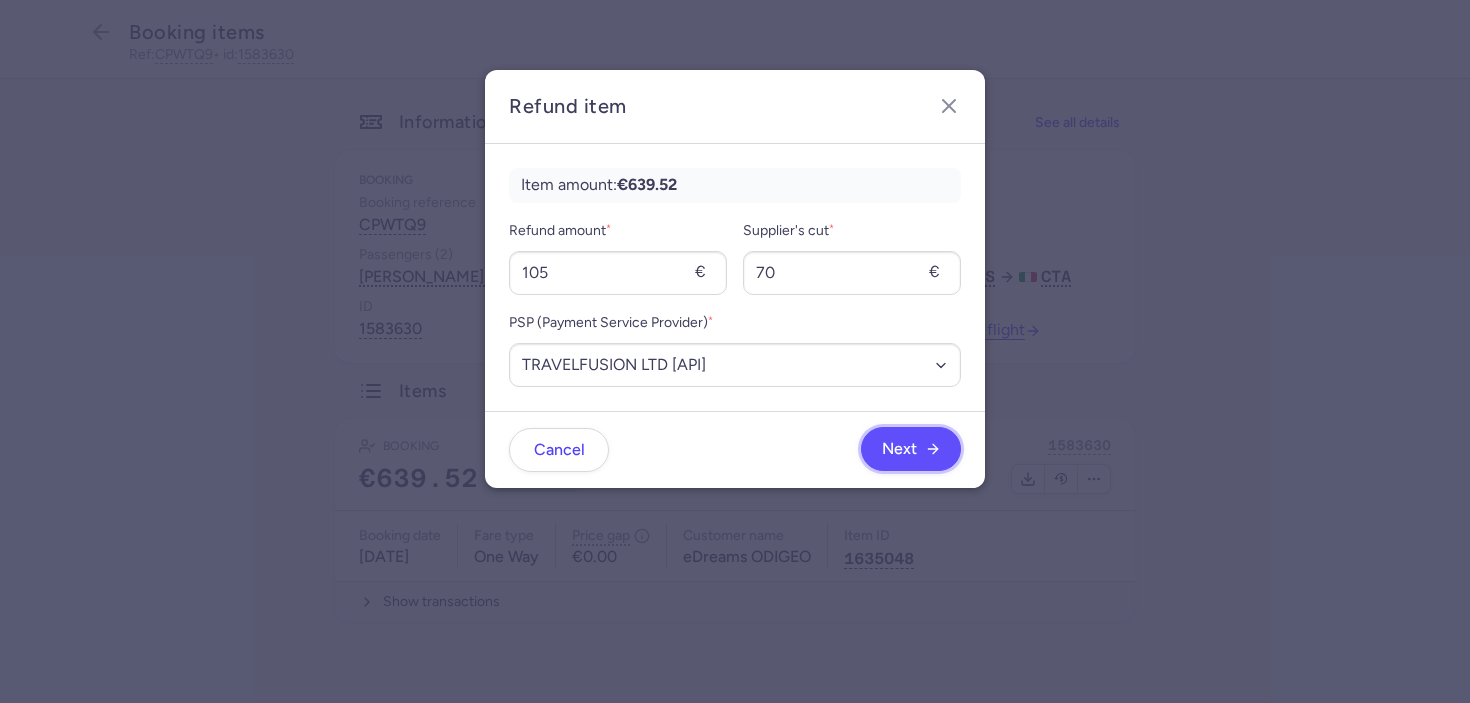 click on "Next" at bounding box center [899, 449] 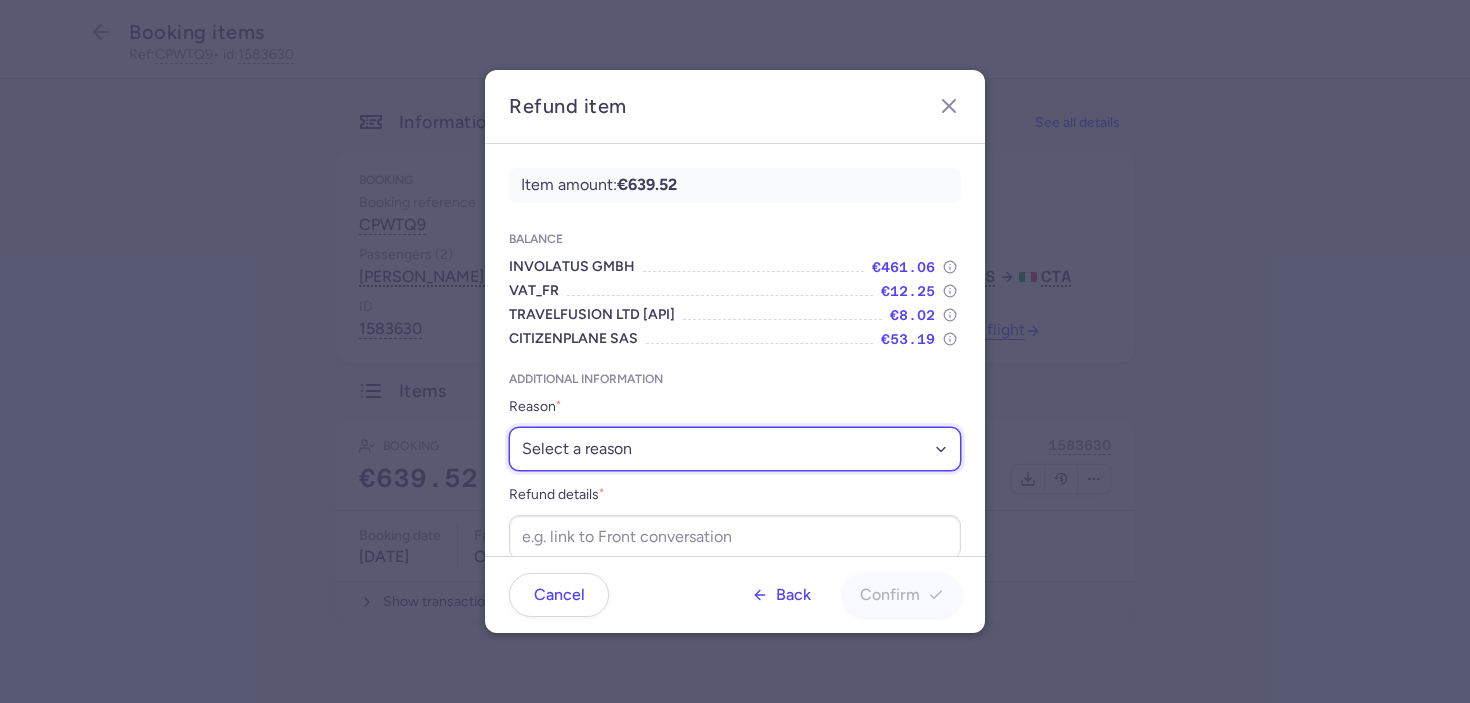 click on "Select a reason ✈️ Airline ceasing ops 💼 Ancillary issue 📄 APIS missing ⚙️ CitizenPlane error ⛔️ Denied boarding 🔁 Duplicate ❌ Flight canceled 🕵🏼‍♂️ Fraud 🎁 Goodwill 🎫 Goodwill allowance 🙃 Other 💺 Overbooking 💸 Refund with penalty 🙅 Schedule change not accepted 🤕 Supplier error 💵 Tax refund ❓ Unconfirmed booking" at bounding box center [735, 449] 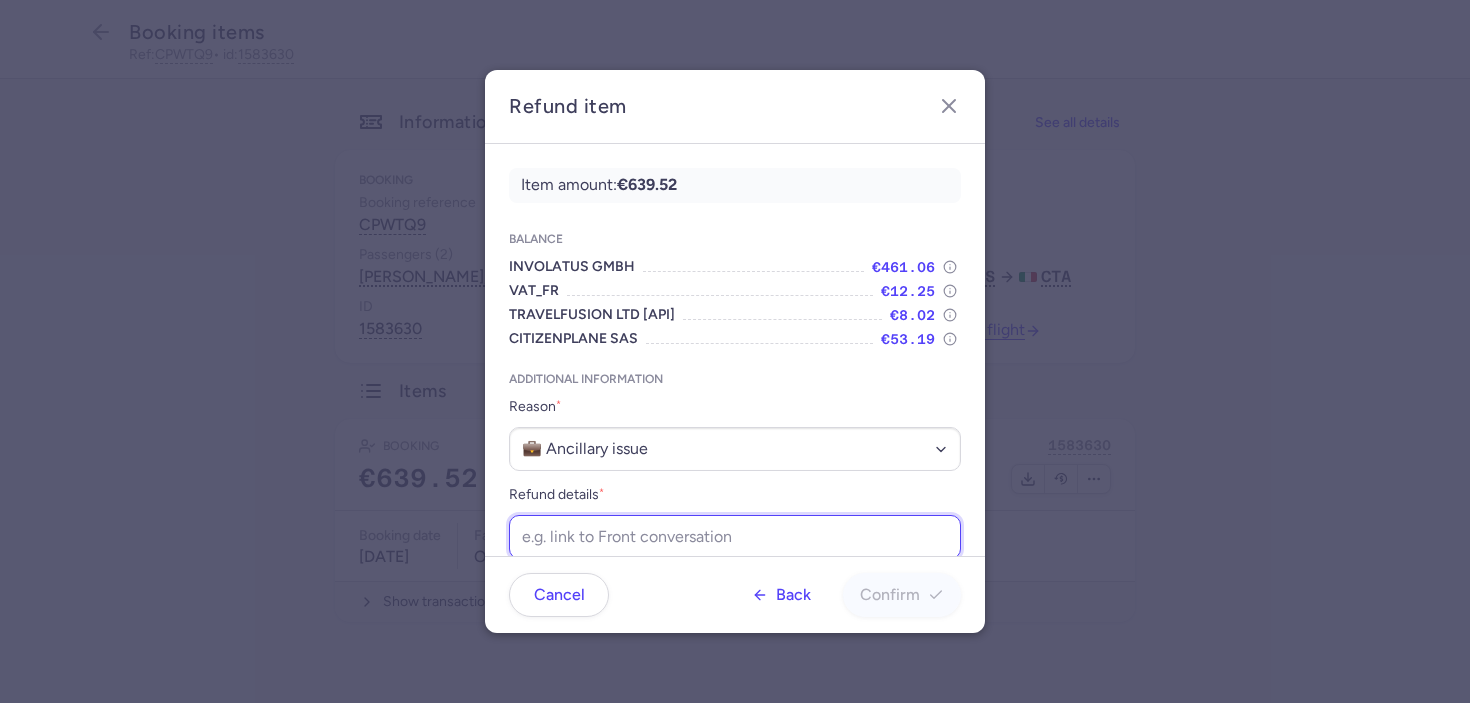 click on "Refund details  *" at bounding box center [735, 537] 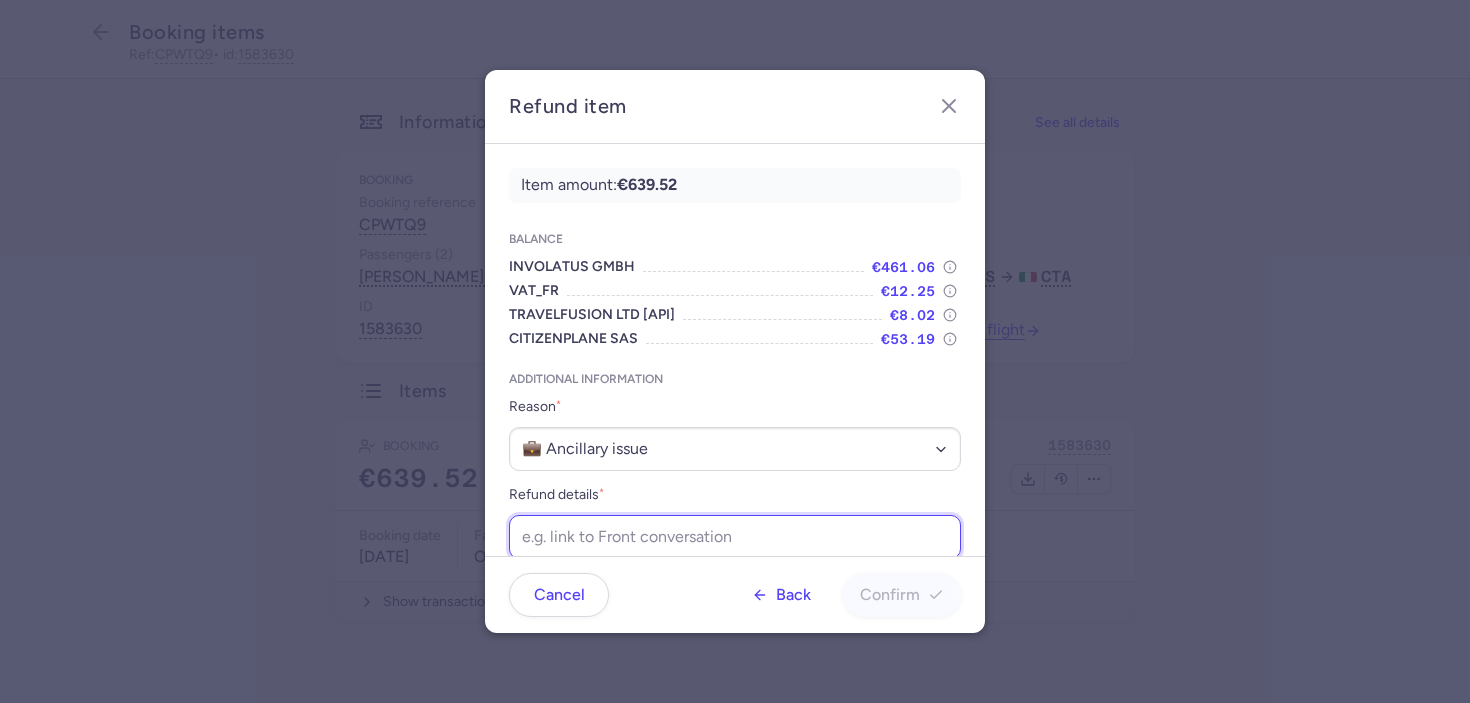 paste on "https://app.frontapp.com/open/cnv_ey9et4y?key=EUAtulqbQ0PIAOXfGZB9WT8SQ-d8Caq6" 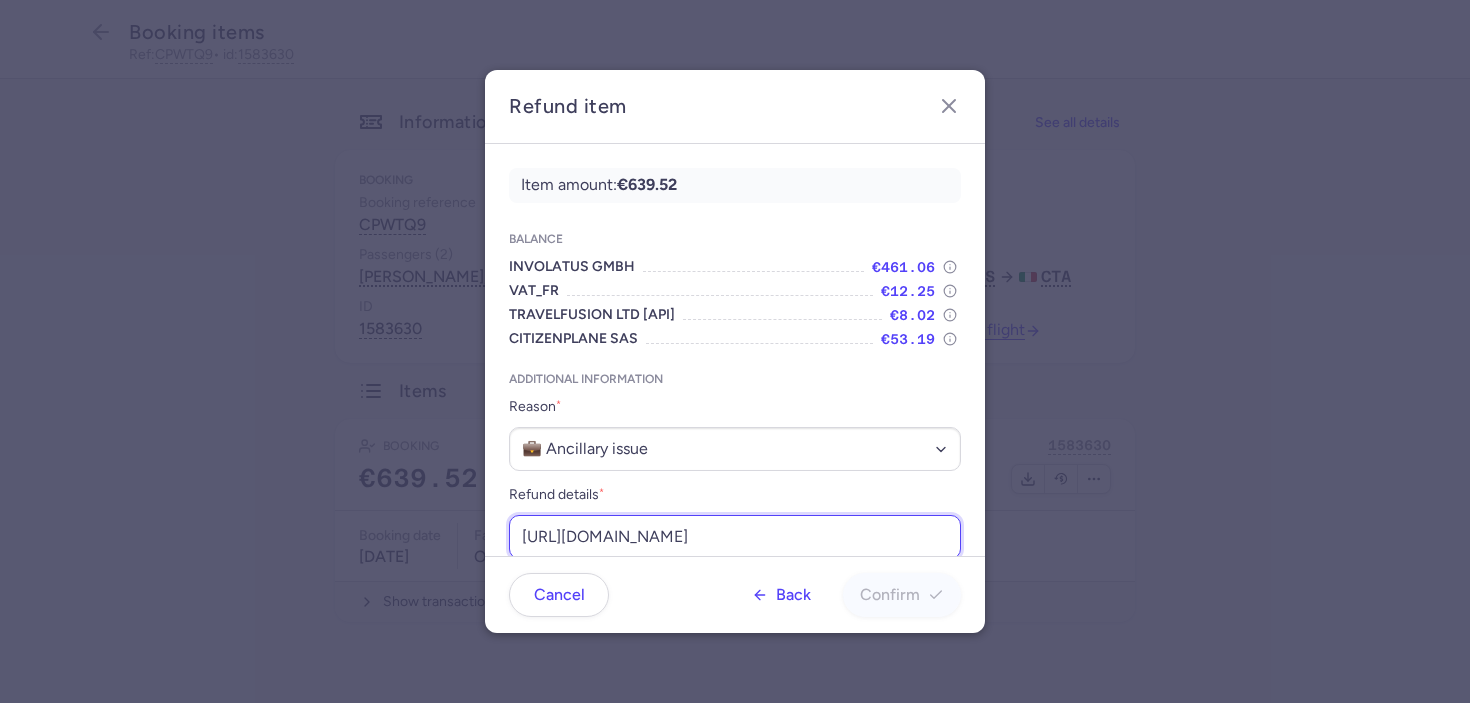 scroll, scrollTop: 0, scrollLeft: 259, axis: horizontal 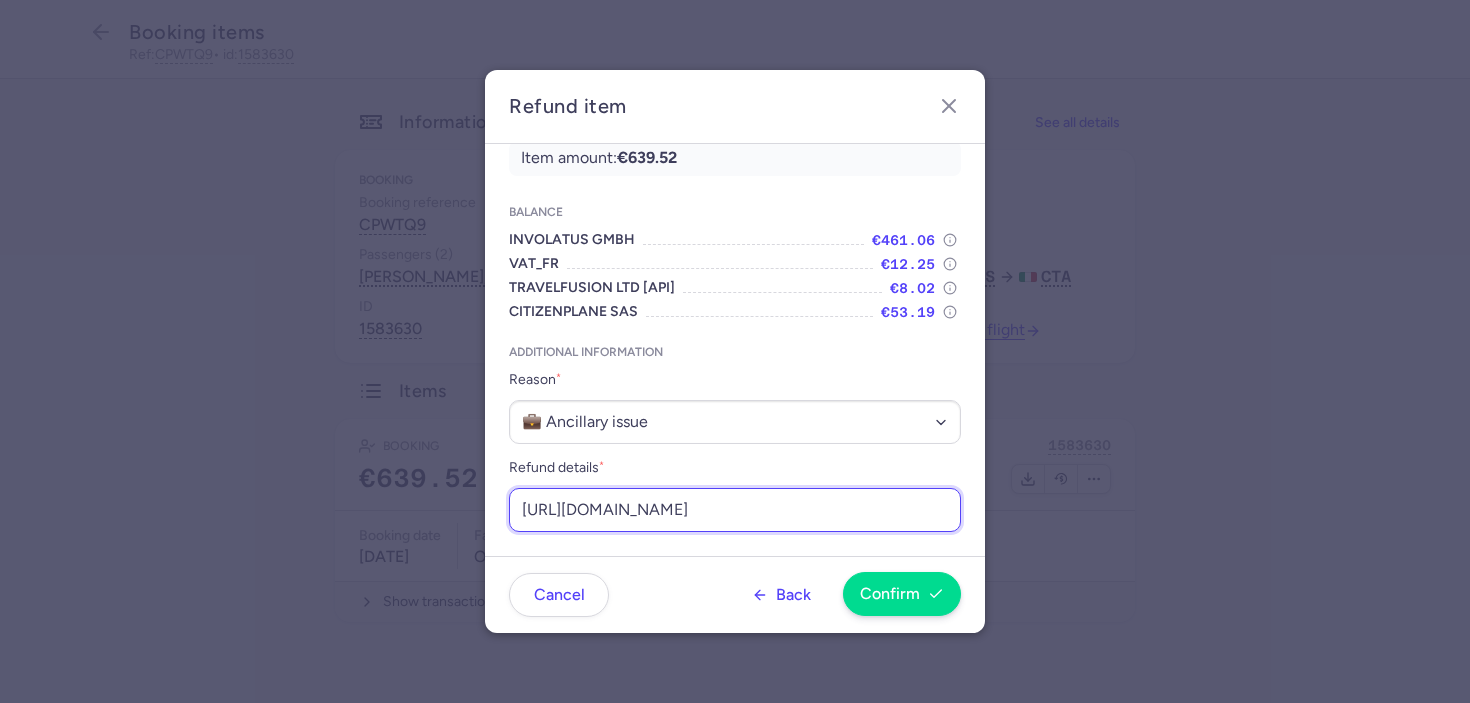 type on "https://app.frontapp.com/open/cnv_ey9et4y?key=EUAtulqbQ0PIAOXfGZB9WT8SQ-d8Caq6" 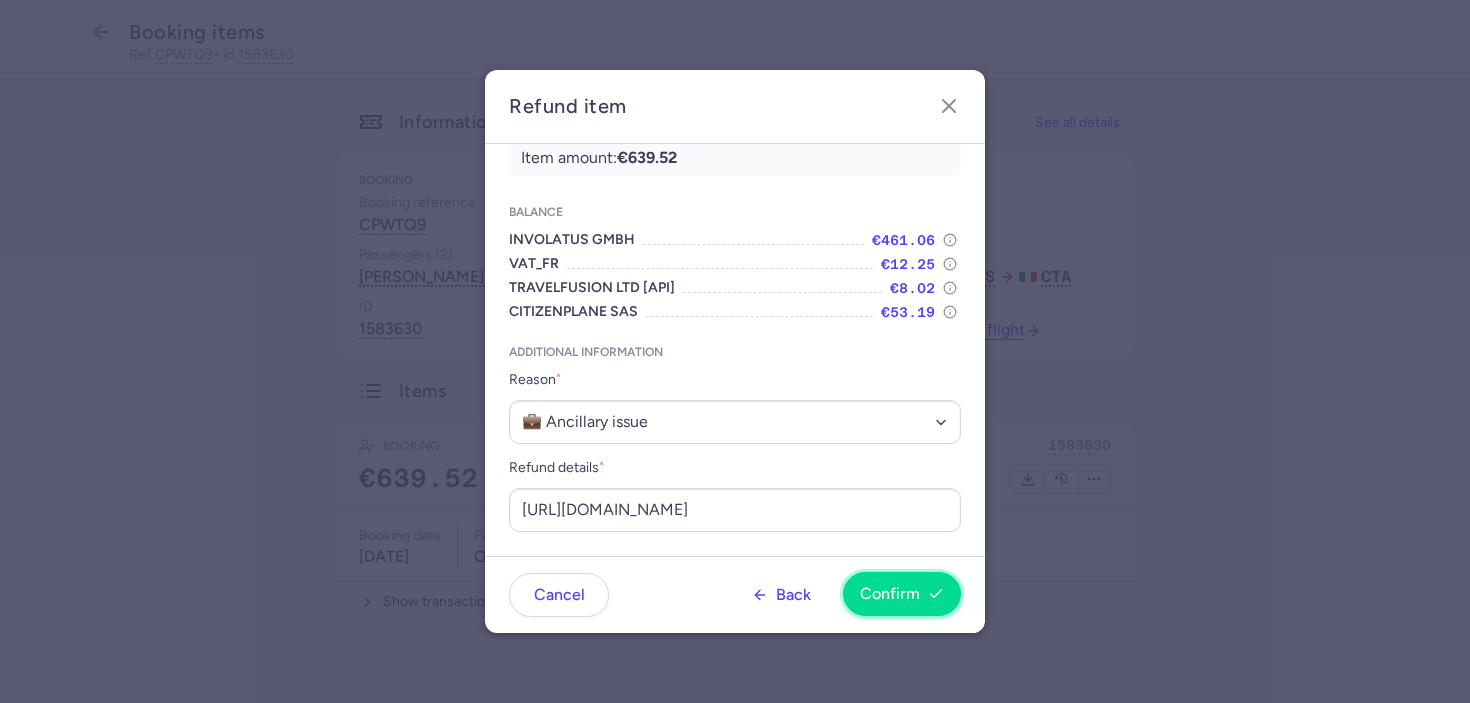 click on "Confirm" at bounding box center (902, 594) 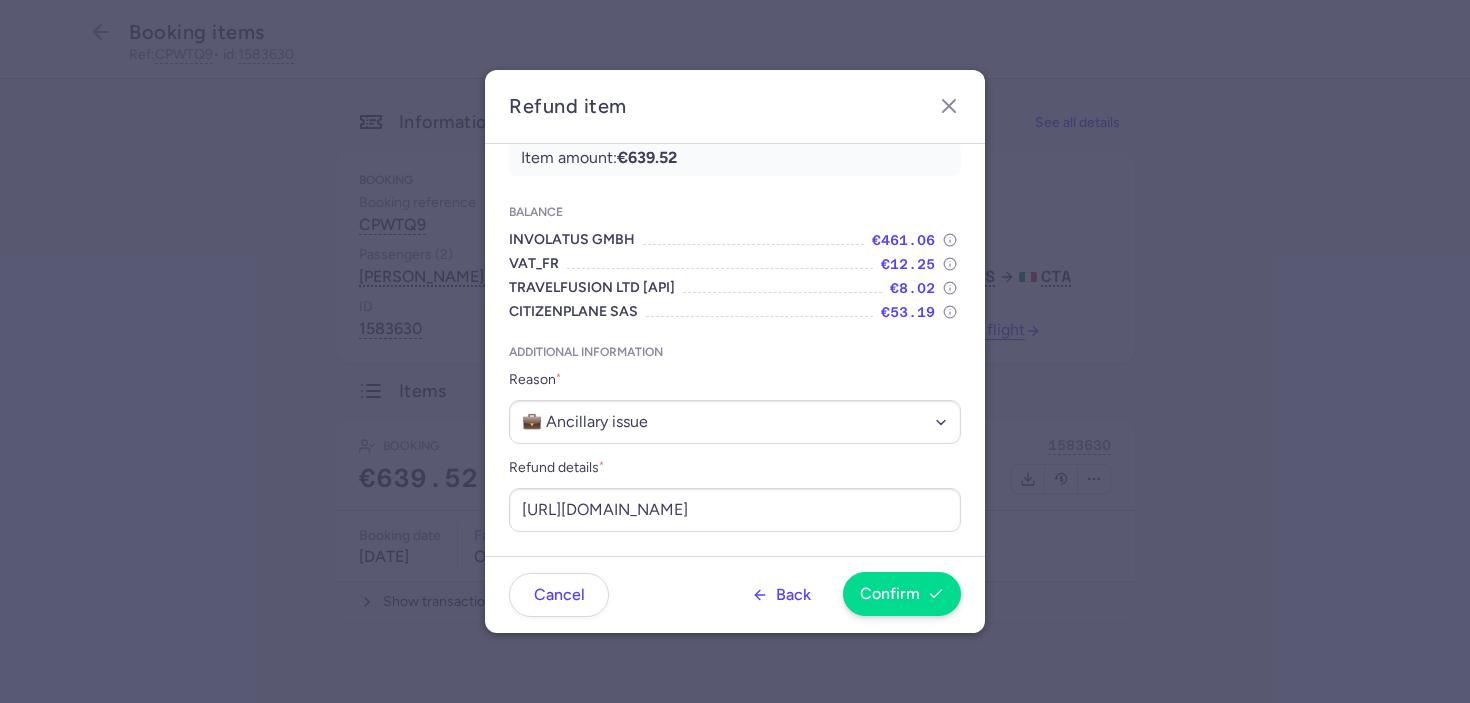 scroll, scrollTop: 0, scrollLeft: 0, axis: both 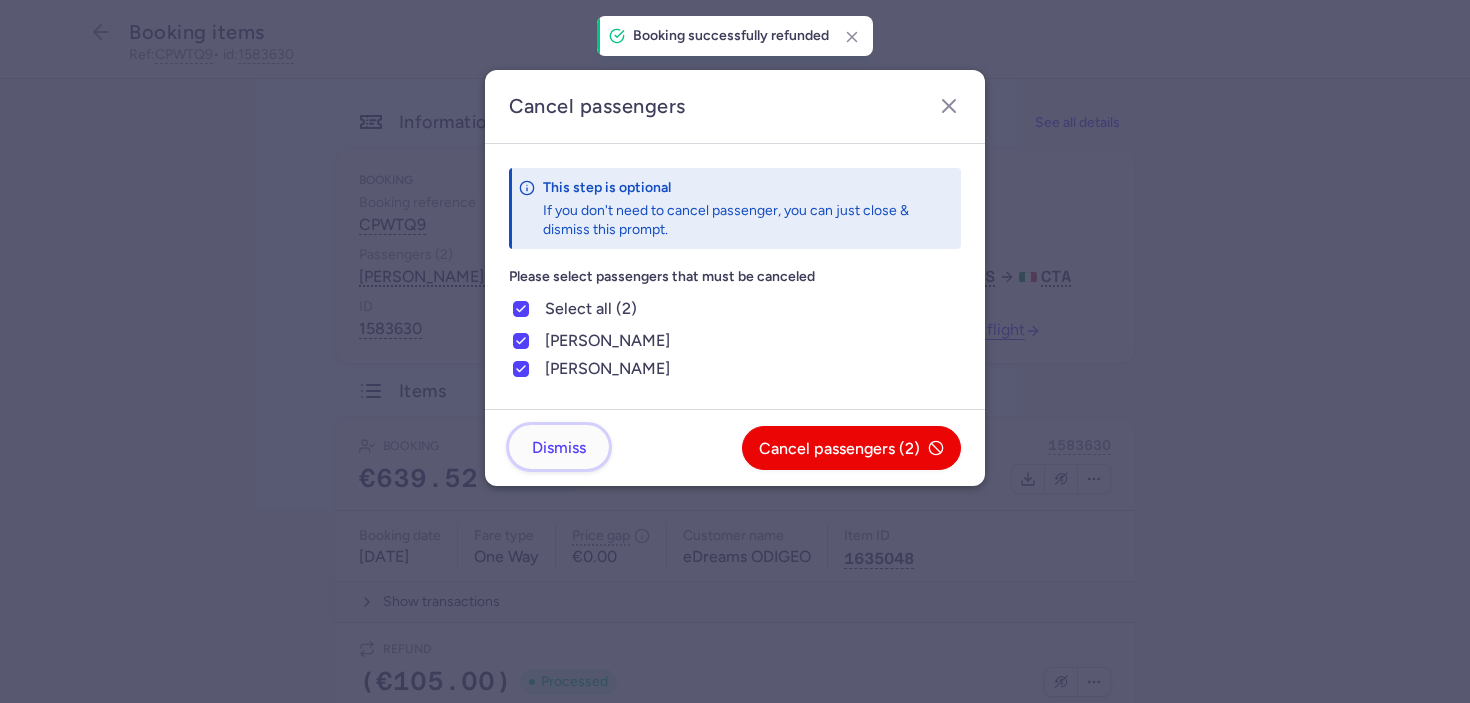 click on "Dismiss" 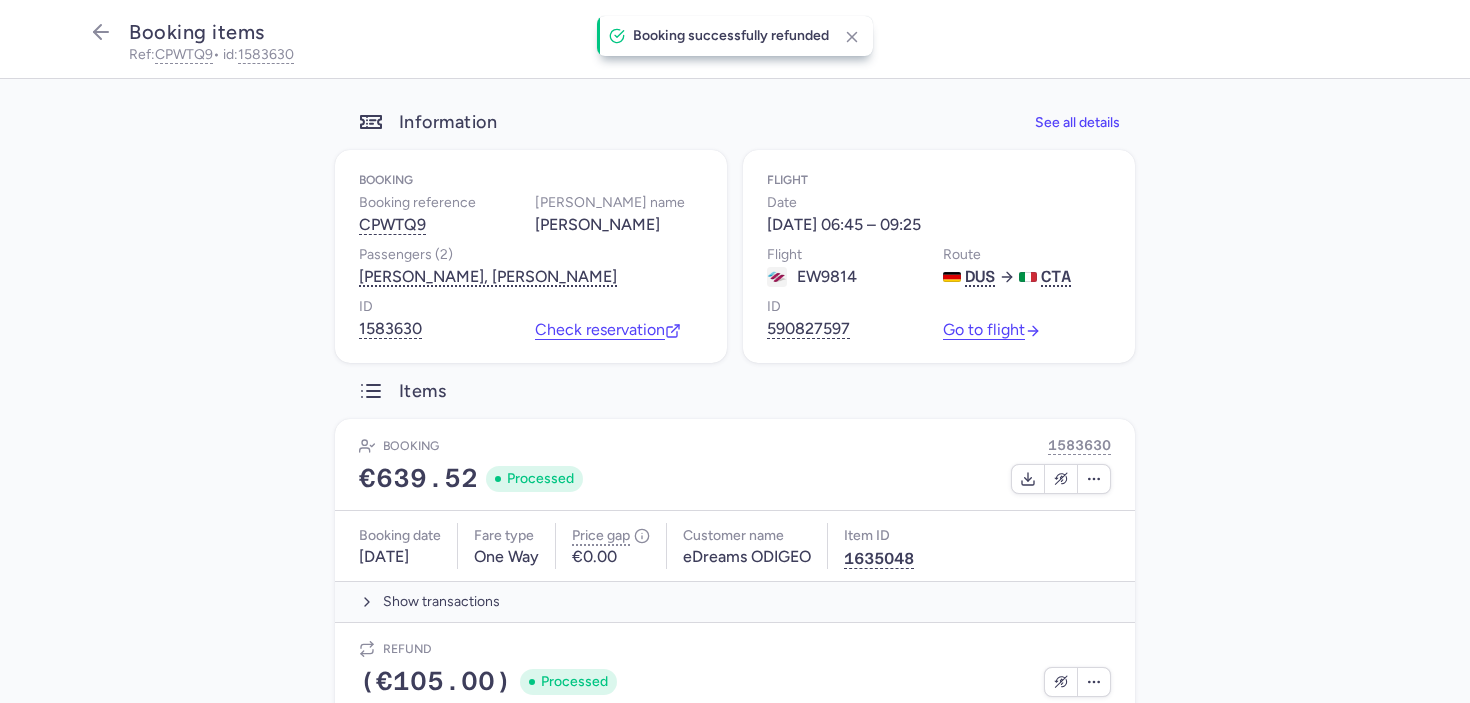 drag, startPoint x: 287, startPoint y: 477, endPoint x: 248, endPoint y: 28, distance: 450.69058 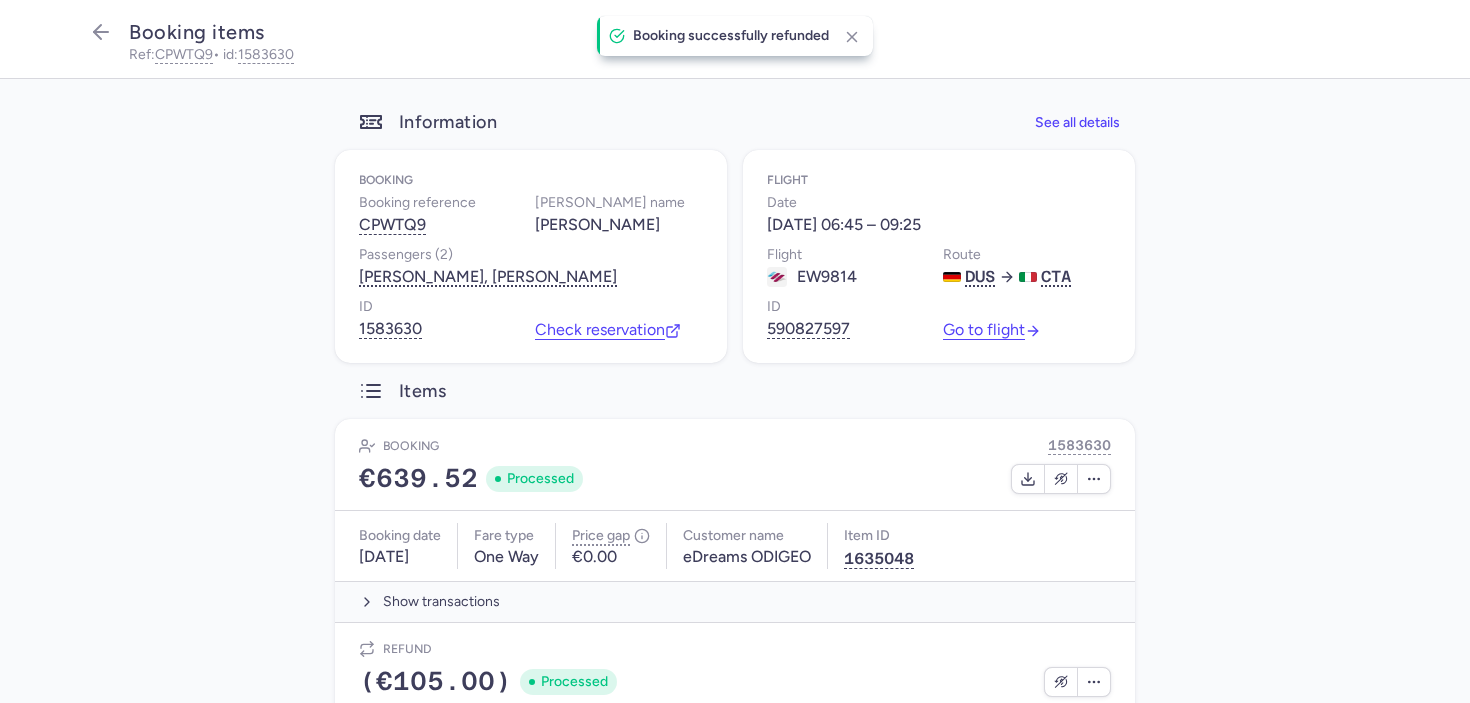 click on "Information  See all details  Booking Booking reference CPWTQ9 Booker name Axel TERBECK Passengers (2) Axel TERBECK, Anna TERBECK ID 1583630  Check reservation  Flight Date Wed, 16 Jul 06:45 – 09:25 Flight  EW9814 Route DUS CTA ID 590827597  Go to flight   Items  Booking 1583630 €639.52 Processed Booking date  11/07/2025 Fare type  One Way Price gap  €0.00 Customer name  eDreams ODIGEO Item ID  1635048  Show transactions Refund (€105.00) Processed Refund date  15/07/2025 Price gap  €0.00 Customer name  eDreams ODIGEO Item ID  1640973  Show transactions" 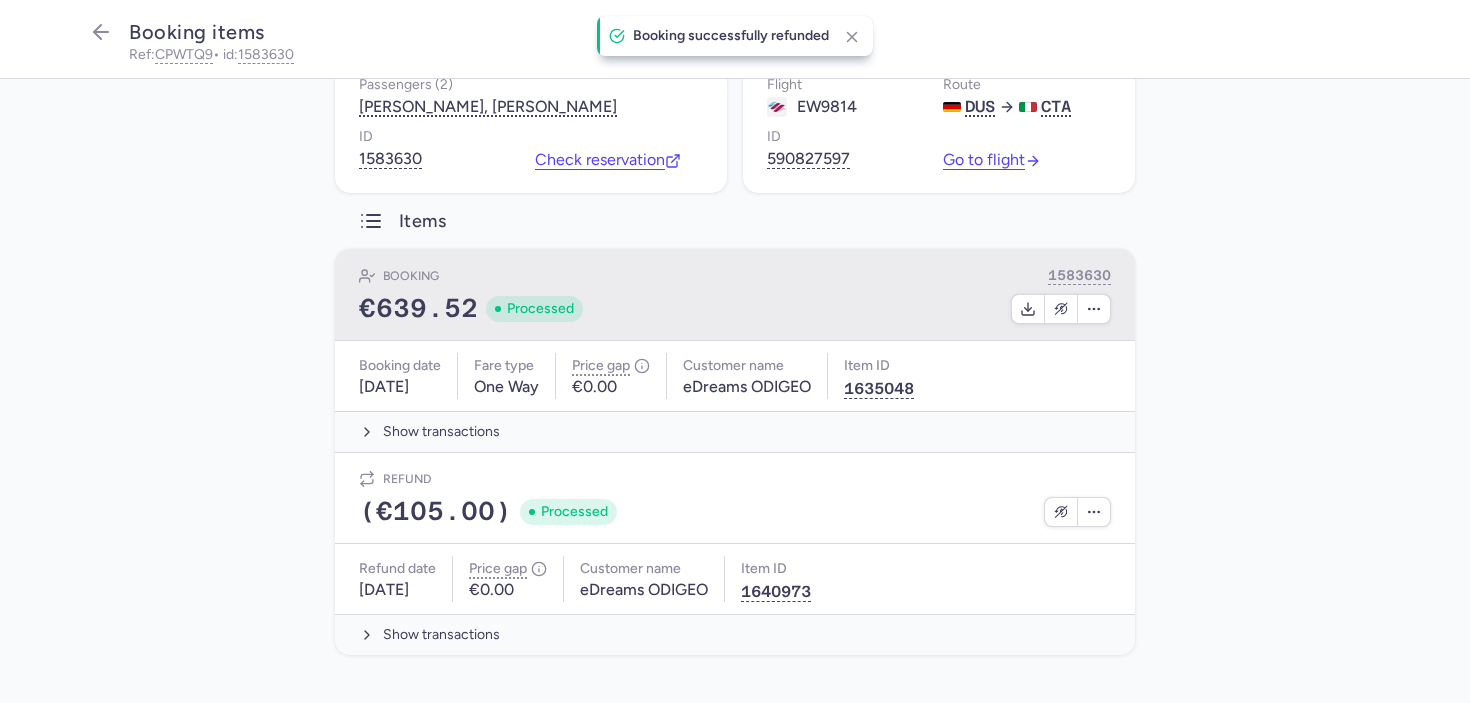 scroll, scrollTop: 0, scrollLeft: 0, axis: both 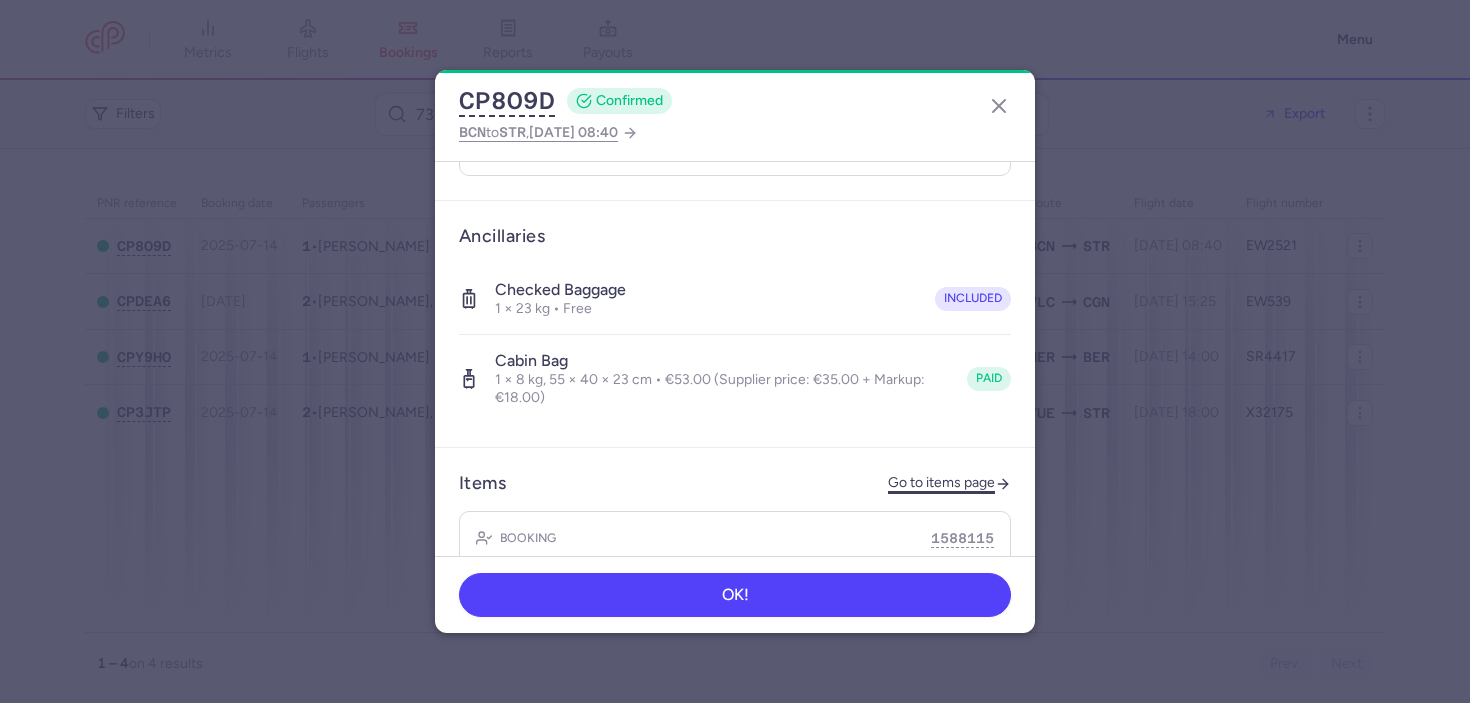 click on "Go to items page" 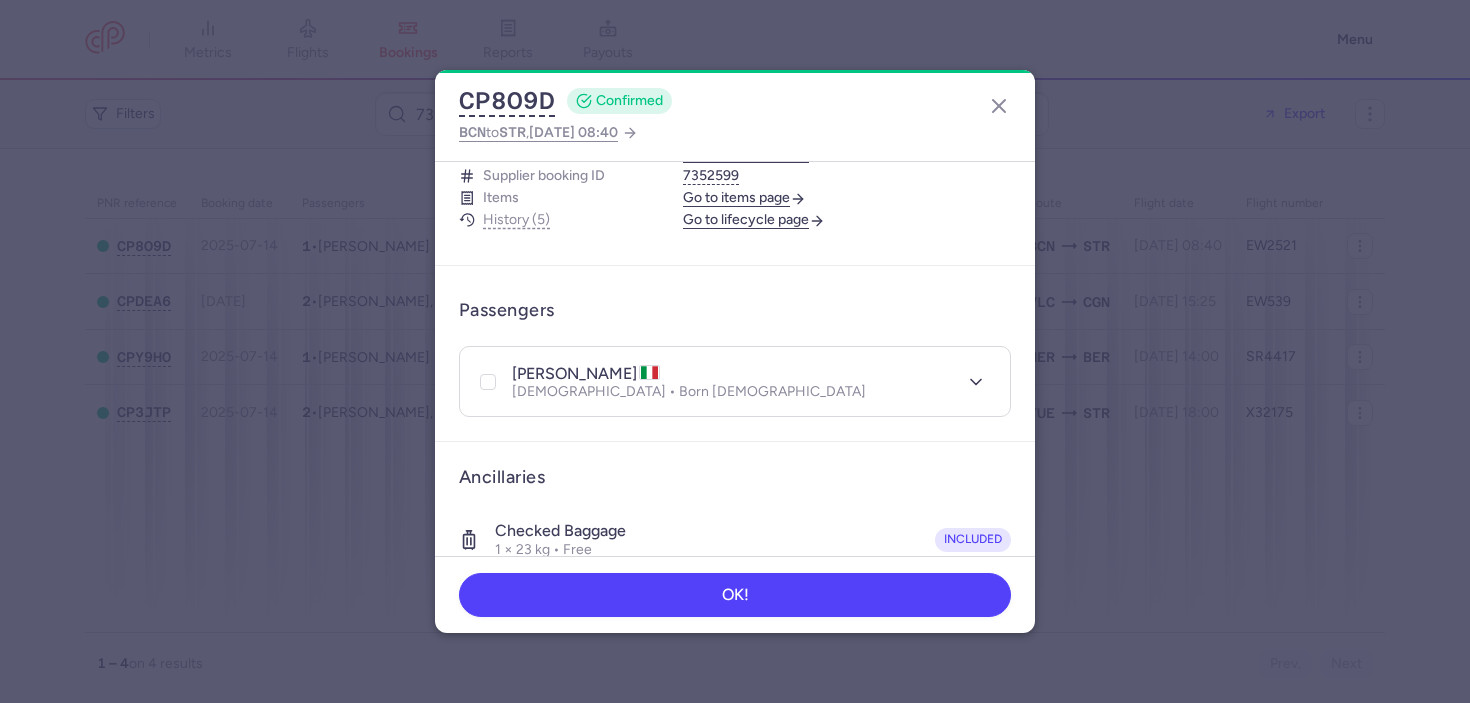 scroll, scrollTop: 523, scrollLeft: 0, axis: vertical 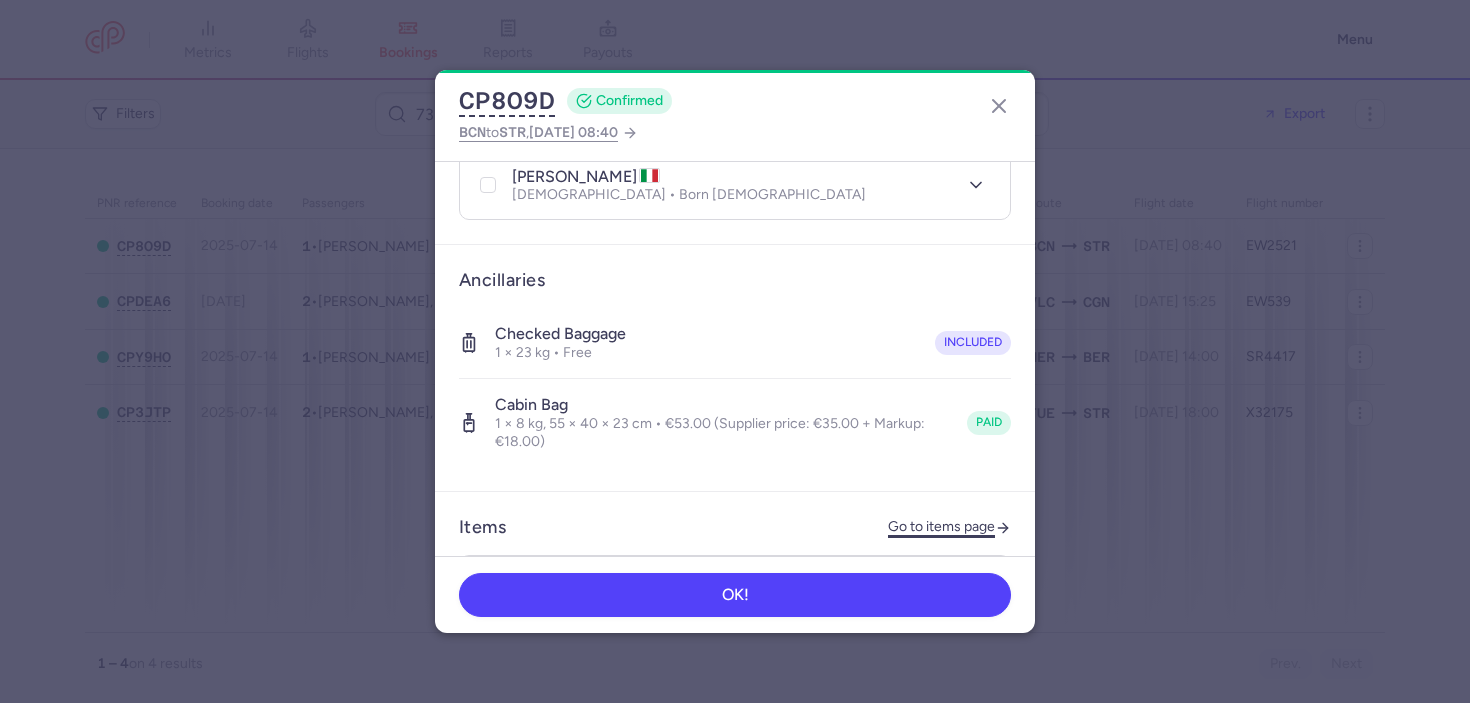 click on "Go to items page" 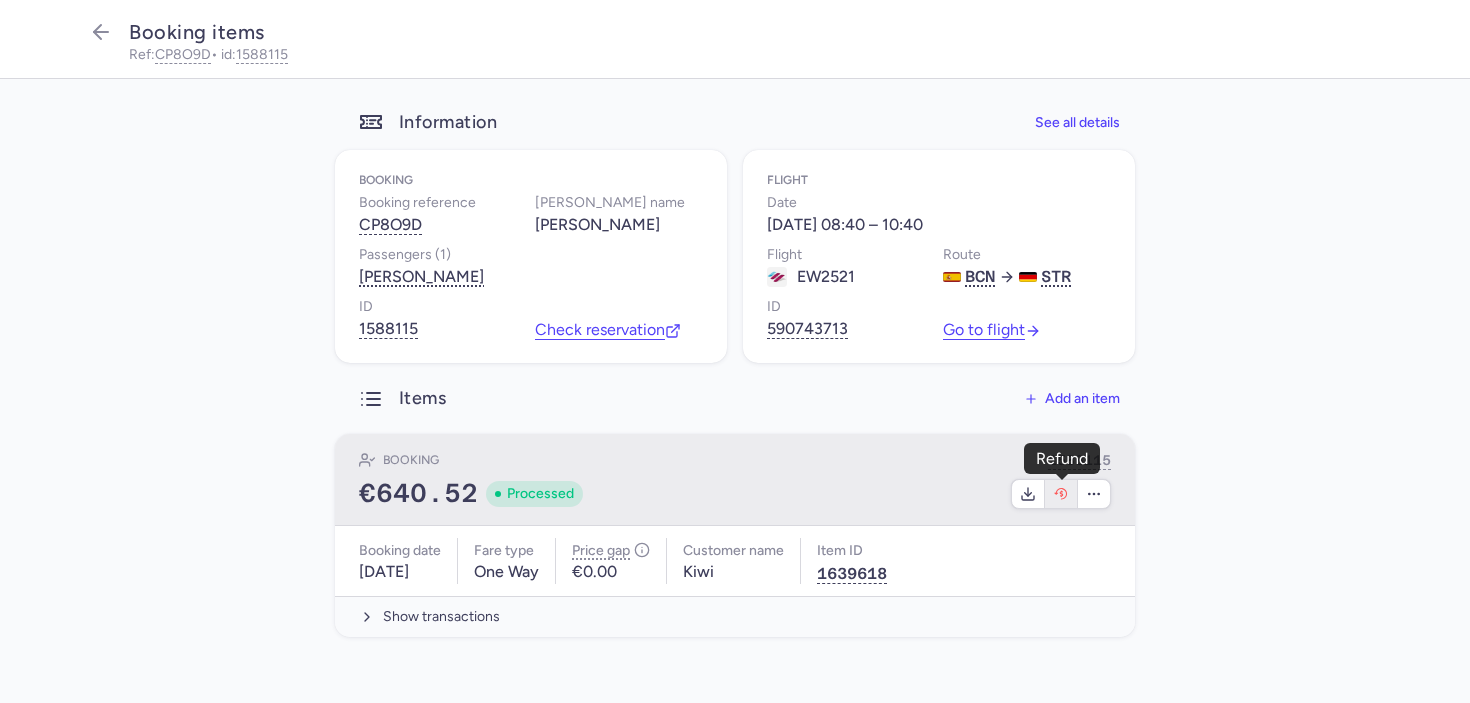 click 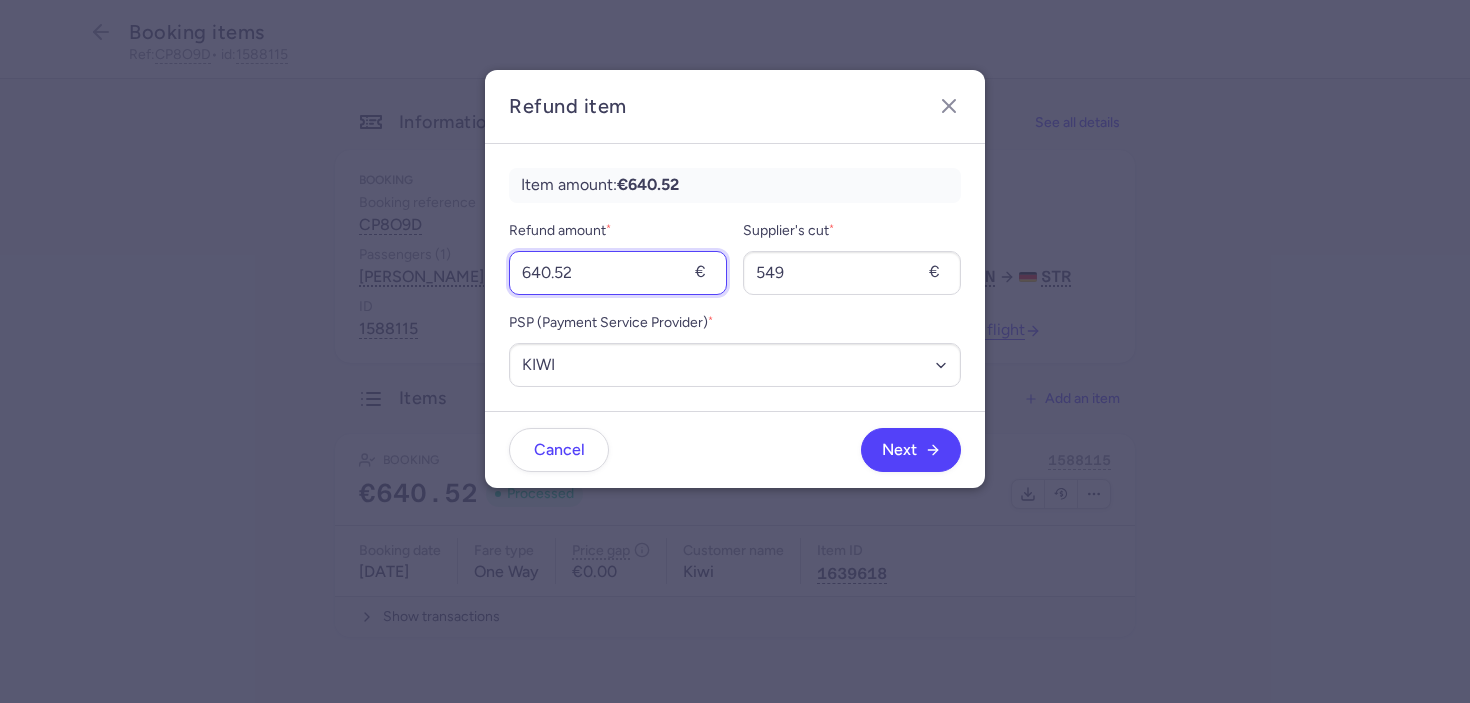 click on "640.52" at bounding box center (618, 273) 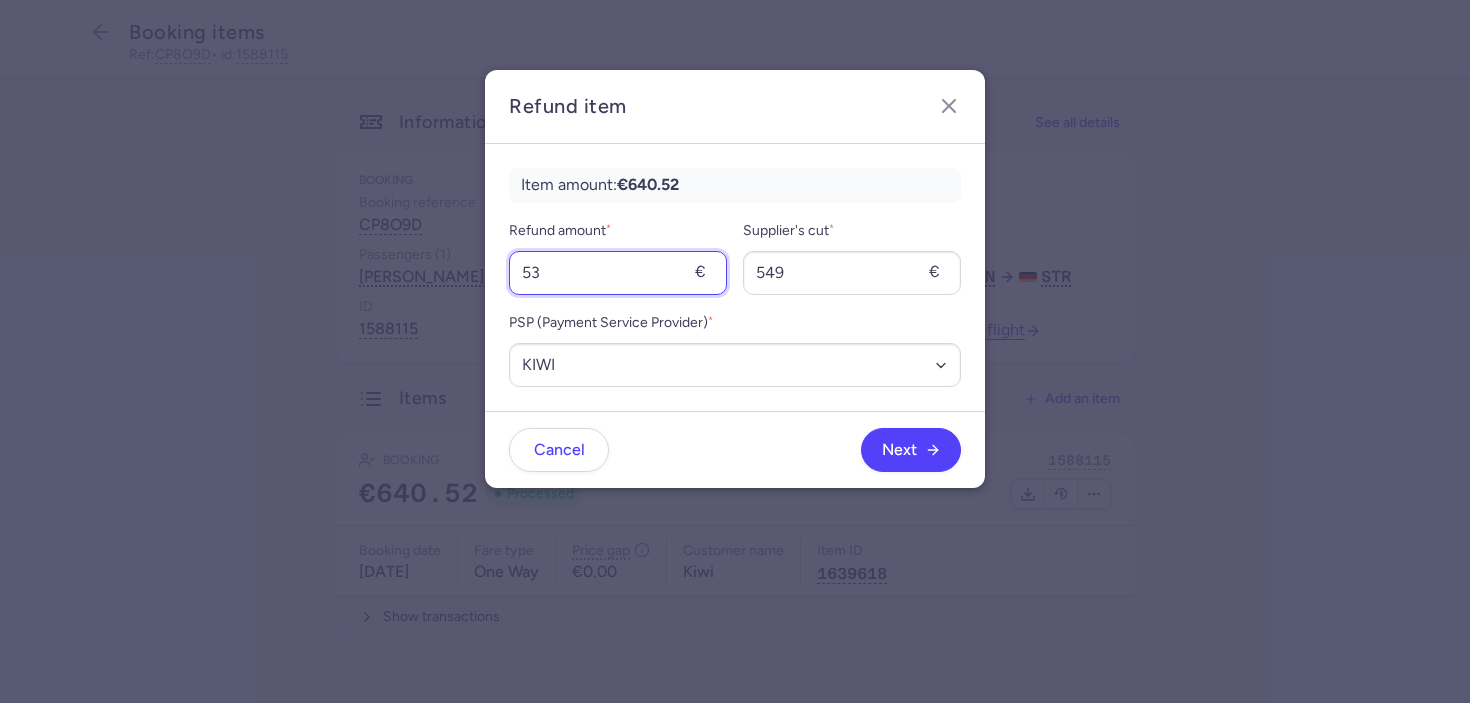 type on "53" 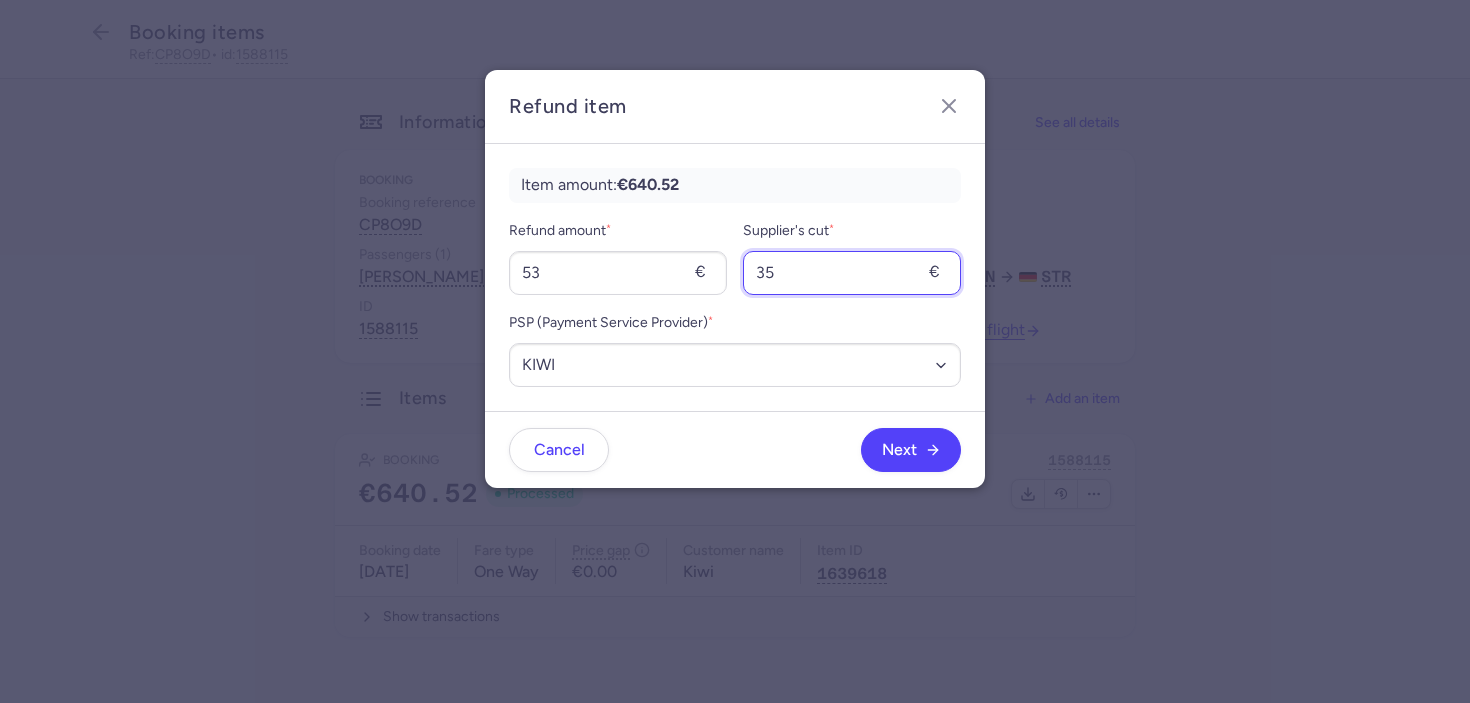 type on "35" 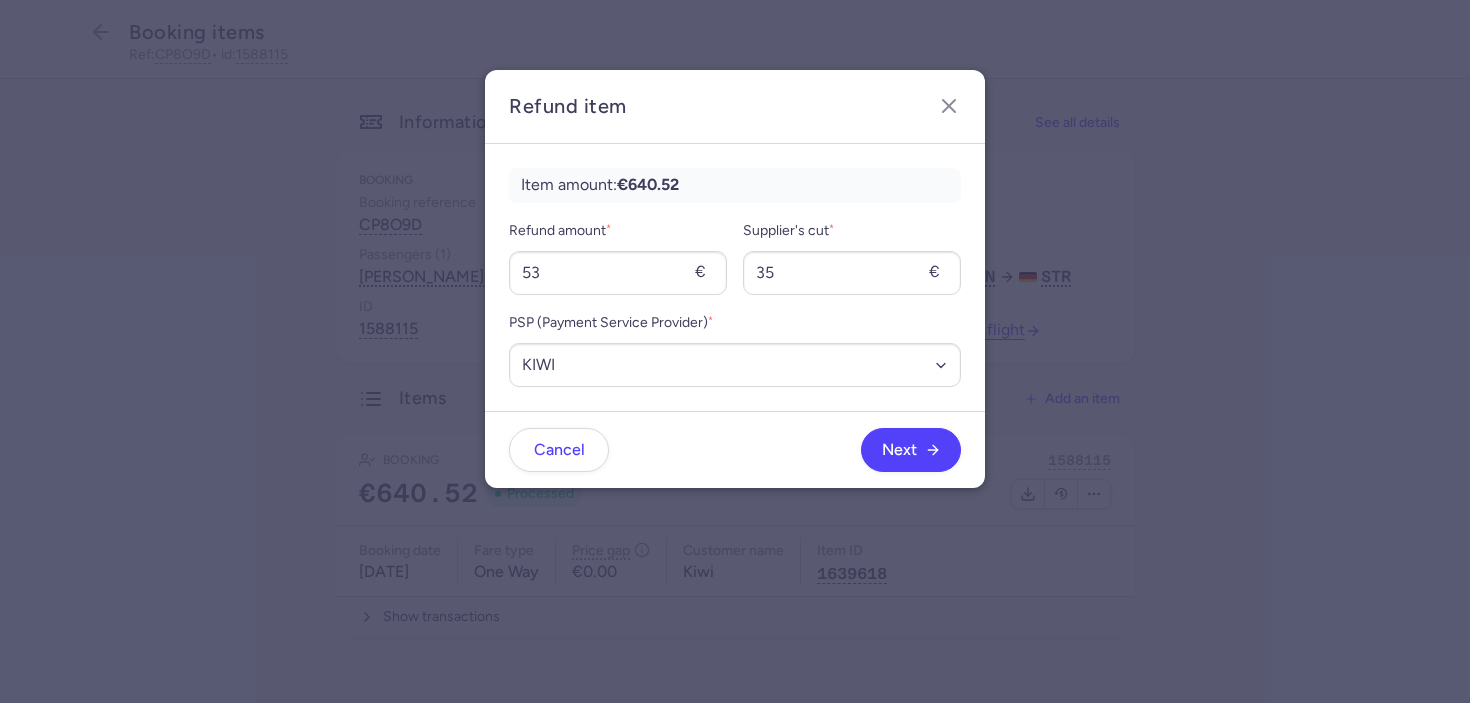 click on "Item amount:  €640.52 Refund amount  * 53 € Supplier's cut  * 35 € PSP (Payment Service Provider)  * Select an option BANK_FR KIWI" 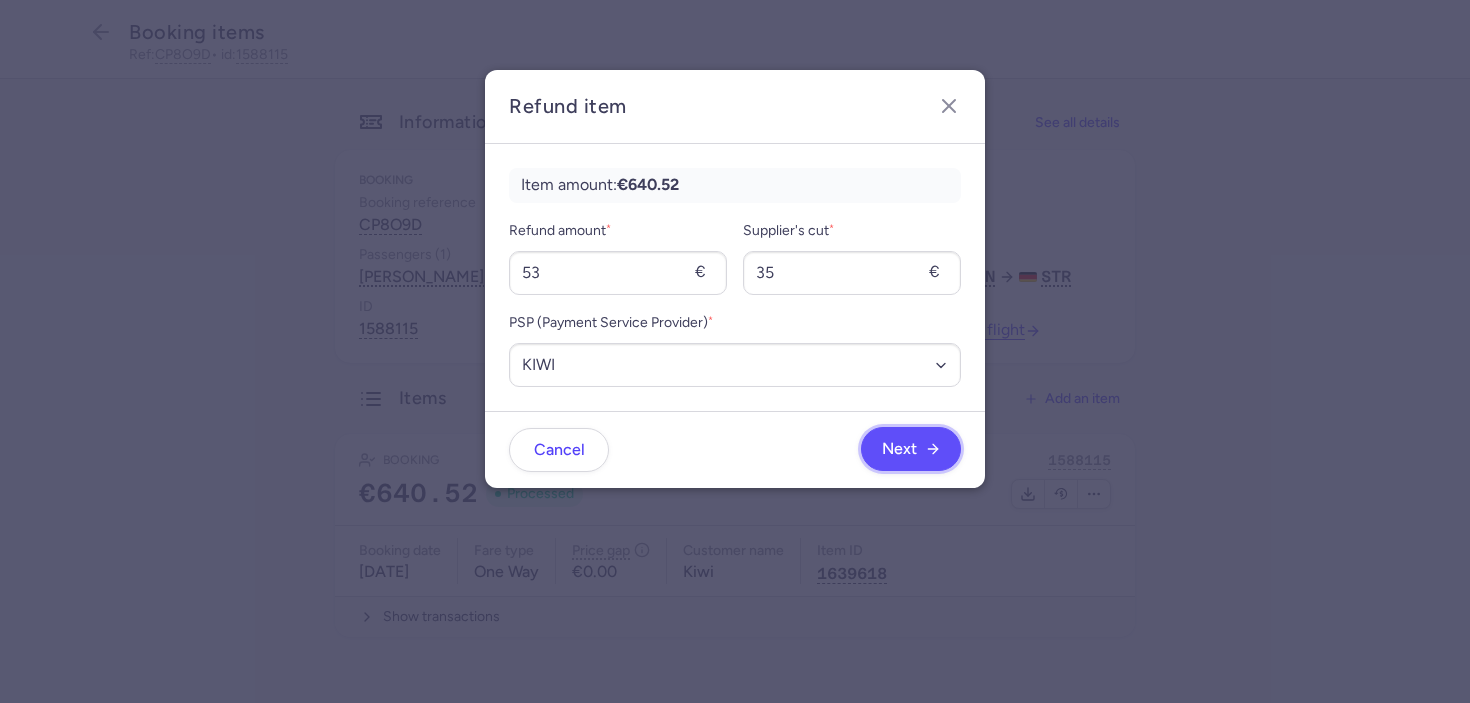 click on "Next" at bounding box center (899, 449) 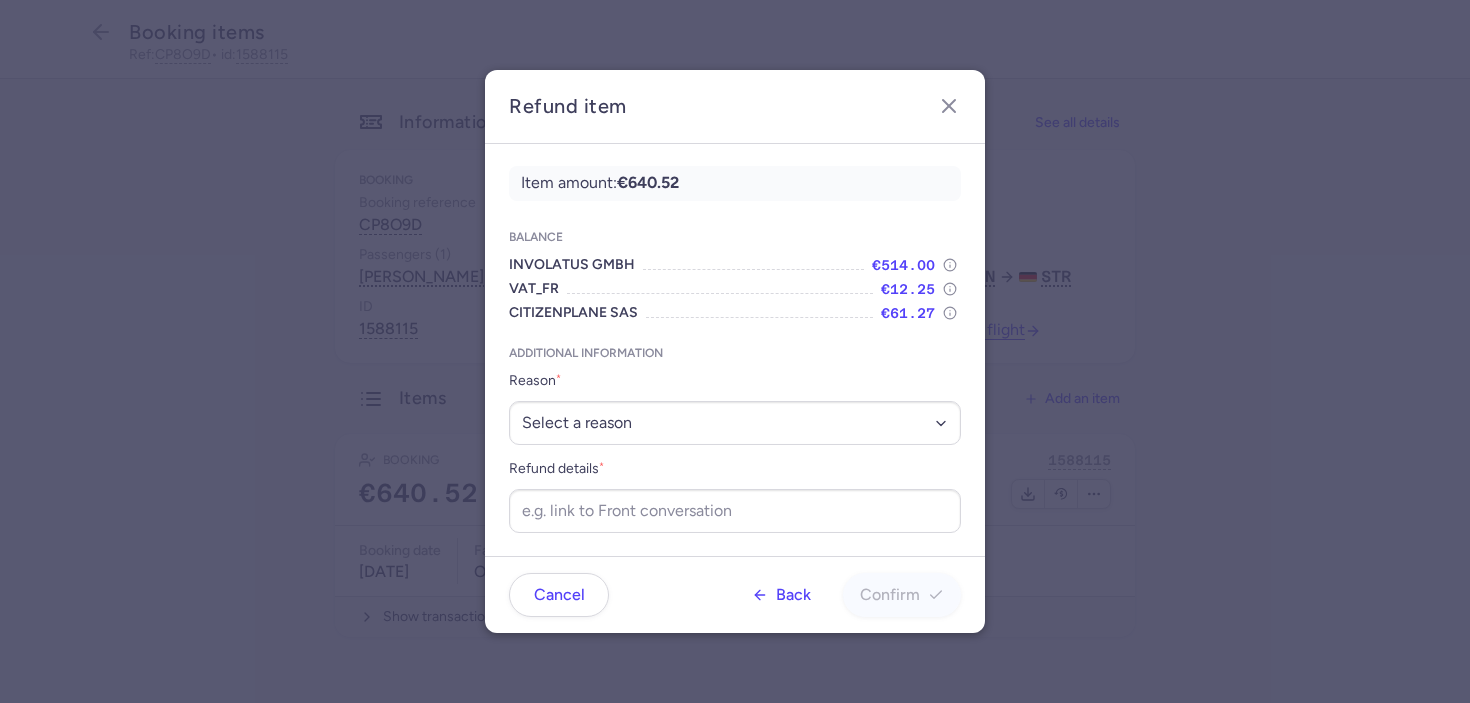 scroll, scrollTop: 3, scrollLeft: 0, axis: vertical 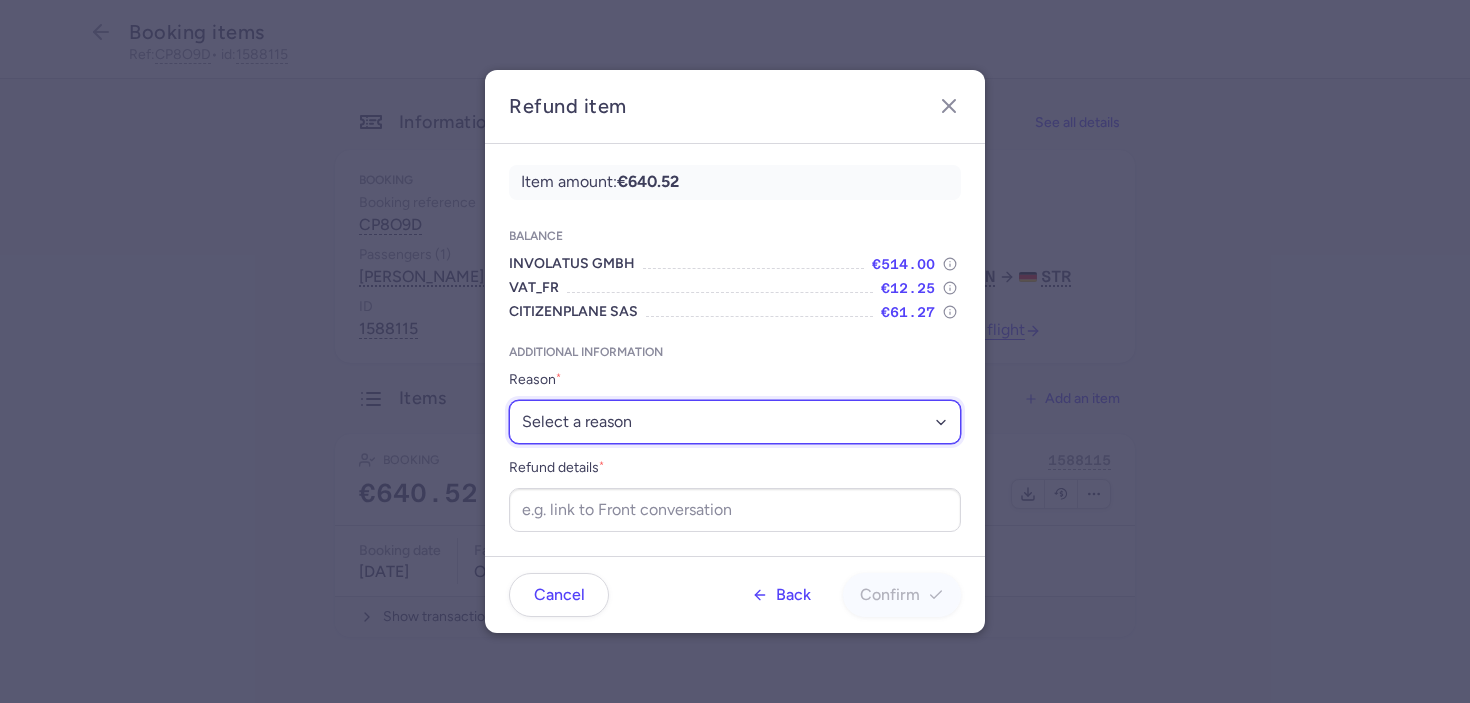 click on "Select a reason ✈️ Airline ceasing ops 💼 Ancillary issue 📄 APIS missing ⚙️ CitizenPlane error ⛔️ Denied boarding 🔁 Duplicate ❌ Flight canceled 🕵🏼‍♂️ Fraud 🎁 Goodwill 🎫 Goodwill allowance 🙃 Other 💺 Overbooking 💸 Refund with penalty 🙅 Schedule change not accepted 🤕 Supplier error 💵 Tax refund ❓ Unconfirmed booking" at bounding box center [735, 422] 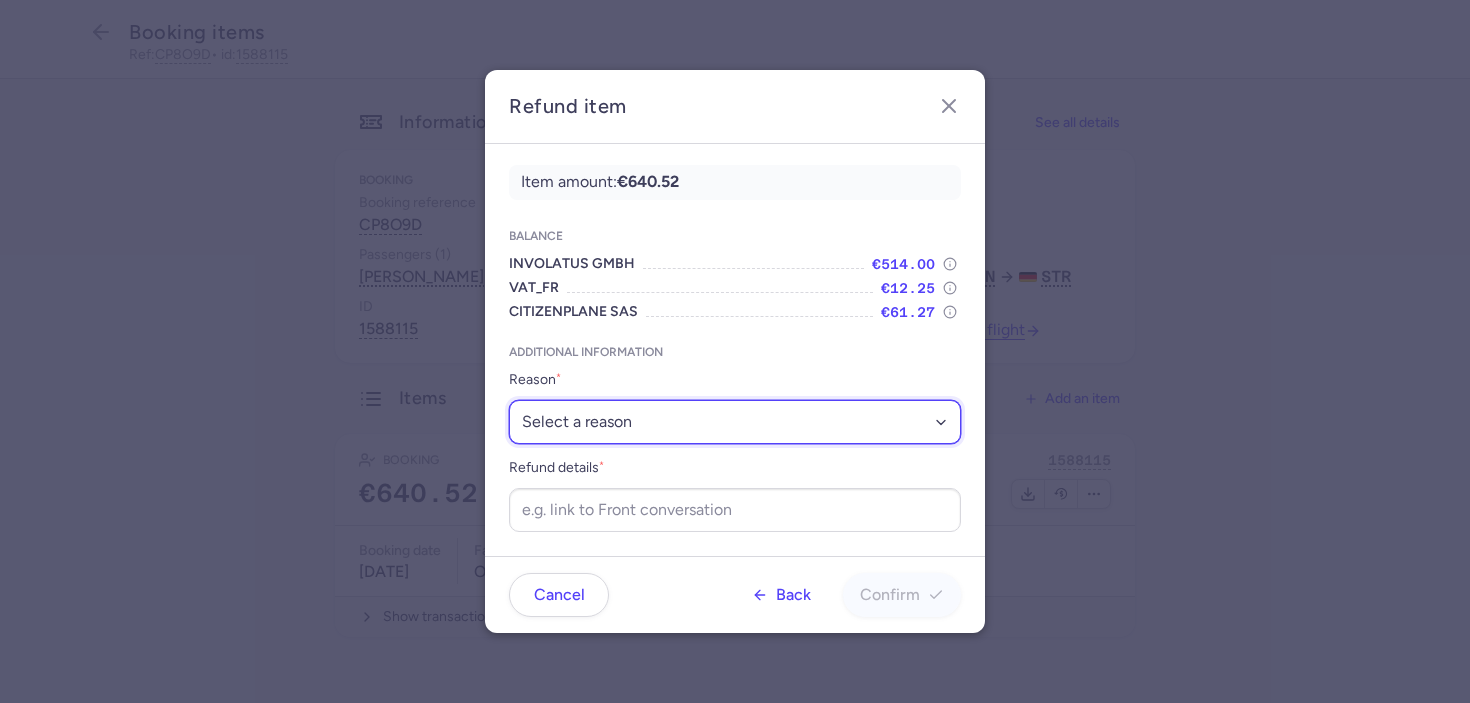 select on "ANCILLARY_ISSUE" 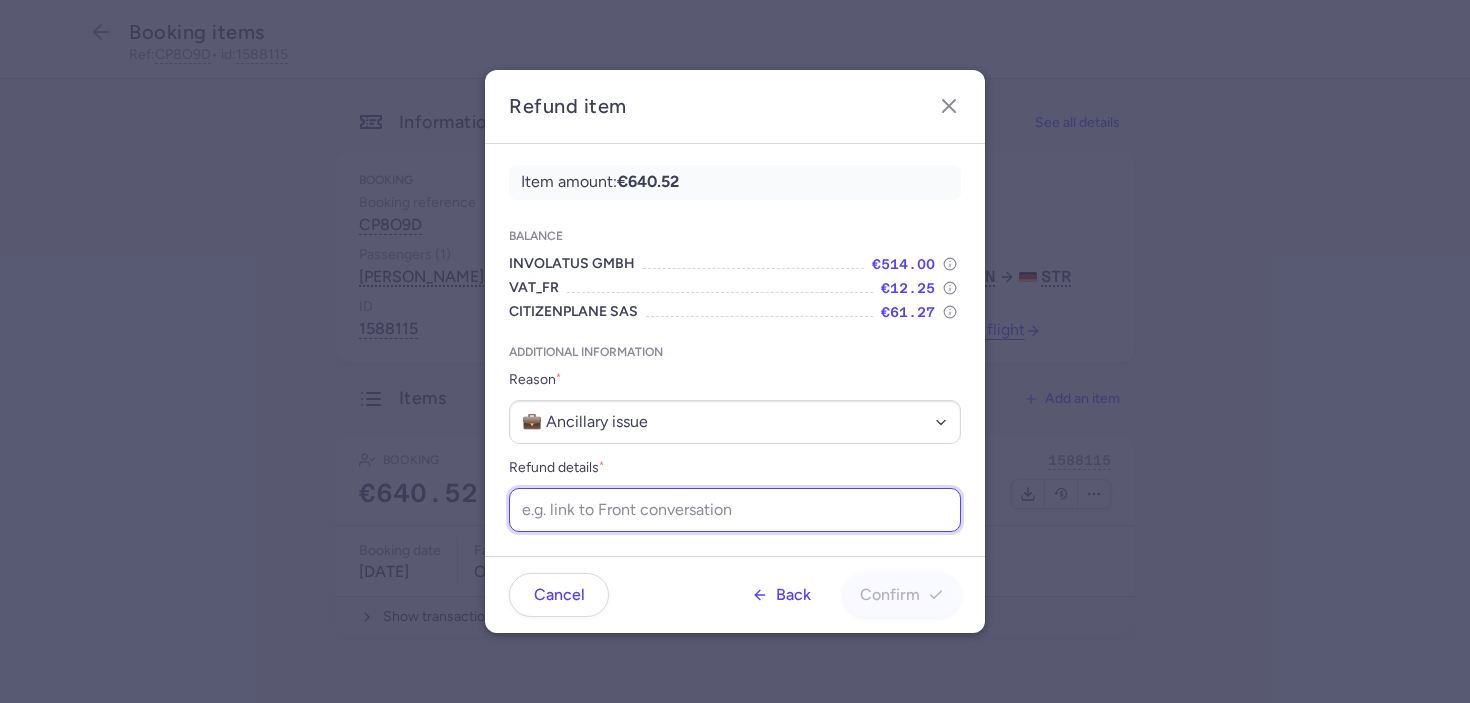 click on "Refund details  *" at bounding box center (735, 510) 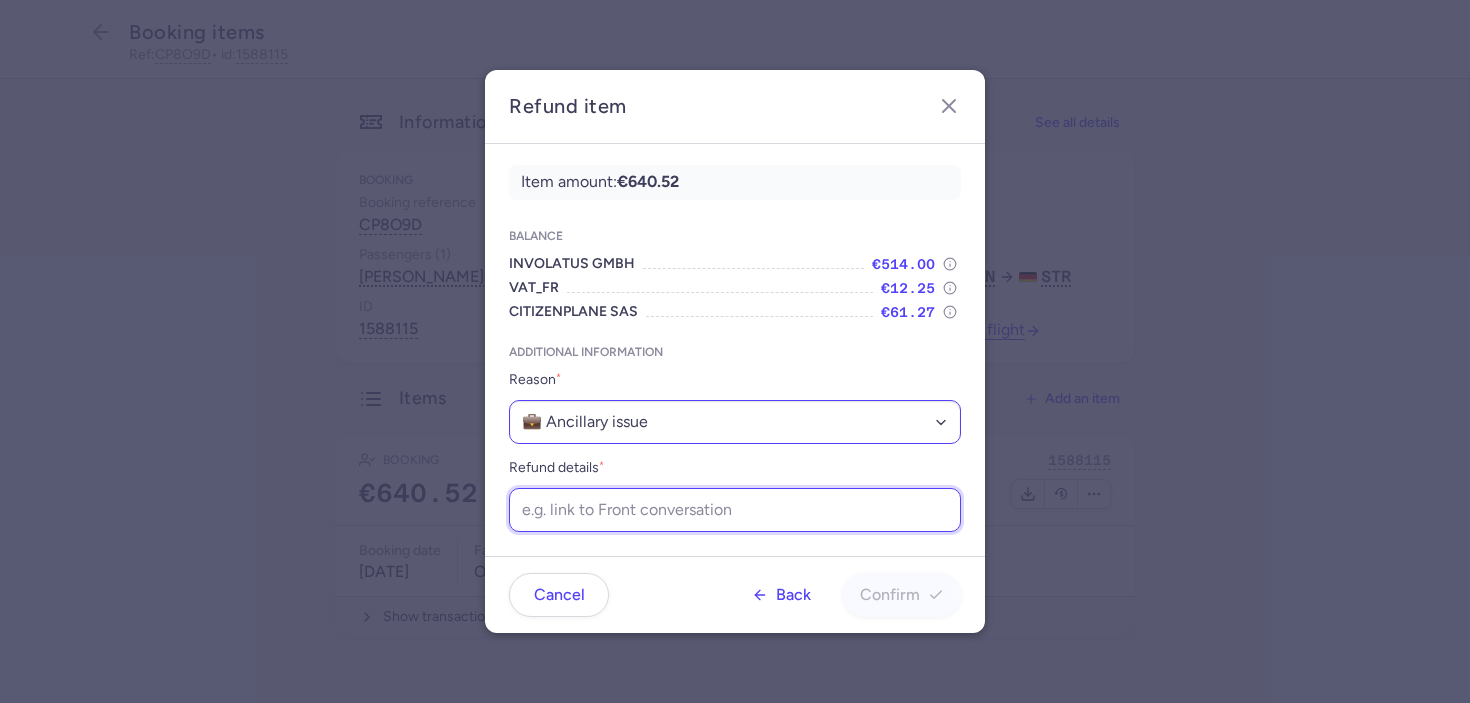 paste on "https://app.frontapp.com/open/cnv_eyi9r0i?key=jNlAeRQC5kVfMiDHAyDqTF3blDhgqDiw" 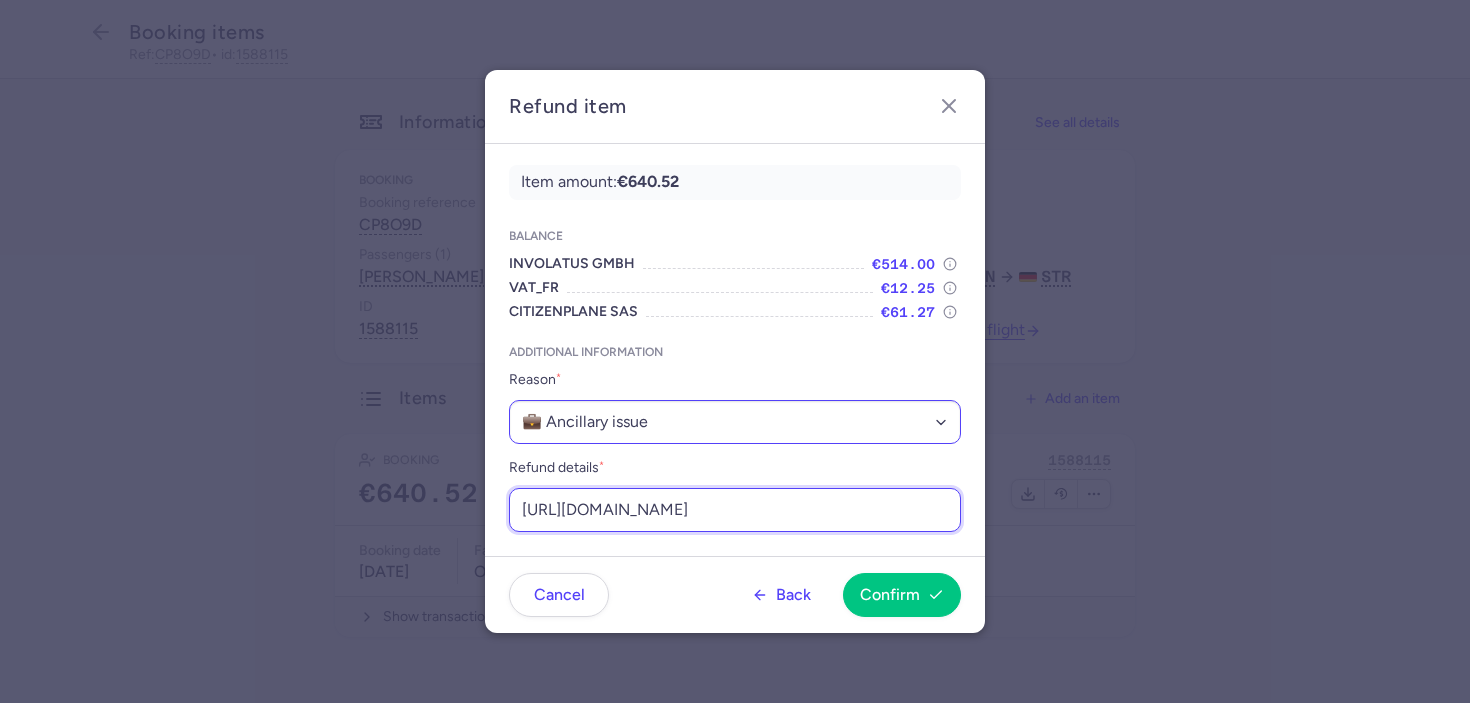 scroll, scrollTop: 0, scrollLeft: 236, axis: horizontal 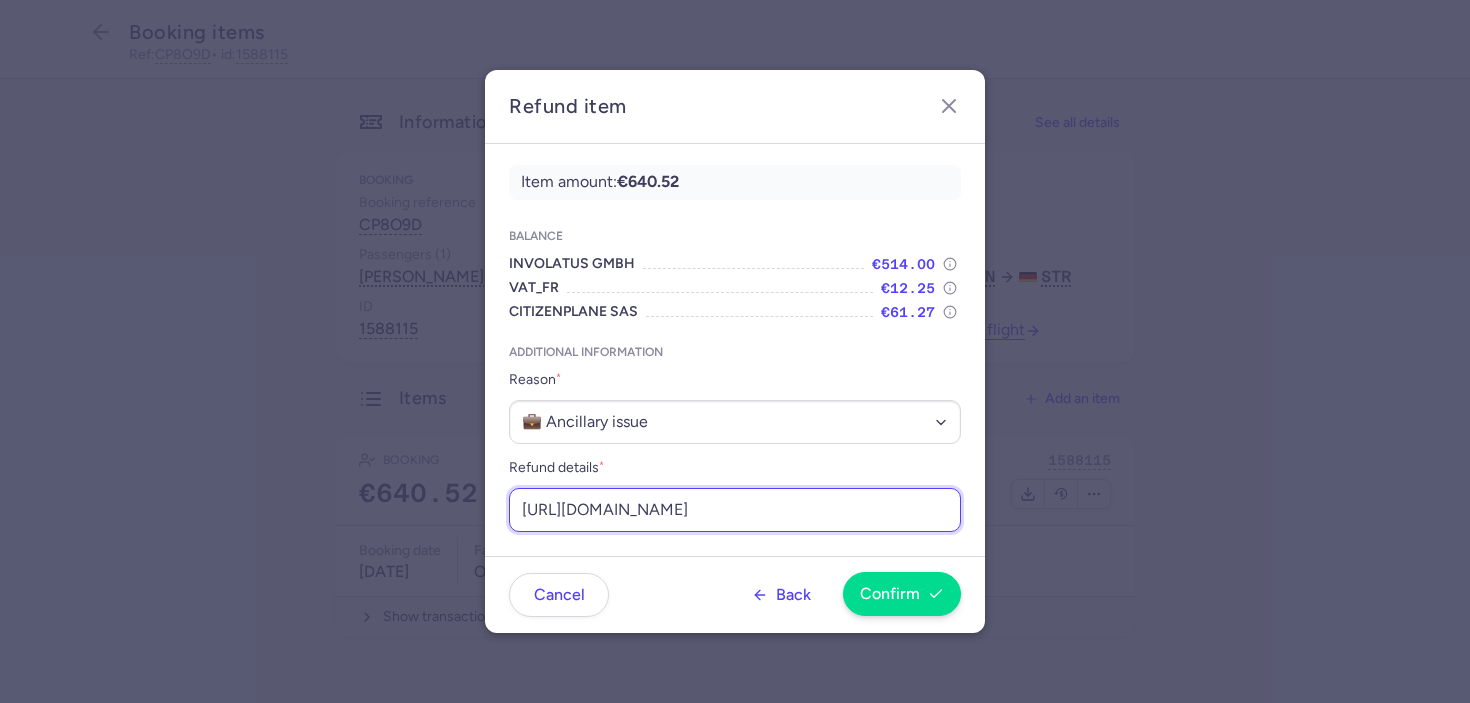 type on "https://app.frontapp.com/open/cnv_eyi9r0i?key=jNlAeRQC5kVfMiDHAyDqTF3blDhgqDiw" 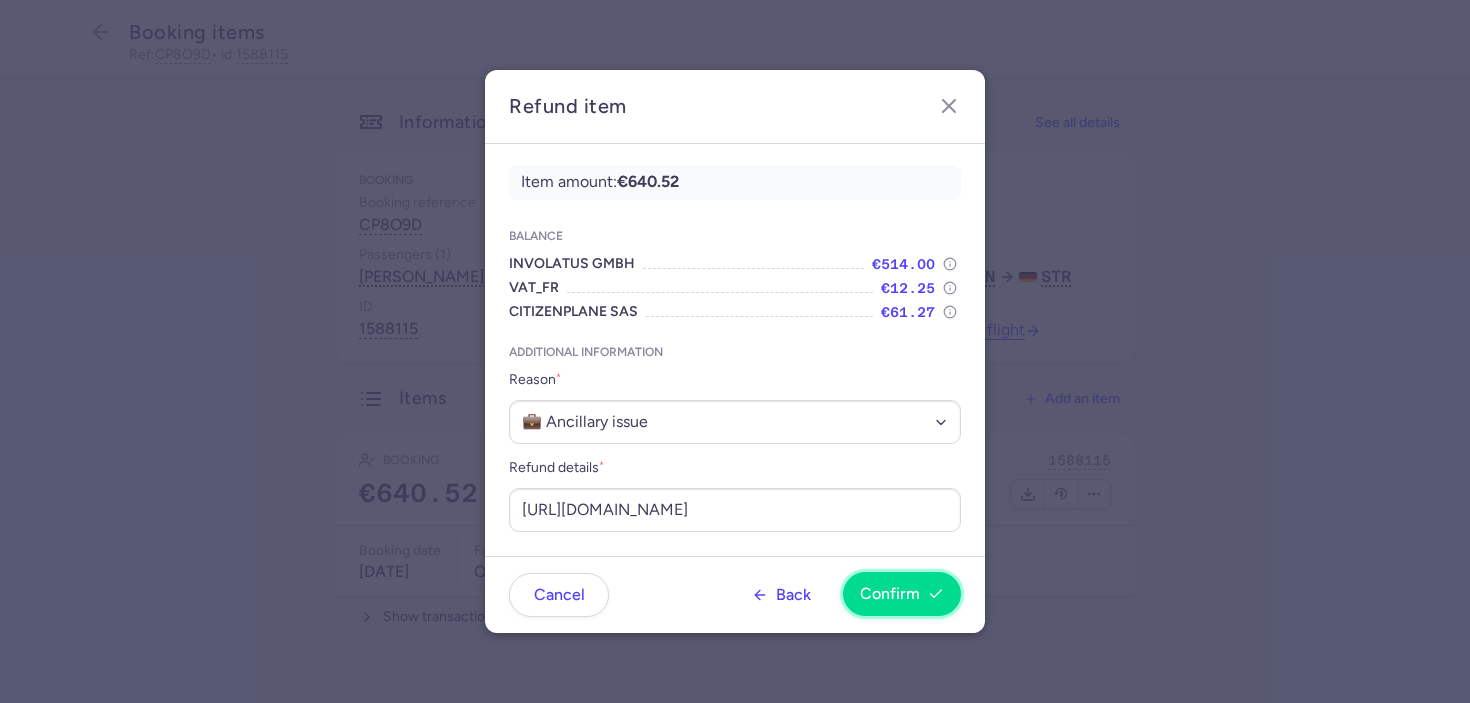 click on "Confirm" at bounding box center (890, 594) 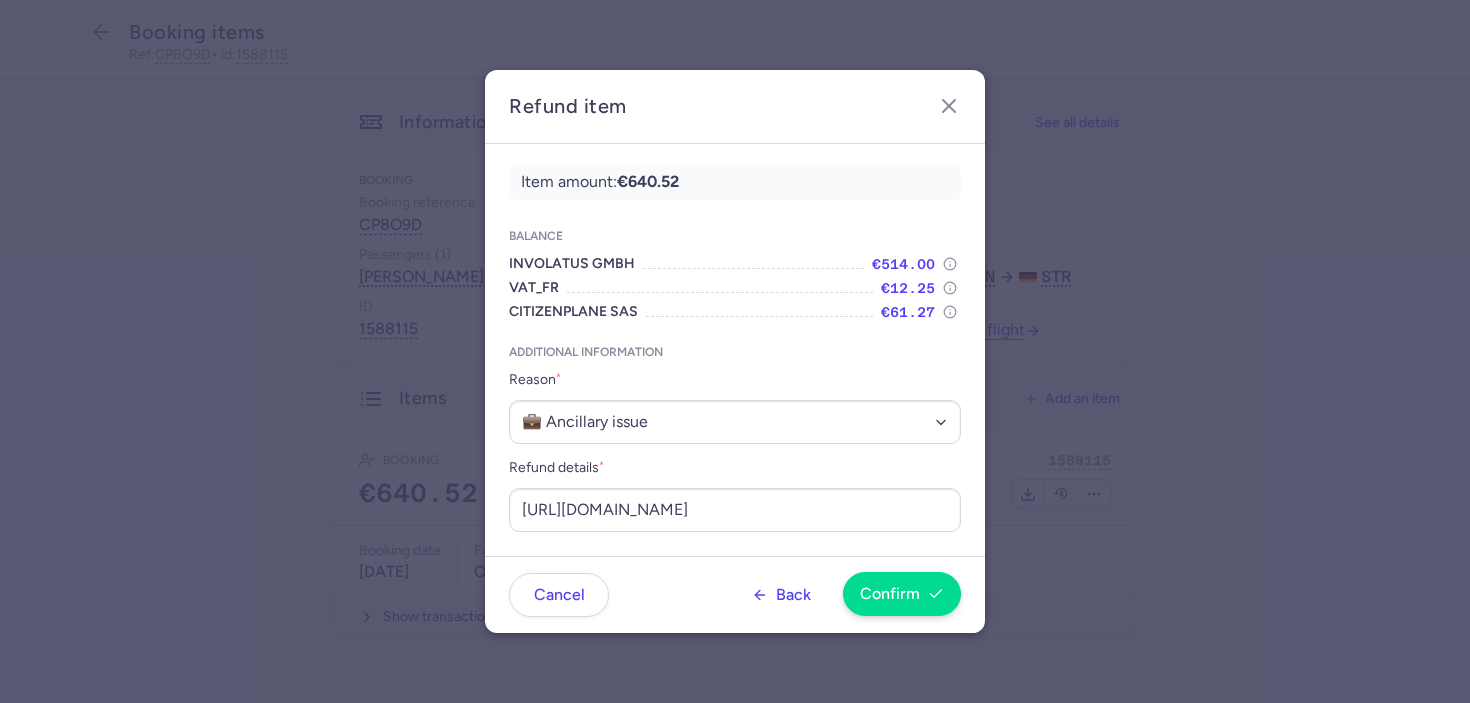 scroll, scrollTop: 0, scrollLeft: 0, axis: both 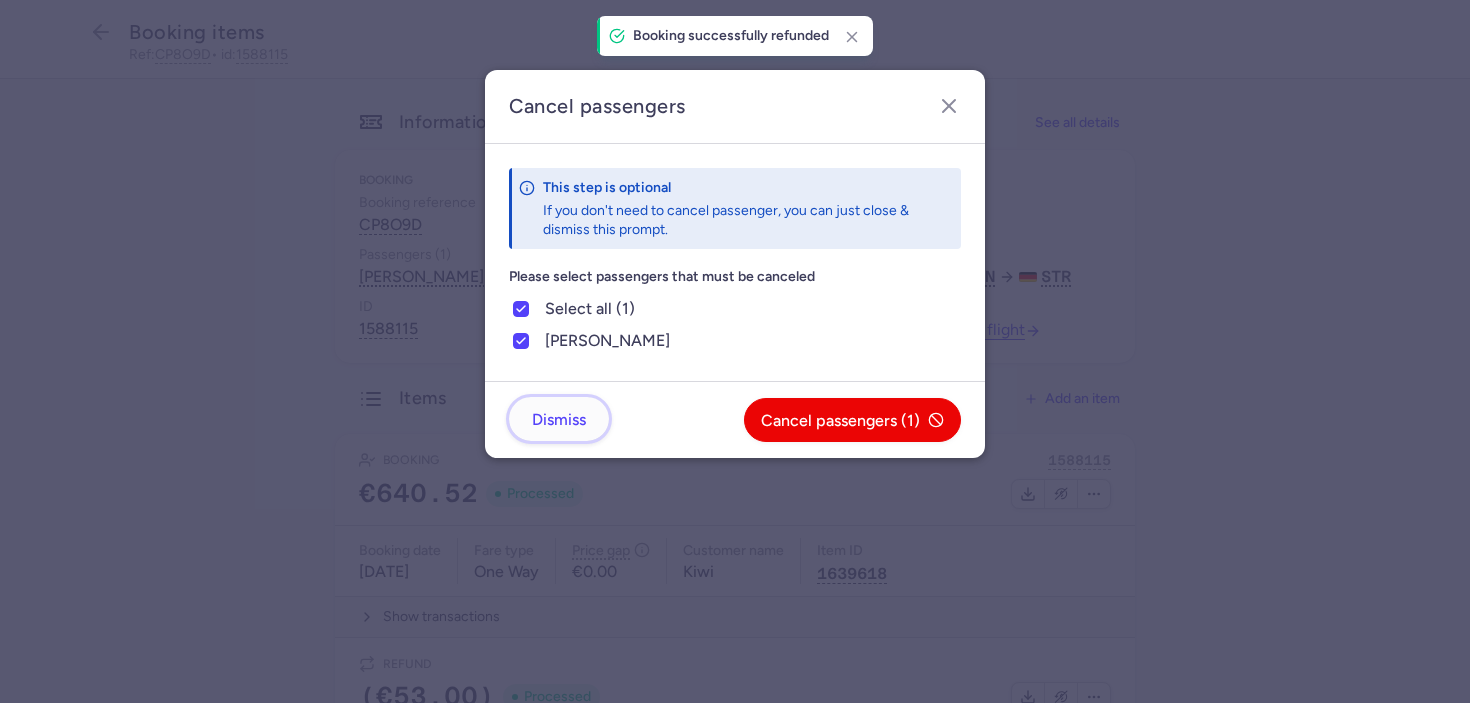 click on "Dismiss" at bounding box center [559, 420] 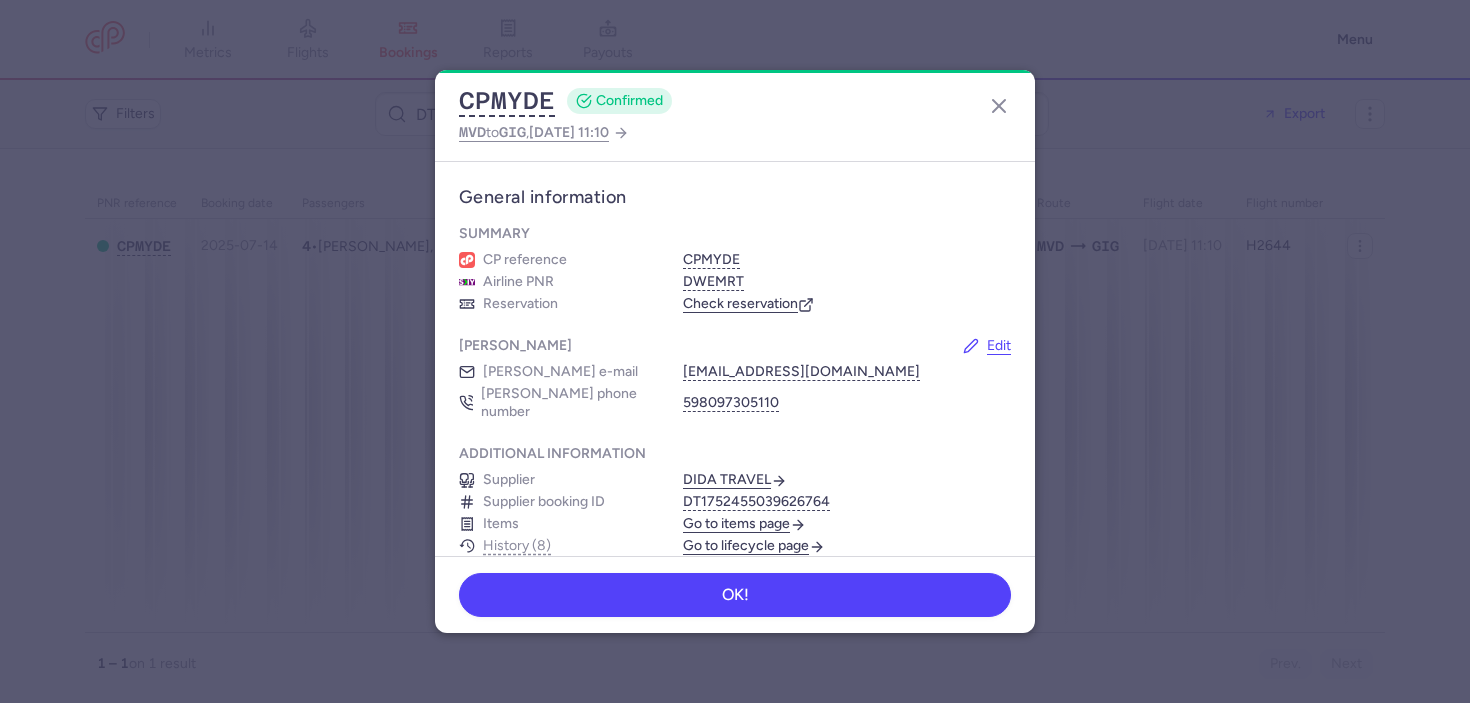 scroll, scrollTop: 0, scrollLeft: 0, axis: both 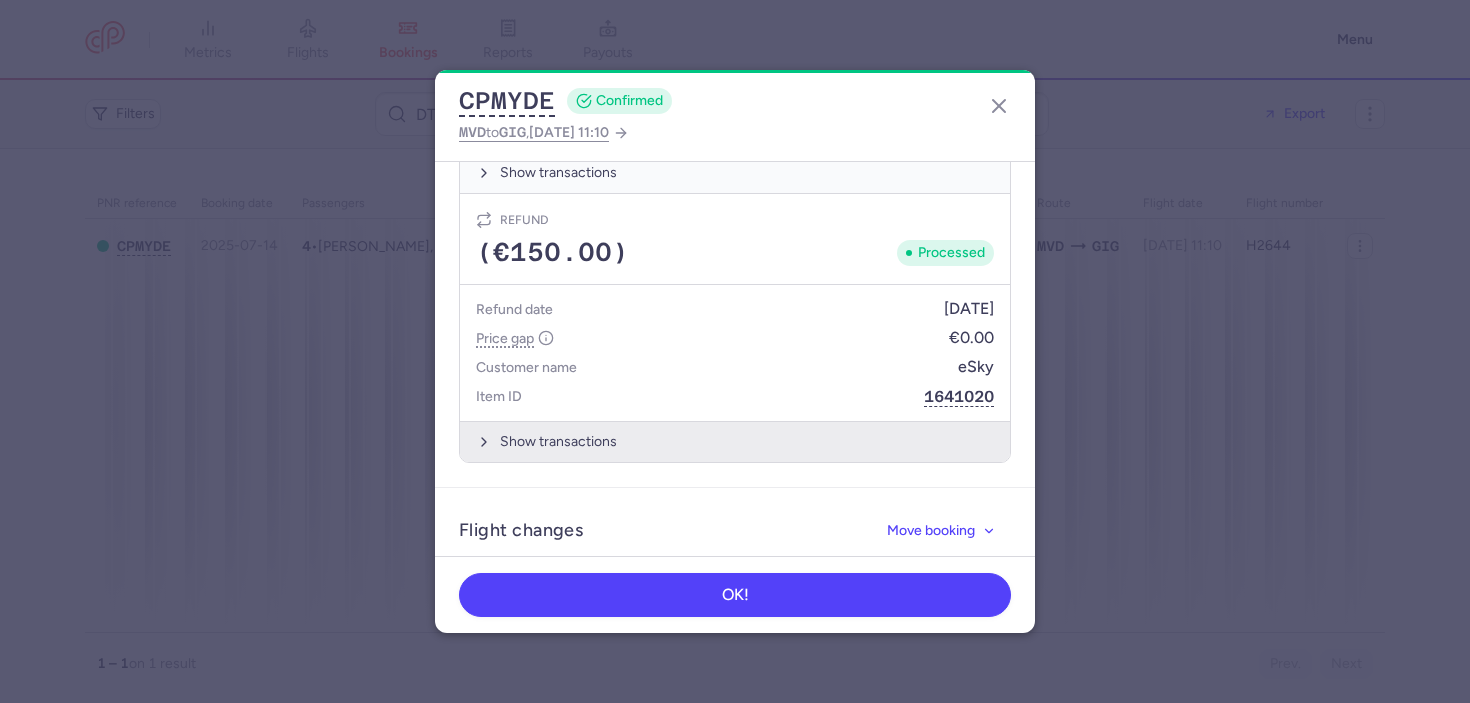 click on "Show transactions" at bounding box center (735, 441) 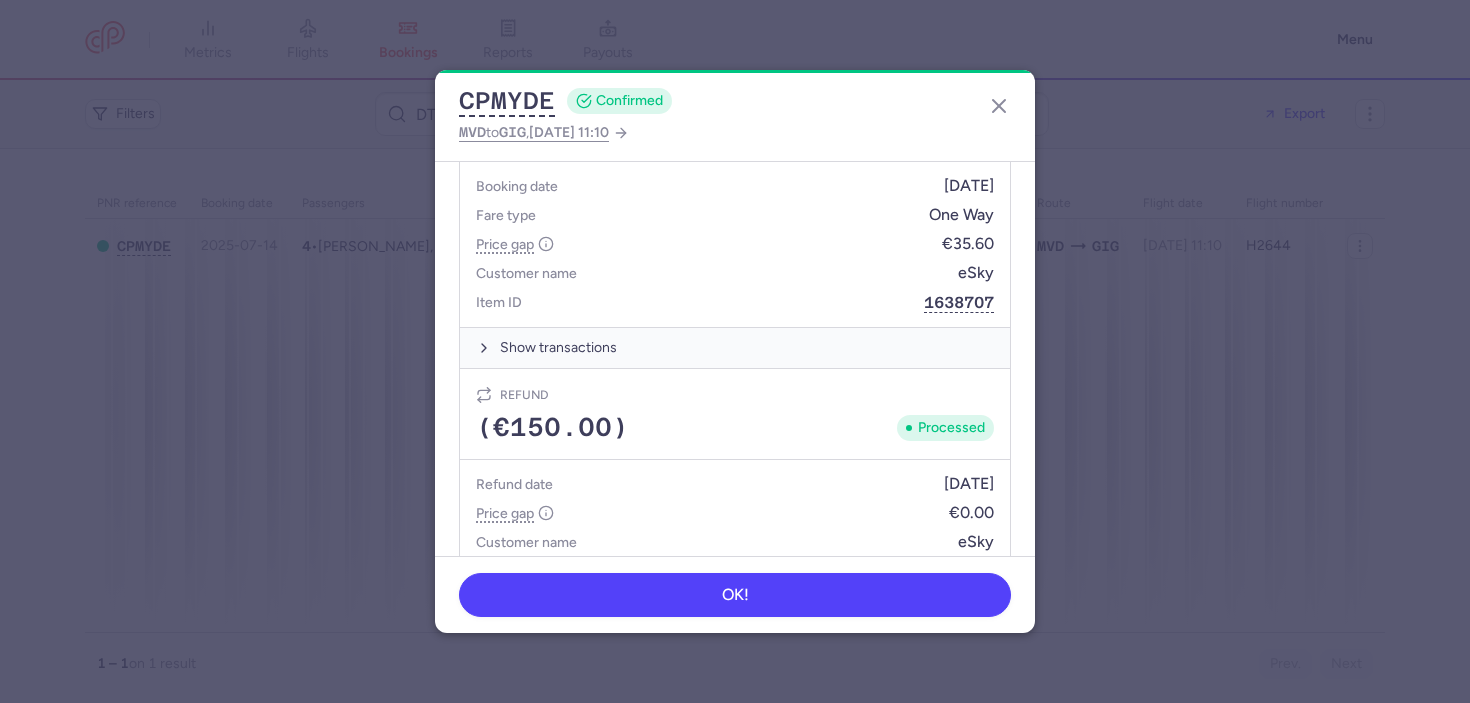 scroll, scrollTop: 815, scrollLeft: 0, axis: vertical 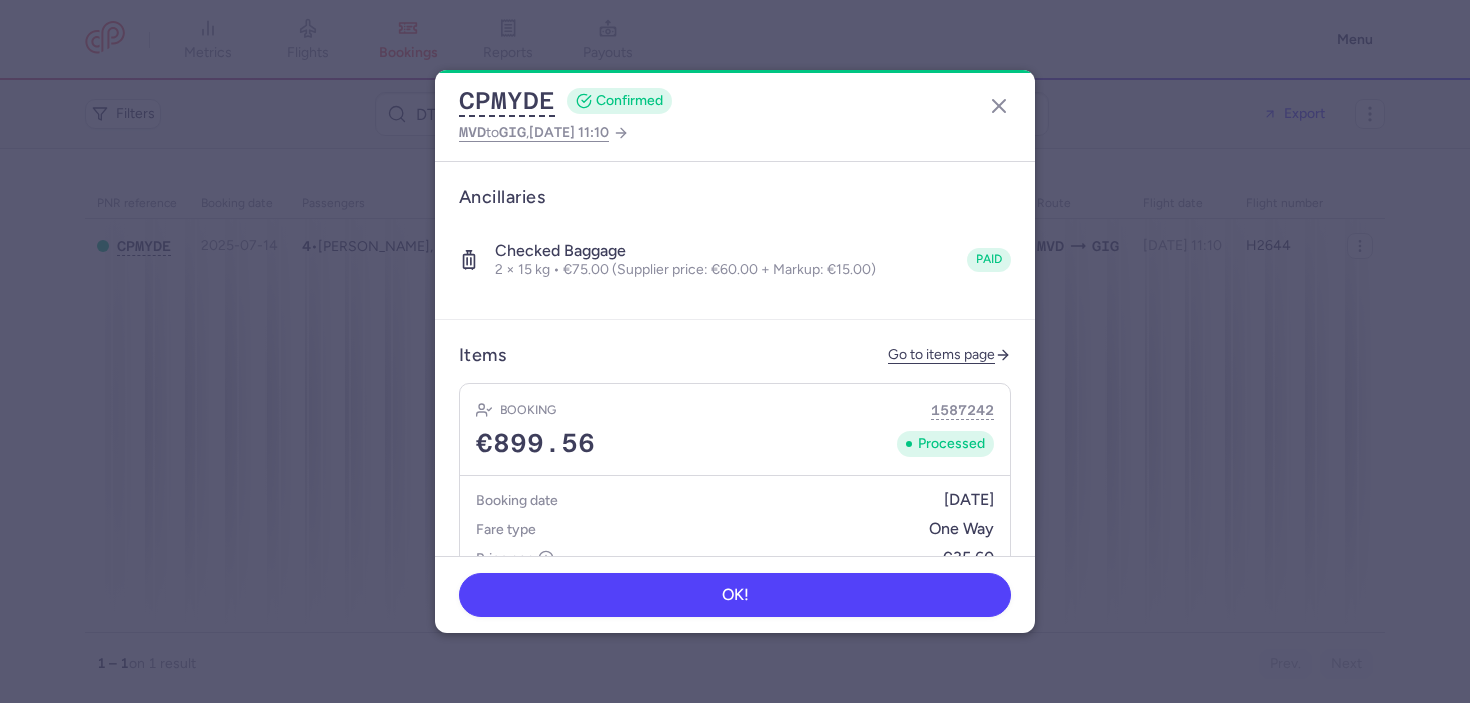 type 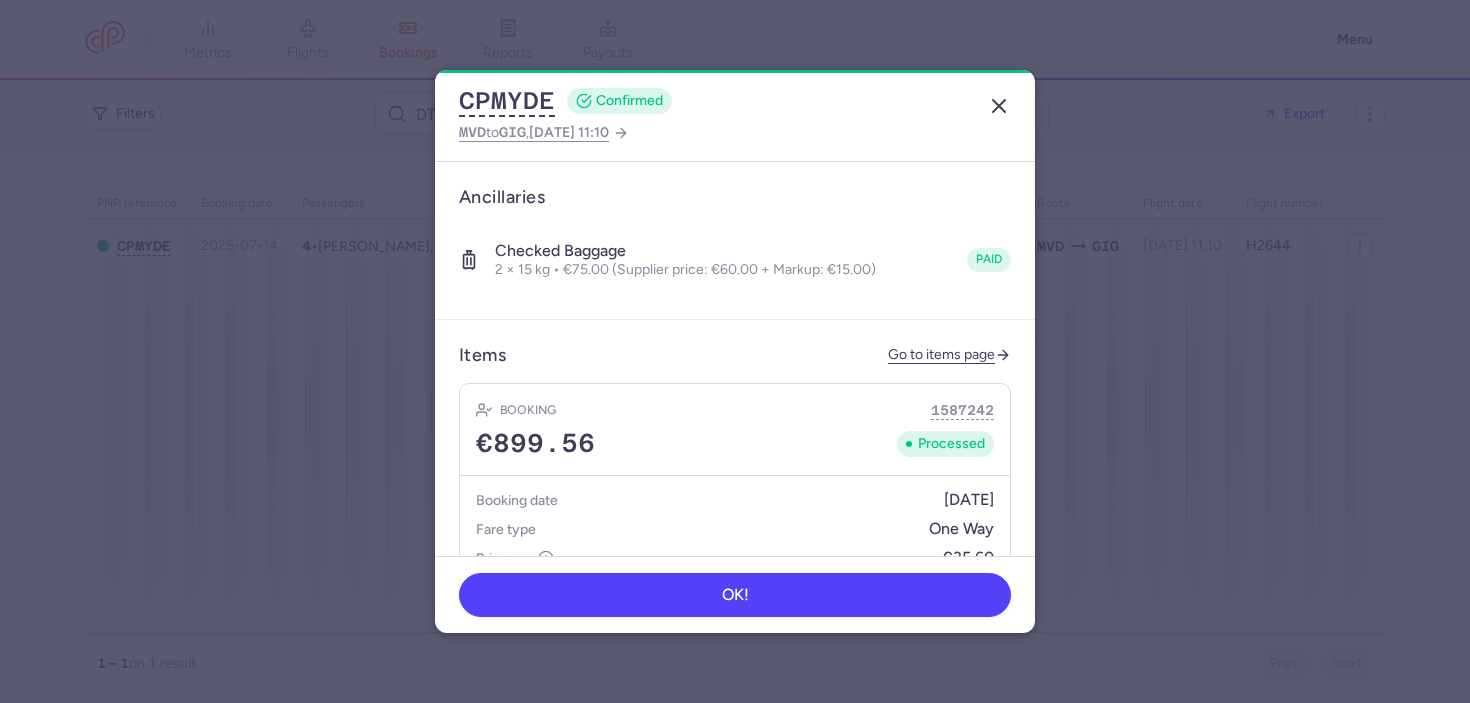 click 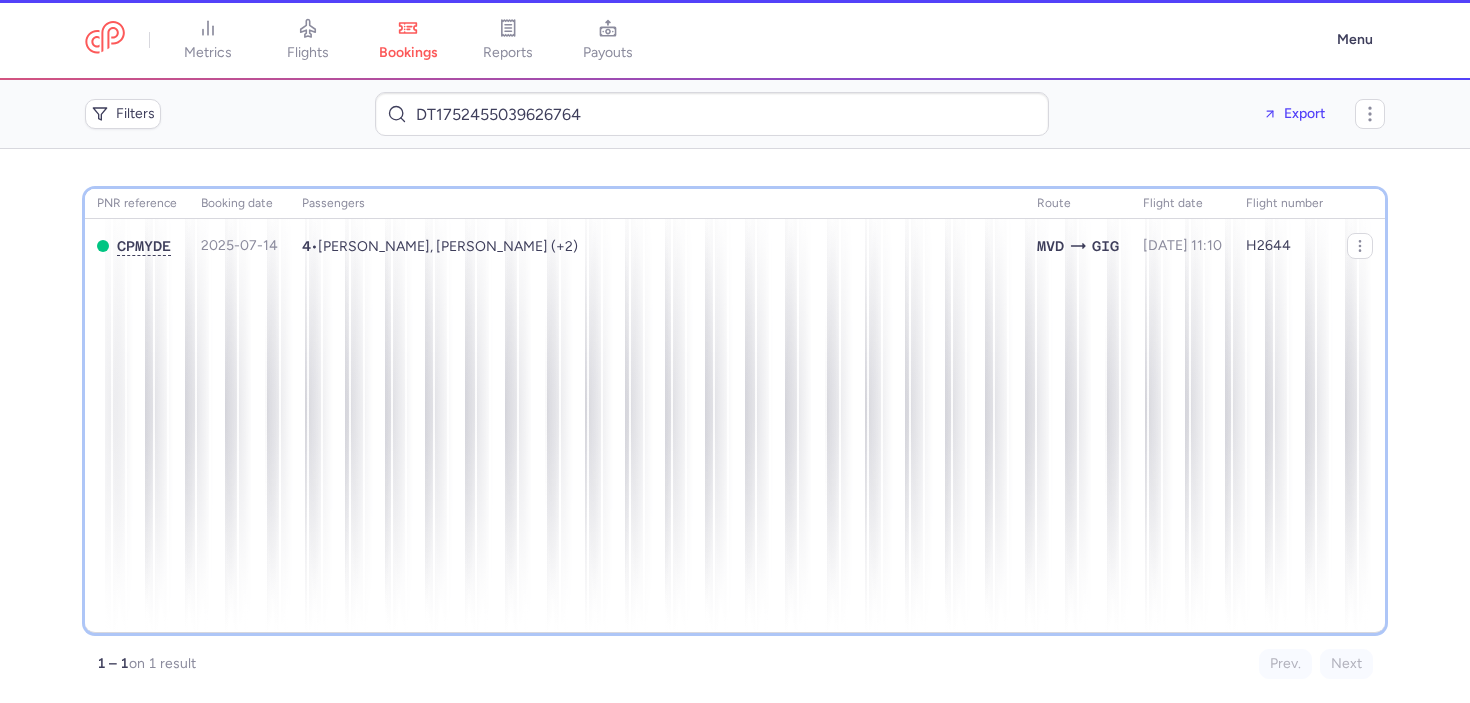click on "PNR reference Booking date Passengers Route flight date Flight number CPMYDE [DATE] 4  •  [PERSON_NAME], [PERSON_NAME] (+2)  MVD  GIG [DATE] 11:10  H2644" at bounding box center [735, 411] 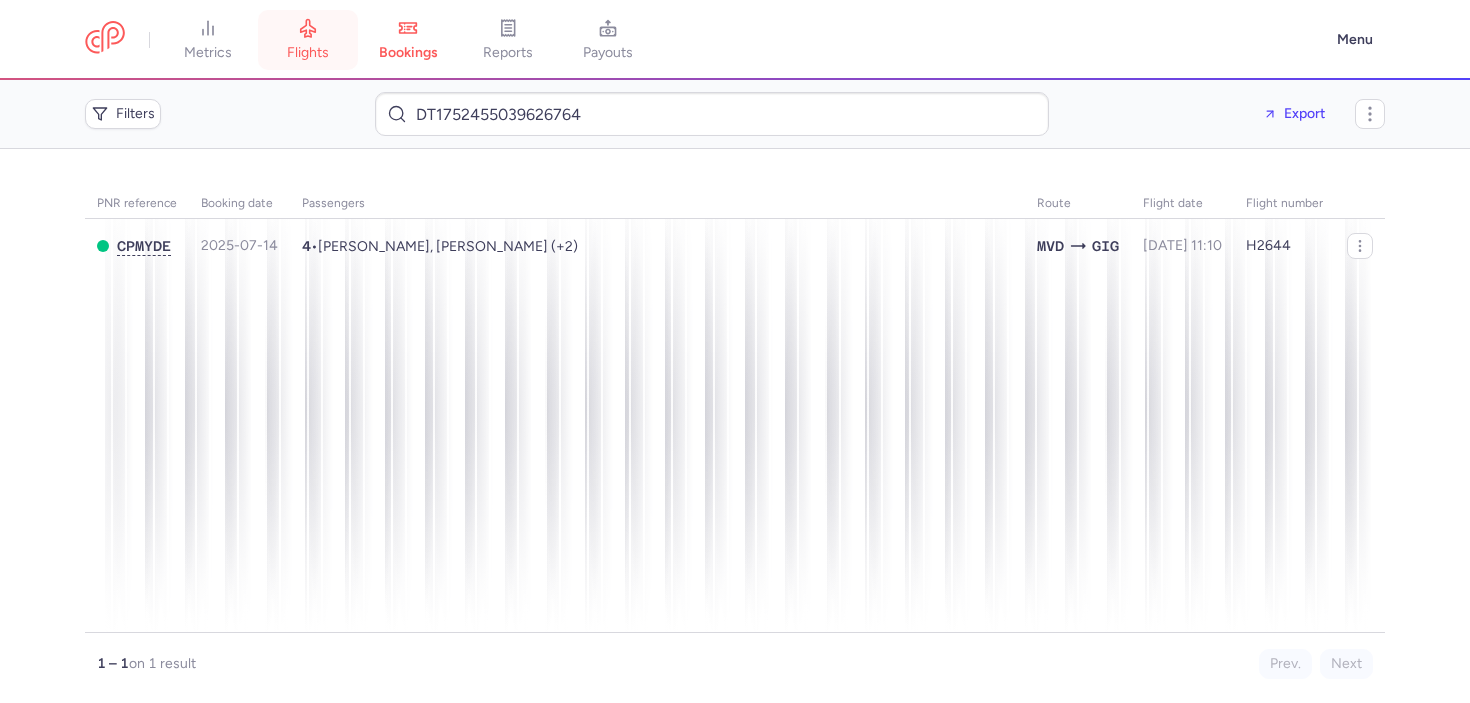 click 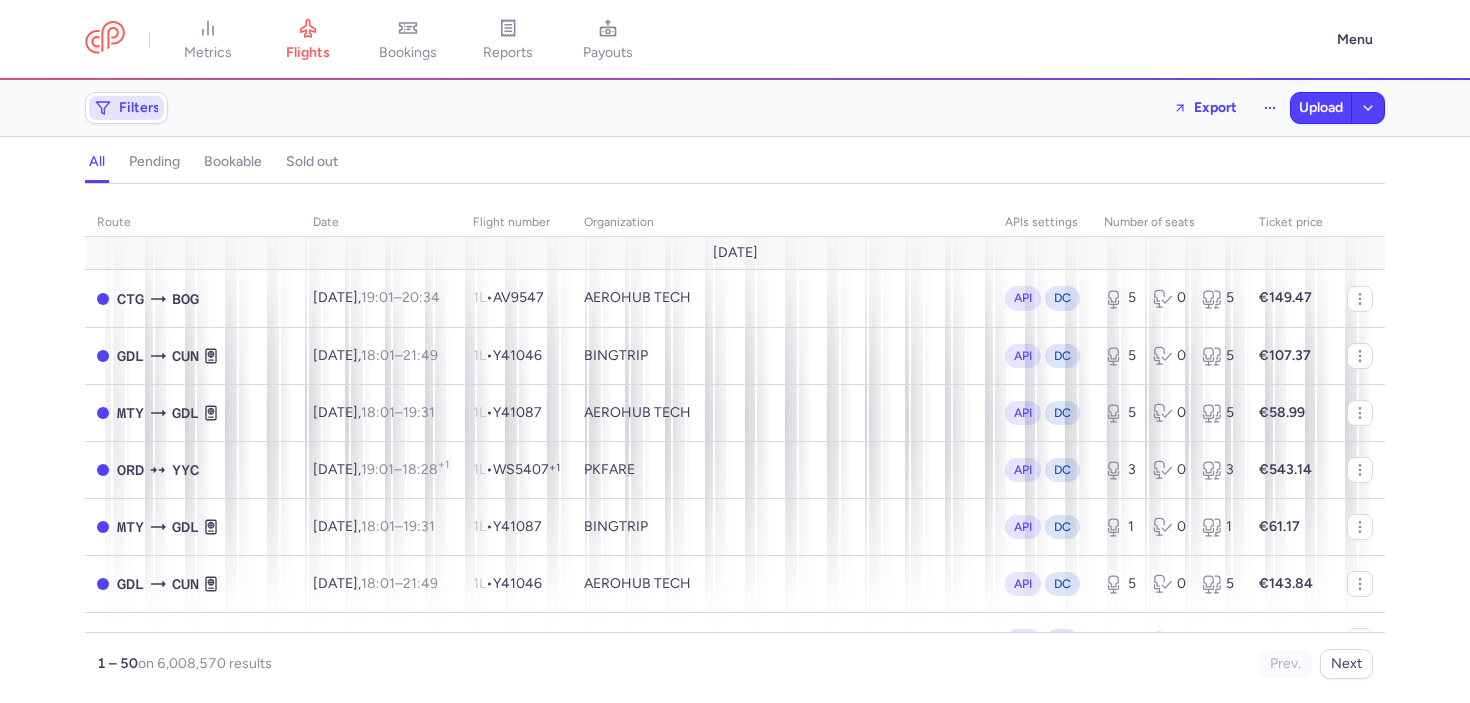 click on "Filters" at bounding box center [126, 108] 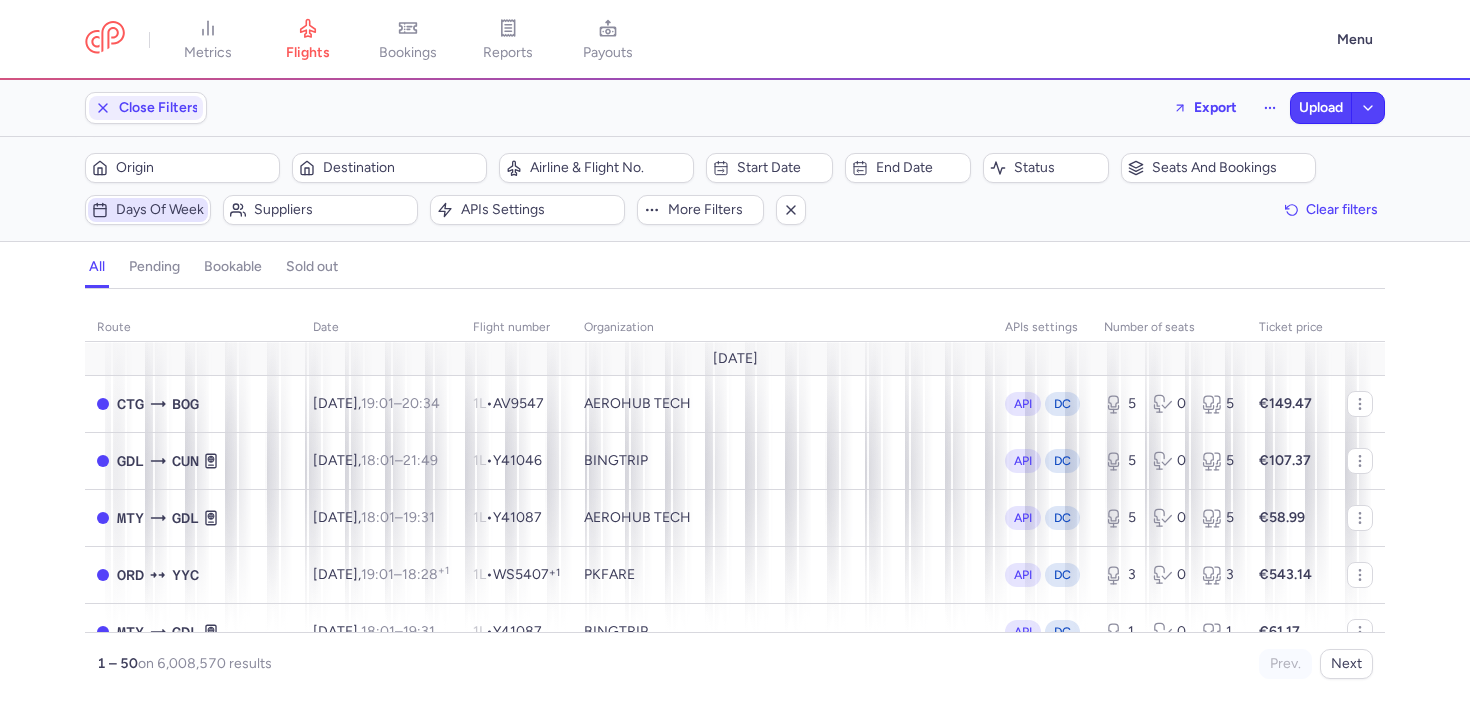 scroll, scrollTop: 0, scrollLeft: 0, axis: both 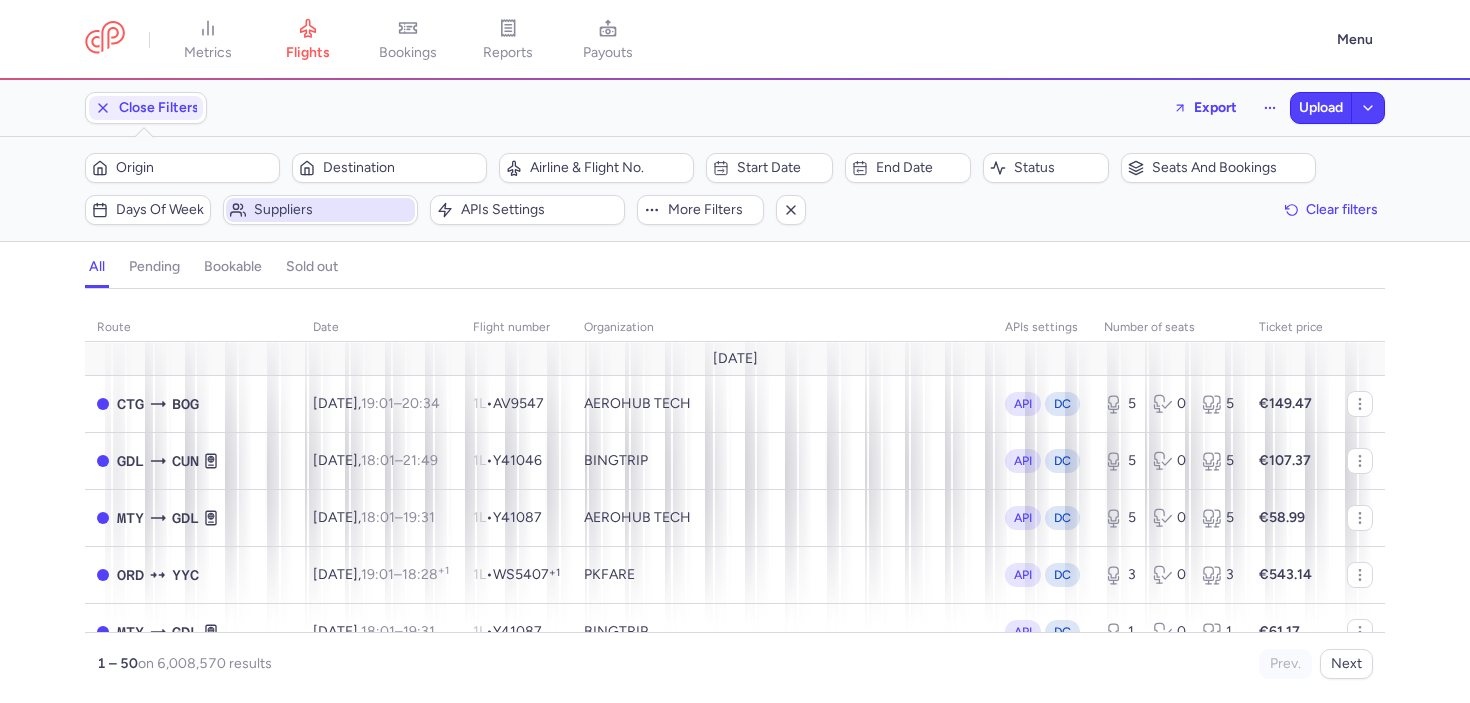 click on "Suppliers" at bounding box center [332, 210] 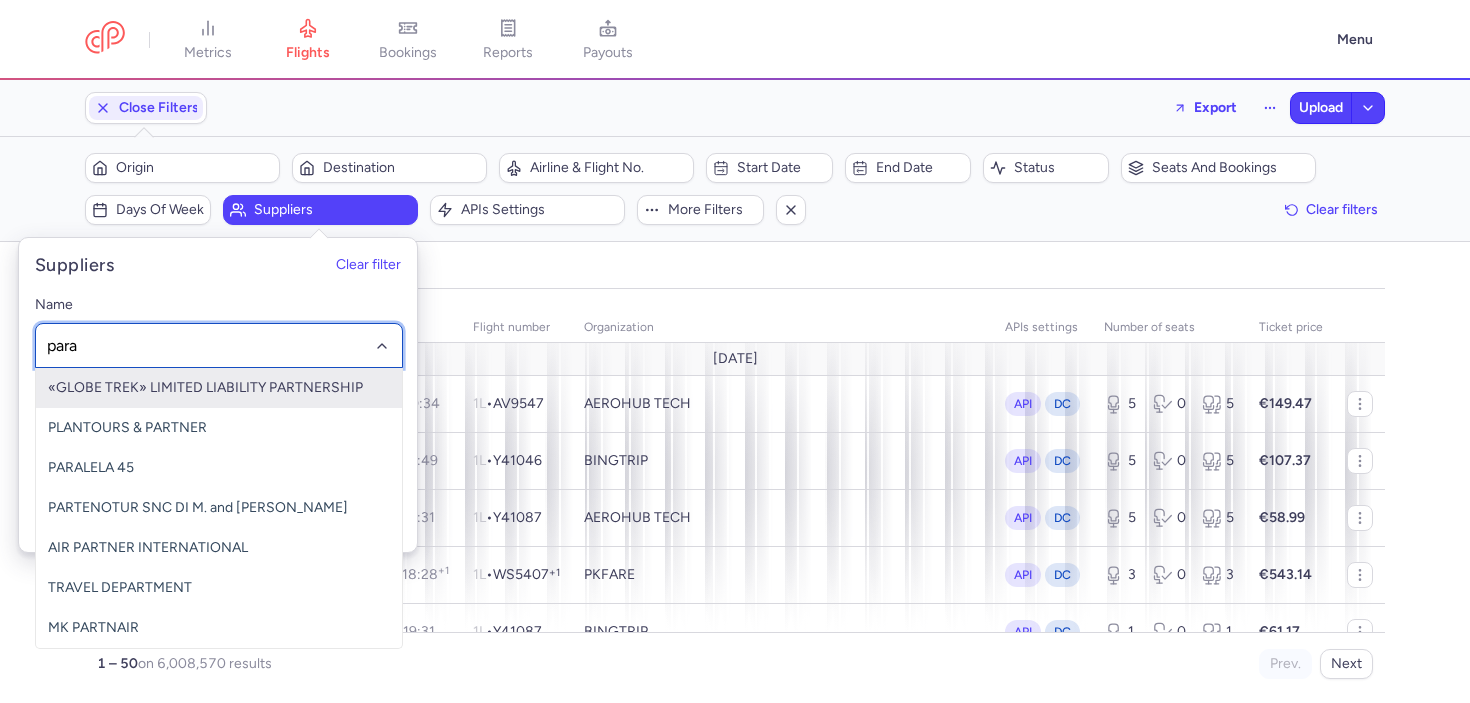 type on "paral" 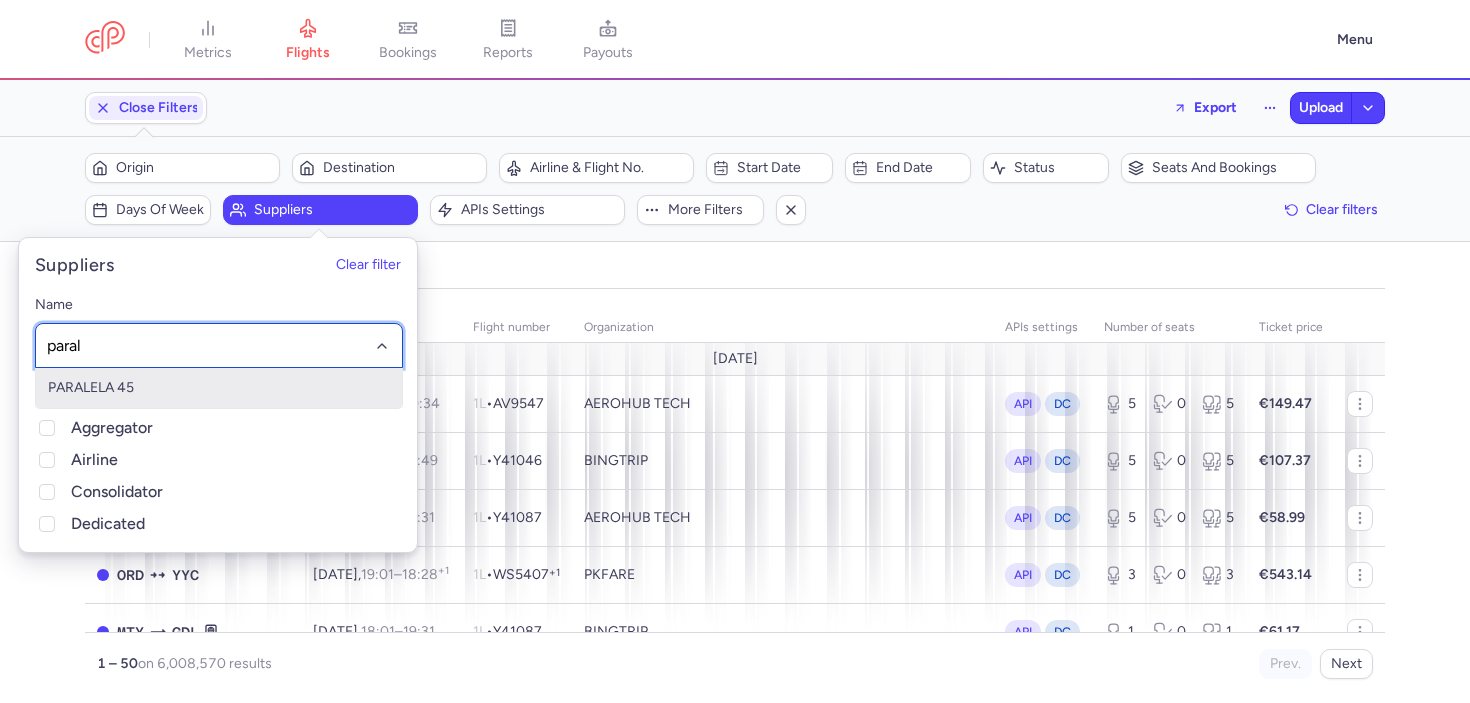 click on "PARALELA 45" at bounding box center [219, 388] 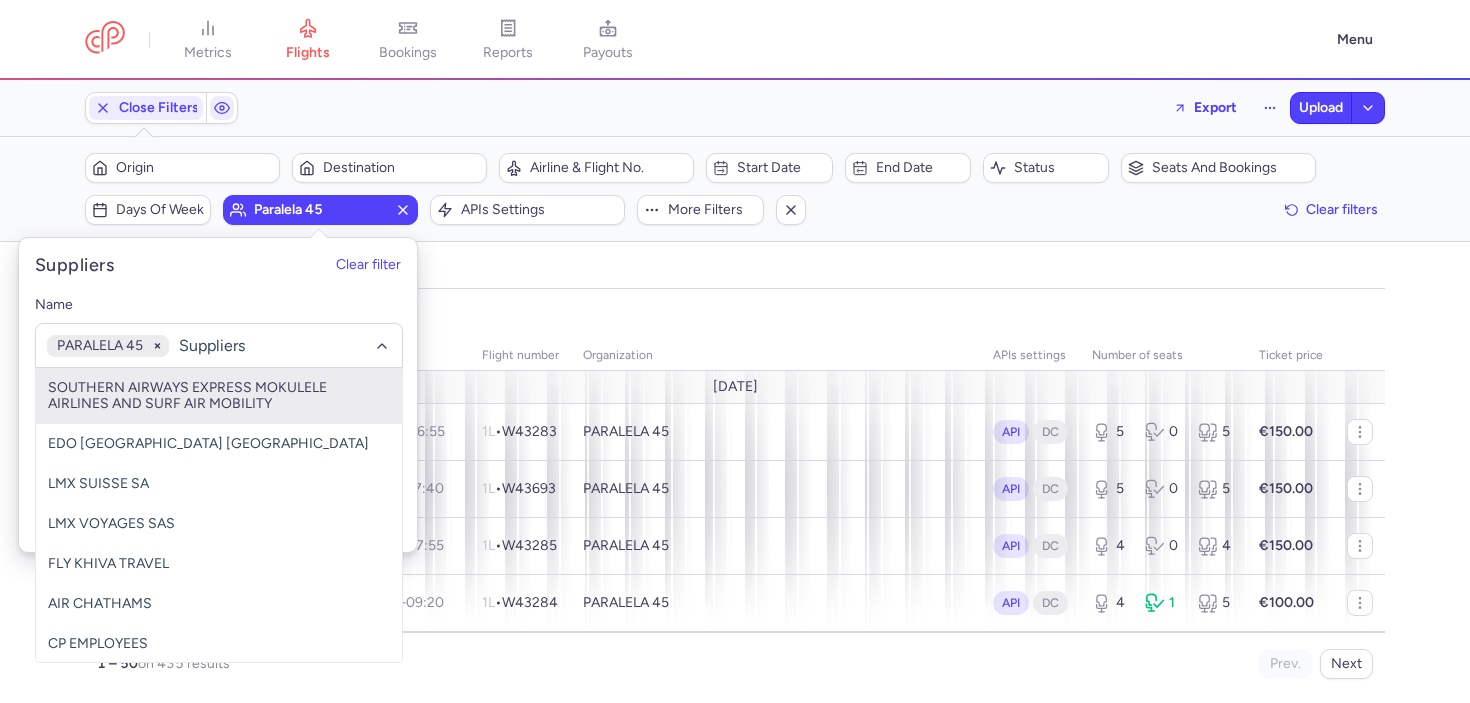 click on "Filters (1) – 435 results  Origin  Destination  Airline & Flight No.  Start date  End date  Status  Seats and bookings  Days of week paralela 45   APIs settings  More filters  Clear filters" at bounding box center [735, 189] 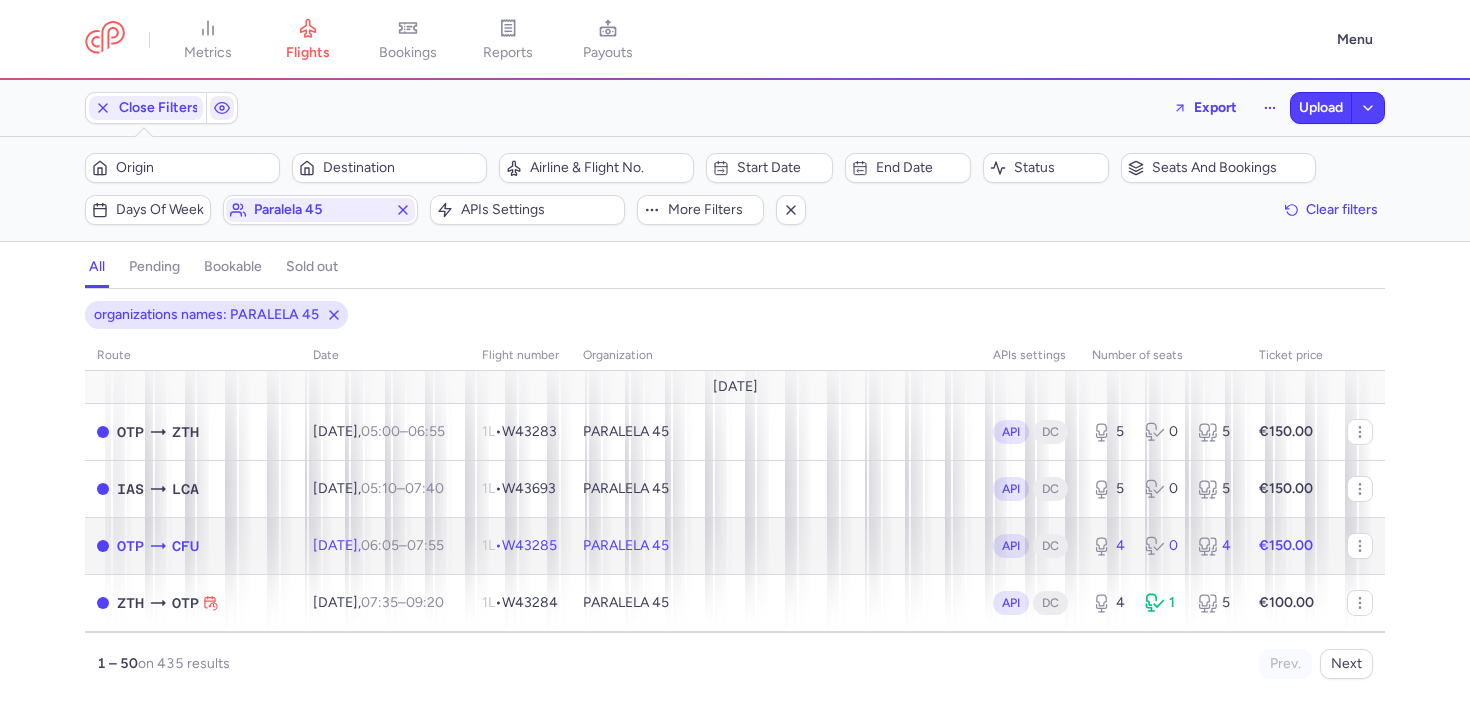 click on "1L  •   W43285" 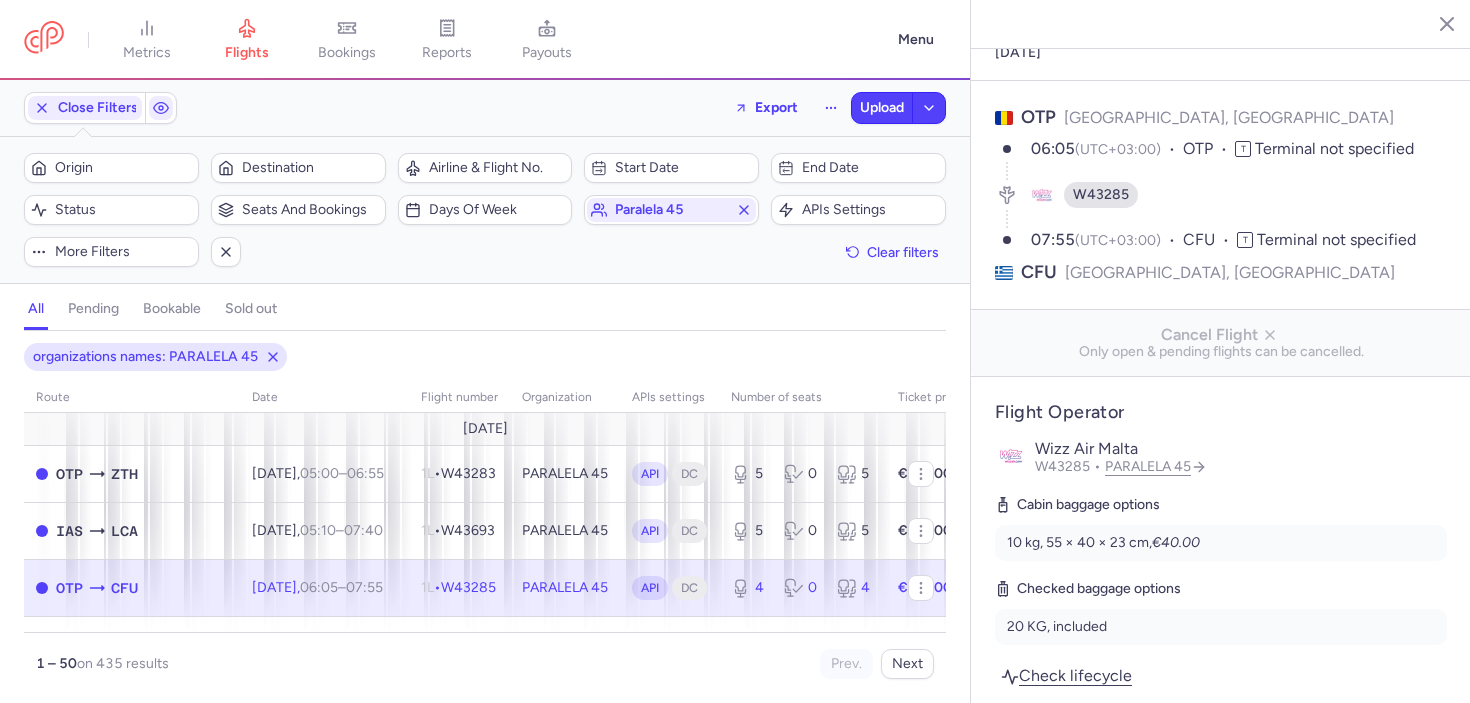 scroll, scrollTop: 75, scrollLeft: 0, axis: vertical 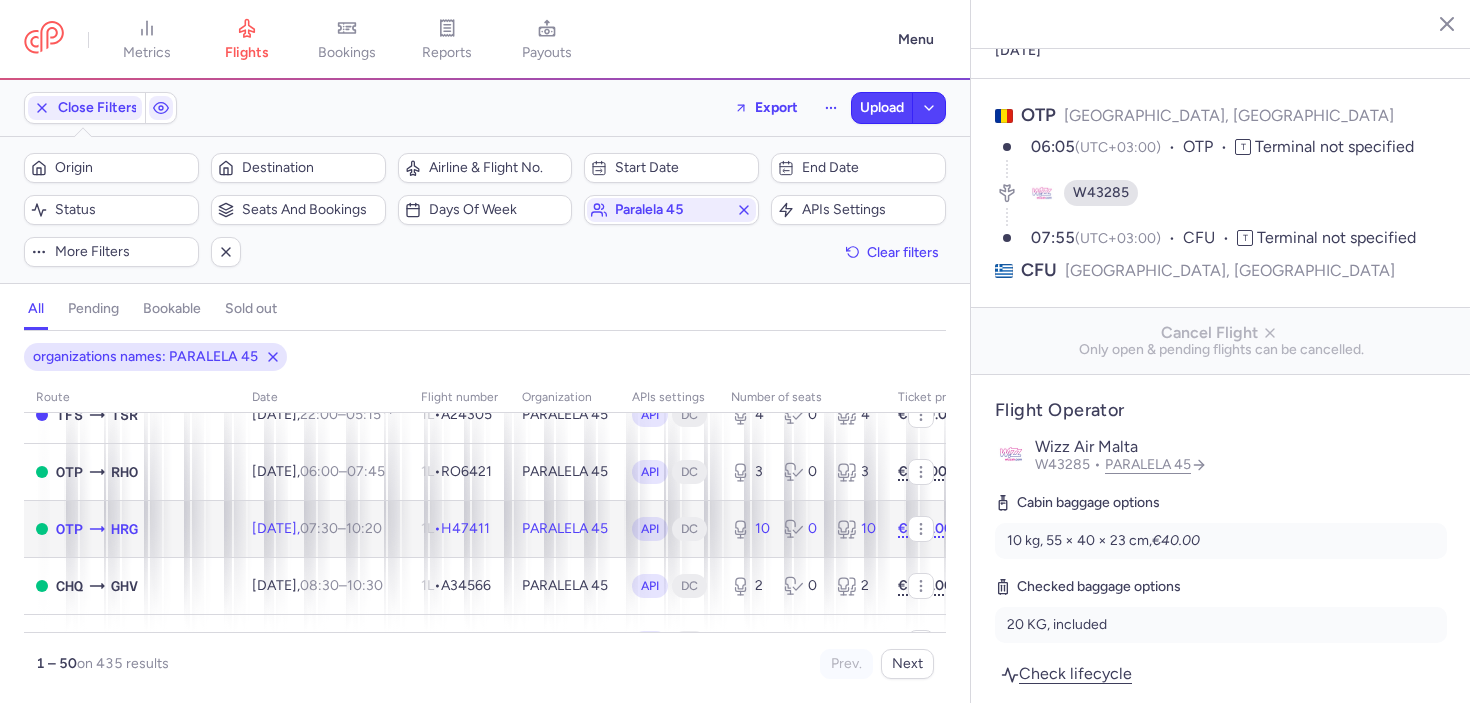 click on "1L  •   H47411" 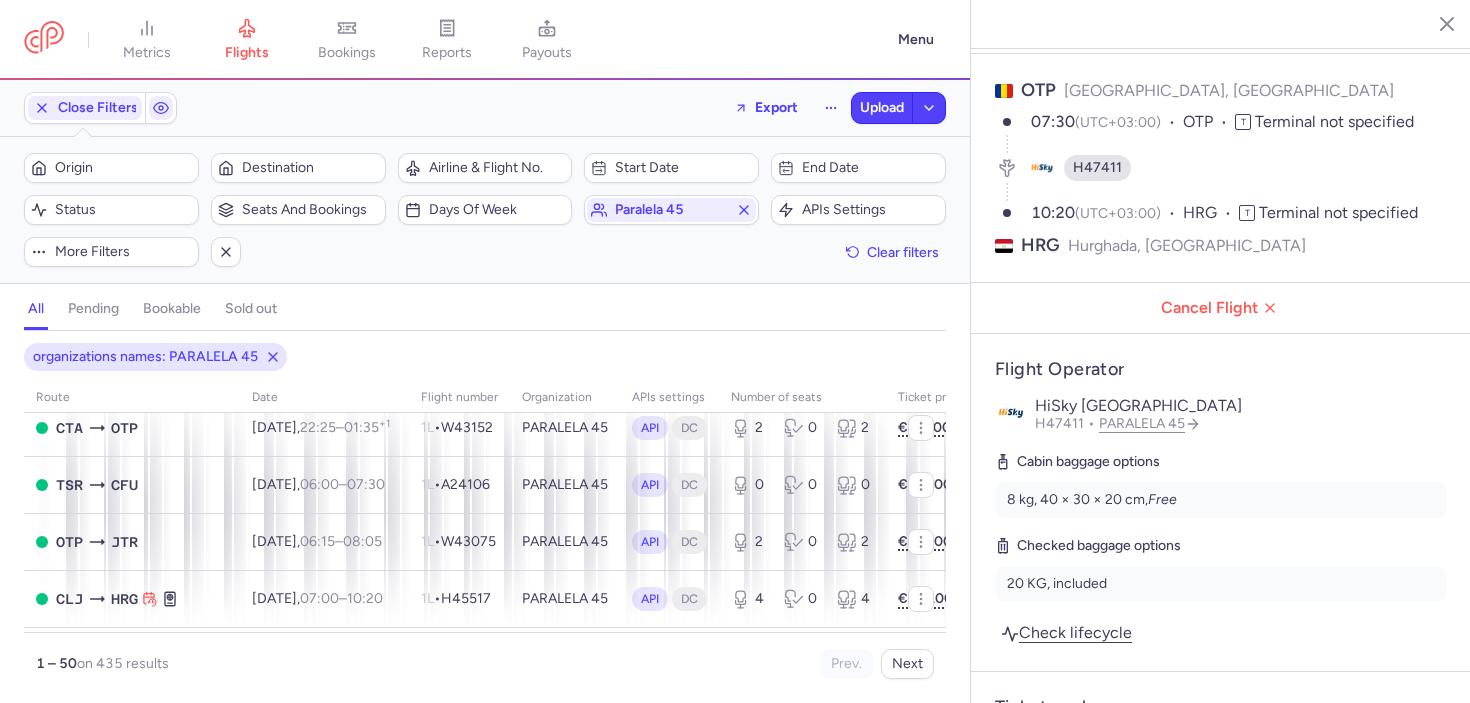 scroll, scrollTop: 559, scrollLeft: 0, axis: vertical 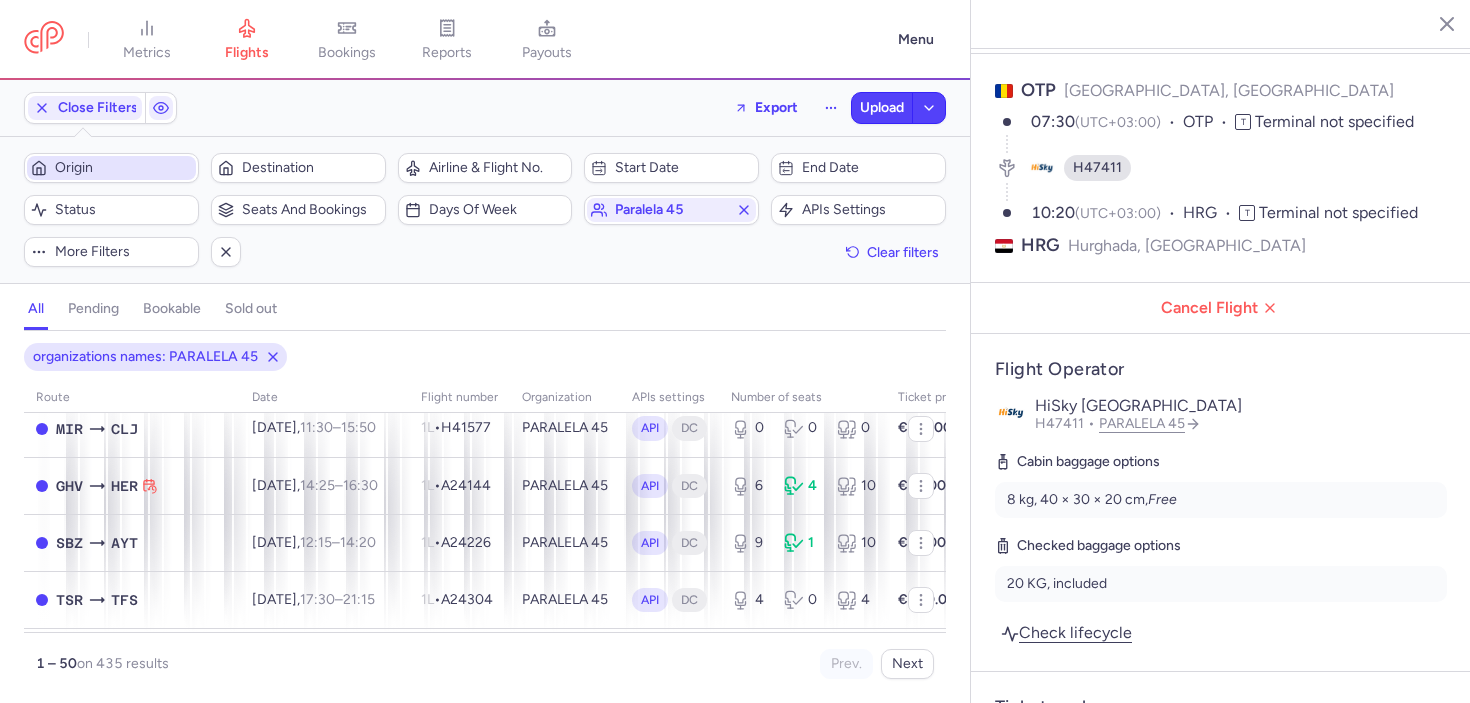 click on "Origin" at bounding box center [123, 168] 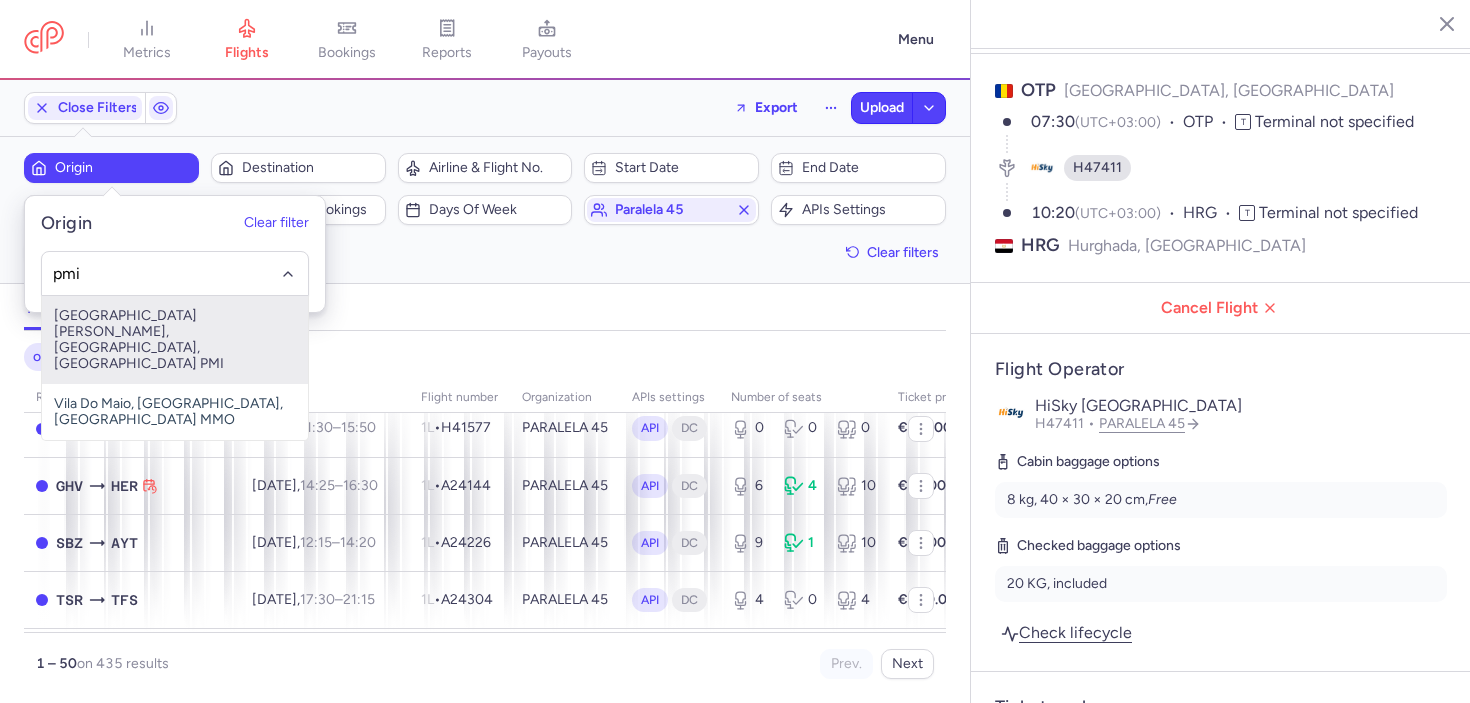 click on "Son Sant Joan Airport, Palma, Spain PMI" at bounding box center [175, 340] 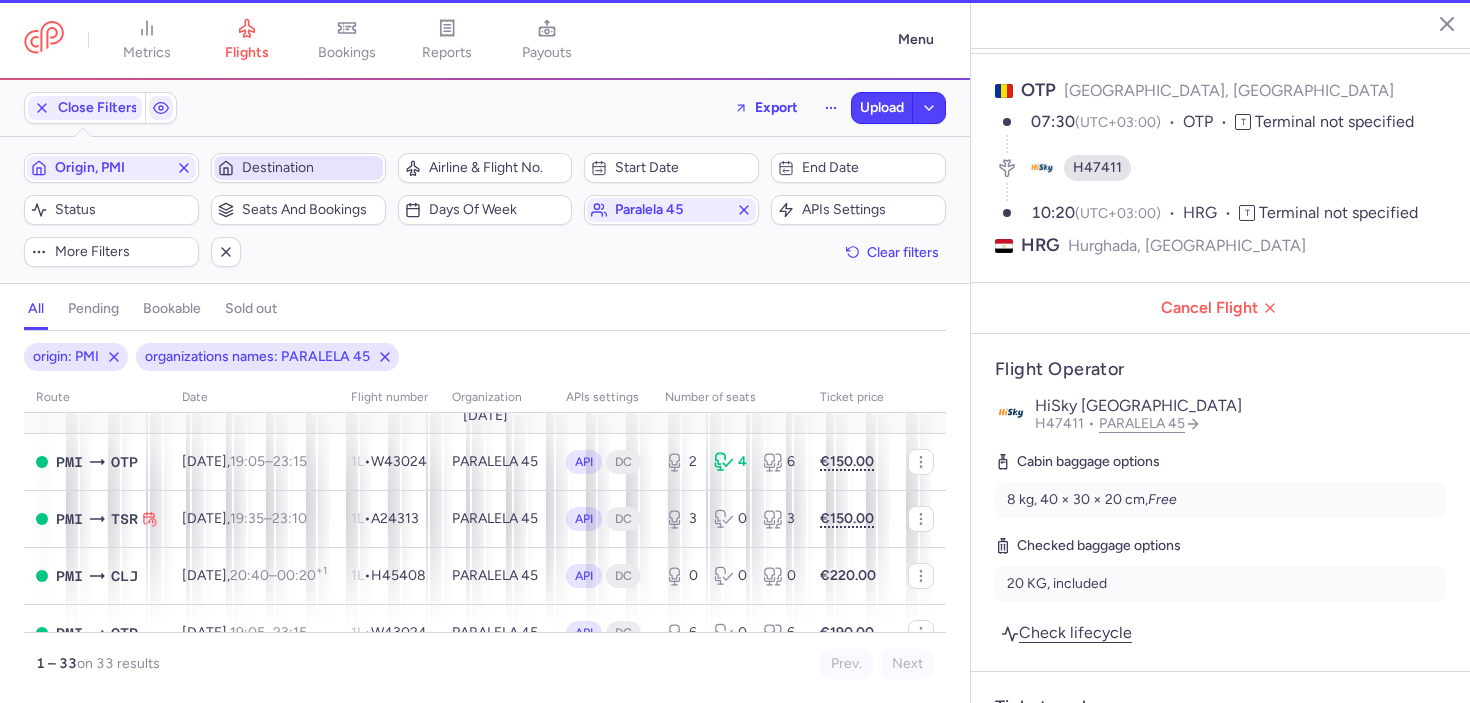 click on "Destination" at bounding box center (310, 168) 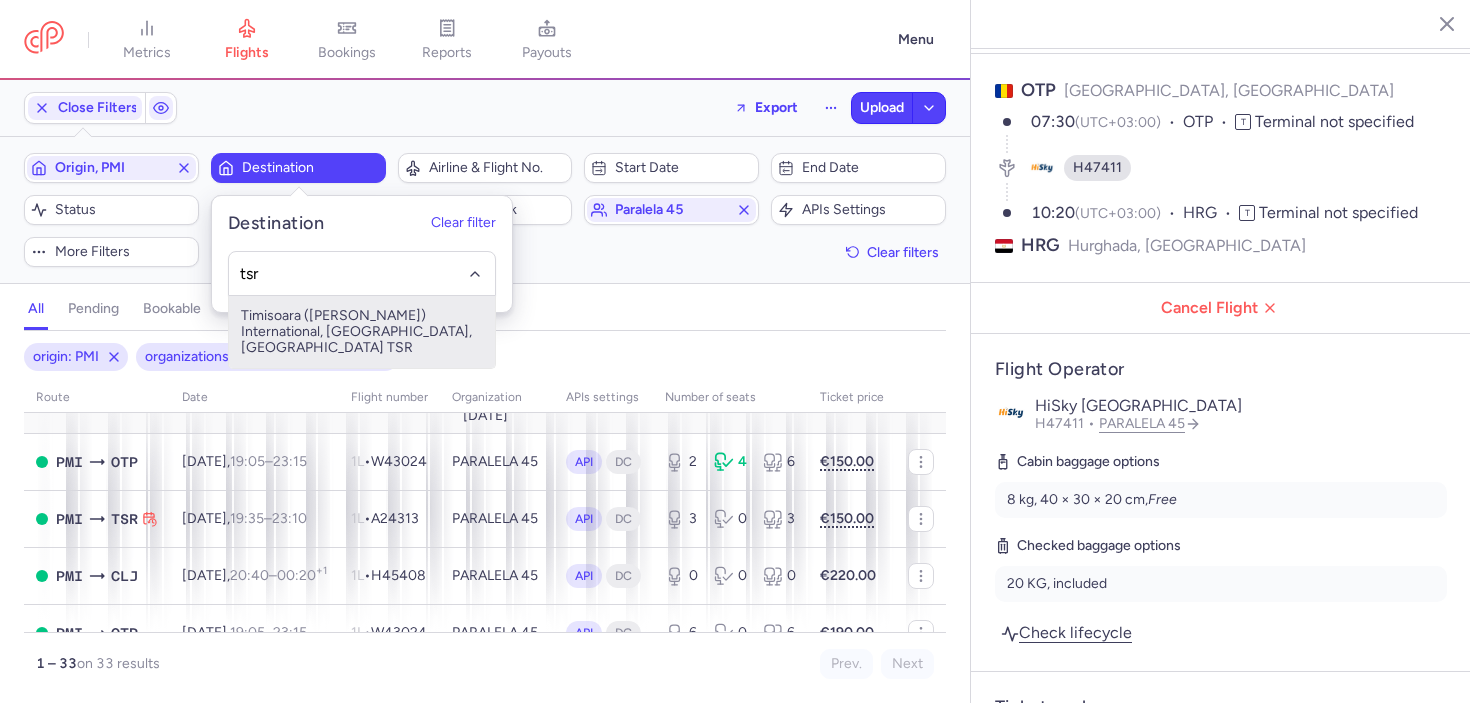 click on "Timisoara (traian Vuia) International, Timişoara, Romania TSR" at bounding box center (362, 332) 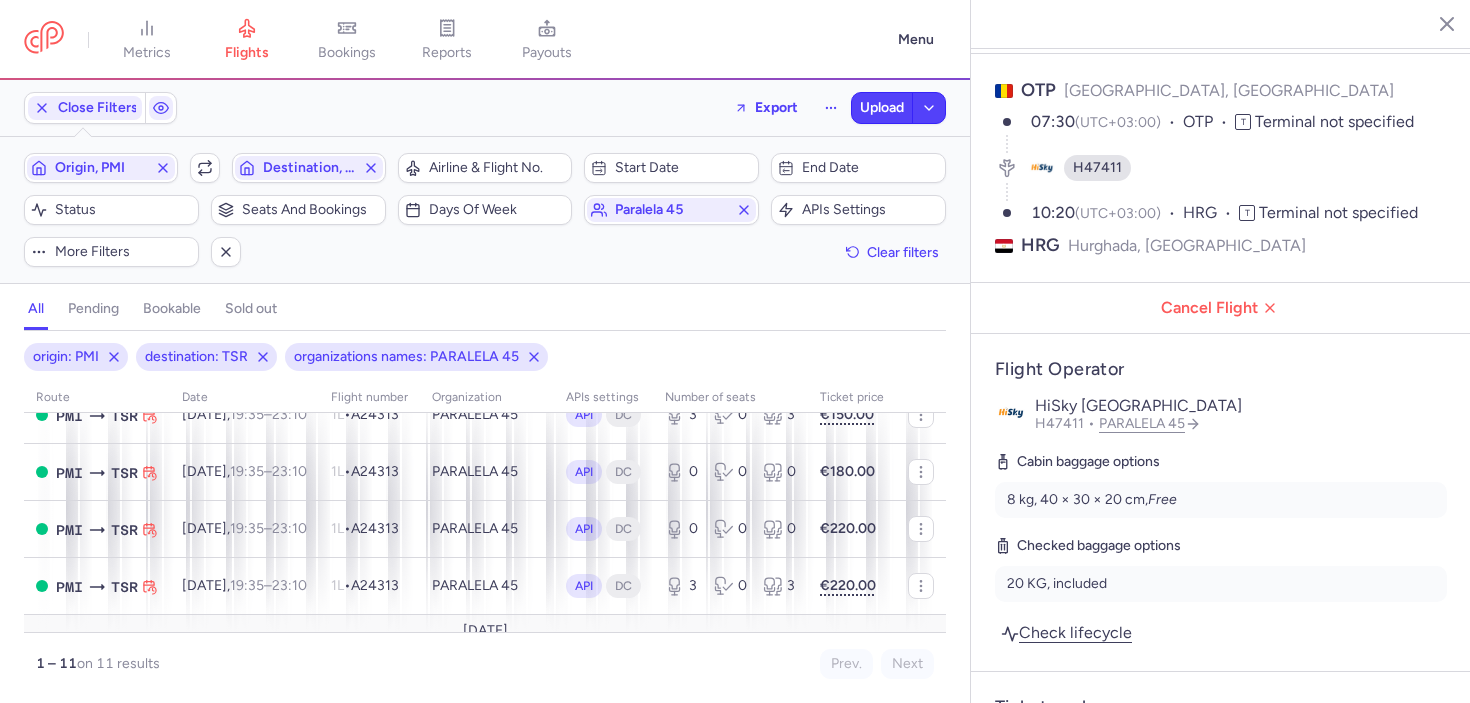 scroll, scrollTop: 0, scrollLeft: 0, axis: both 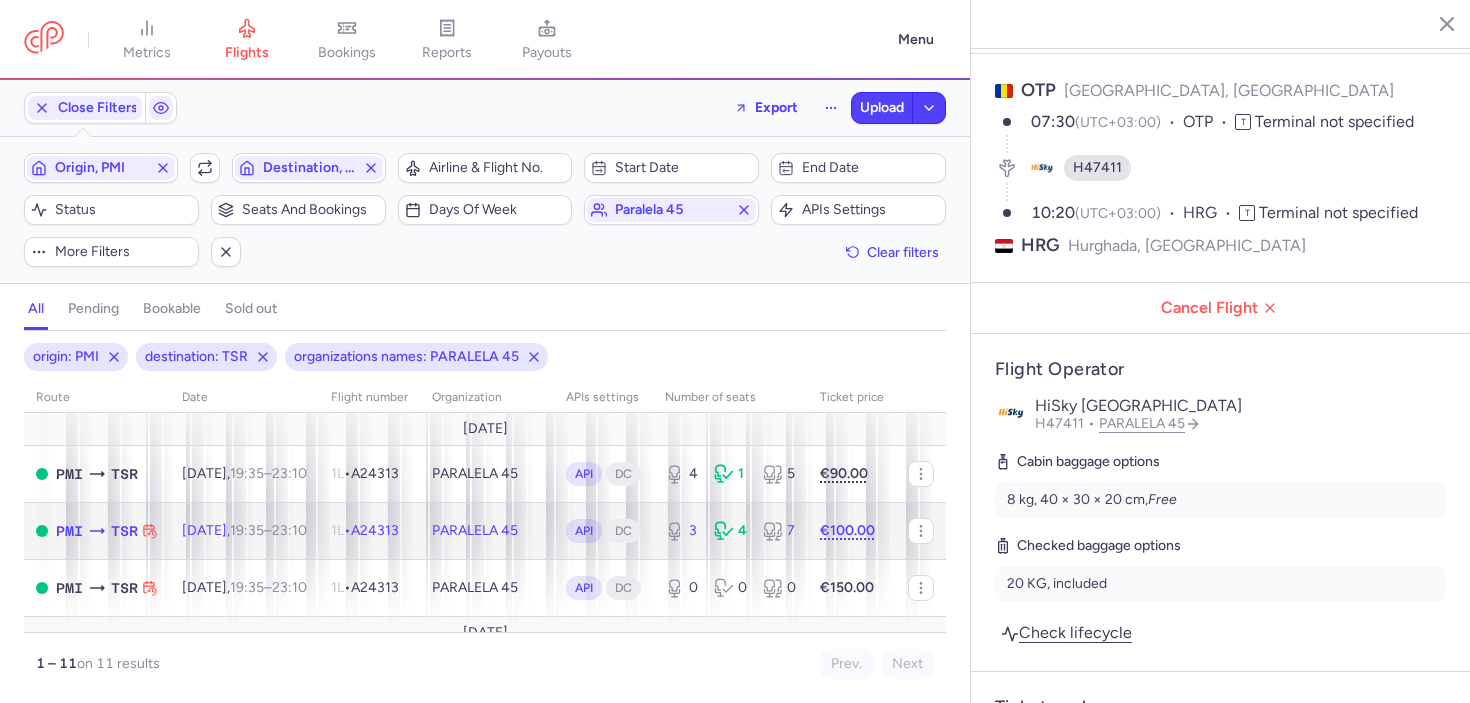 click on "1L  •   A24313" 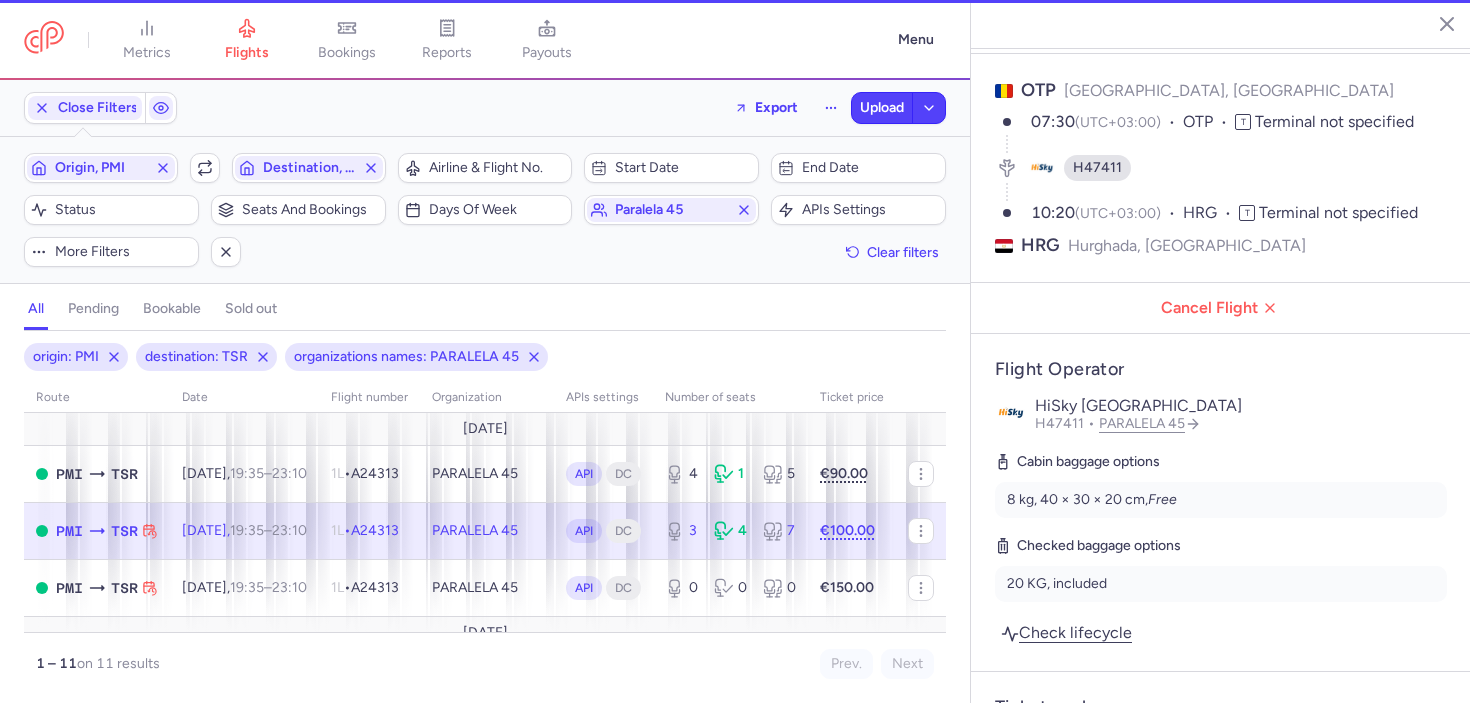 type on "3" 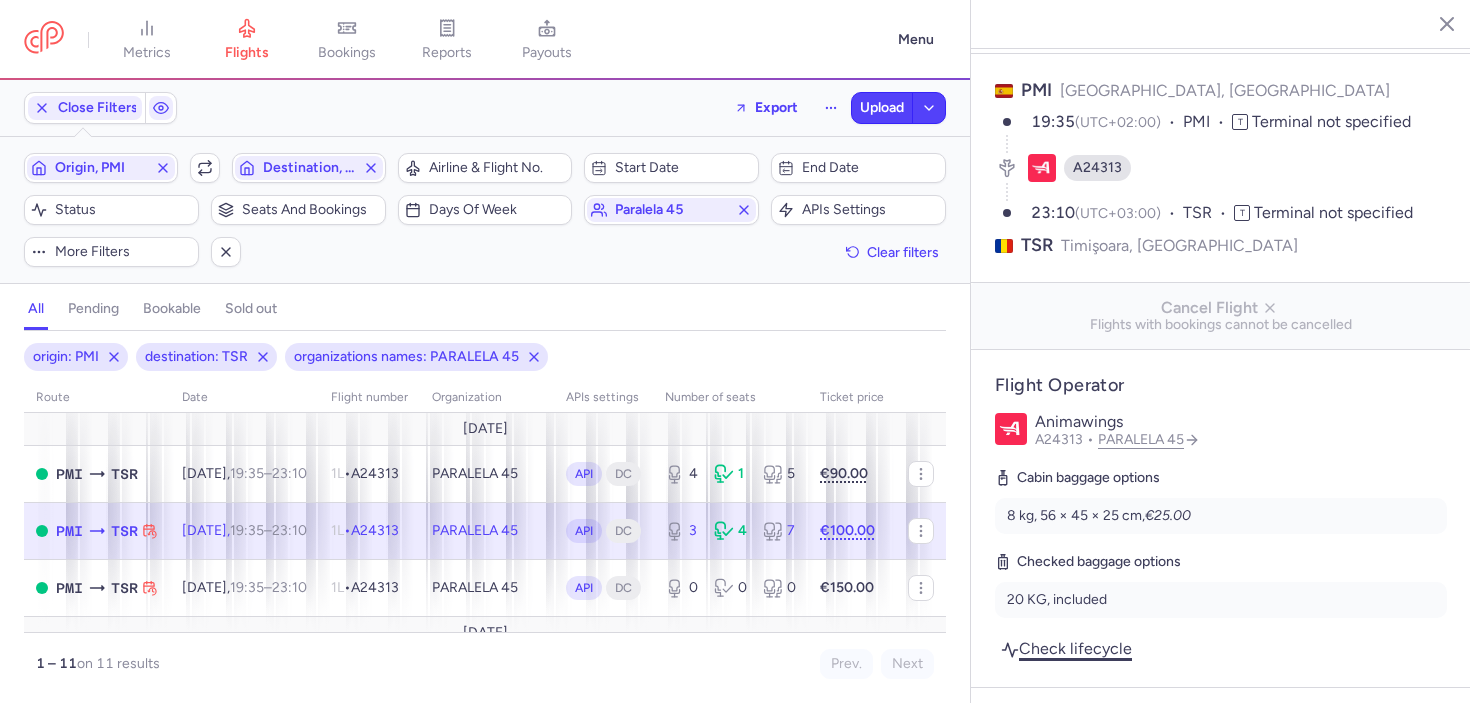 click on "Check lifecycle" at bounding box center [1066, 648] 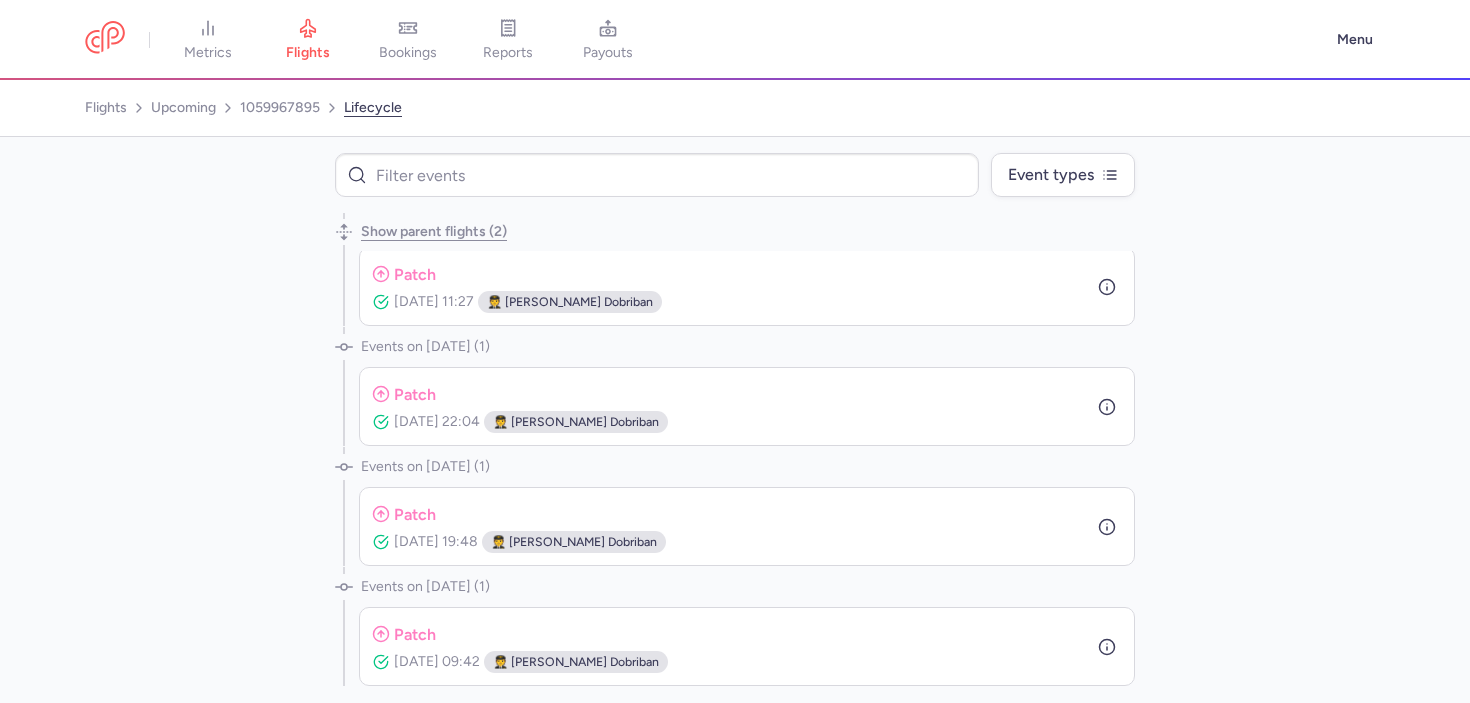 scroll, scrollTop: 0, scrollLeft: 0, axis: both 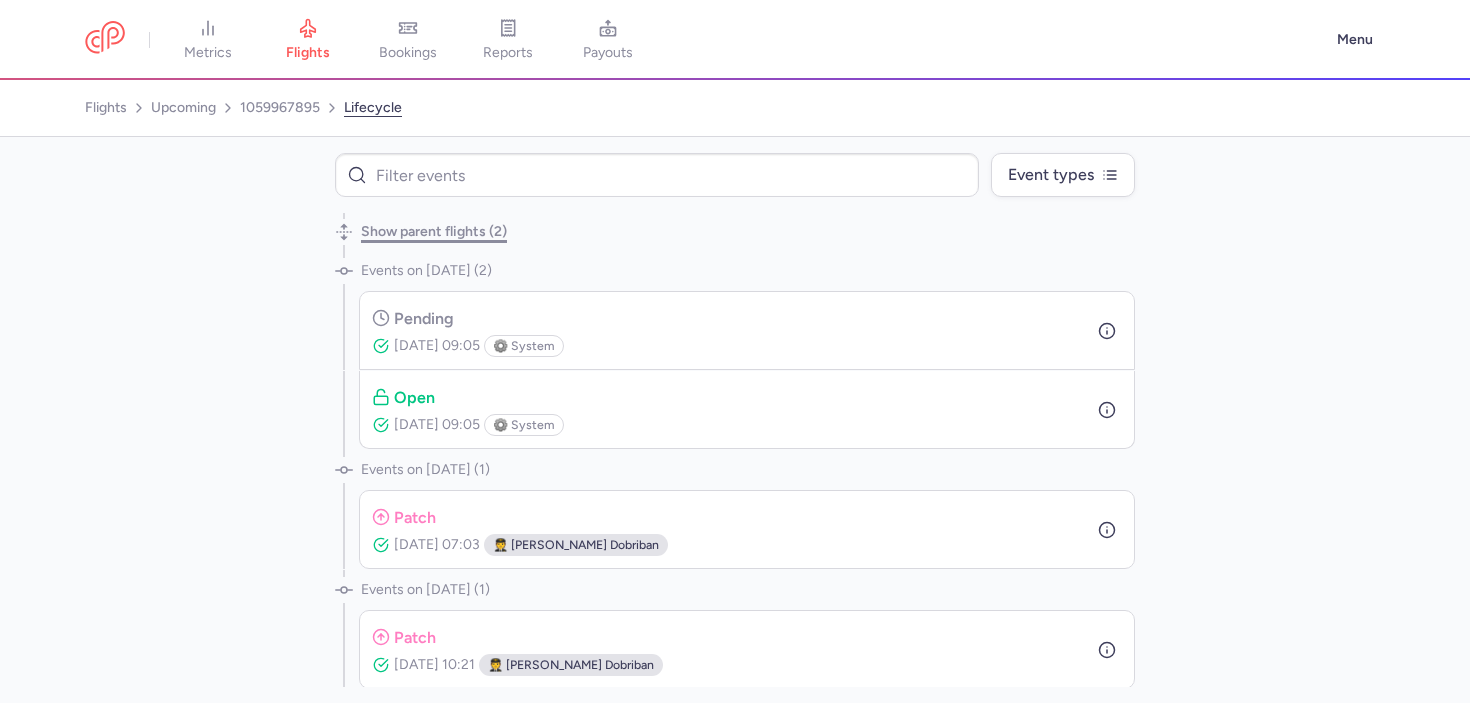 click on "Show parent flights (2)" at bounding box center (434, 232) 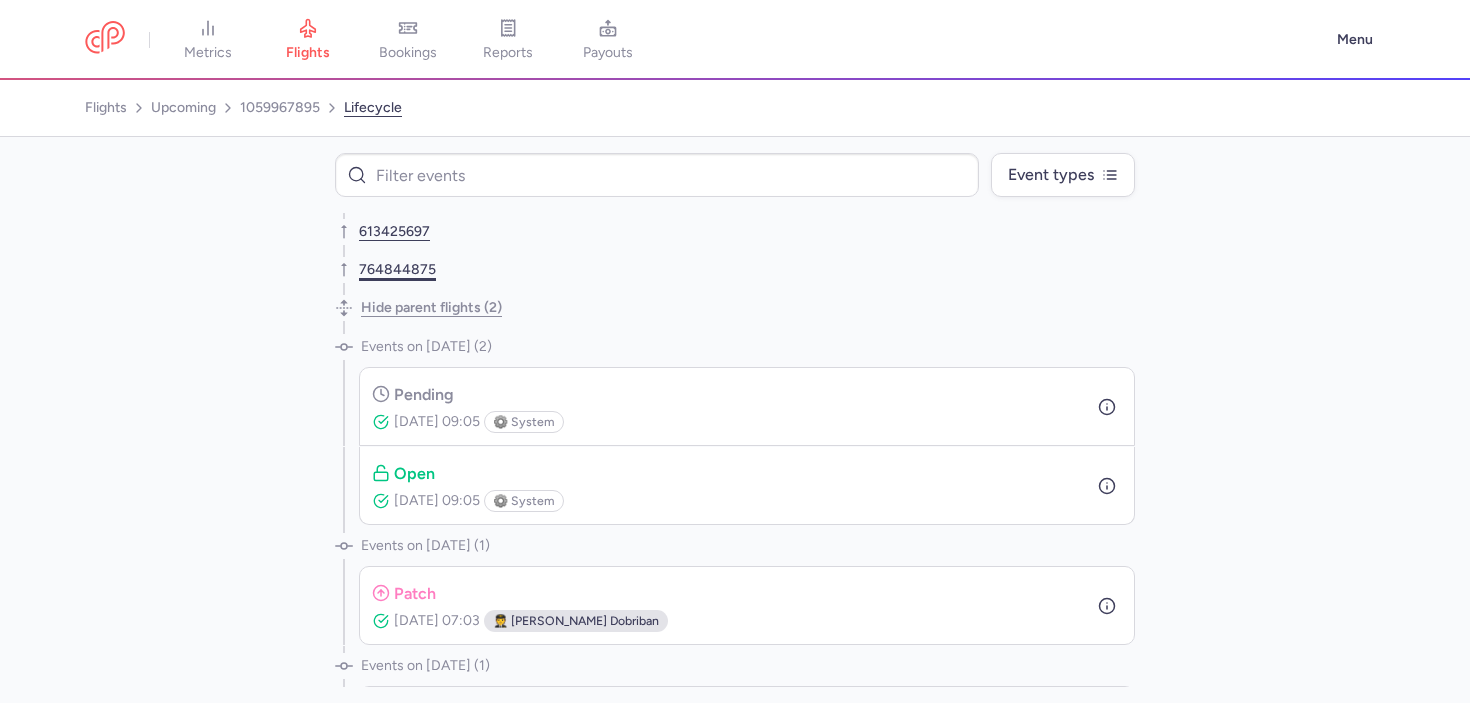 click on "764844875" at bounding box center [397, 270] 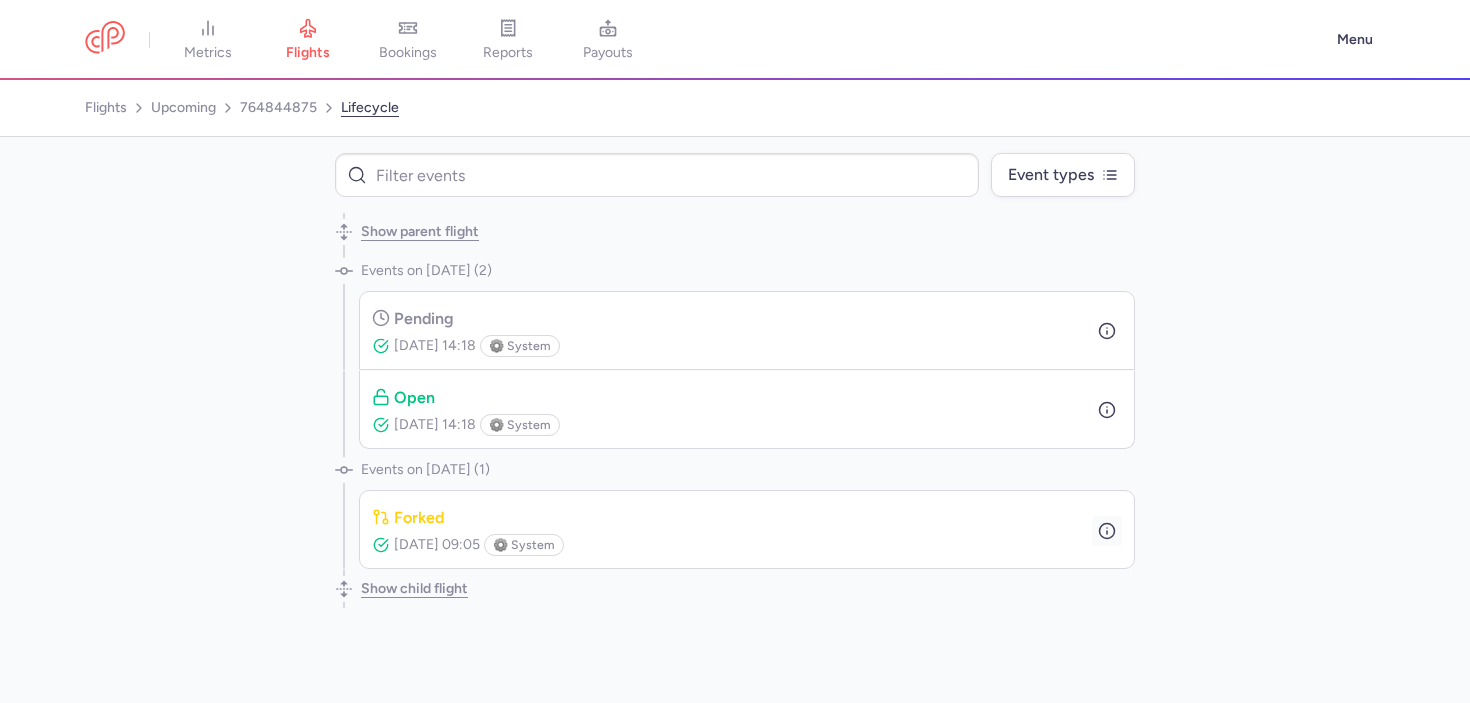 click 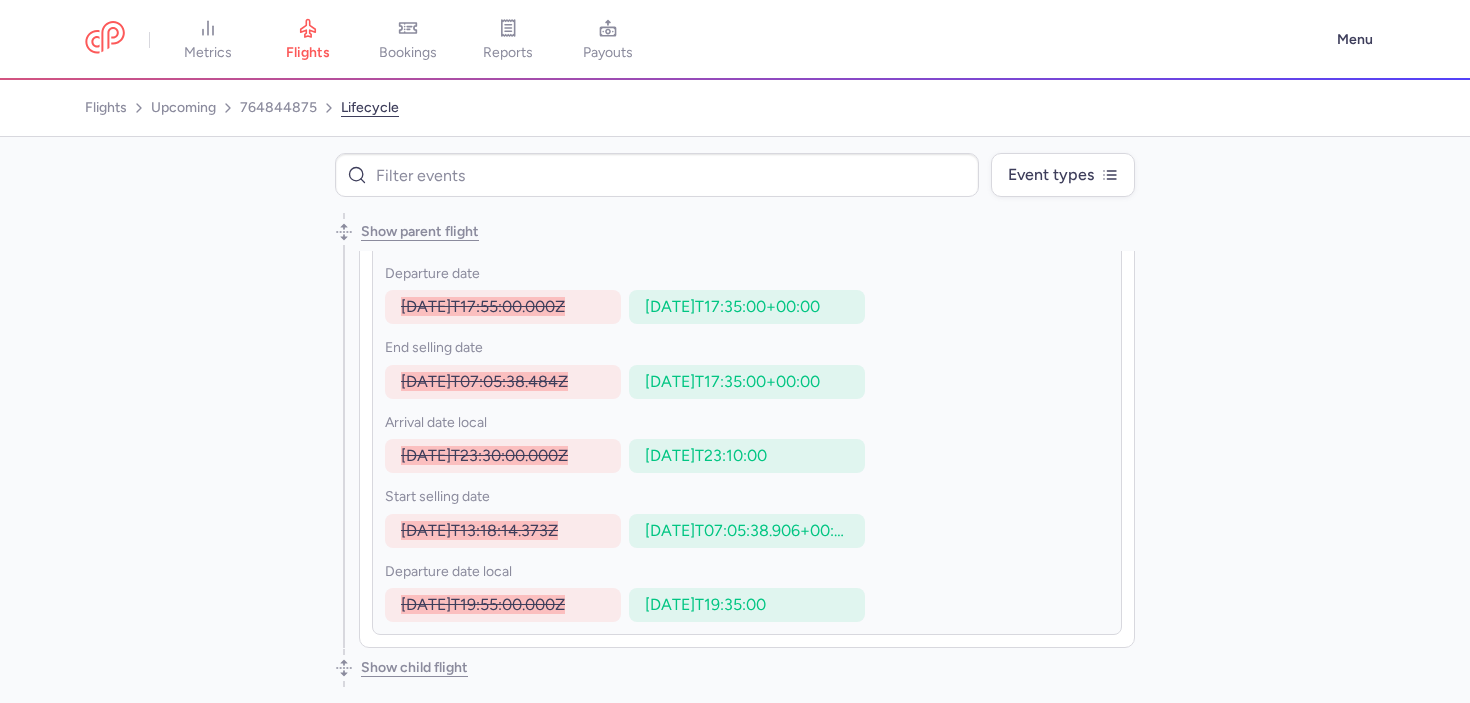 scroll, scrollTop: 0, scrollLeft: 0, axis: both 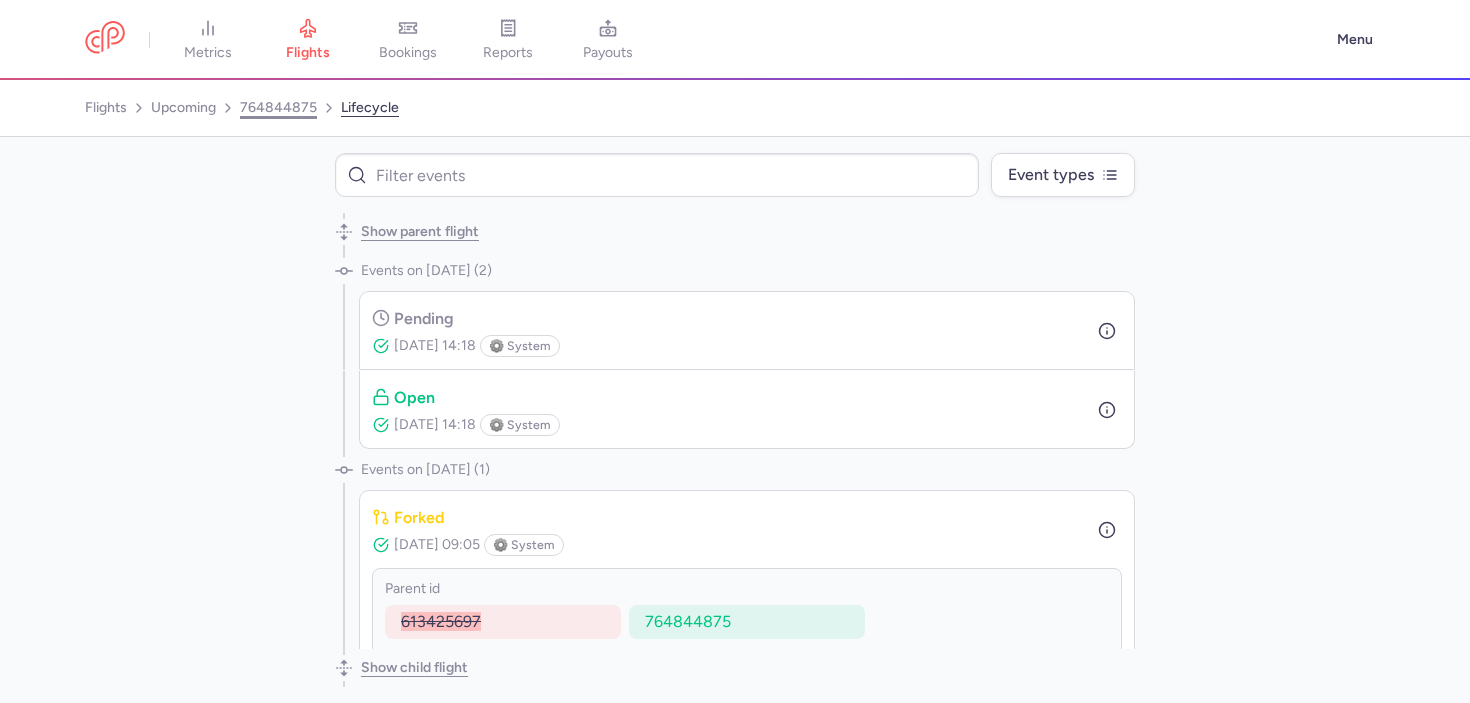 click on "764844875" at bounding box center [278, 108] 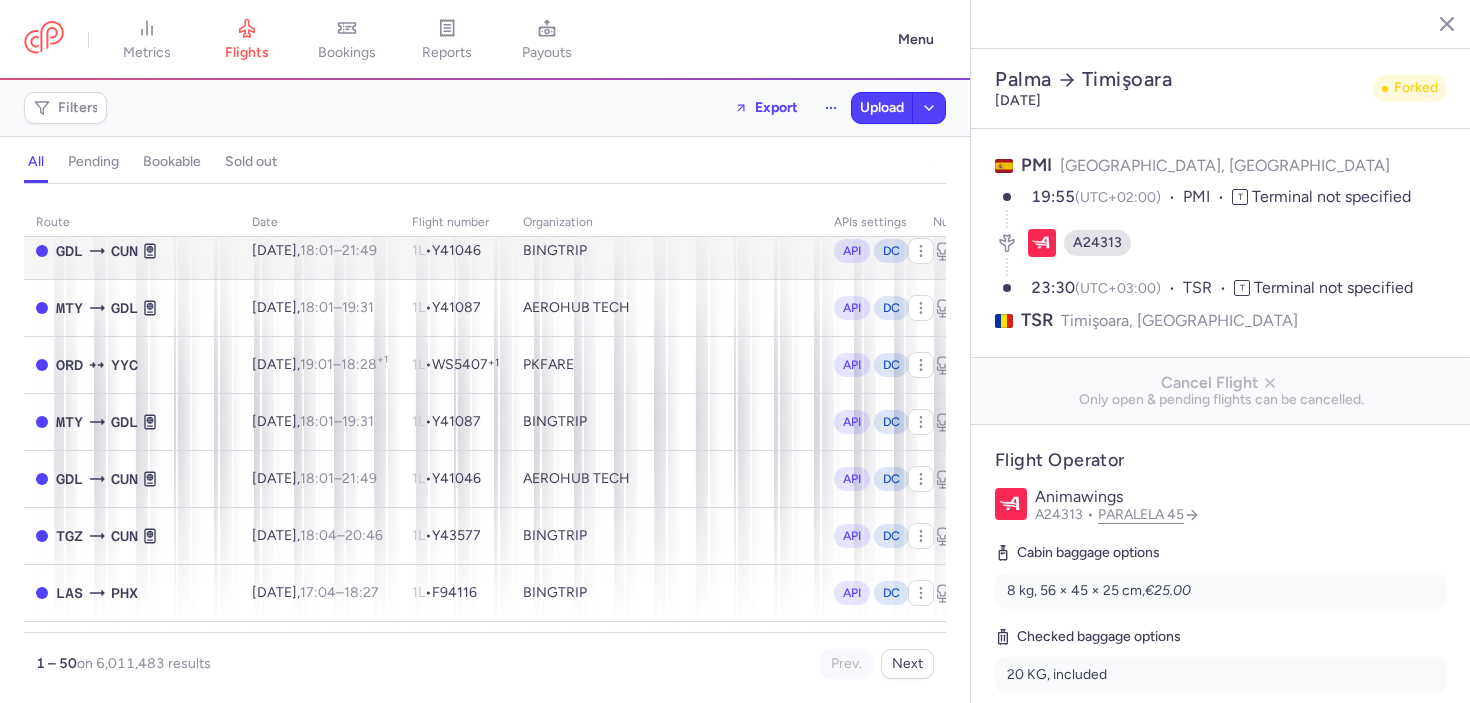 scroll, scrollTop: 0, scrollLeft: 0, axis: both 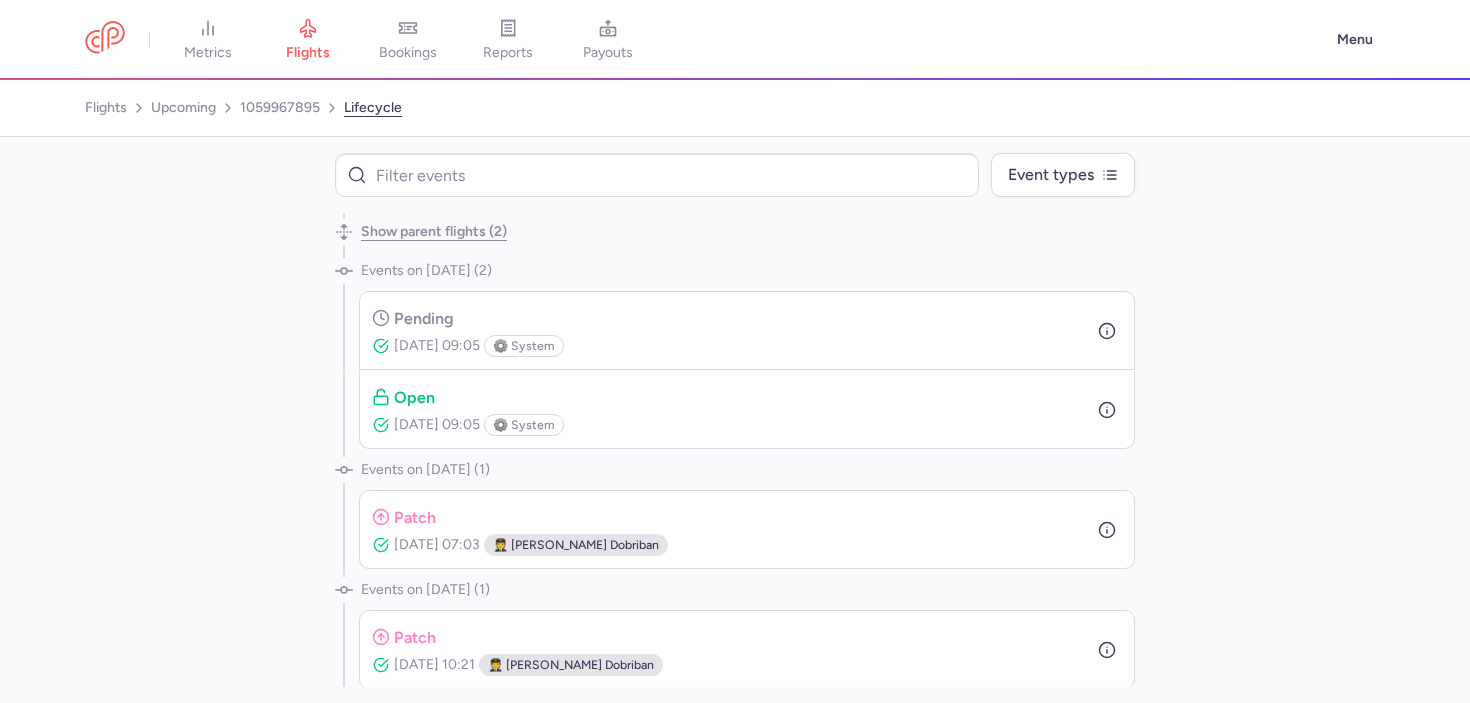 select on "days" 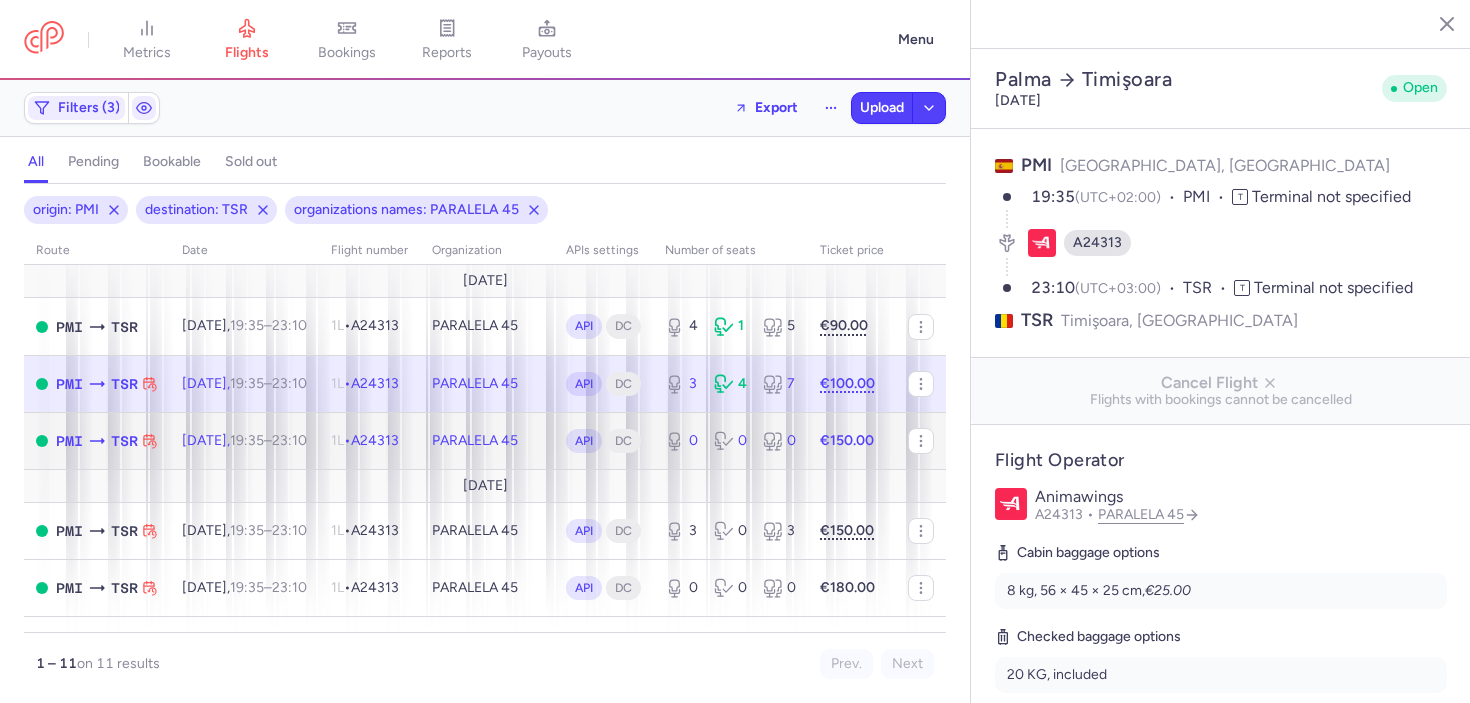 click on "1L  •   A24313" 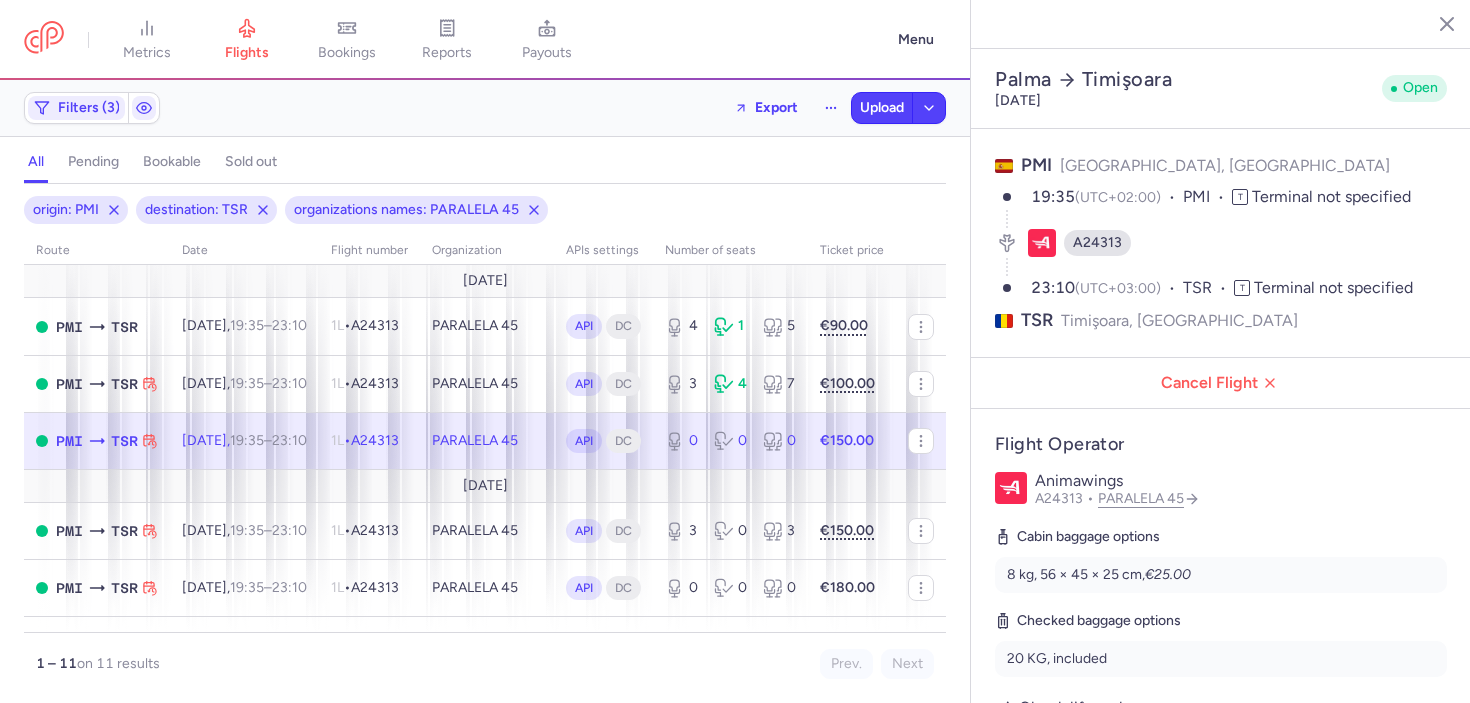 click 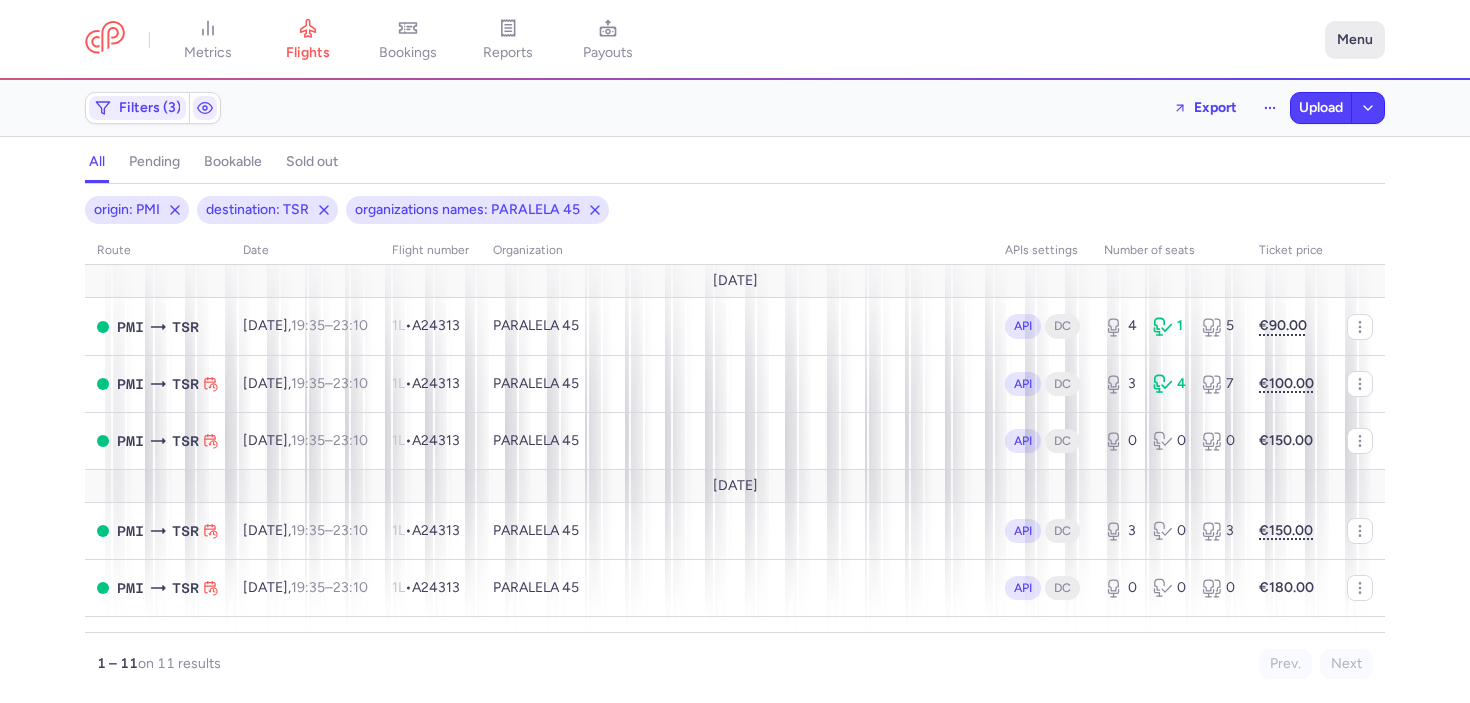 click on "Menu" at bounding box center [1355, 40] 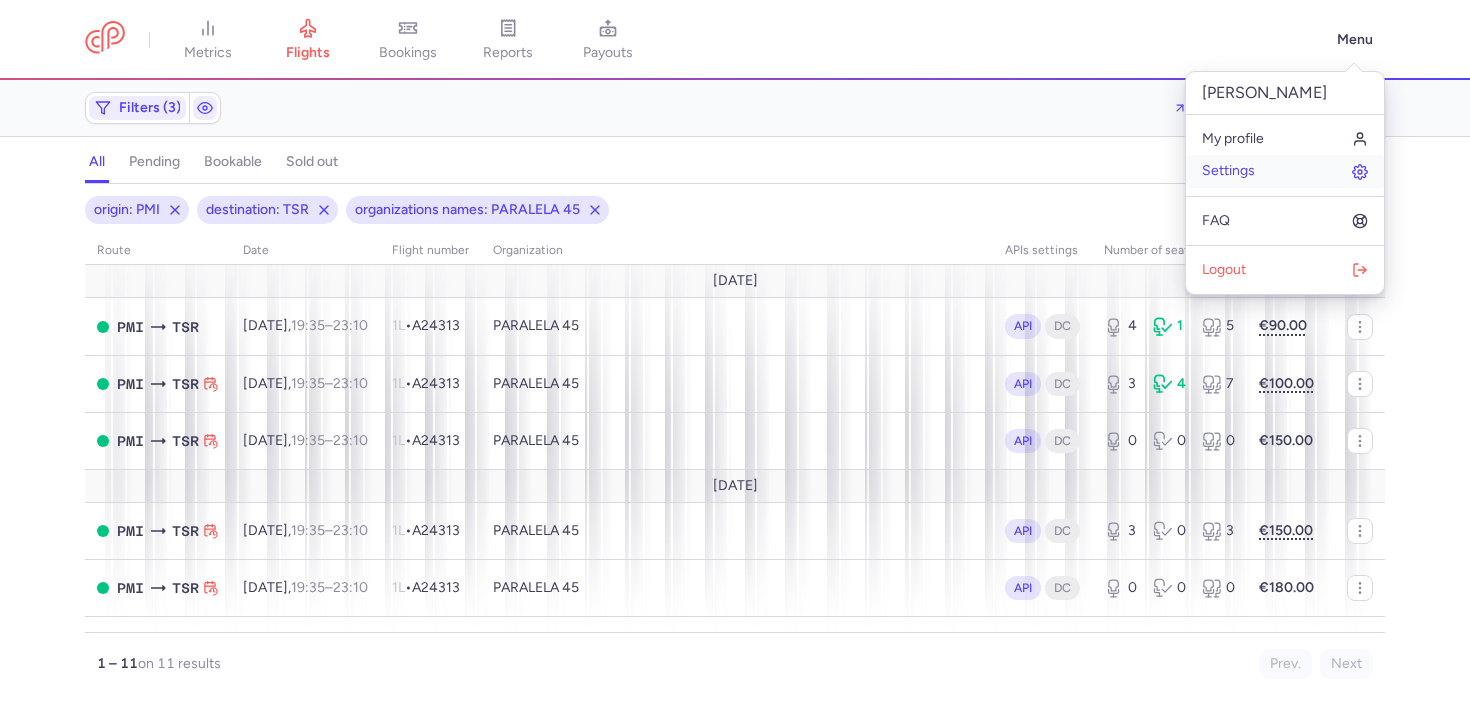 click on "Settings" at bounding box center (1228, 171) 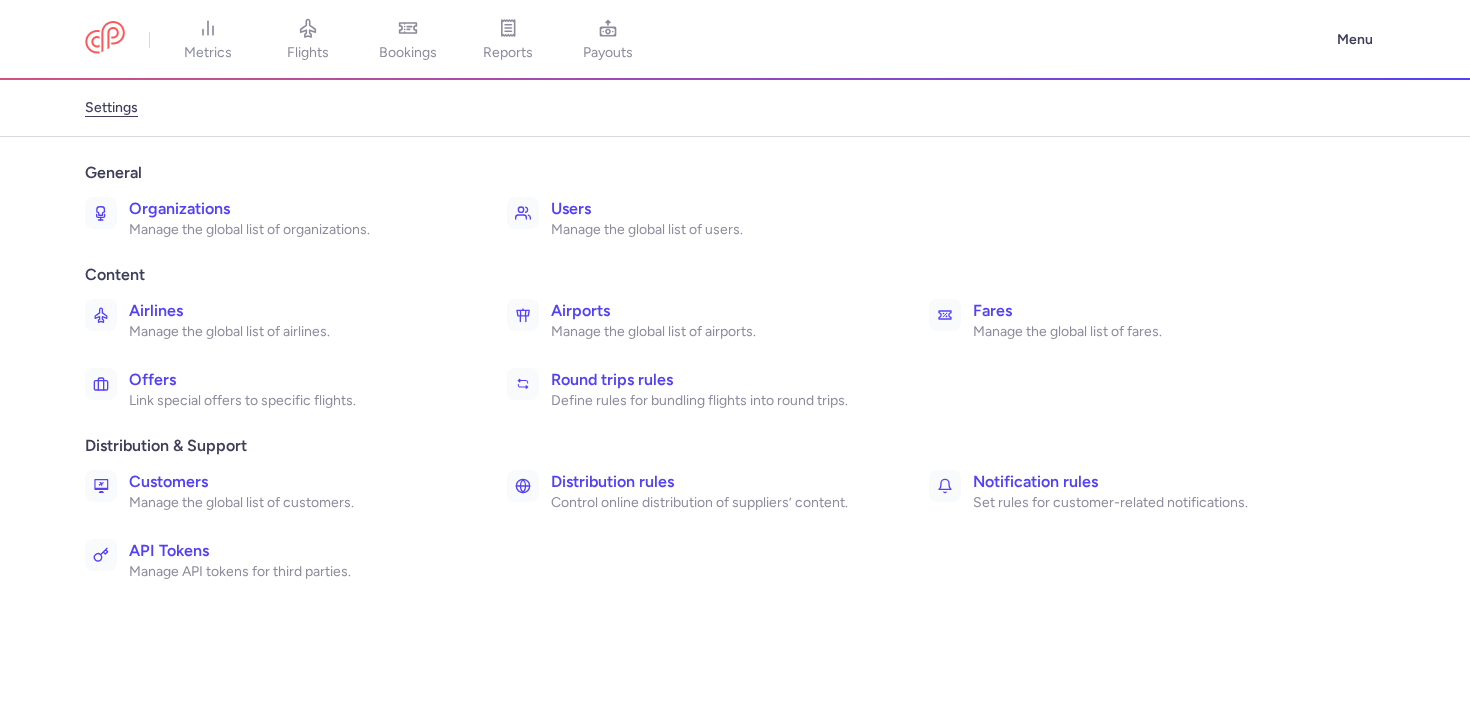 click on "Control online distribution of suppliers’ content." at bounding box center (718, 503) 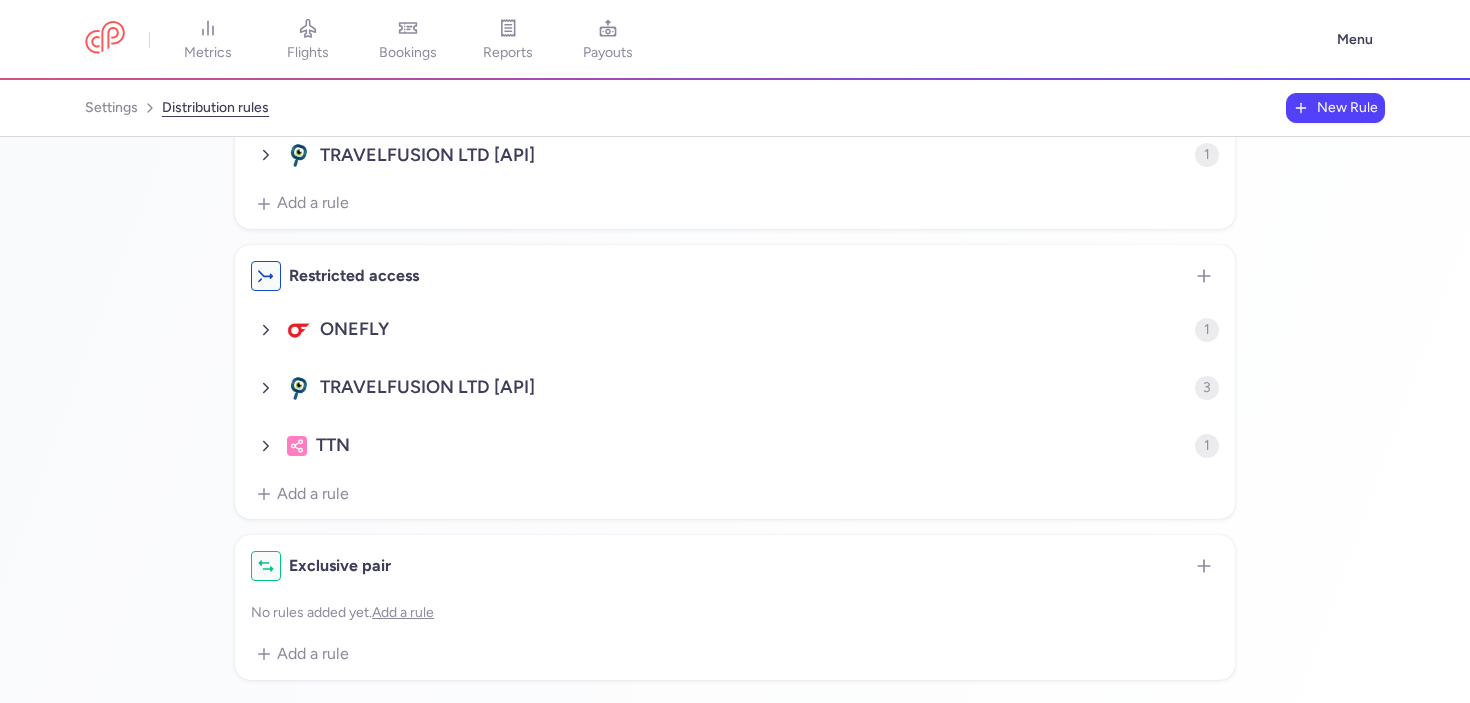 scroll, scrollTop: 0, scrollLeft: 0, axis: both 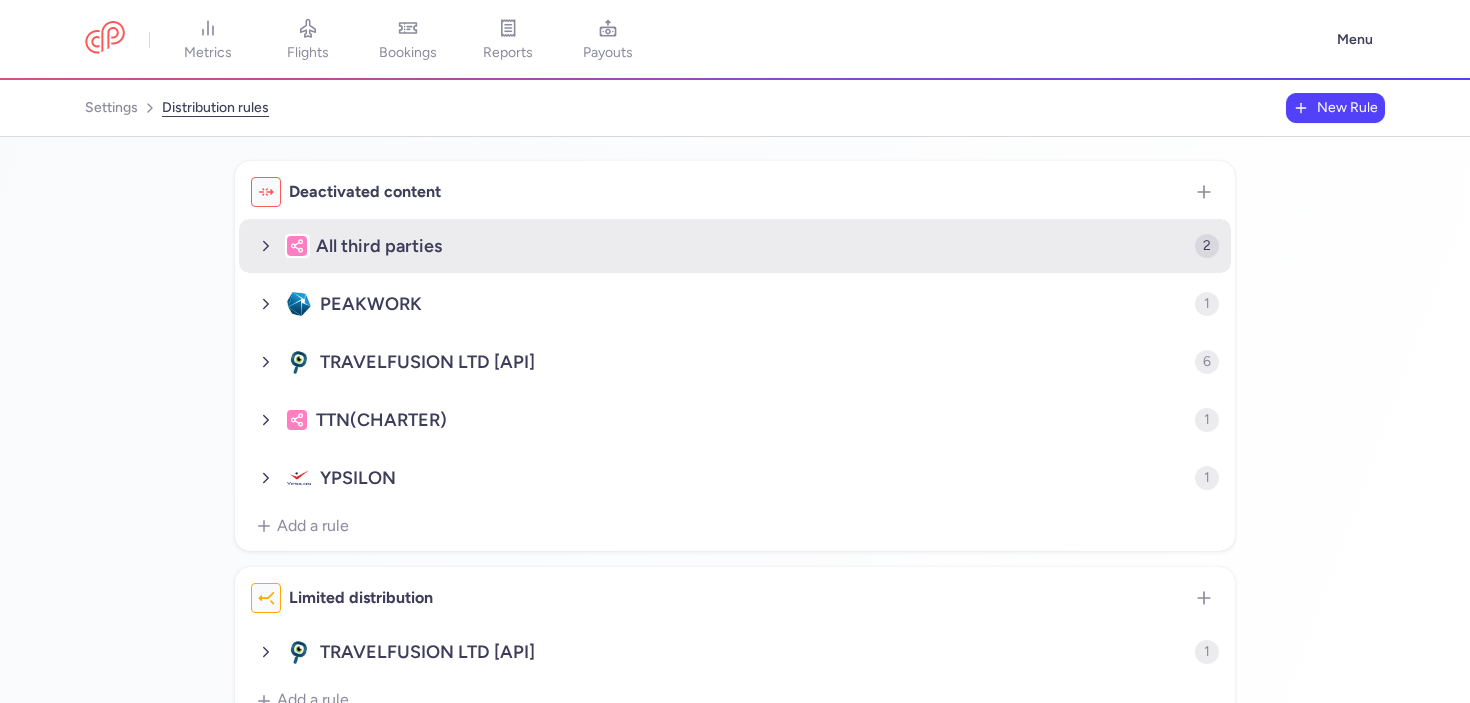 click on "All third parties" 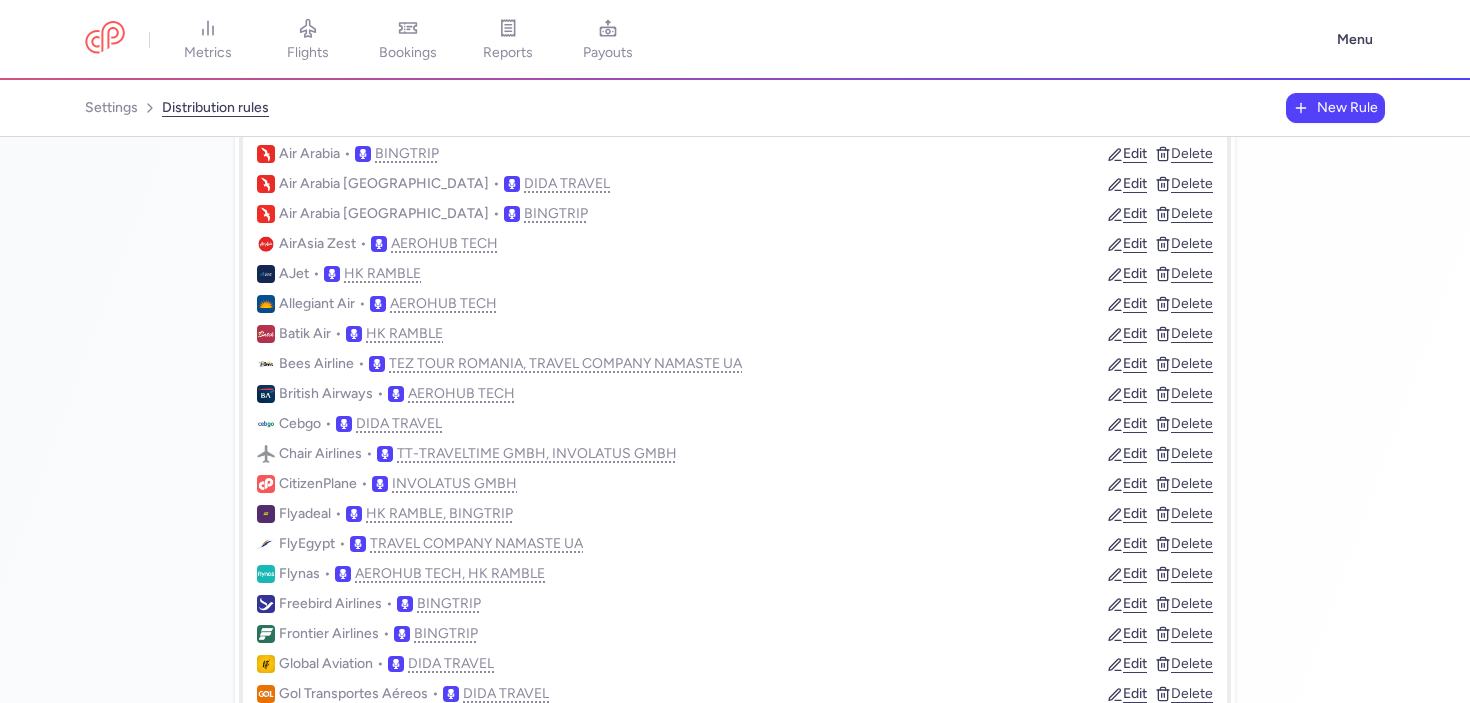 scroll, scrollTop: 440, scrollLeft: 0, axis: vertical 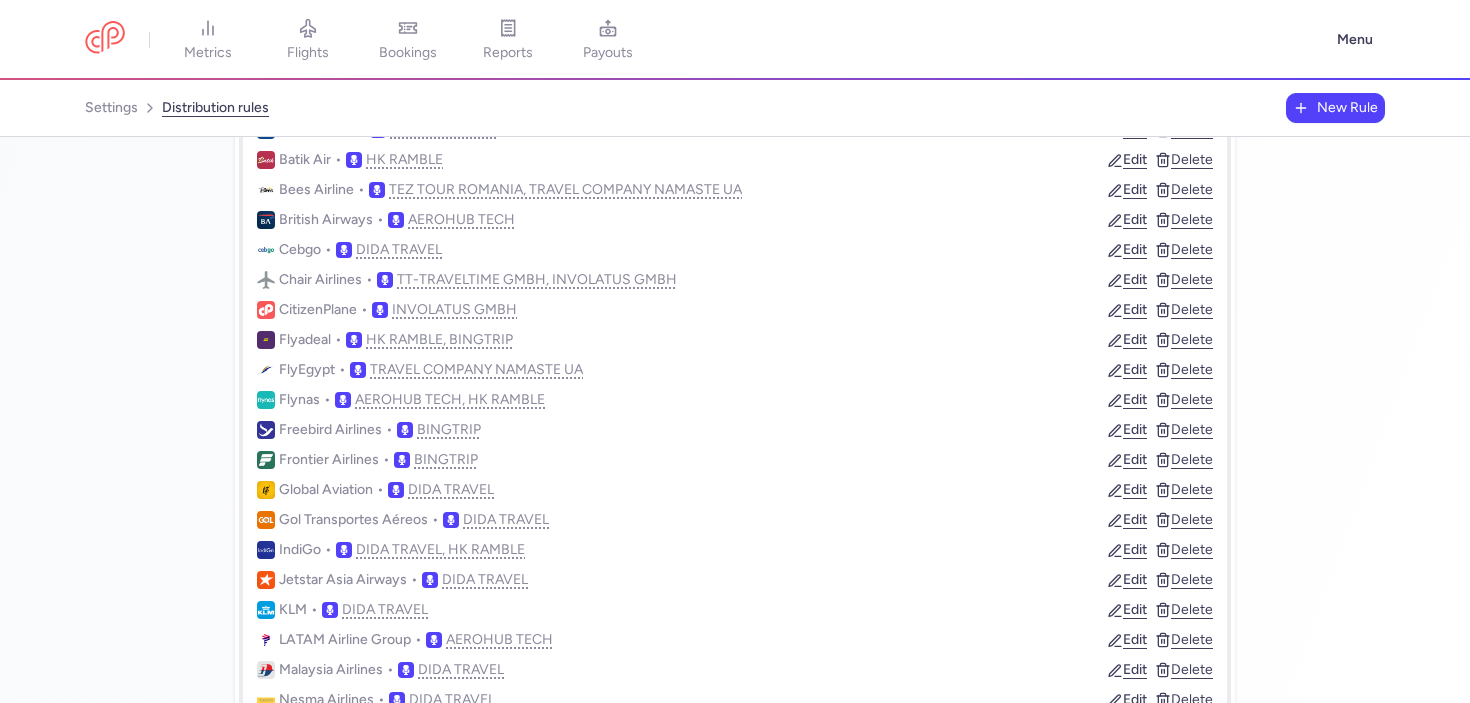 type 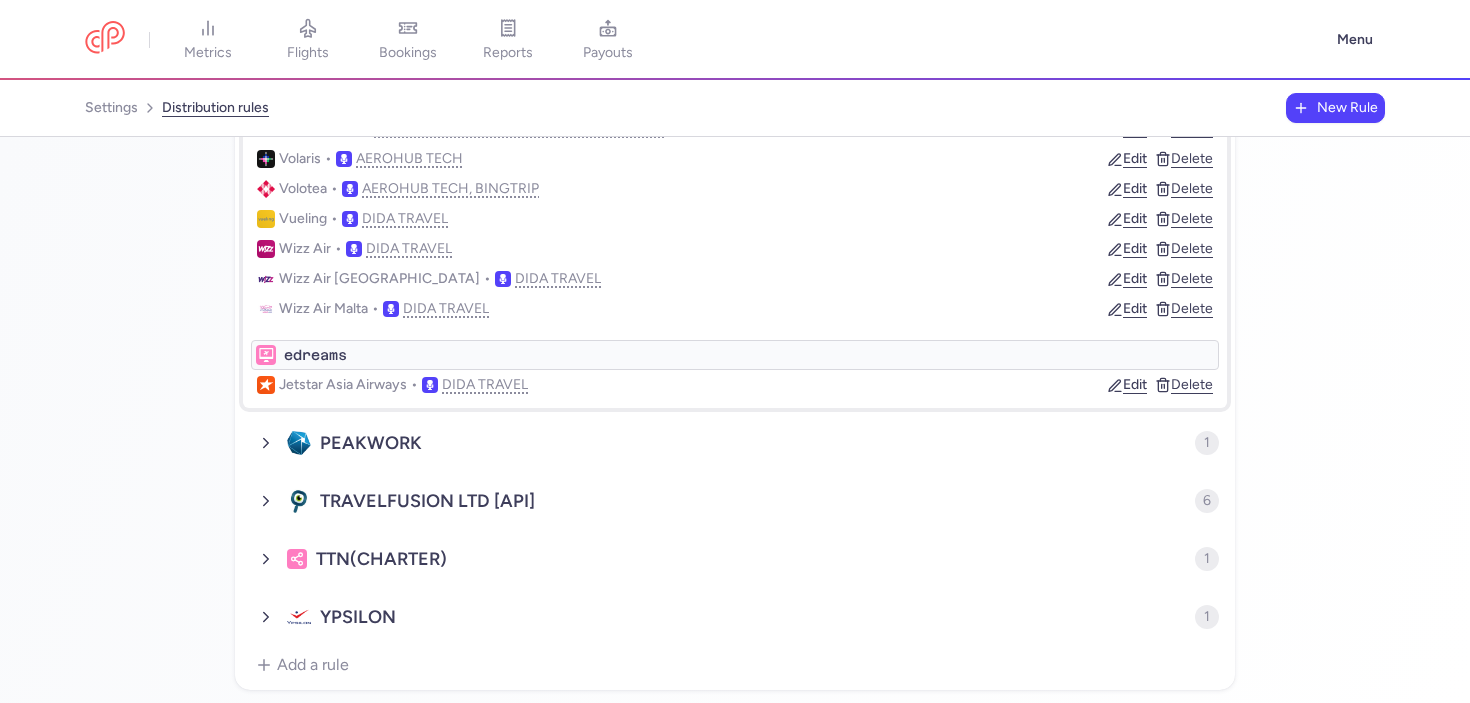 scroll, scrollTop: 1463, scrollLeft: 0, axis: vertical 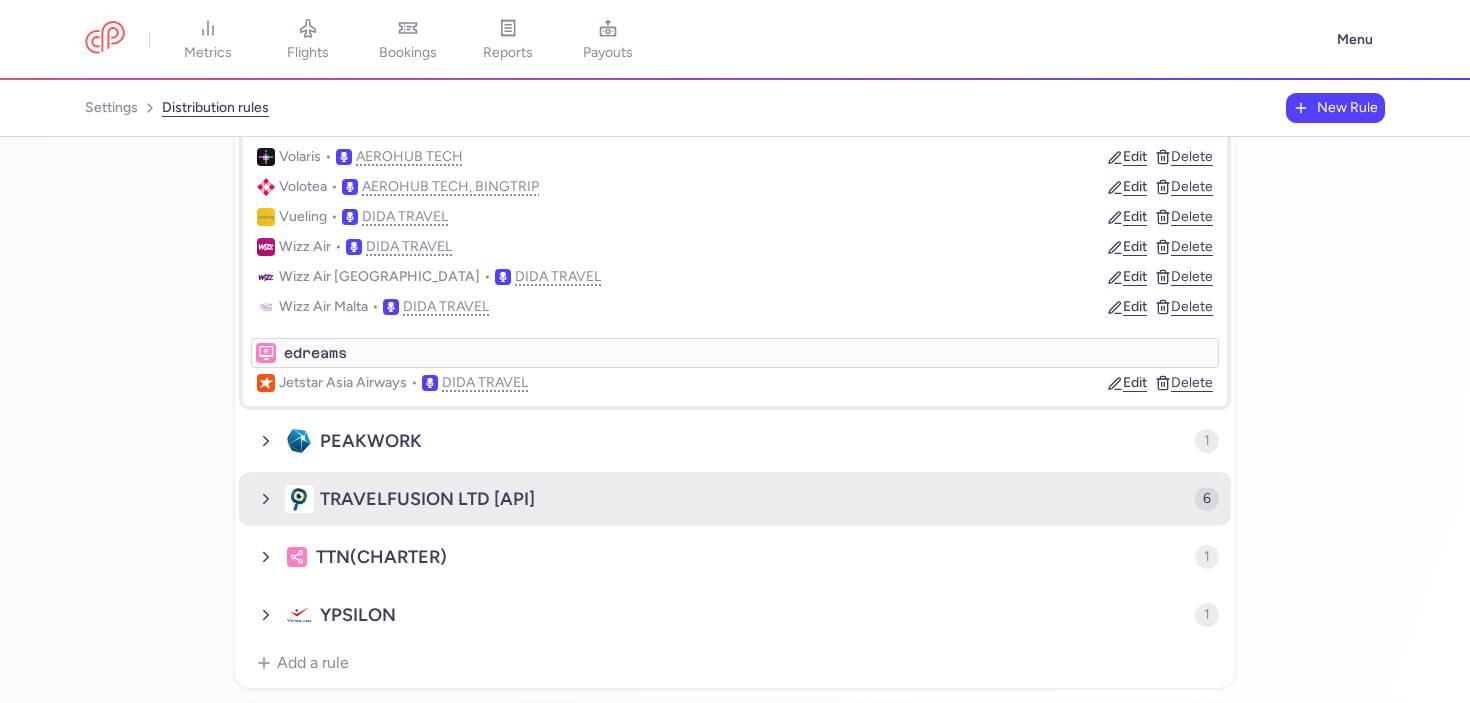 click on "TRAVELFUSION LTD [API]" 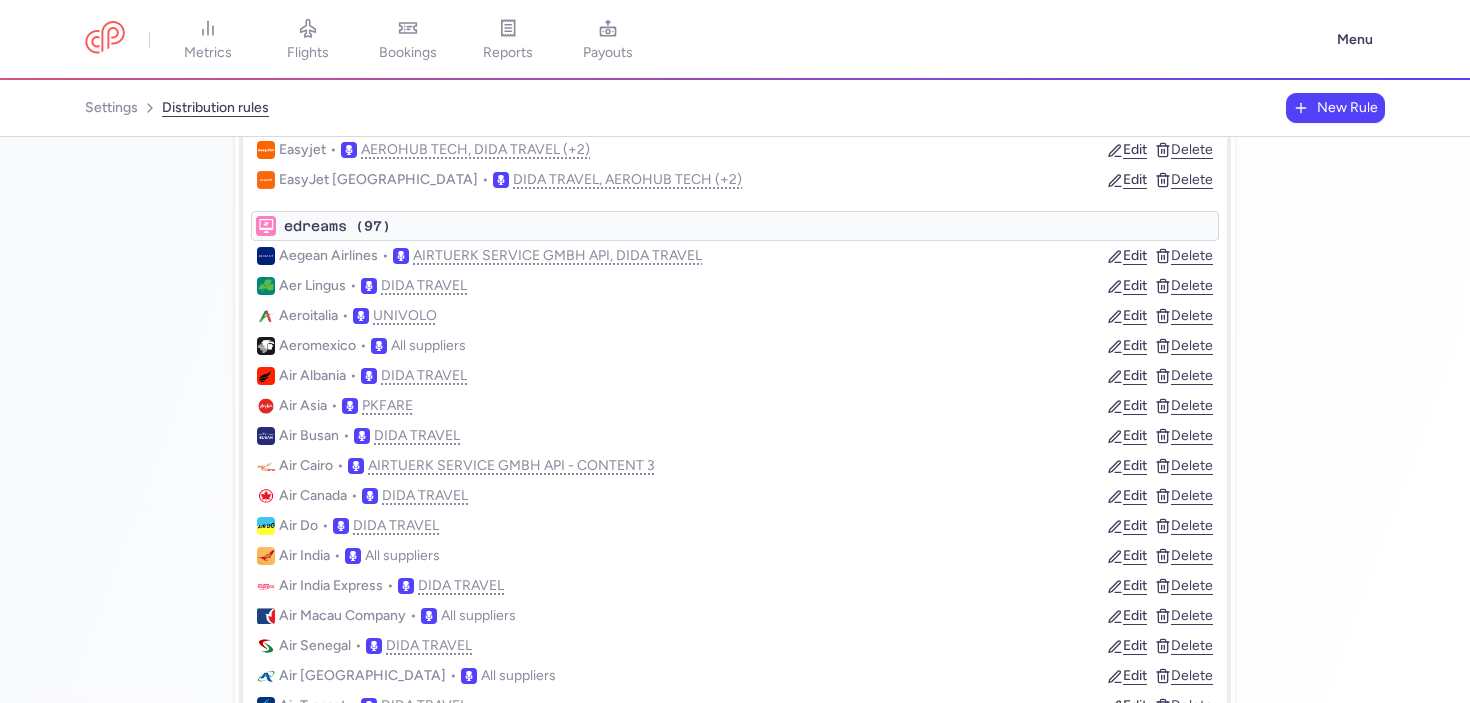 scroll, scrollTop: 1060, scrollLeft: 0, axis: vertical 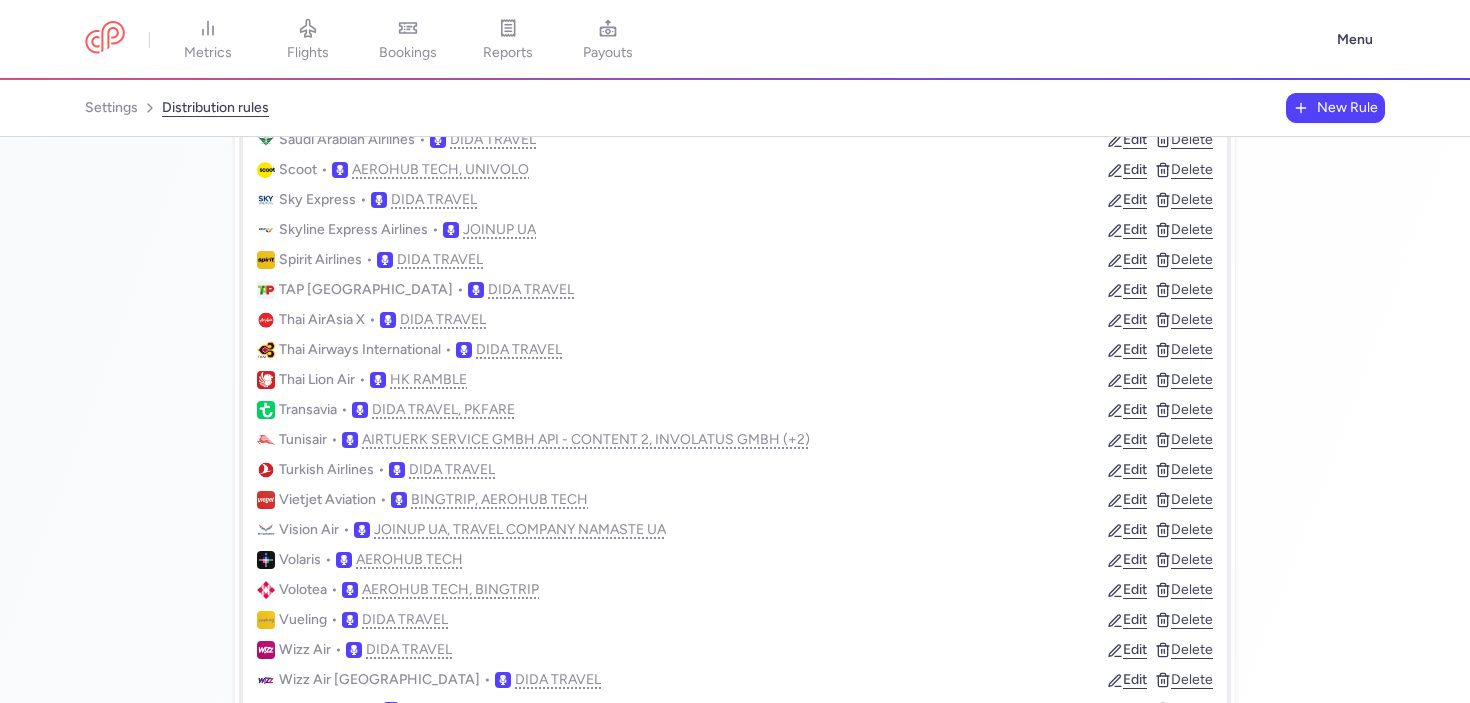 type 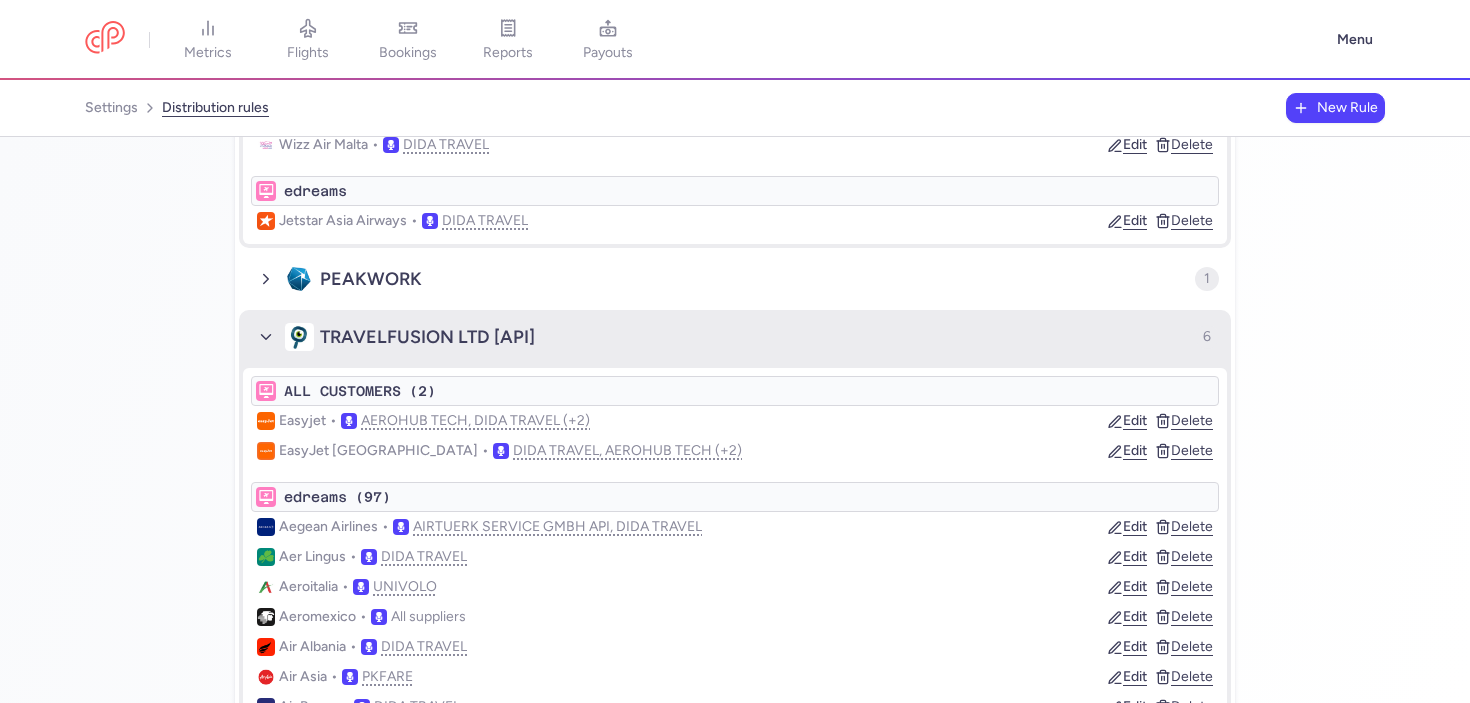 scroll, scrollTop: 1407, scrollLeft: 0, axis: vertical 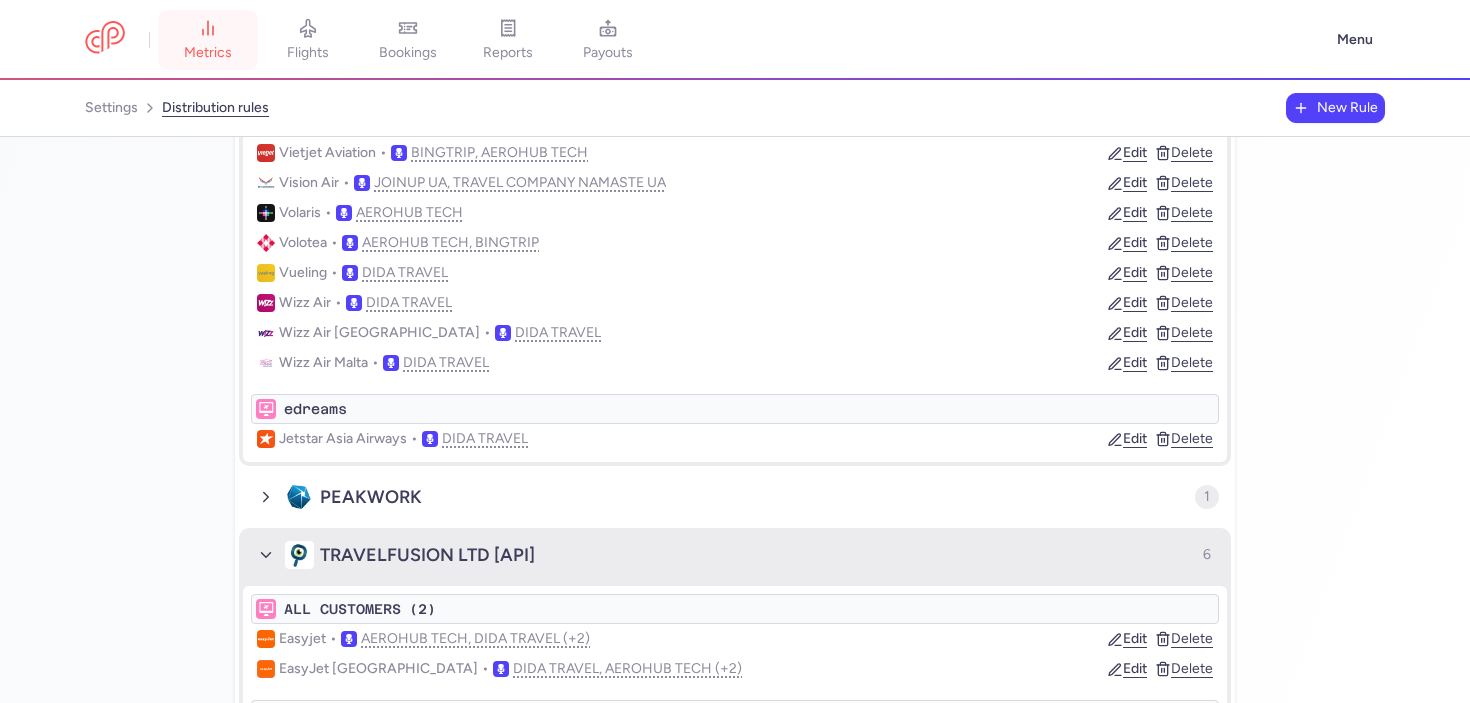 click on "metrics" at bounding box center (208, 40) 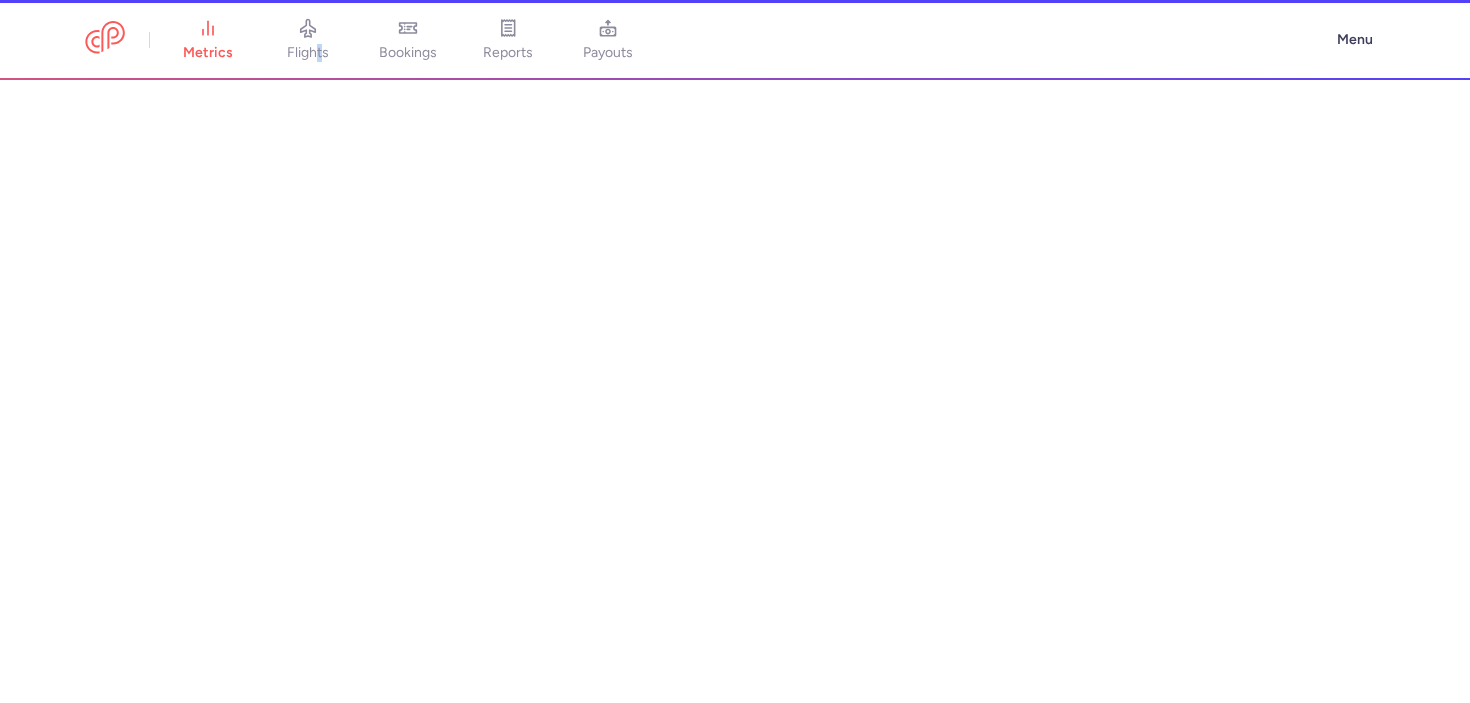 click on "flights" at bounding box center [308, 40] 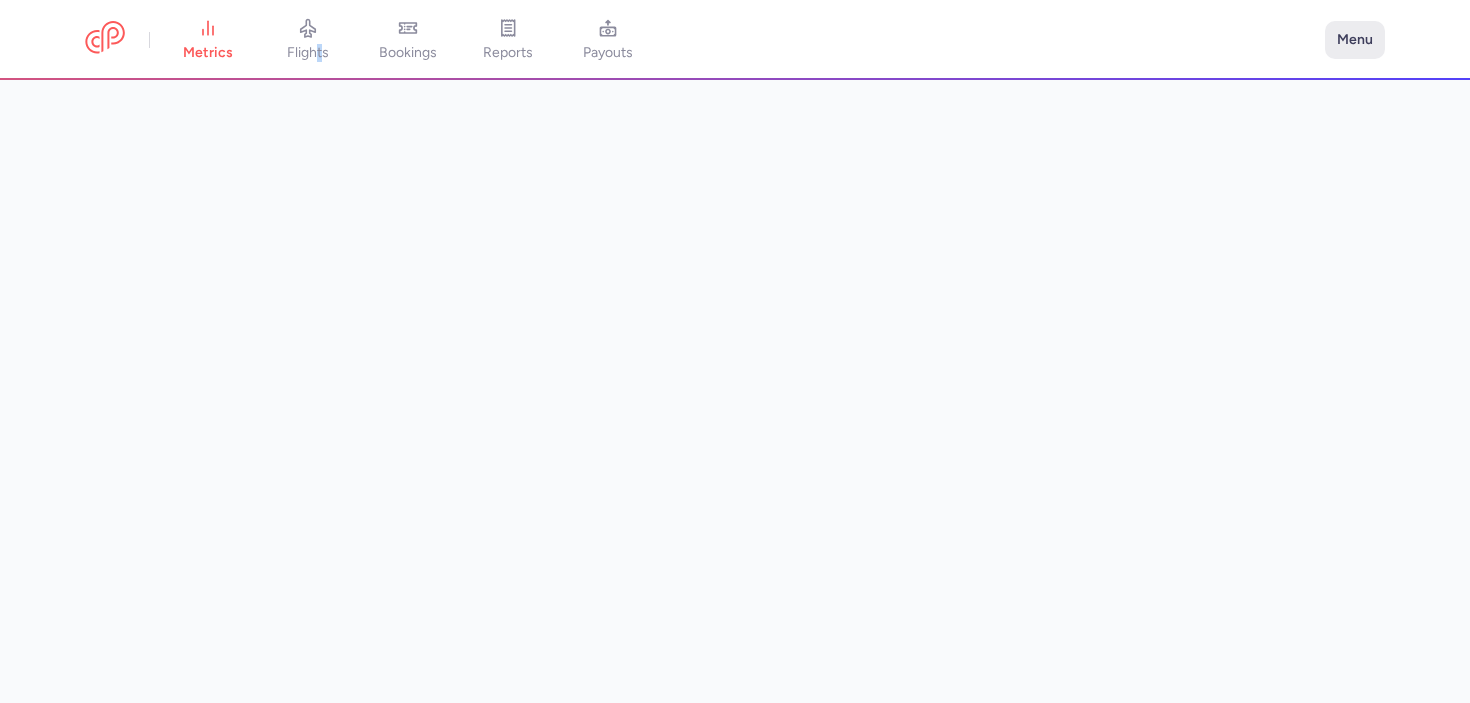 click on "Menu" at bounding box center [1355, 40] 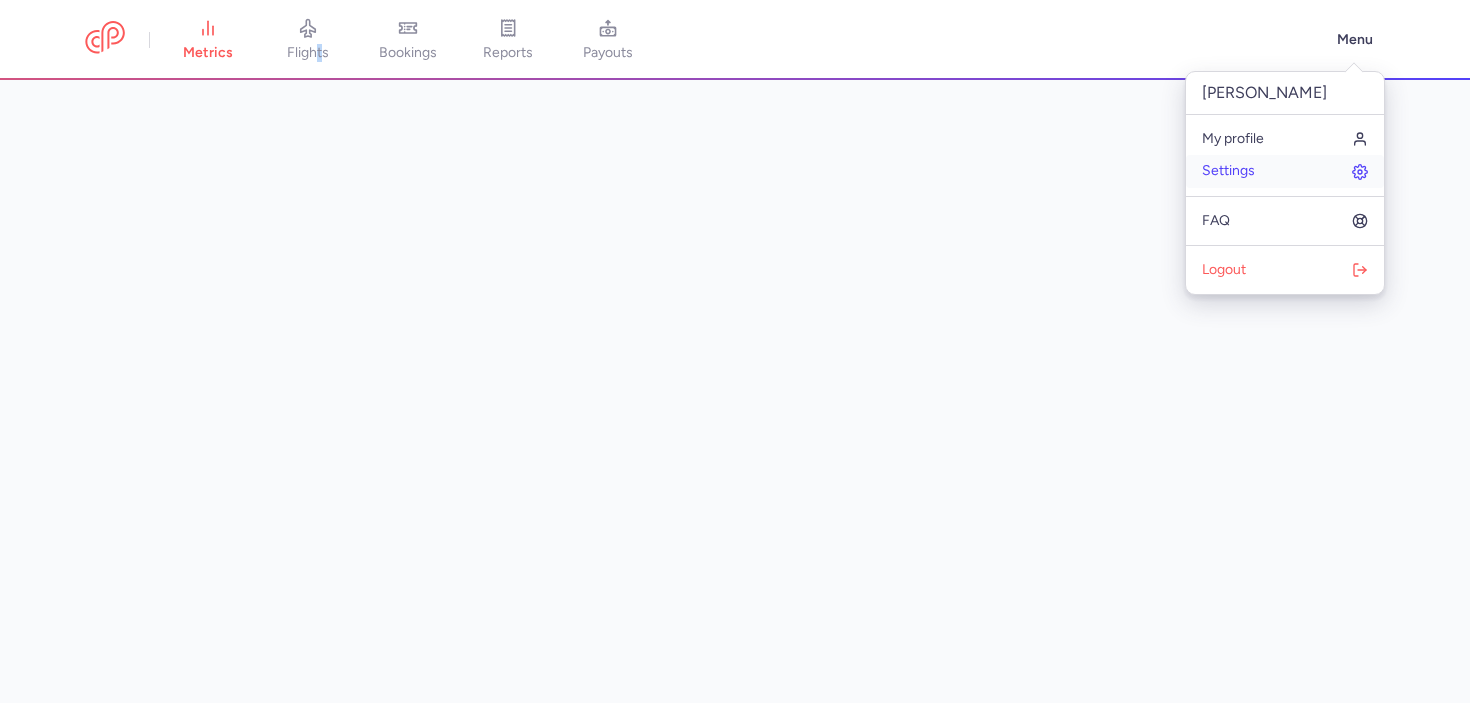 click on "Settings" at bounding box center (1228, 171) 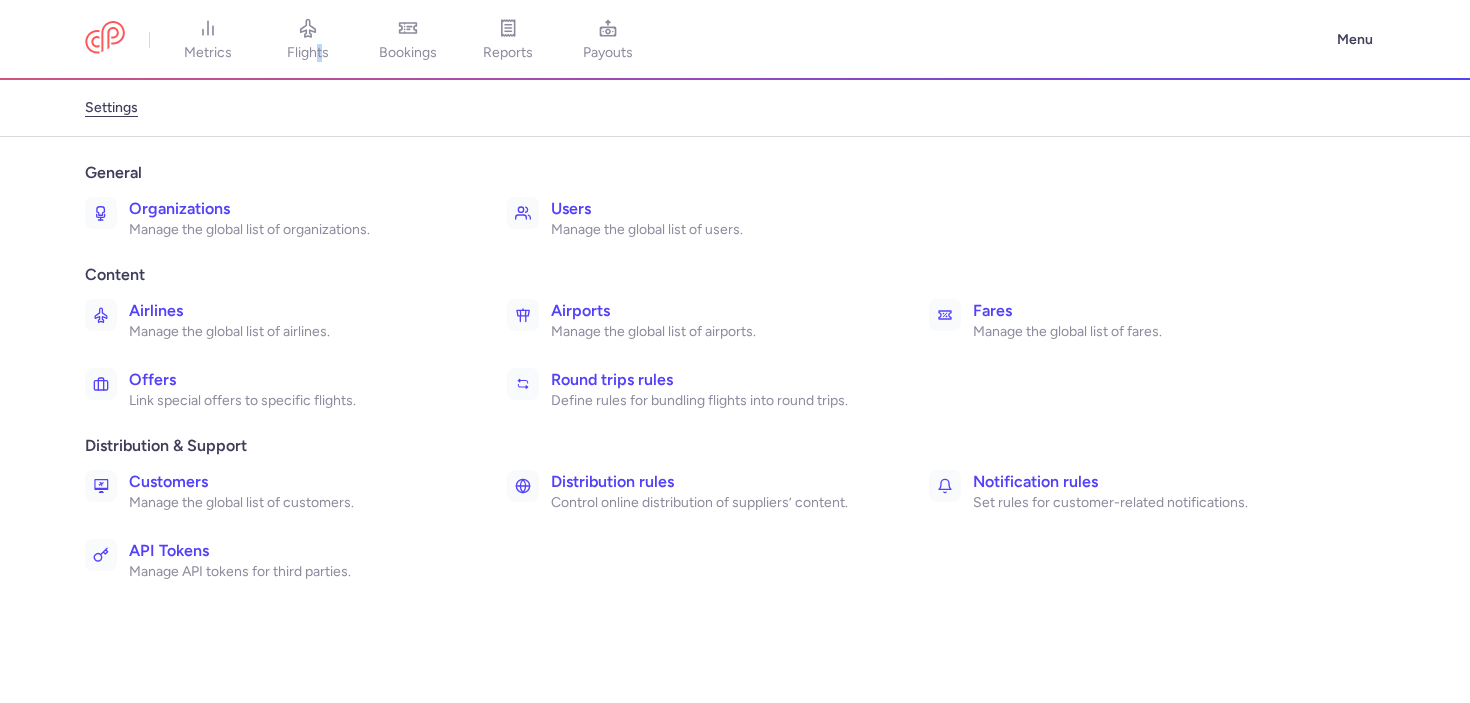 click on "Manage the global list of organizations." at bounding box center [296, 230] 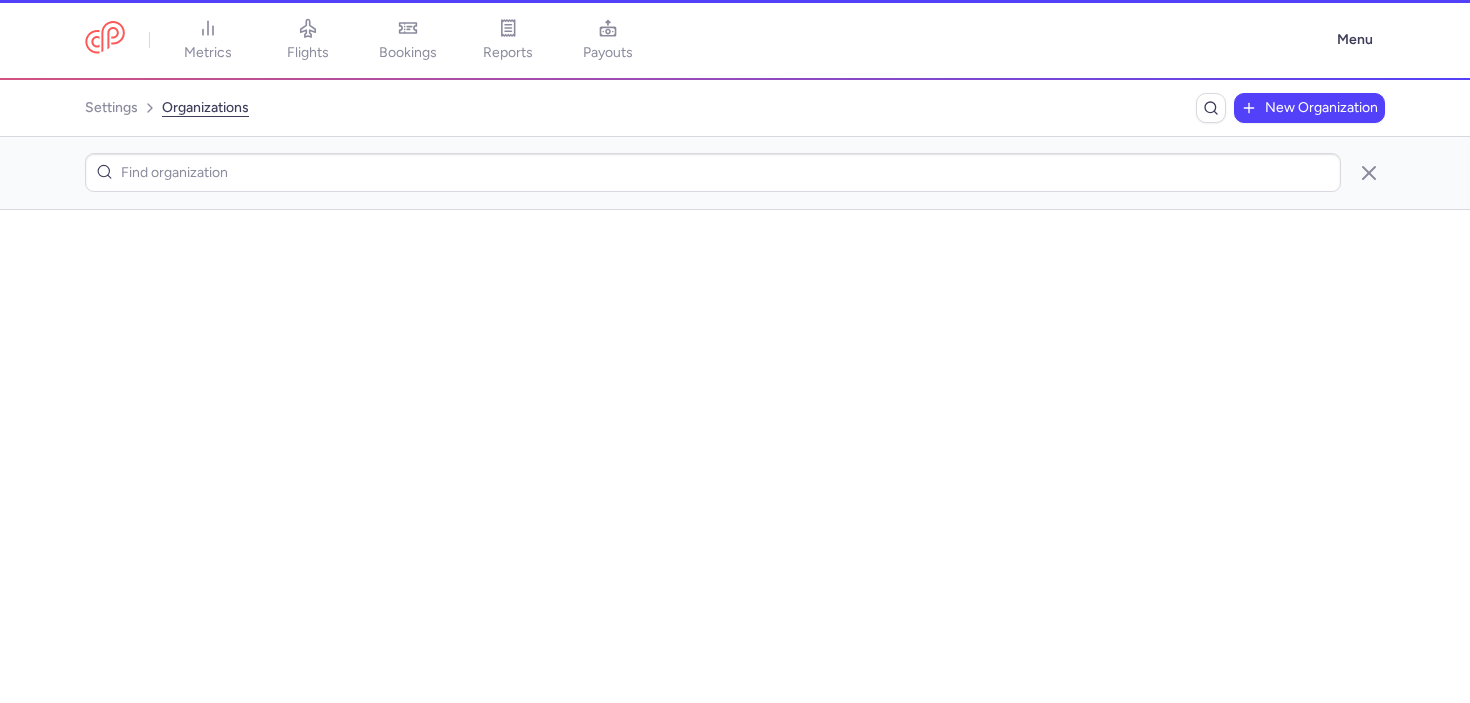 scroll, scrollTop: 0, scrollLeft: 0, axis: both 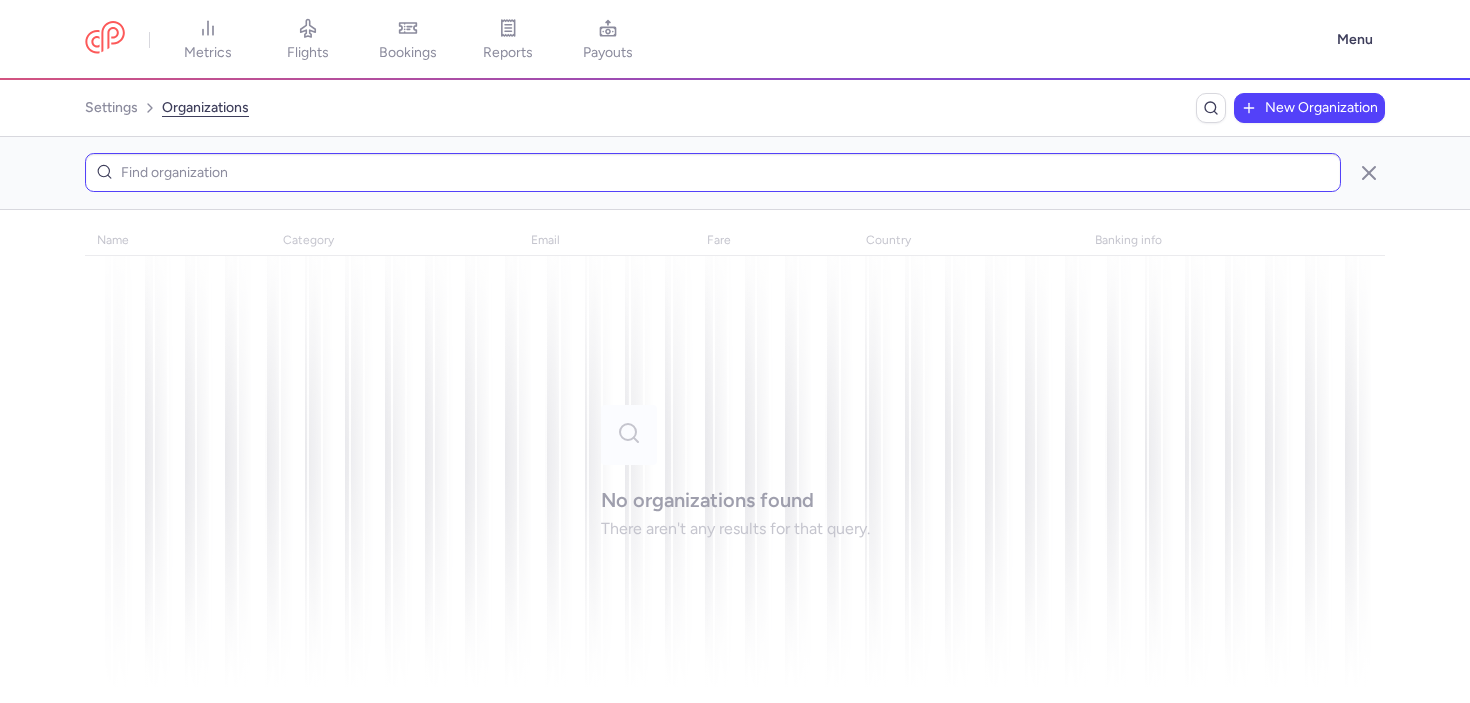 click at bounding box center (713, 172) 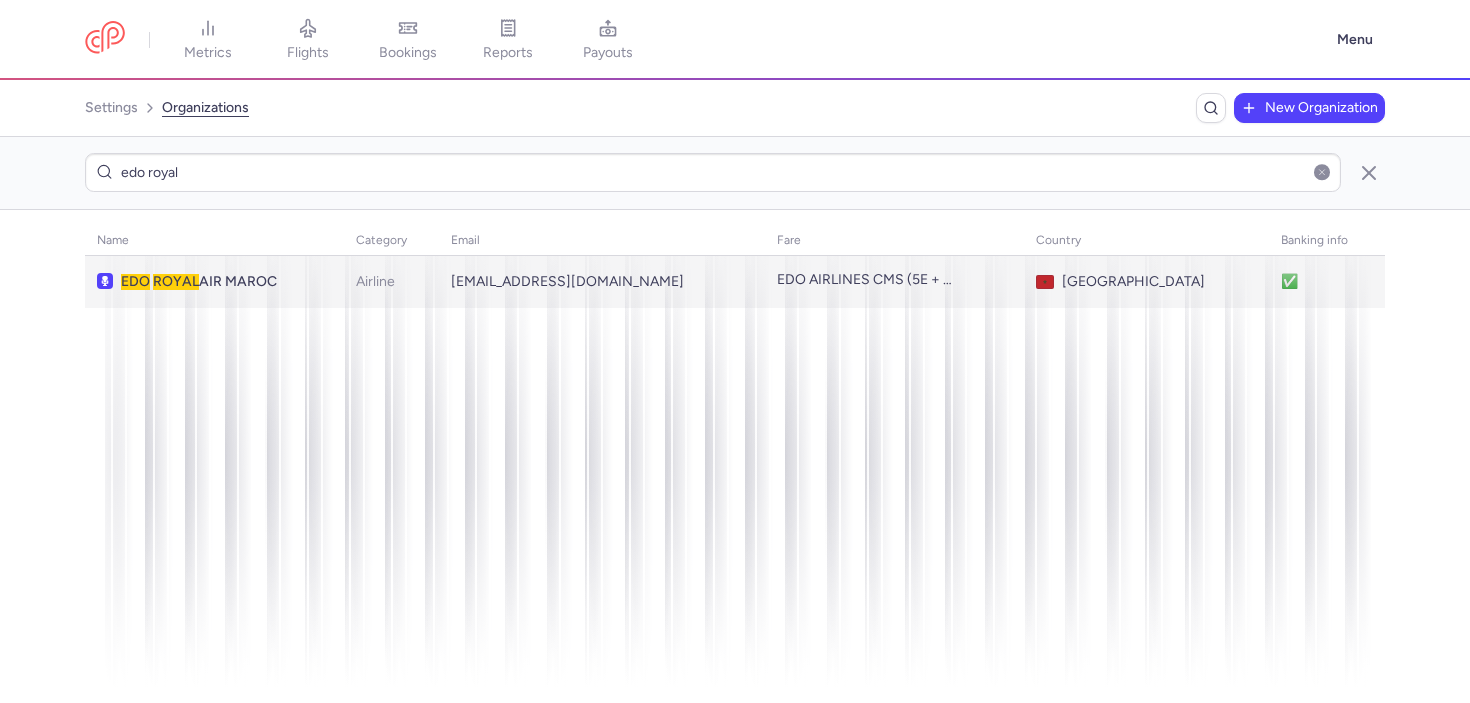 type on "edo royal" 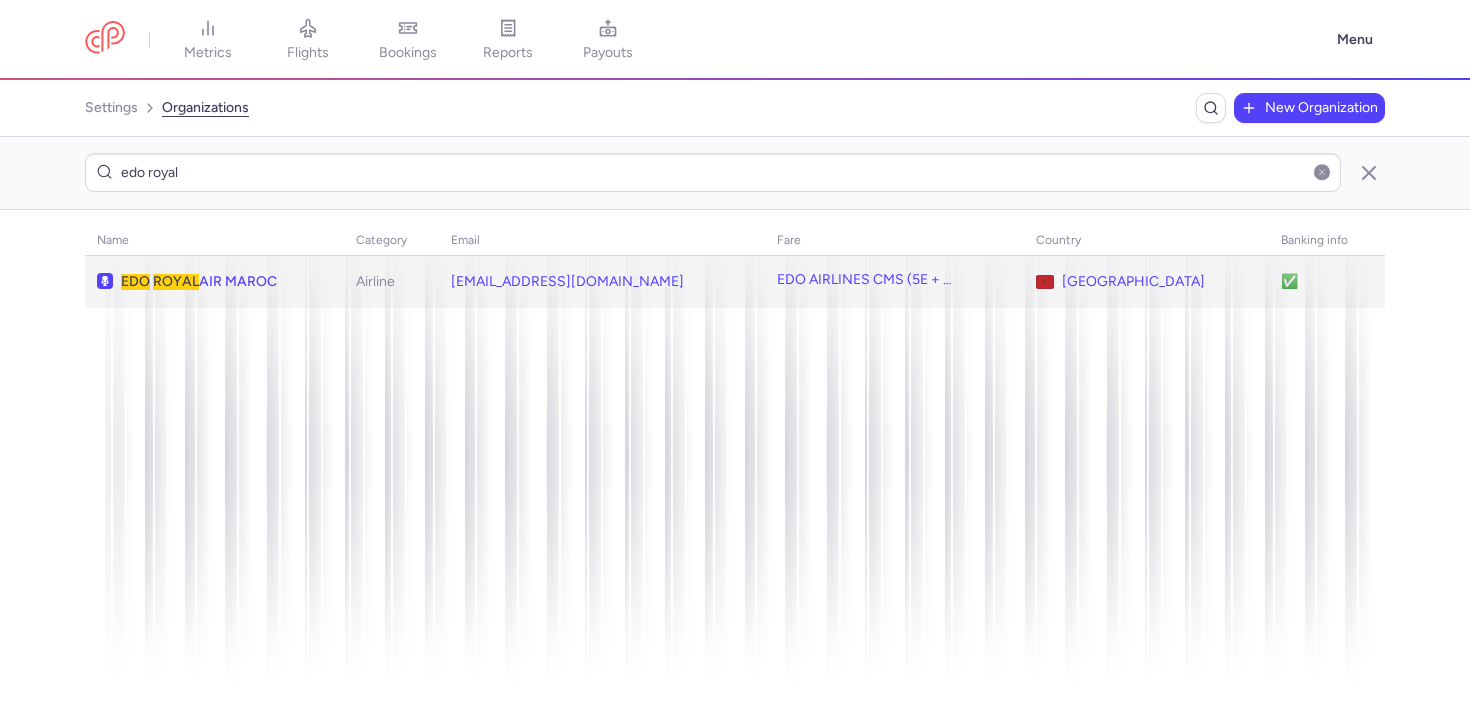 click on "EDO   ROYAL  AIR MAROC" at bounding box center (226, 282) 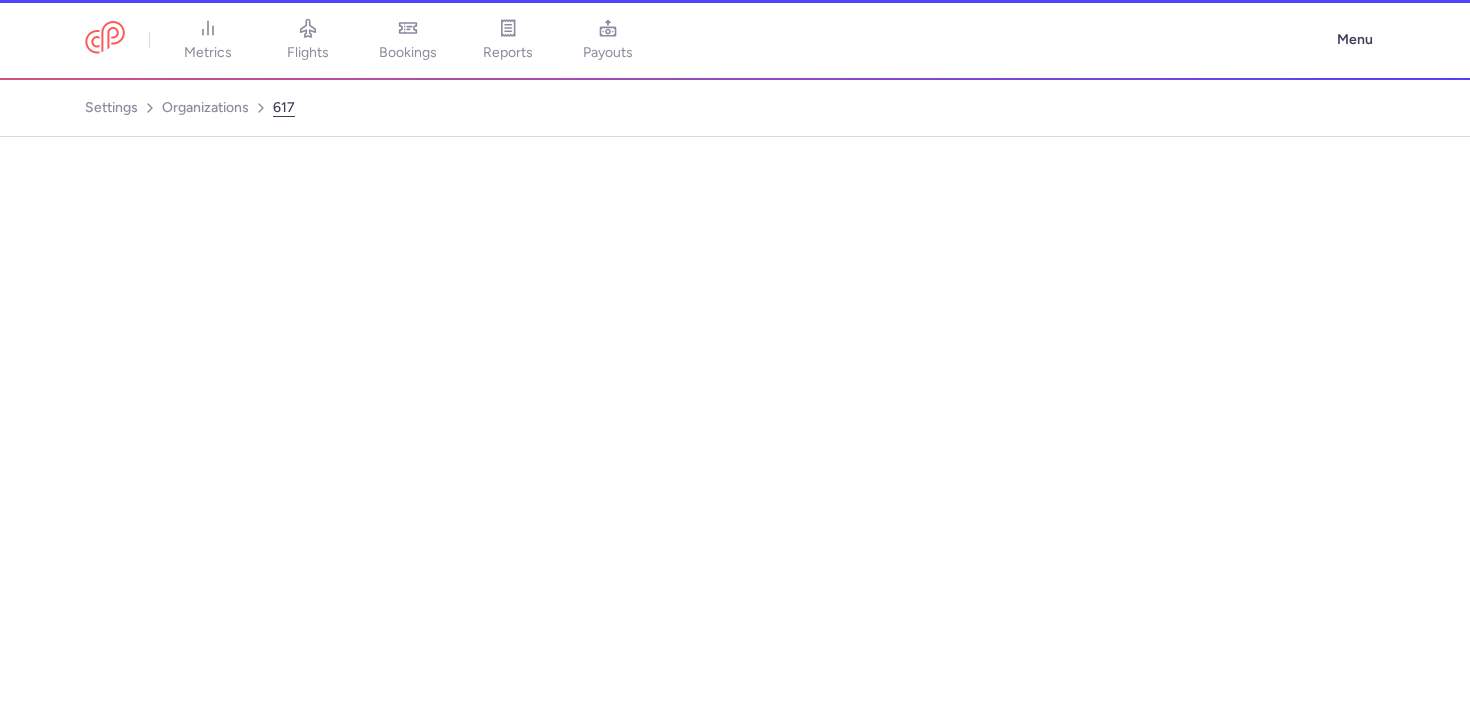 select on "AIRLINE" 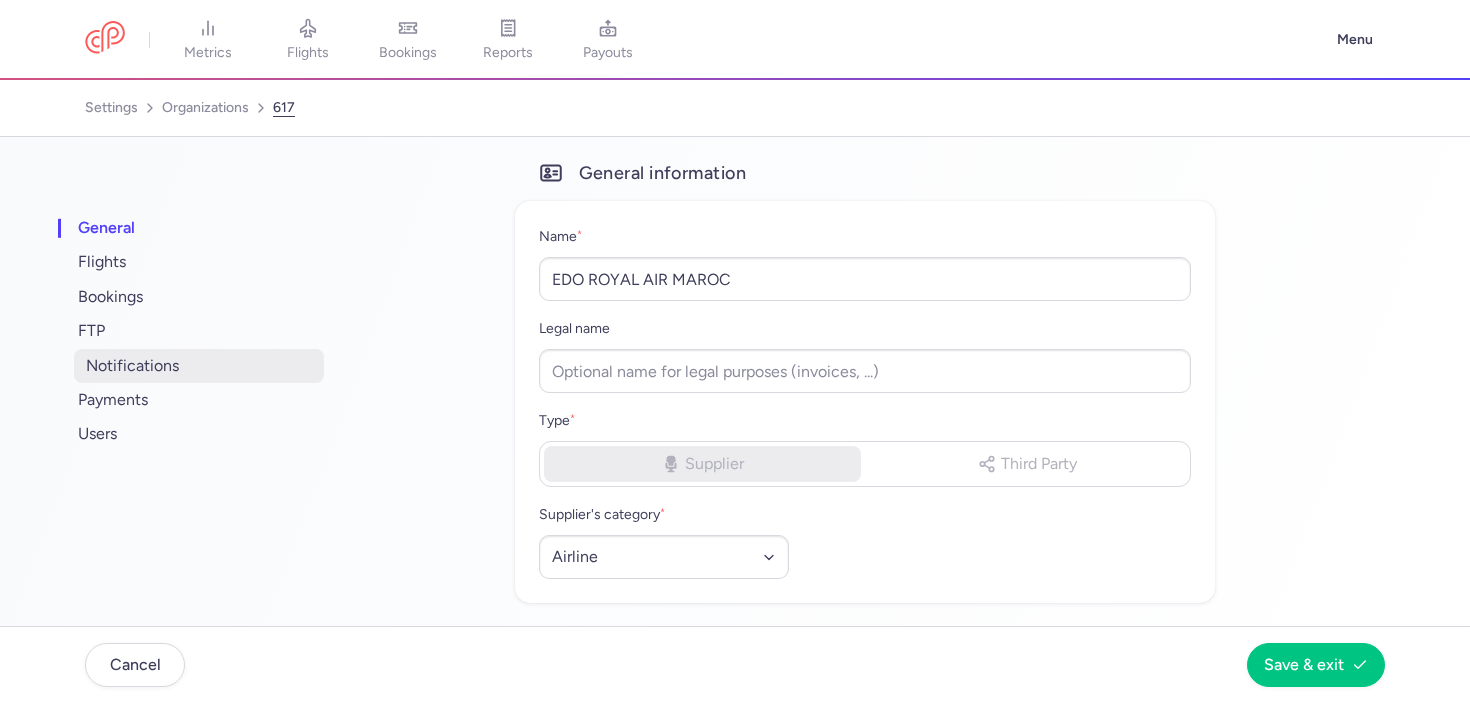 click on "notifications" at bounding box center [199, 366] 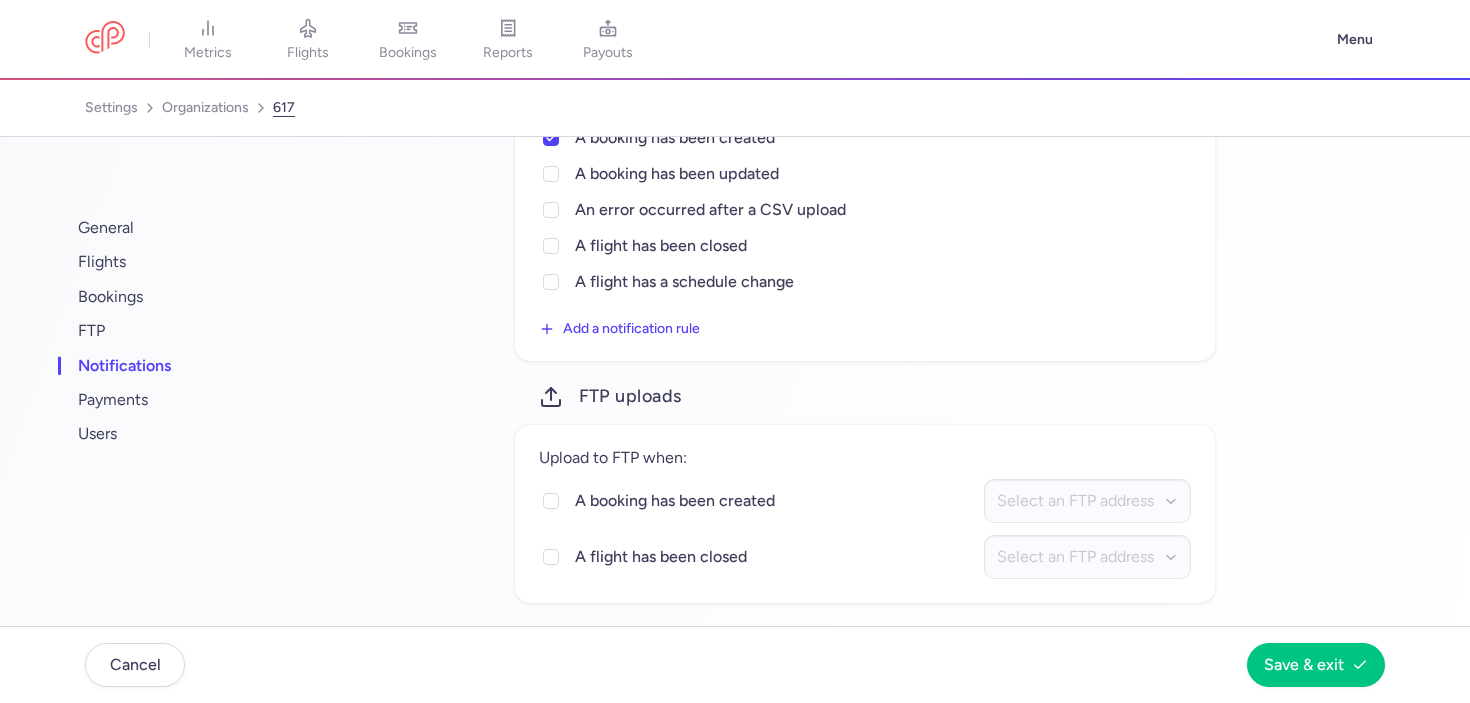 scroll, scrollTop: 0, scrollLeft: 0, axis: both 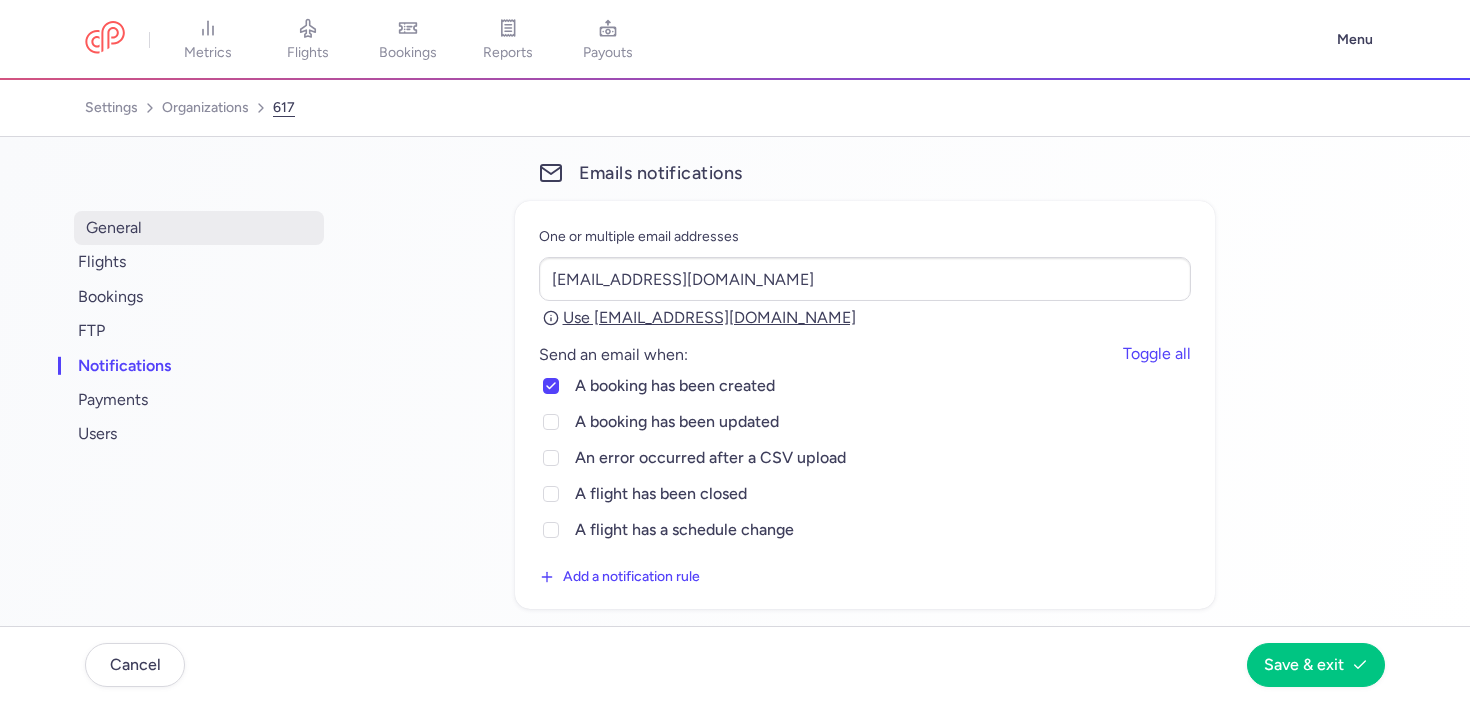 click on "general" at bounding box center [199, 228] 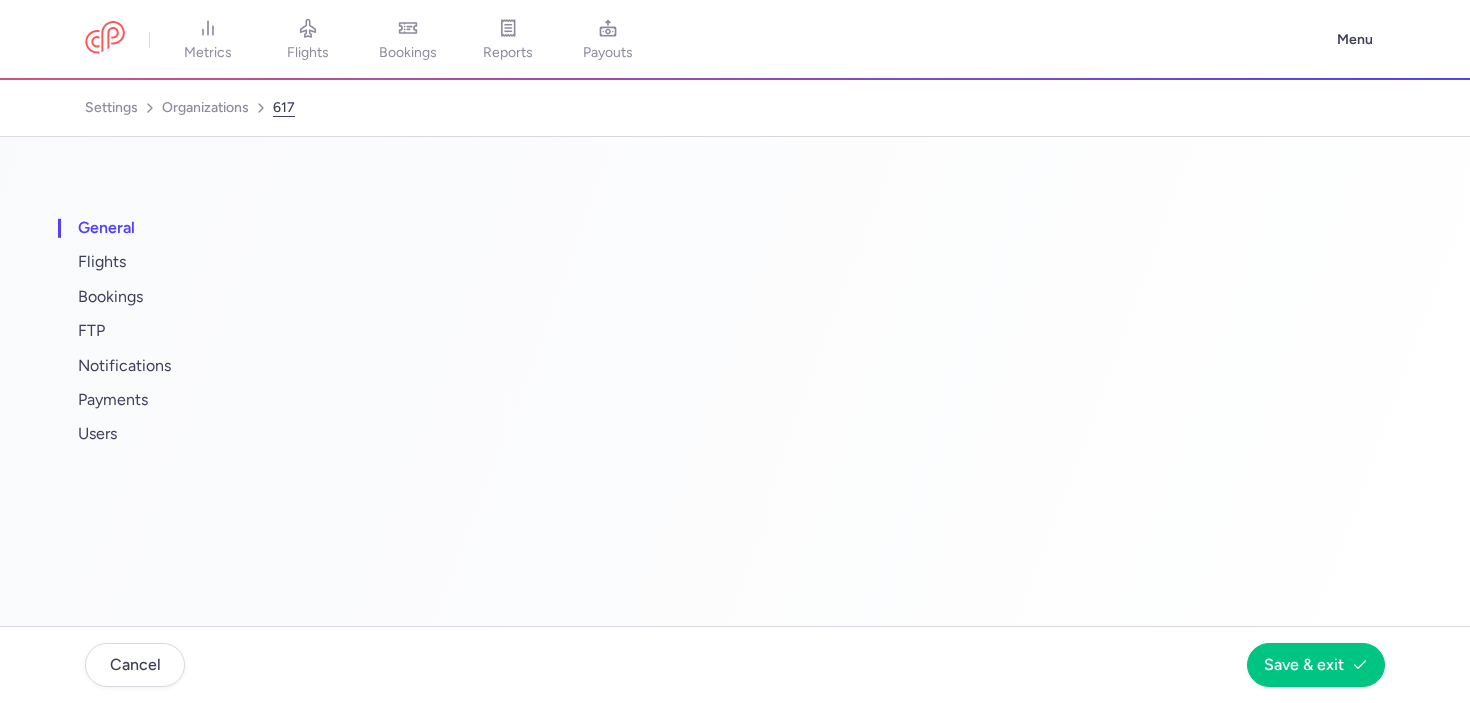 select on "AIRLINE" 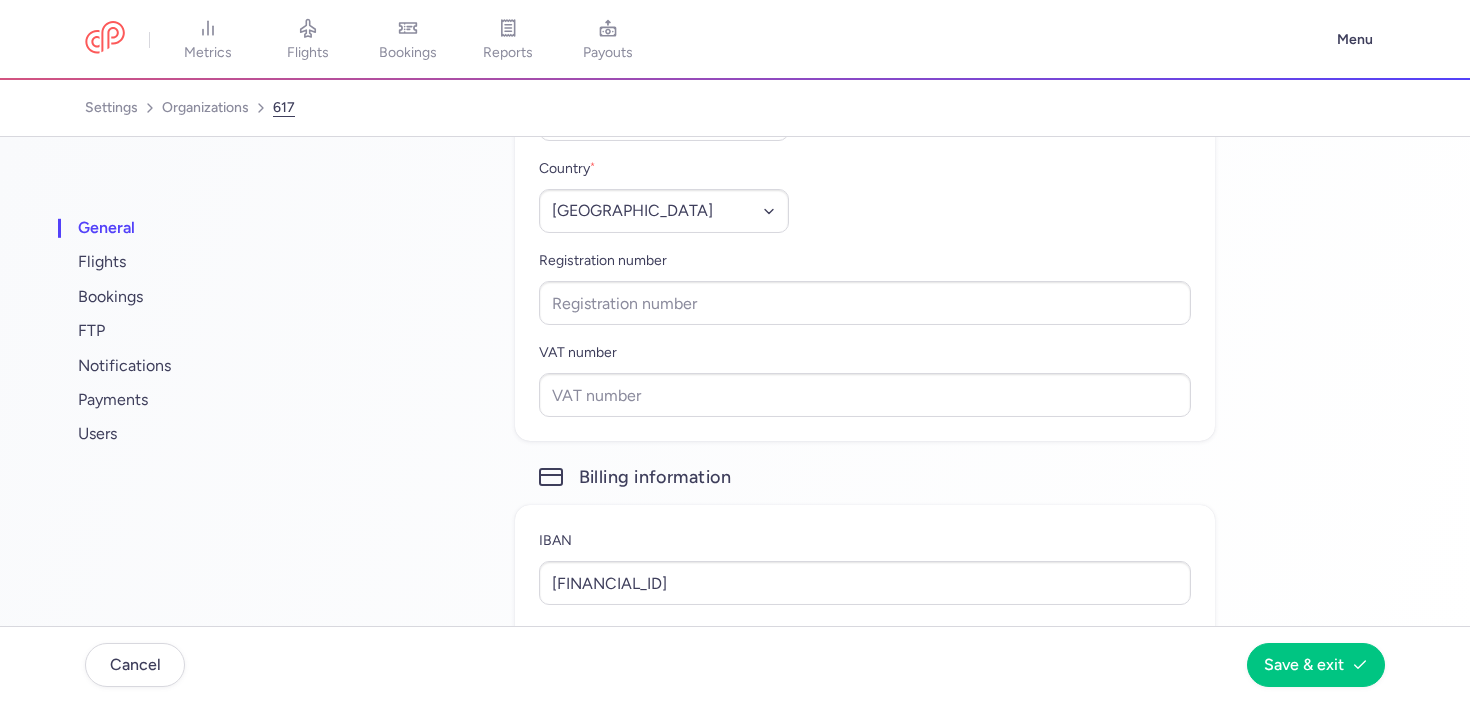 scroll, scrollTop: 2067, scrollLeft: 0, axis: vertical 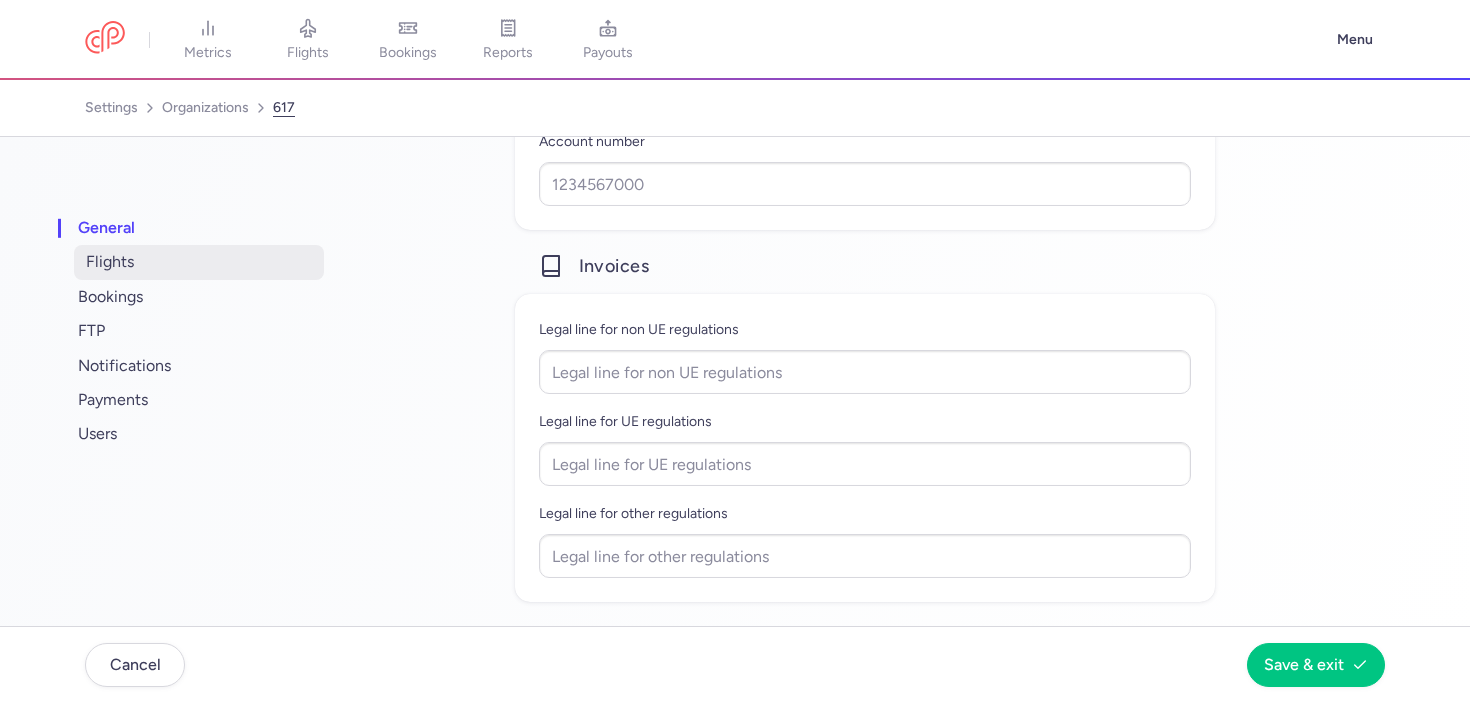 click on "flights" at bounding box center (199, 262) 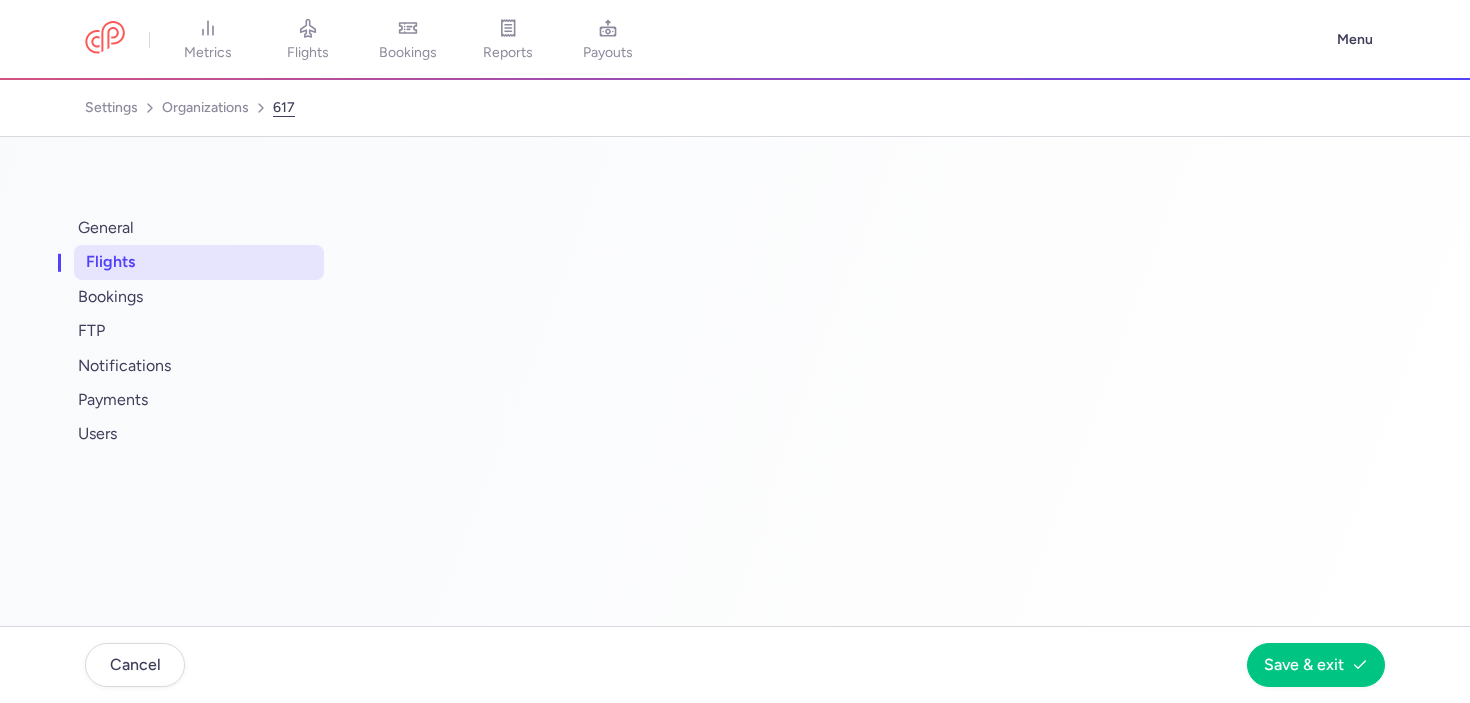 select on "days" 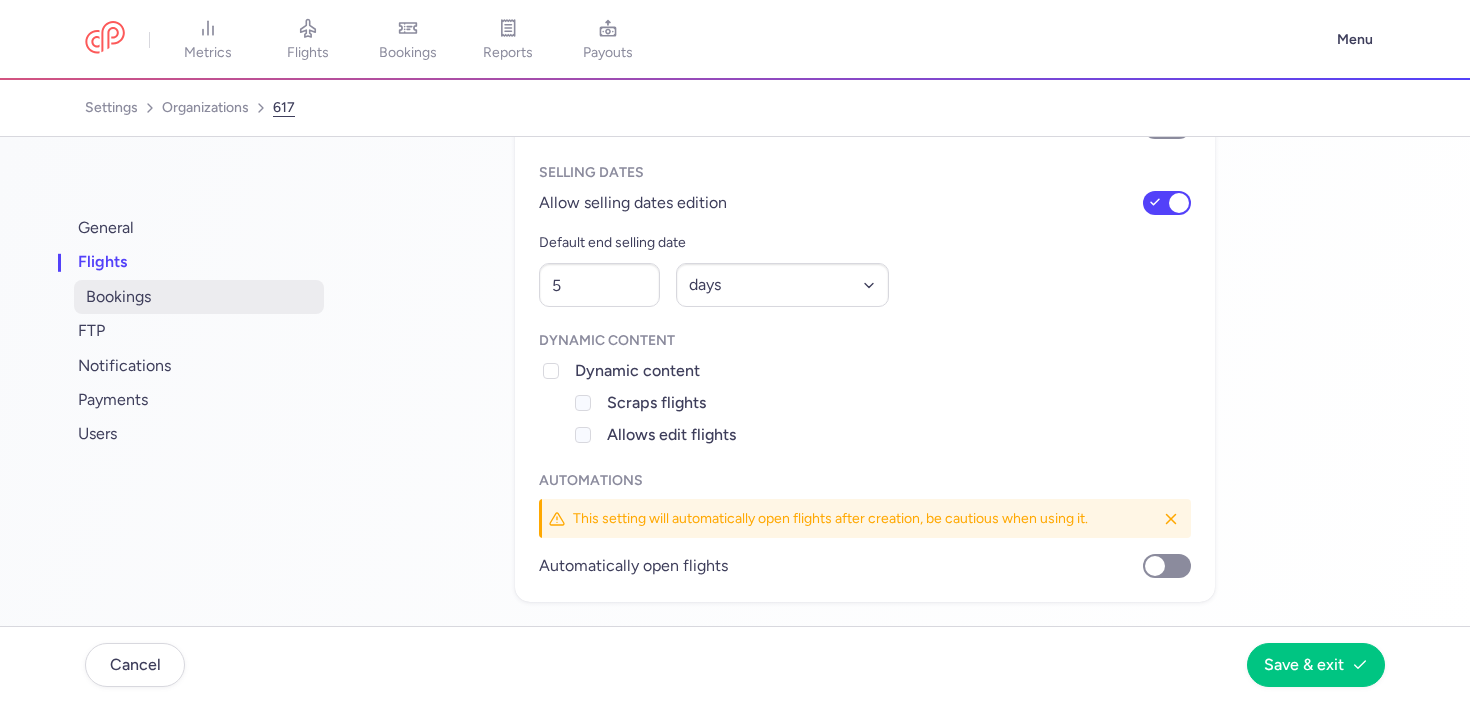 scroll, scrollTop: 374, scrollLeft: 0, axis: vertical 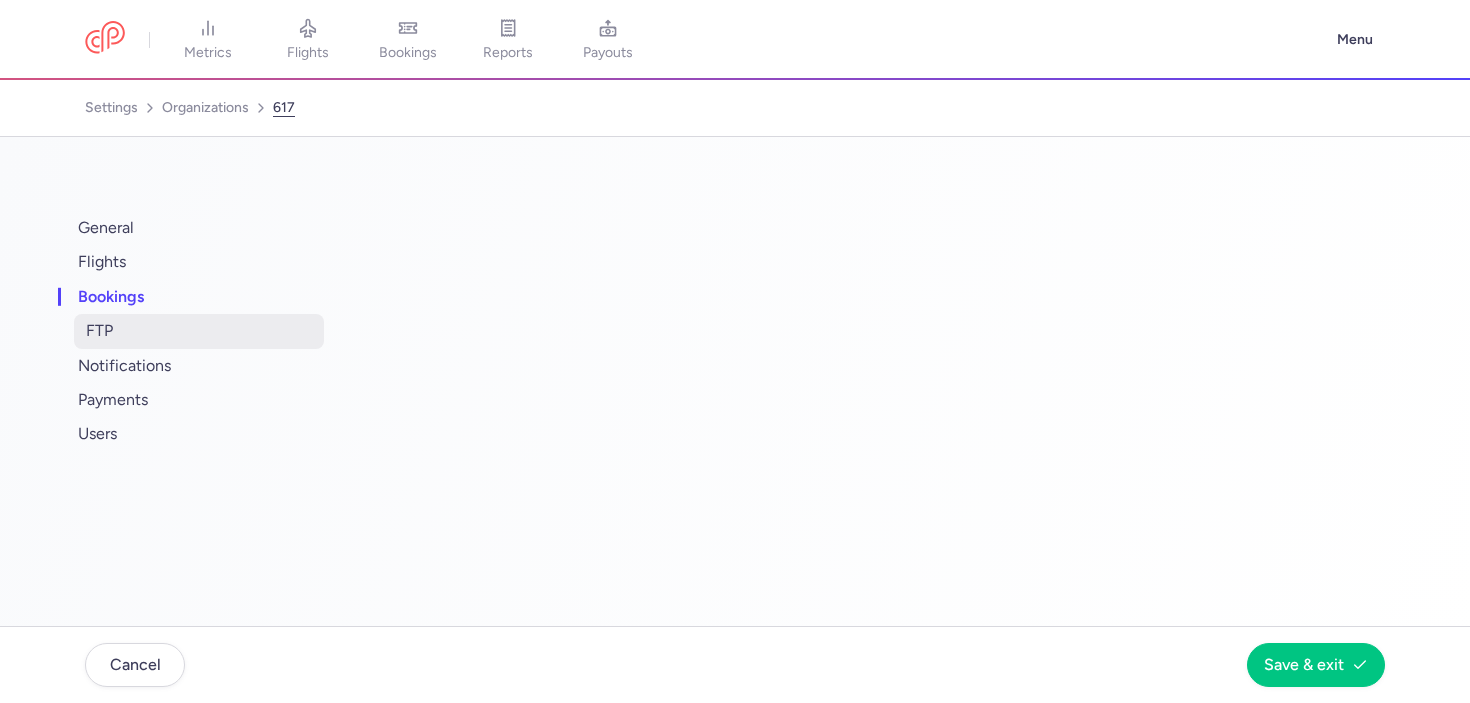 select on "2" 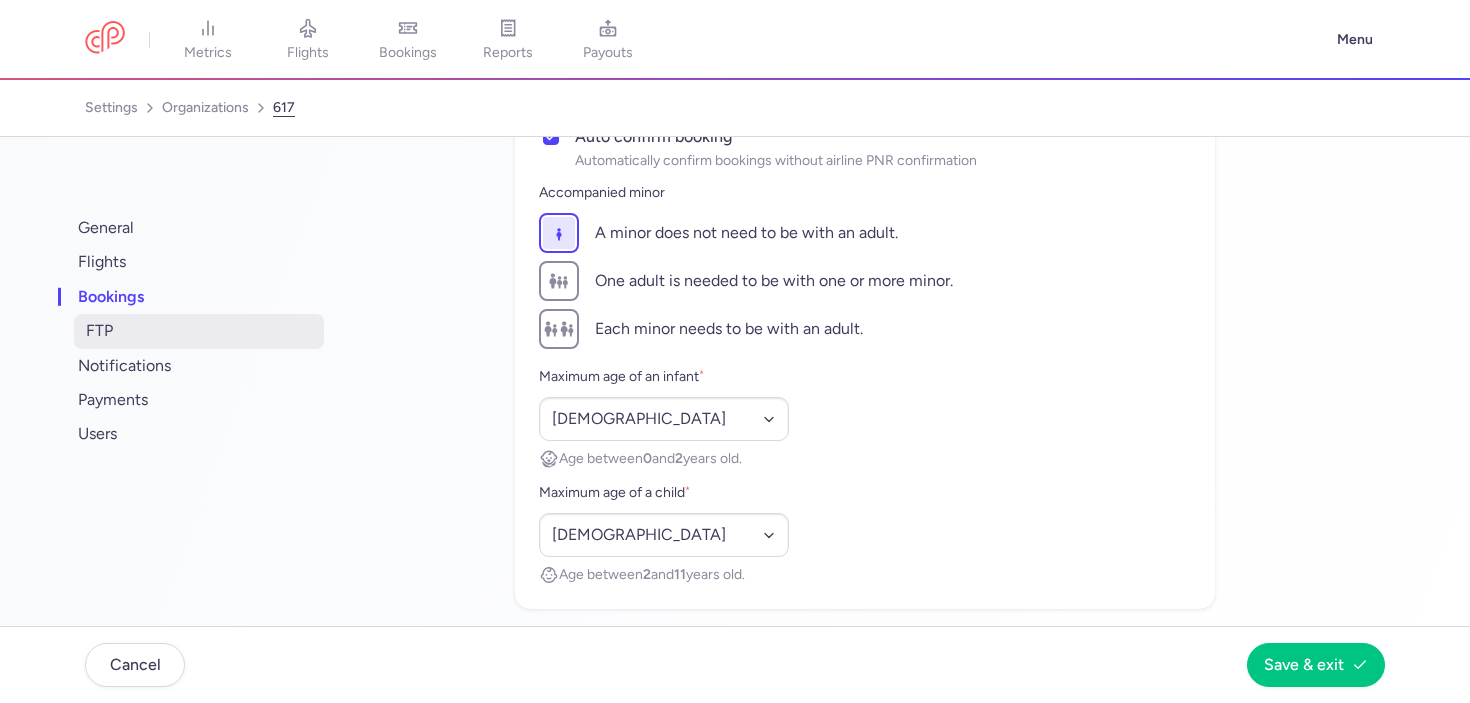 click on "FTP" at bounding box center [199, 331] 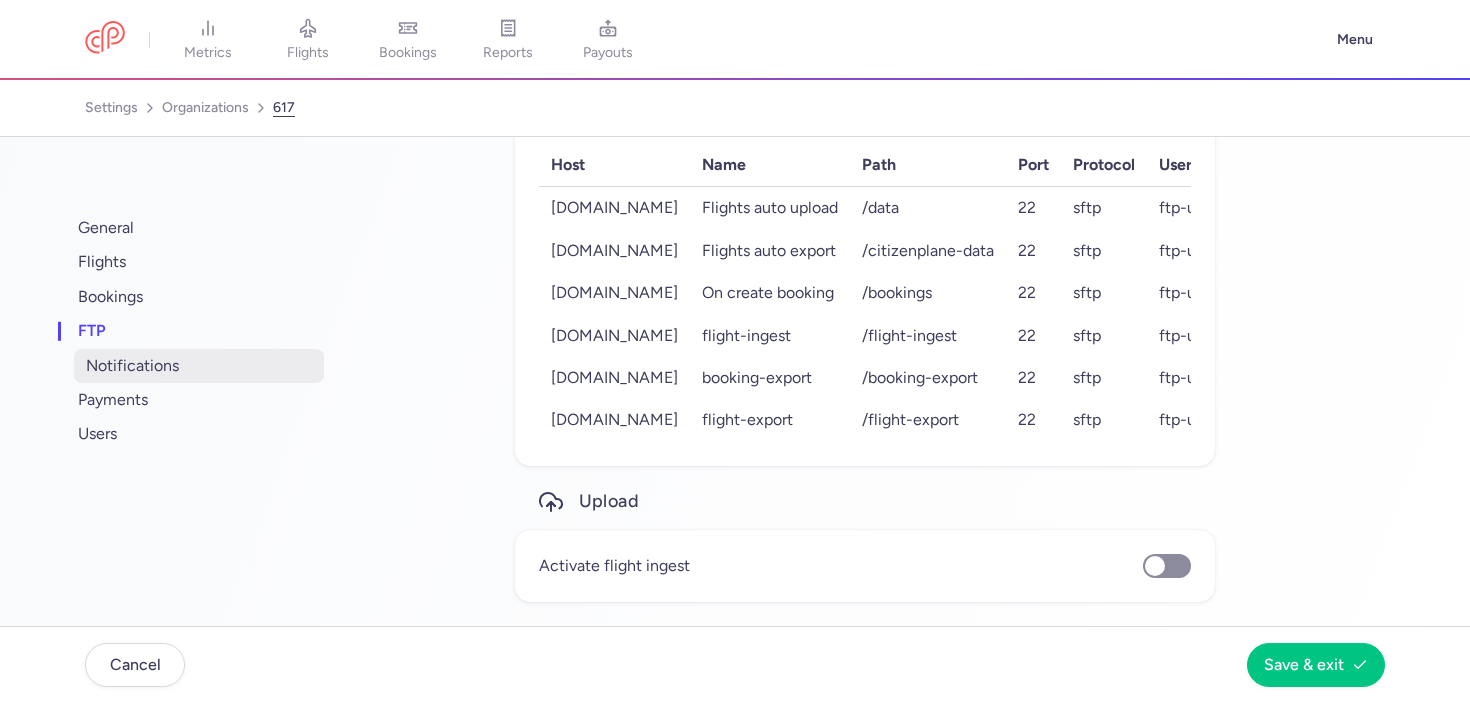 scroll, scrollTop: 96, scrollLeft: 0, axis: vertical 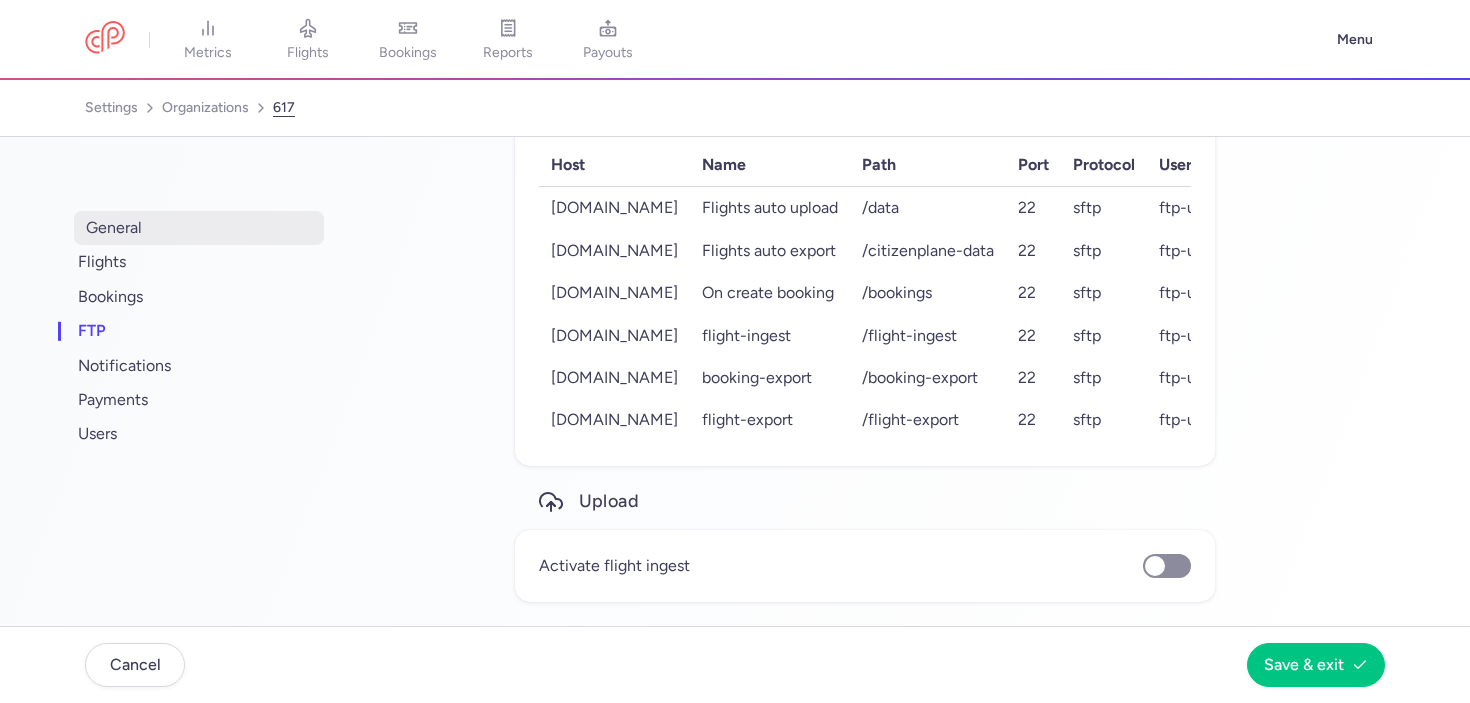 click on "general" at bounding box center (199, 228) 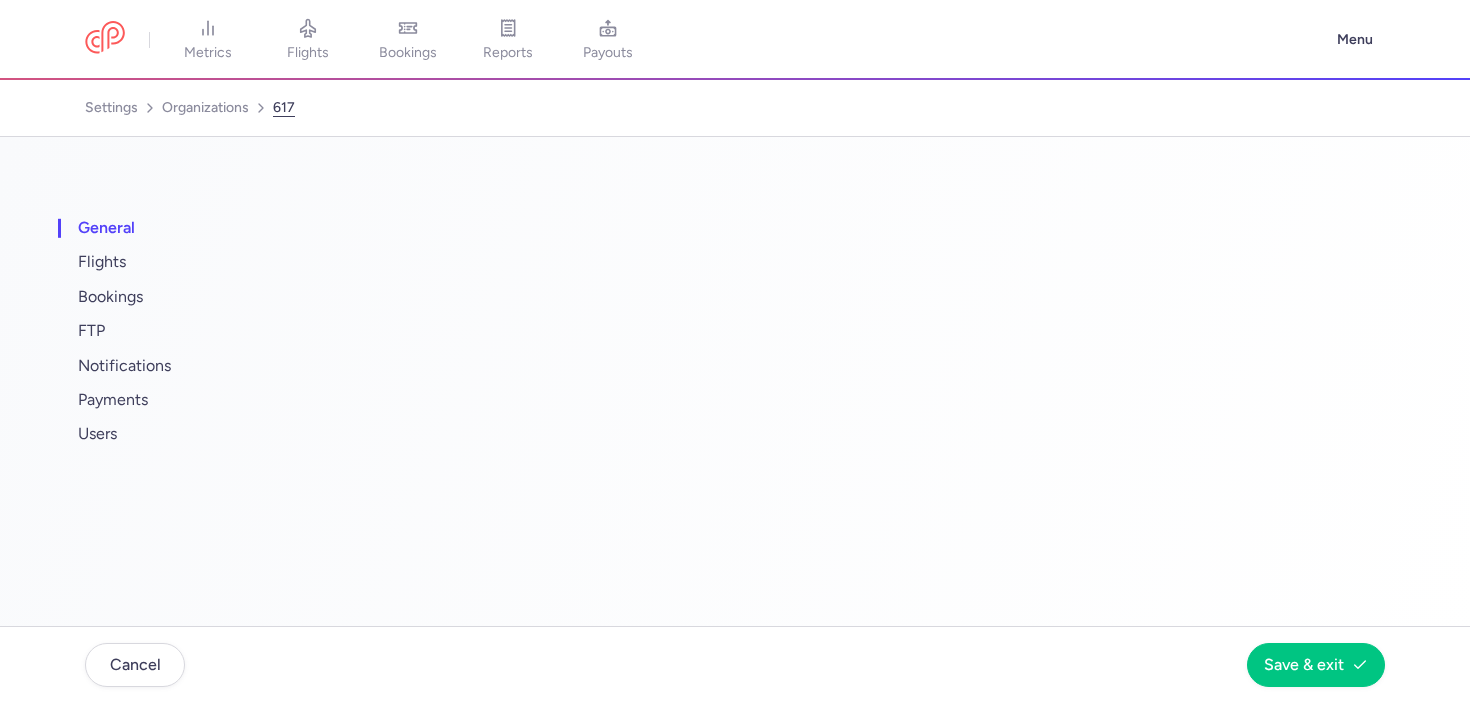 select on "AIRLINE" 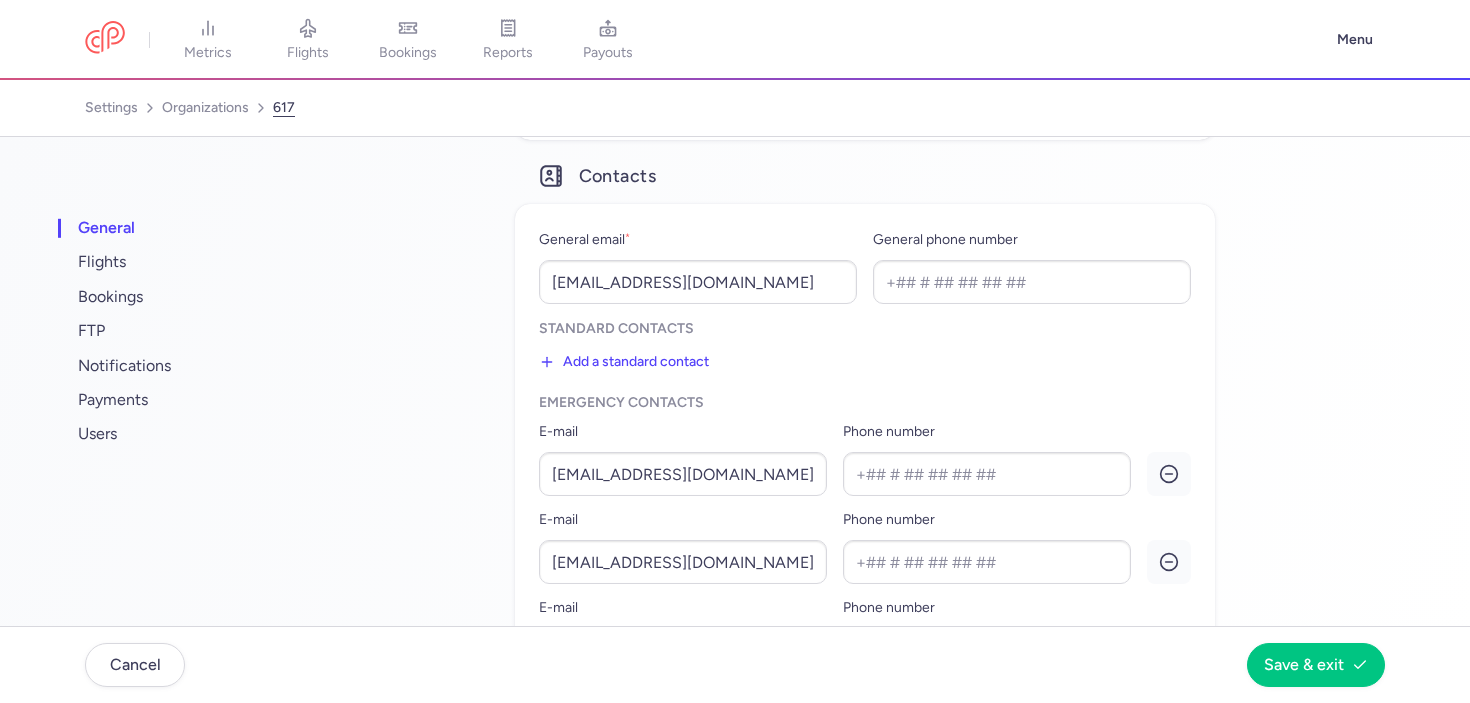 scroll, scrollTop: 456, scrollLeft: 0, axis: vertical 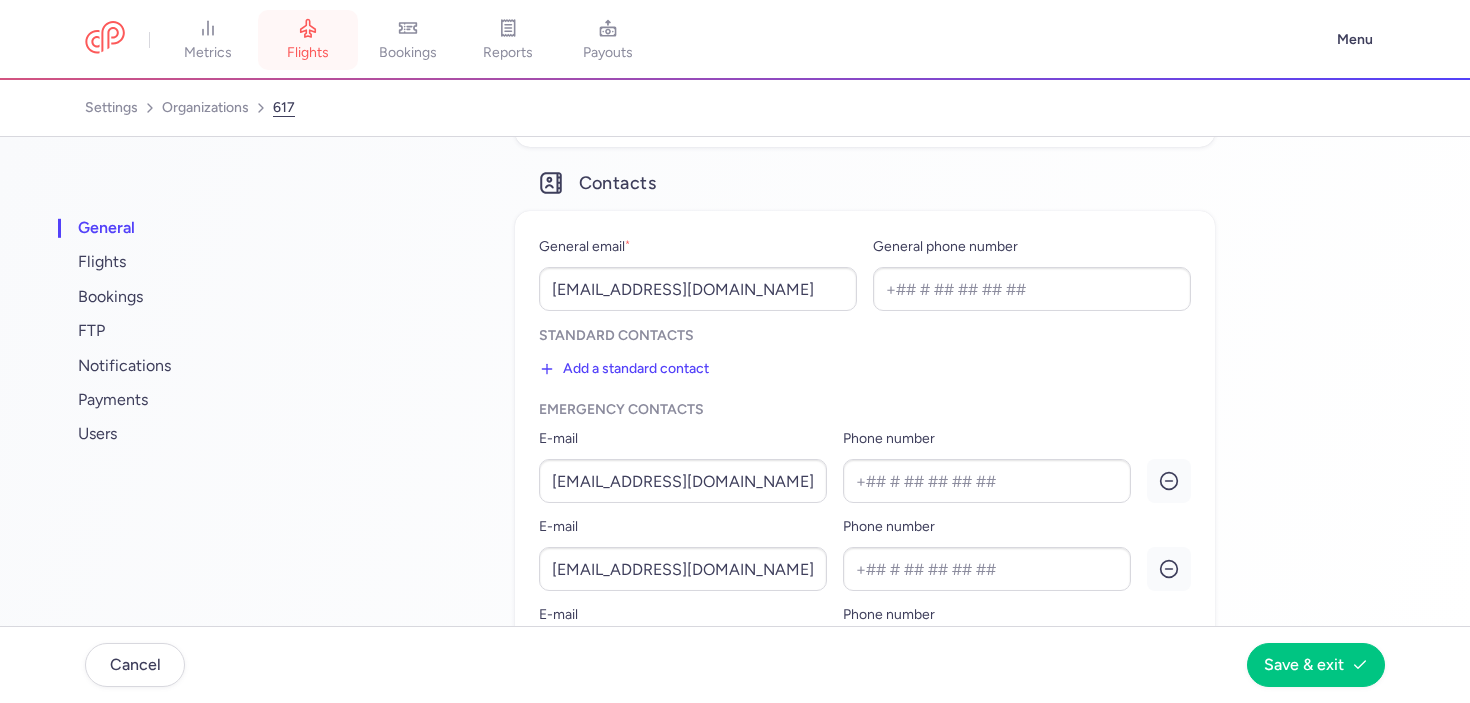 click on "flights" at bounding box center [308, 40] 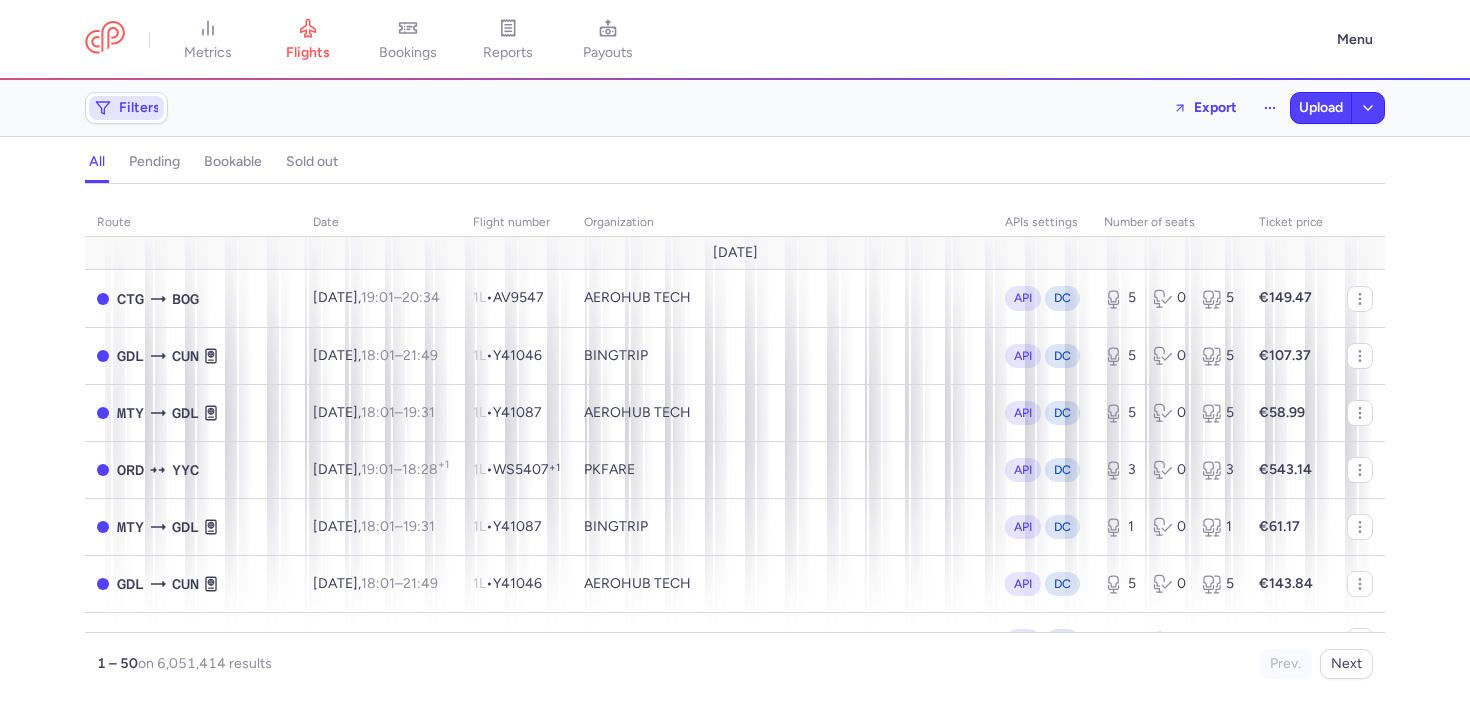 click on "Filters" at bounding box center (126, 108) 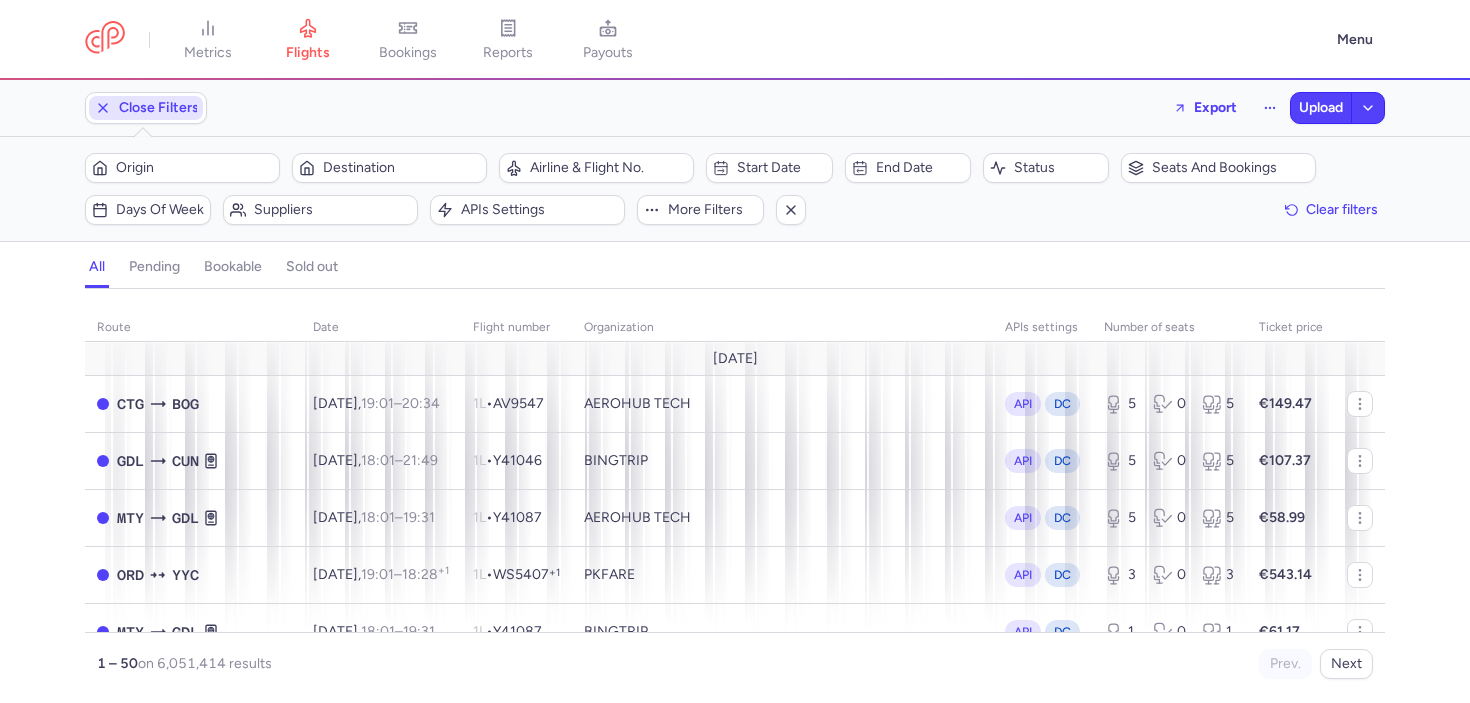 scroll, scrollTop: 0, scrollLeft: 0, axis: both 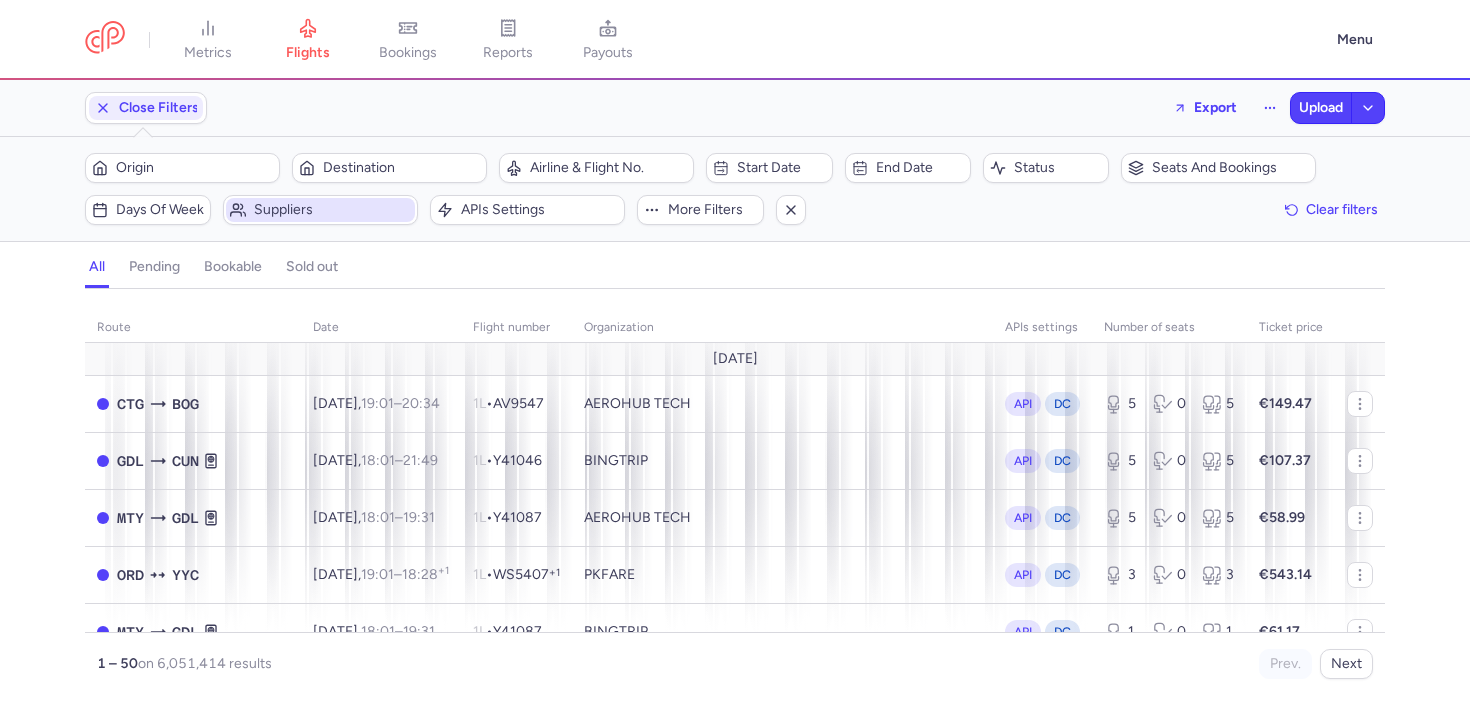 click on "Suppliers" at bounding box center (320, 210) 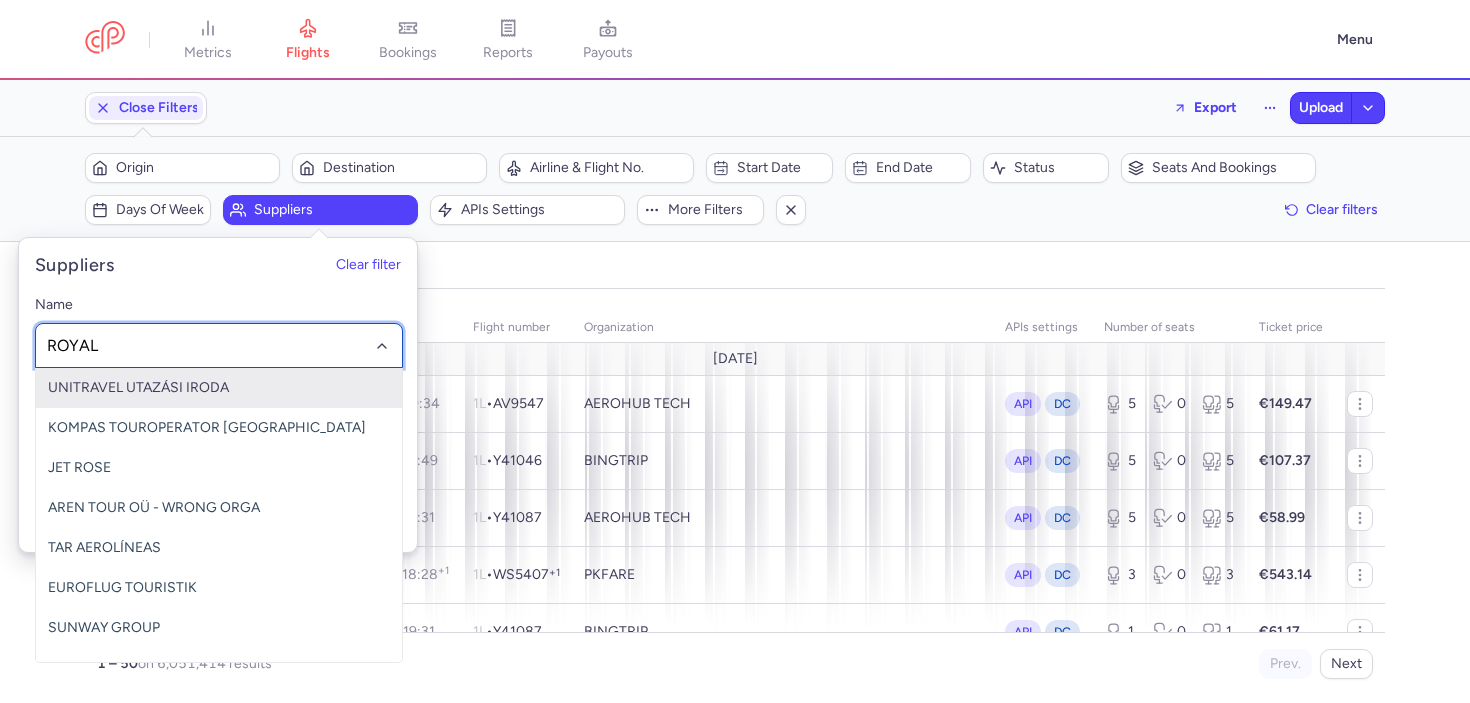 type on "ROYAL" 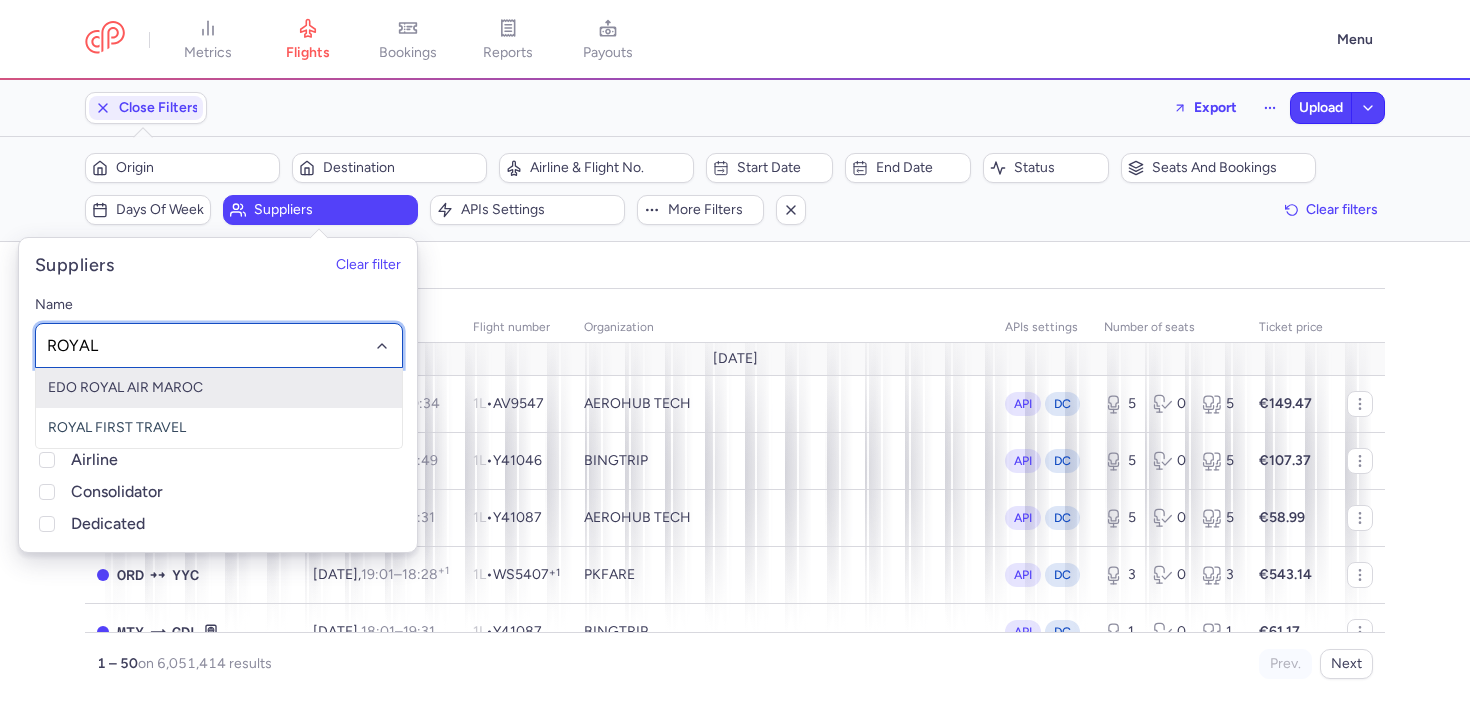 click on "EDO ROYAL AIR MAROC" at bounding box center [219, 388] 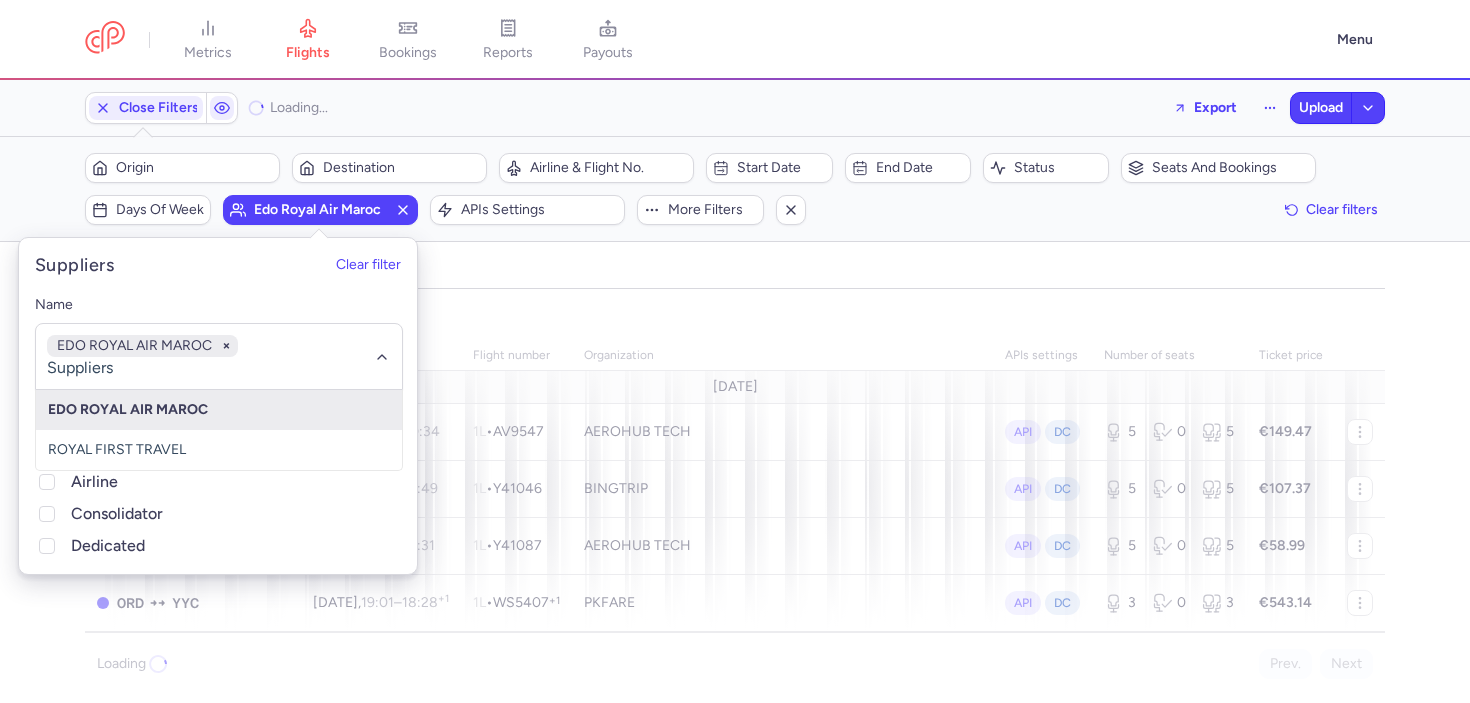 click on "Filters (1) – Loading...  Origin  Destination  Airline & Flight No.  Start date  End date  Status  Seats and bookings  Days of week edo royal air maroc   APIs settings  More filters  Clear filters" at bounding box center [735, 189] 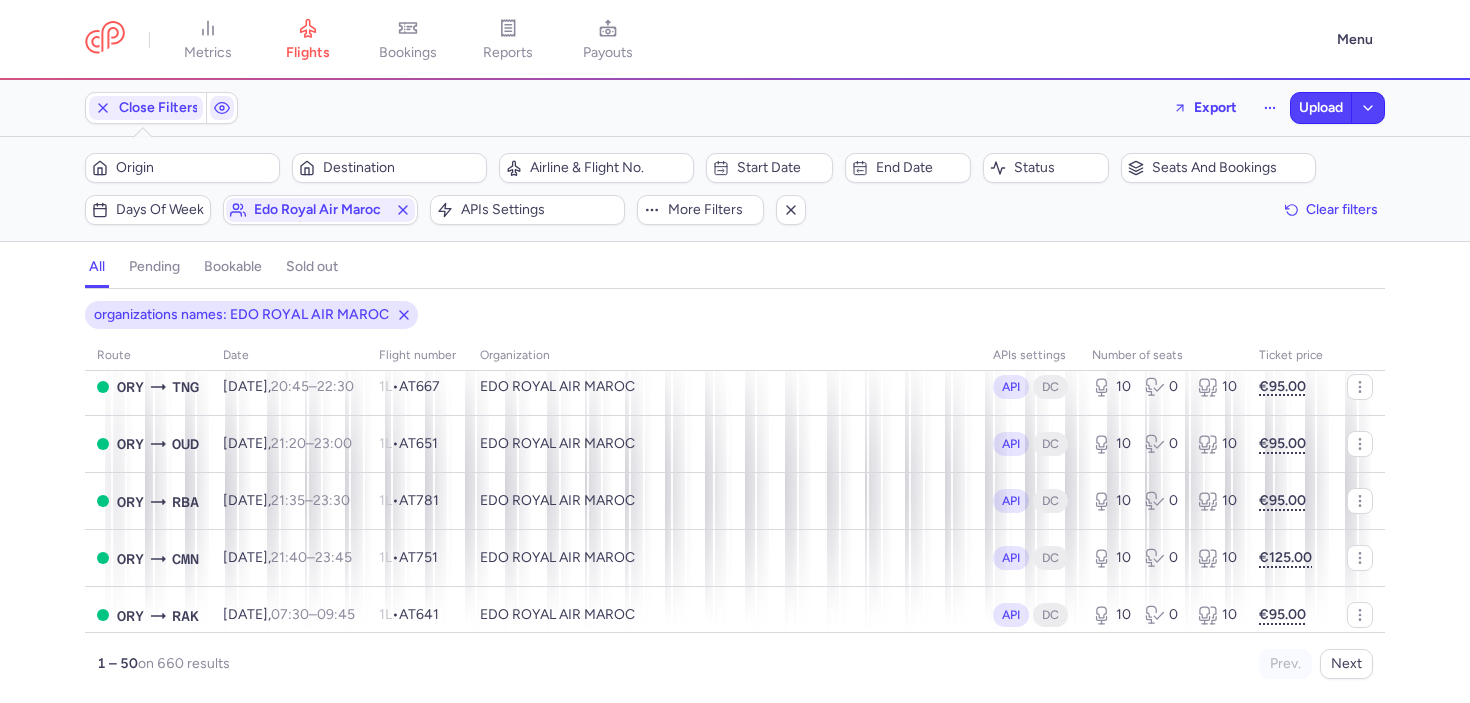 scroll, scrollTop: 2633, scrollLeft: 0, axis: vertical 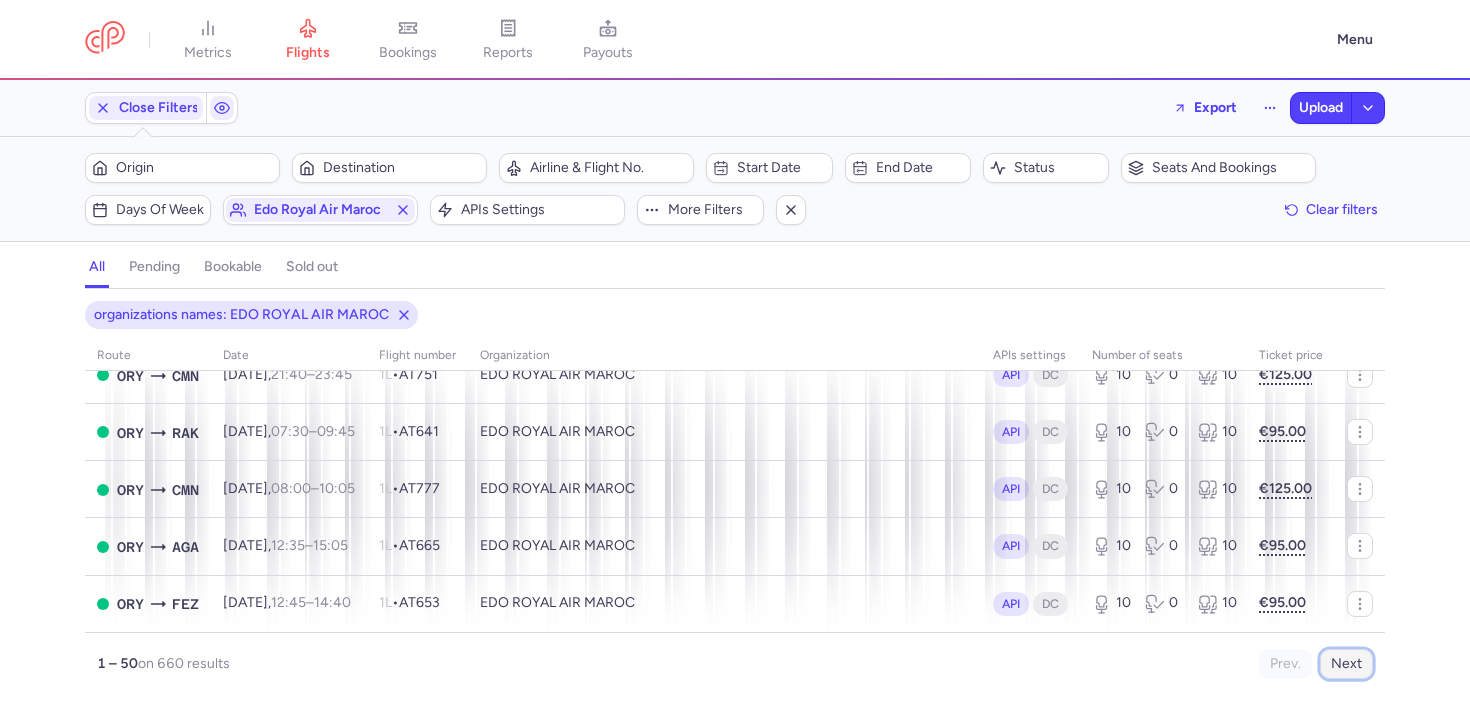 click on "Next" at bounding box center (1346, 664) 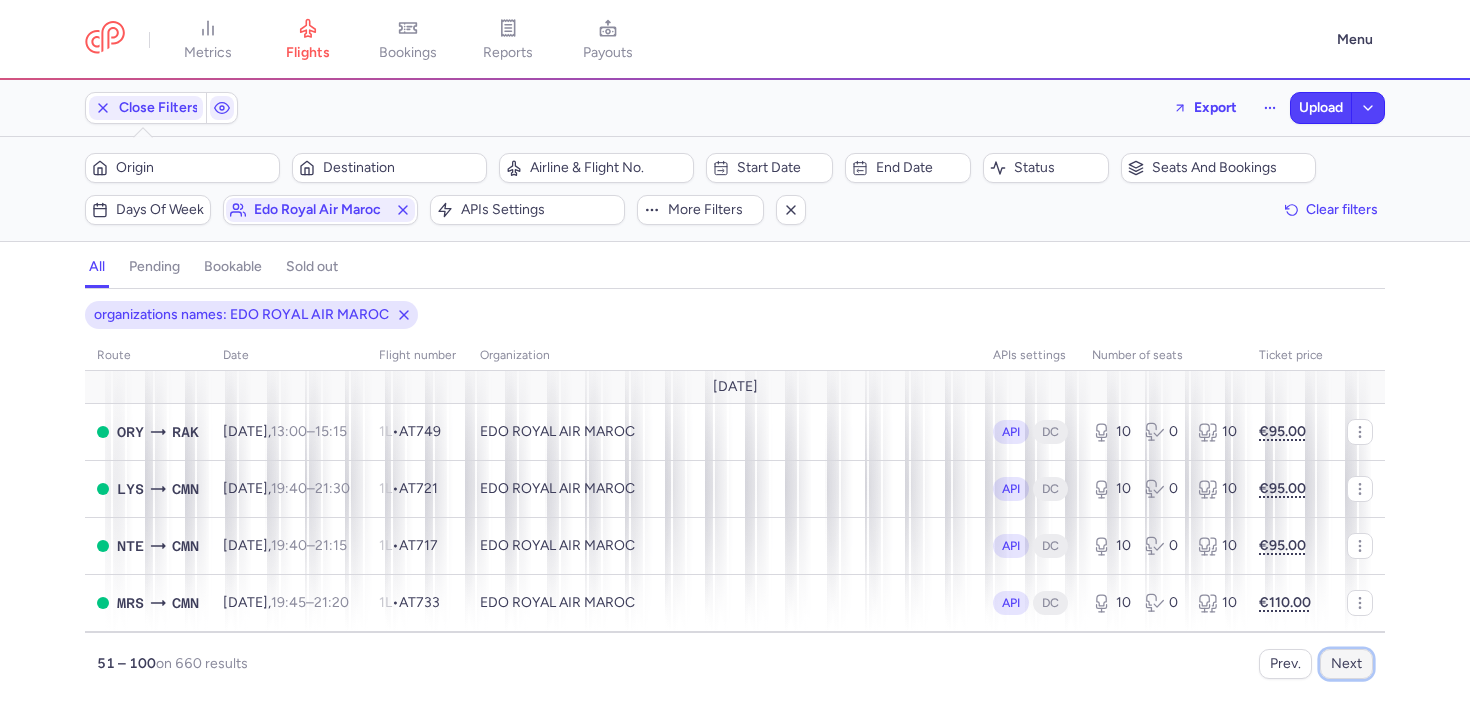 click on "Next" at bounding box center (1346, 664) 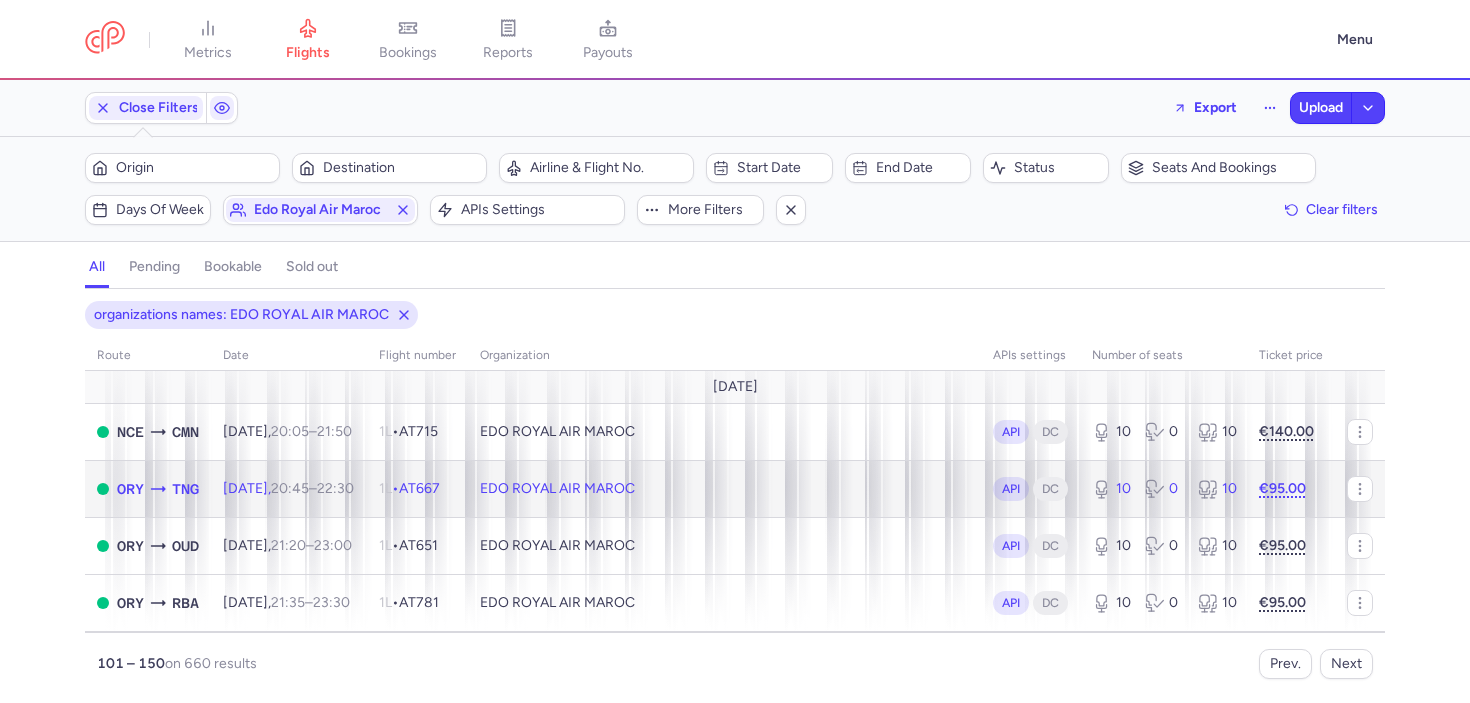 click on "EDO ROYAL AIR MAROC" 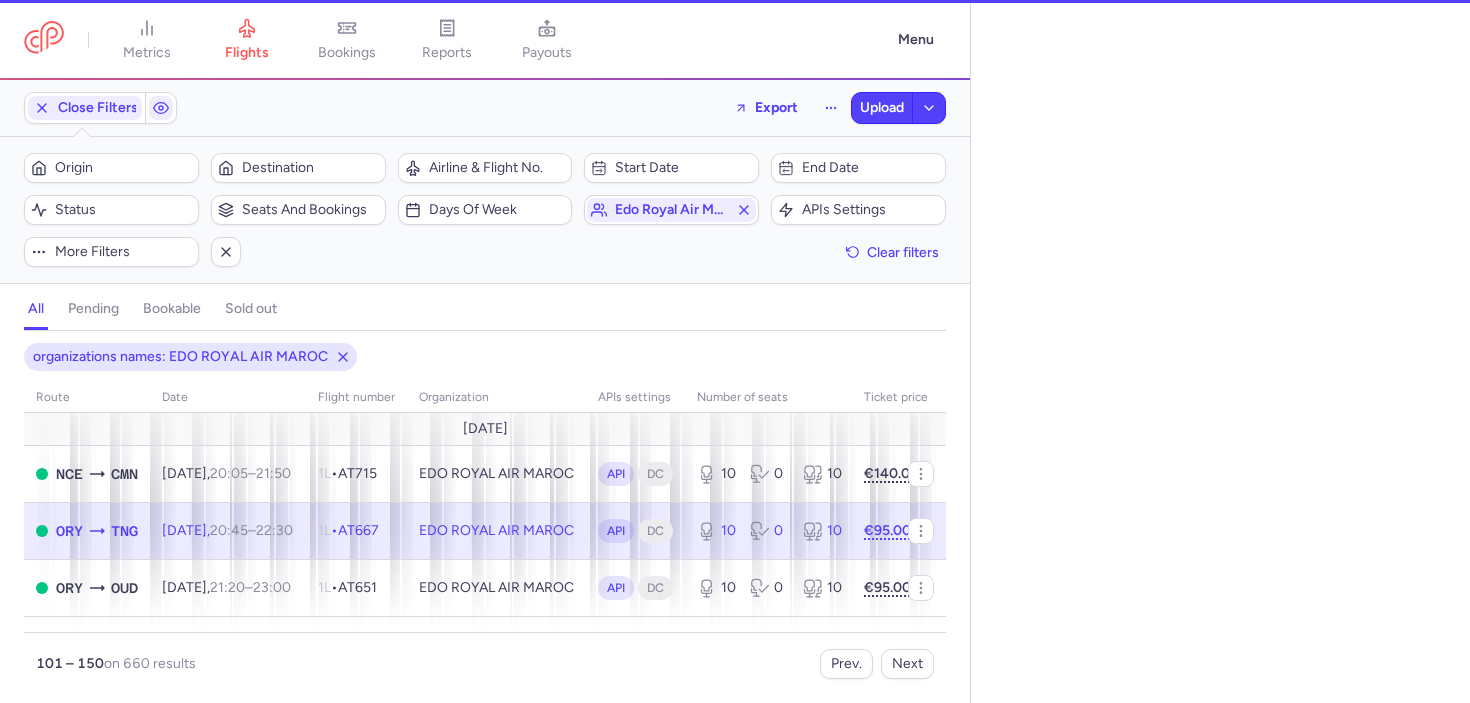 select on "days" 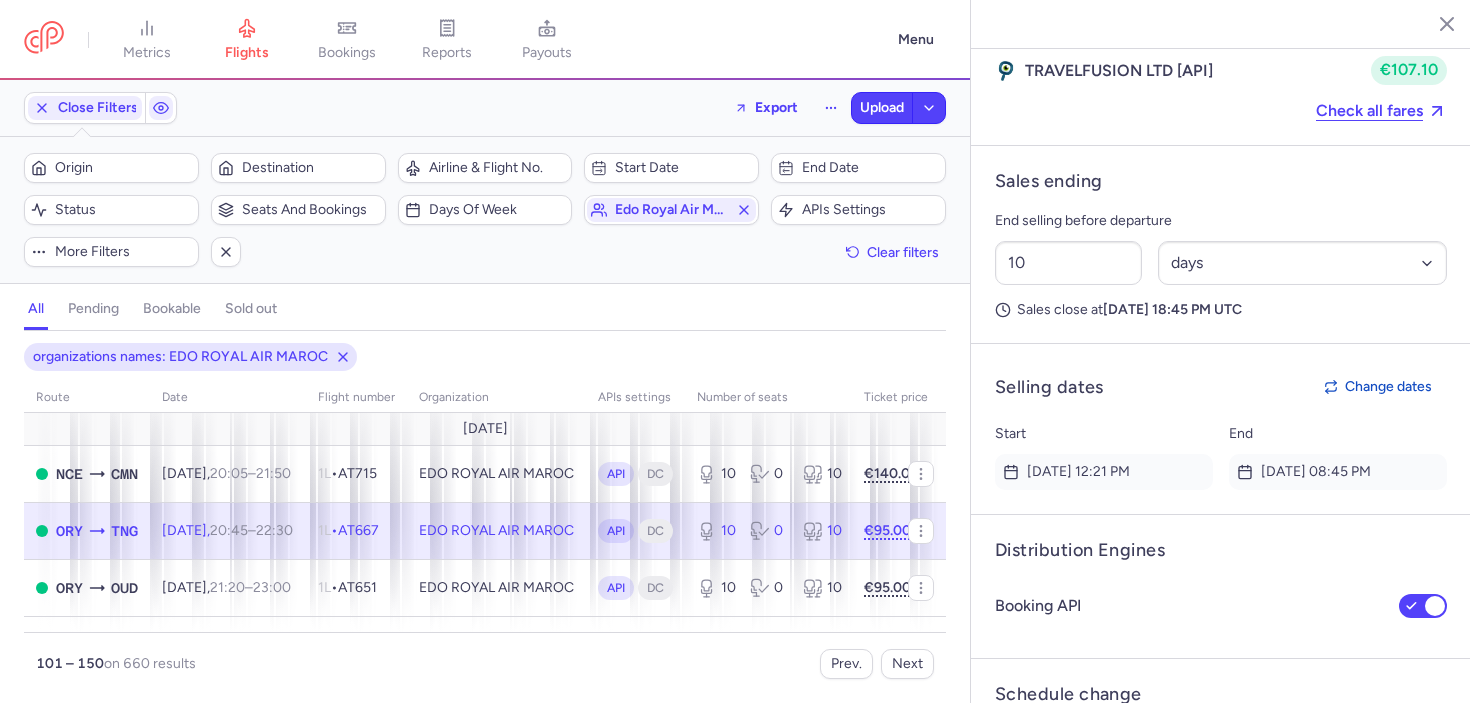 scroll, scrollTop: 1194, scrollLeft: 0, axis: vertical 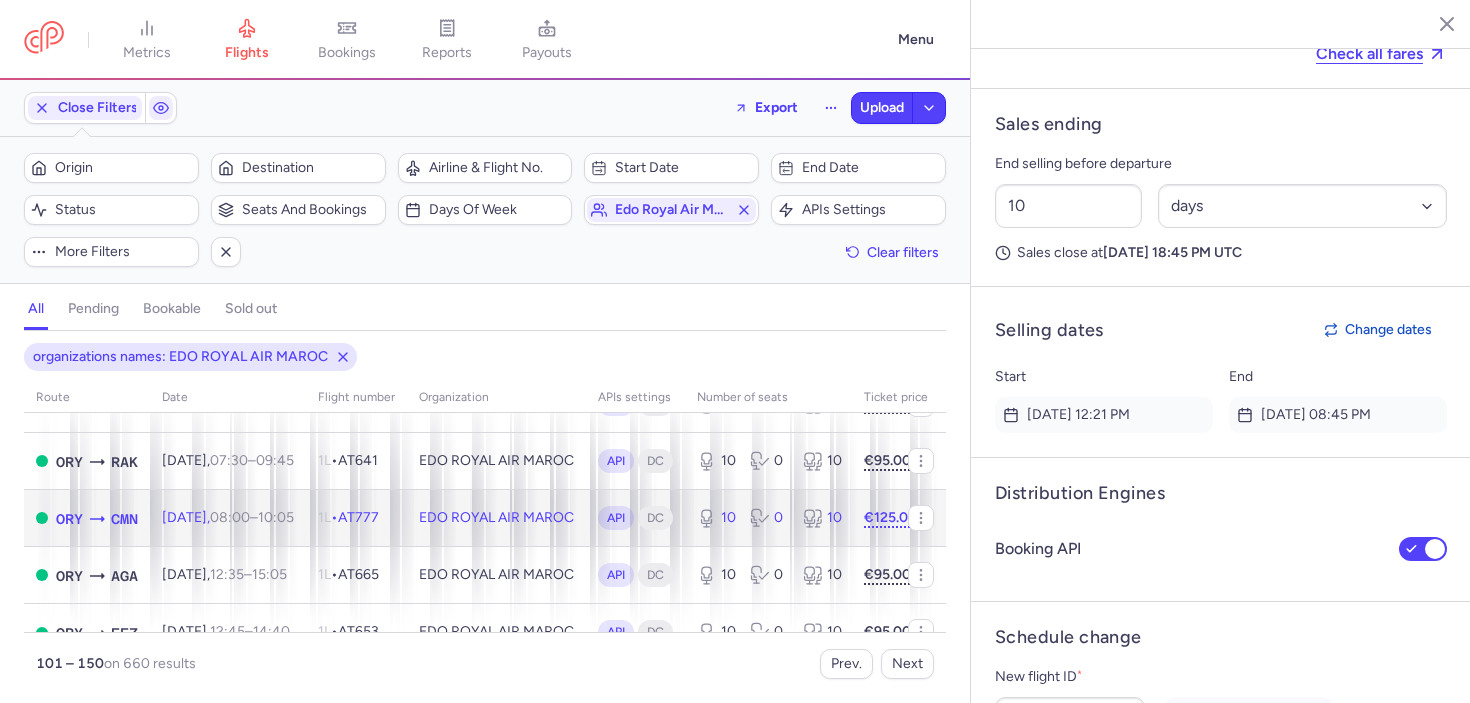 click on "EDO ROYAL AIR MAROC" 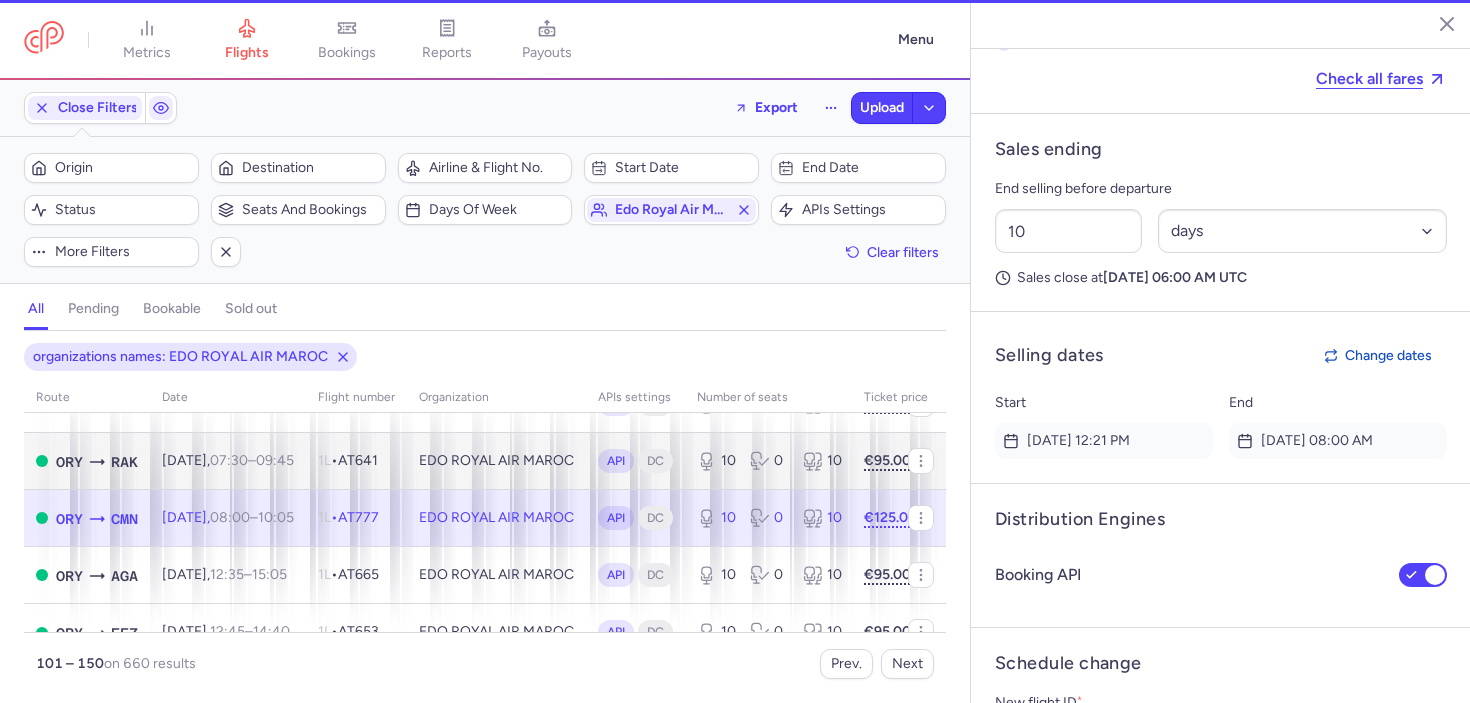 scroll, scrollTop: 1194, scrollLeft: 0, axis: vertical 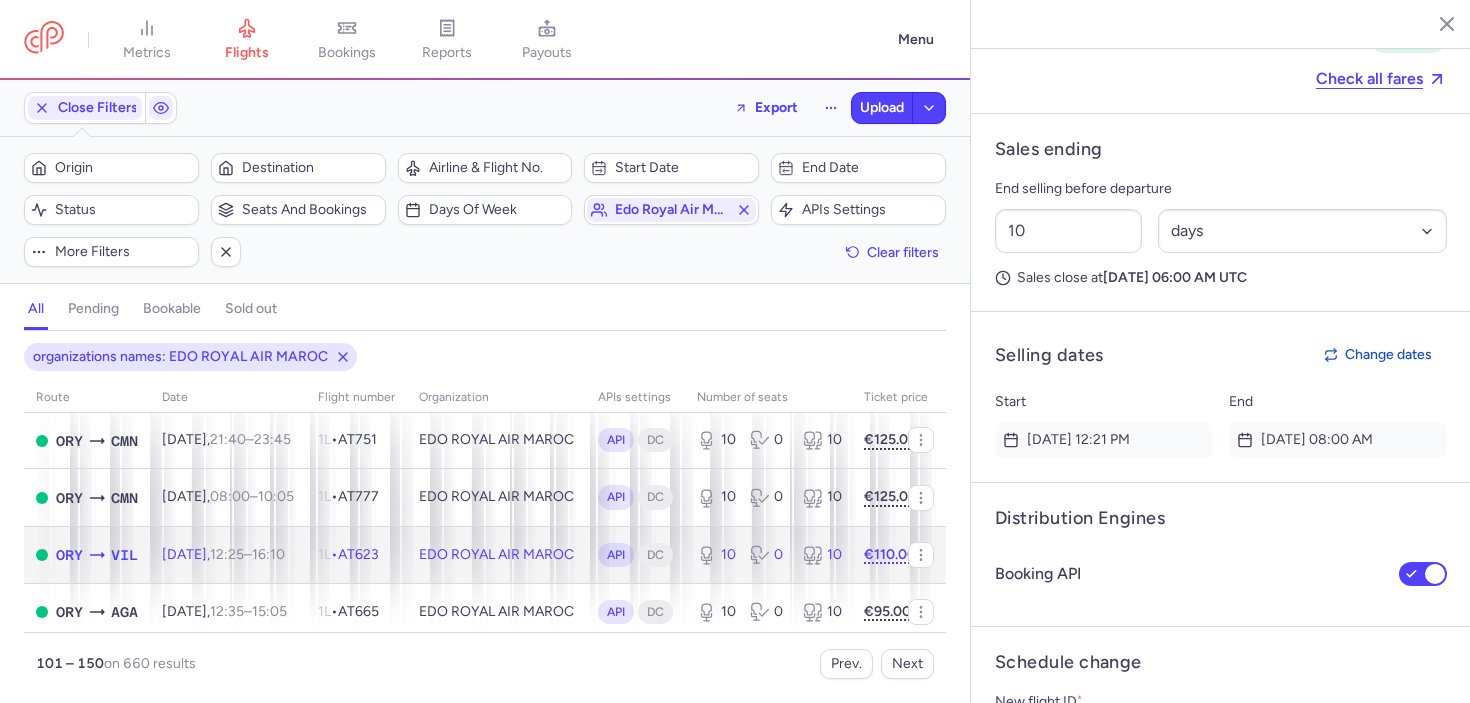 click on "1L  •   AT623" 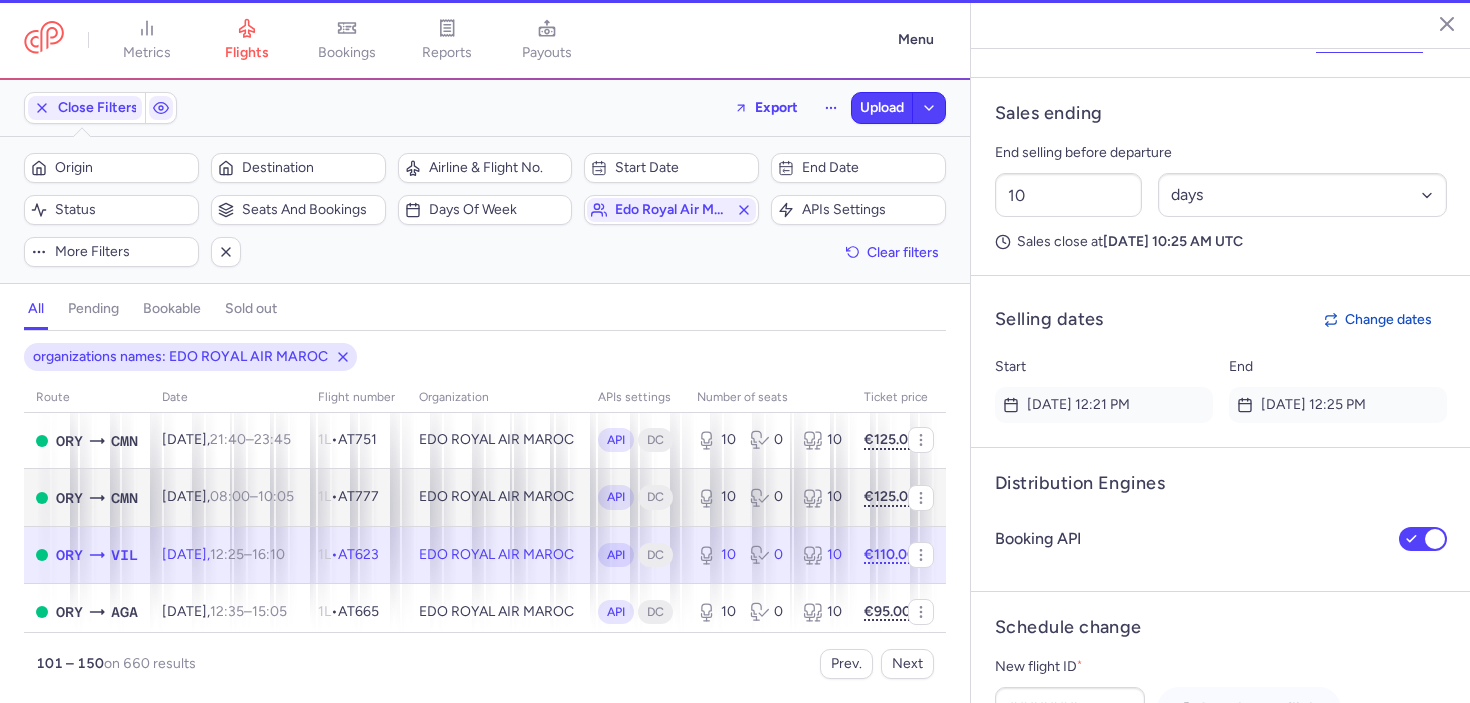 scroll, scrollTop: 1194, scrollLeft: 0, axis: vertical 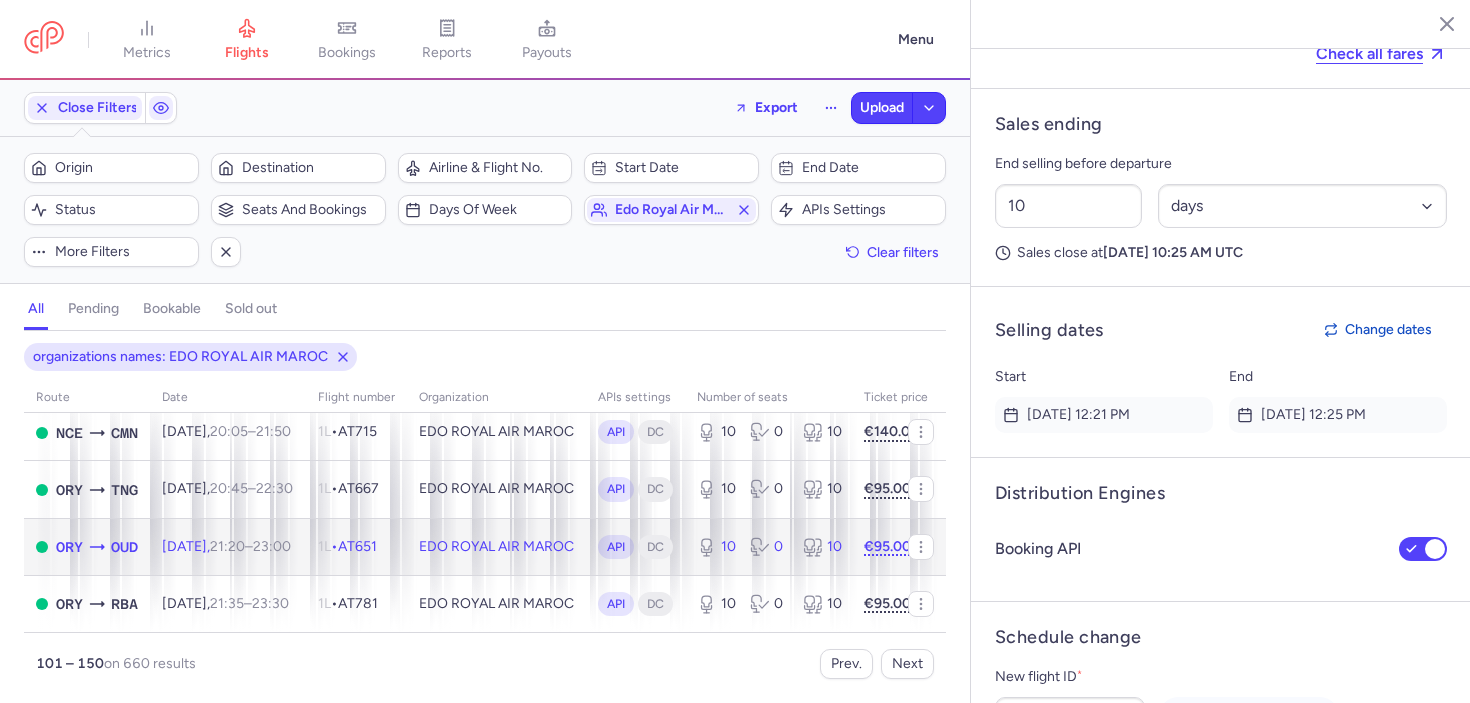 click on "23:00  +0" at bounding box center (272, 546) 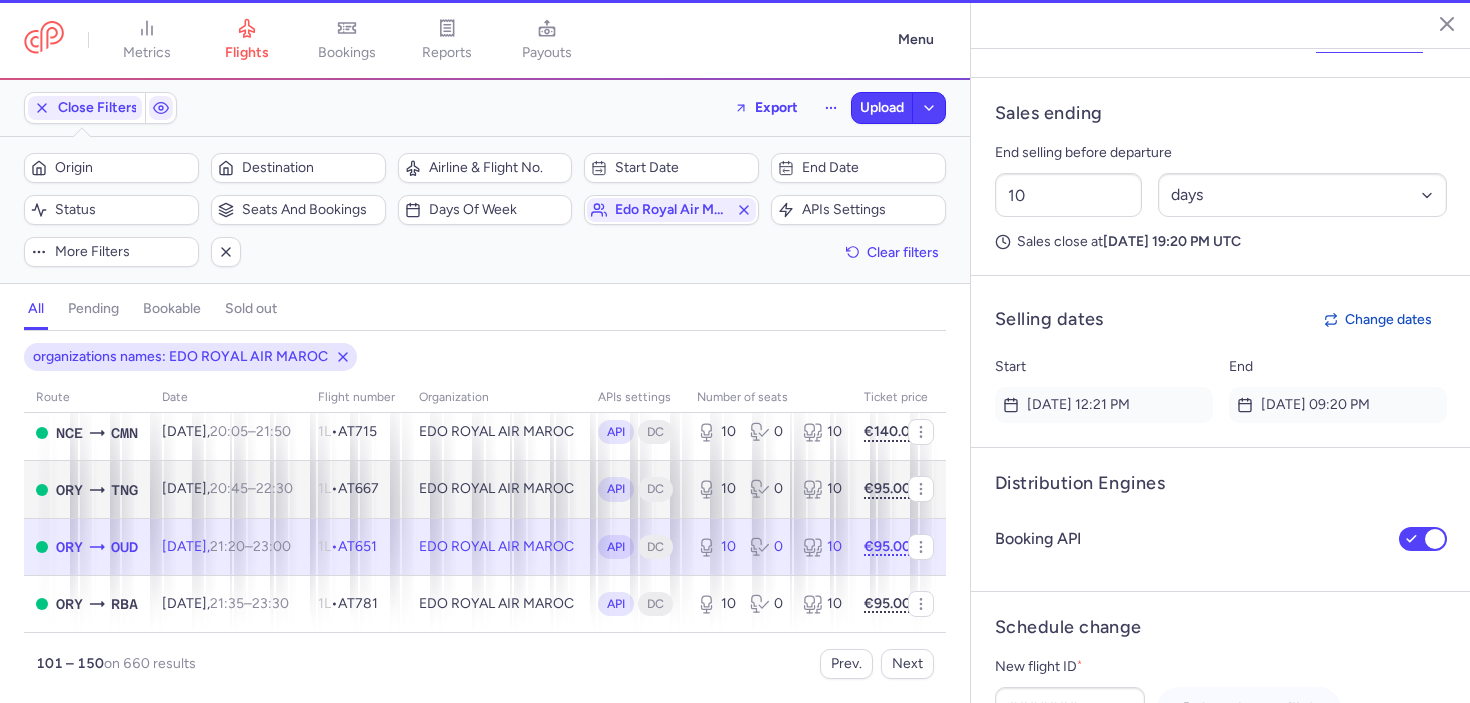 scroll, scrollTop: 1194, scrollLeft: 0, axis: vertical 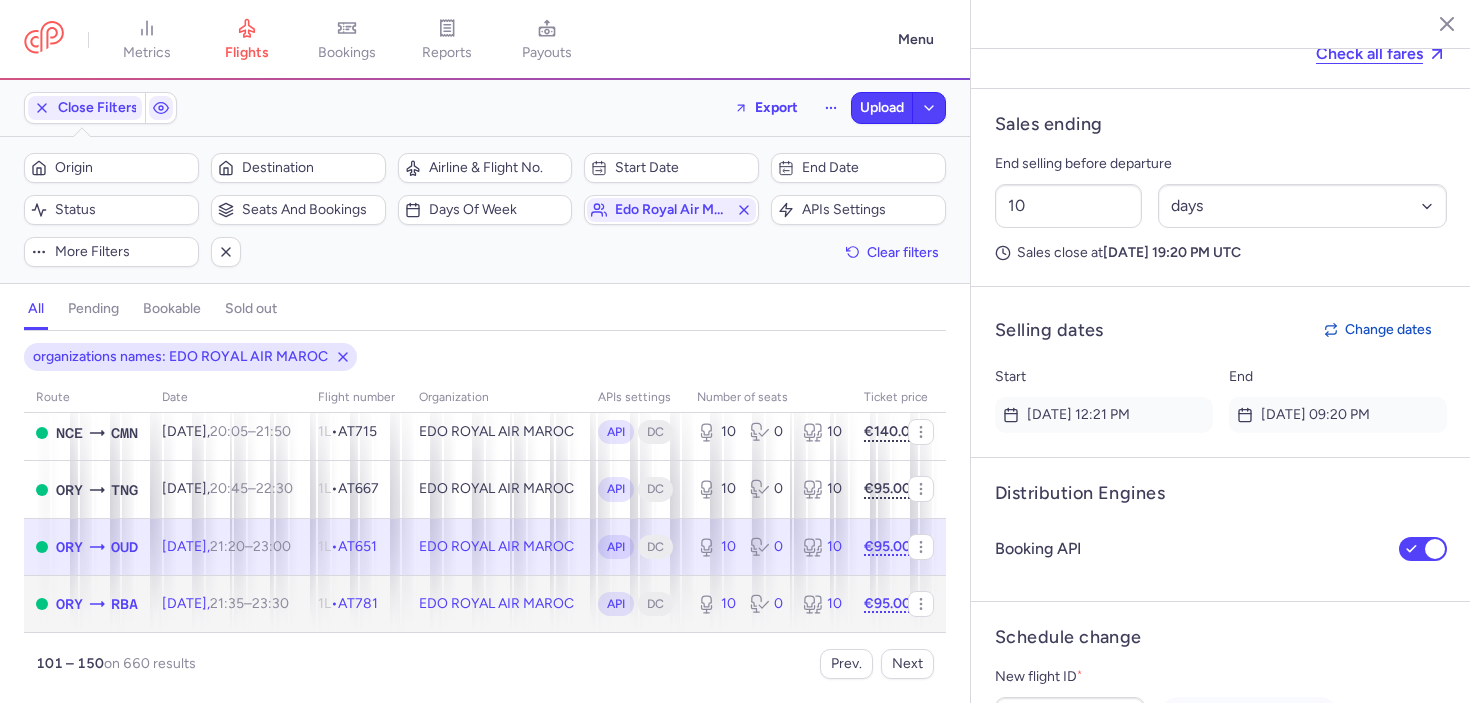 click on "Wed, 27 Aug,  21:35  –  23:30  +0" 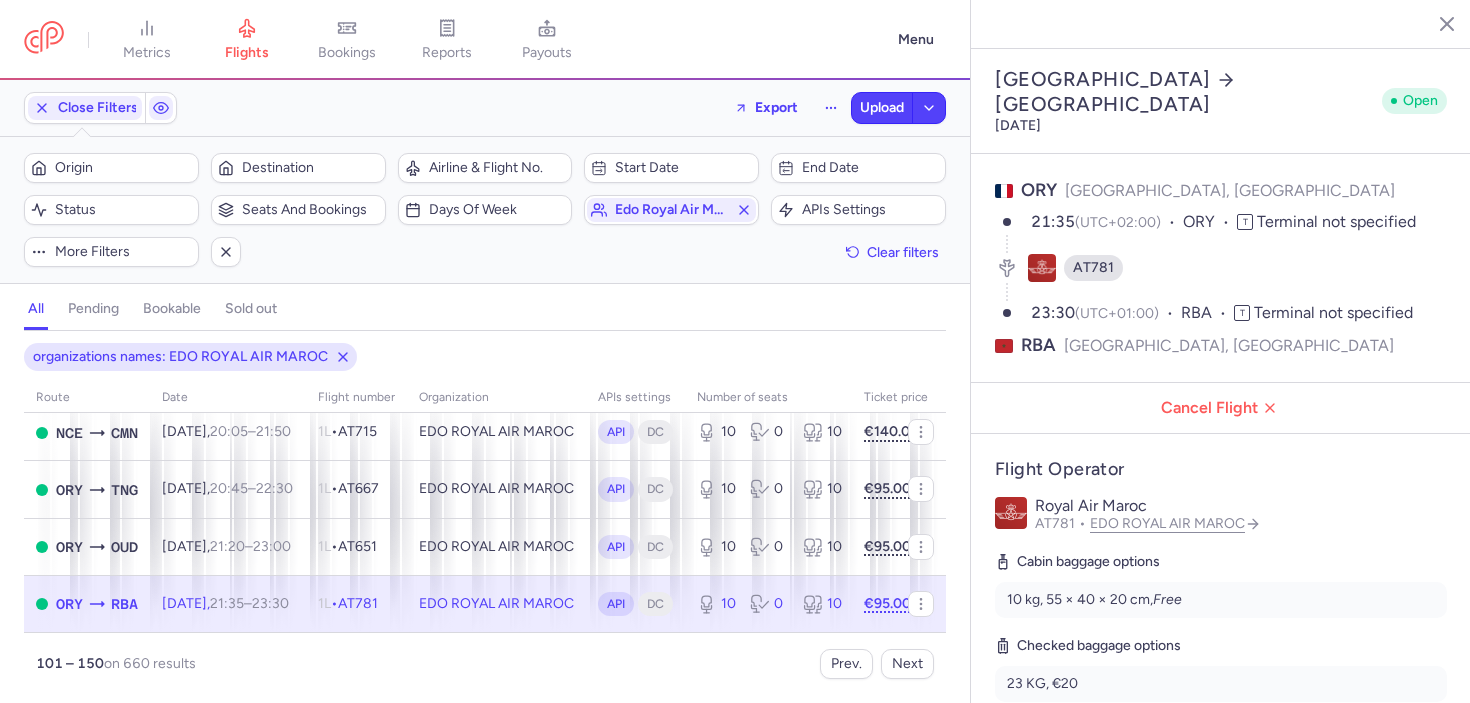 scroll, scrollTop: 280, scrollLeft: 0, axis: vertical 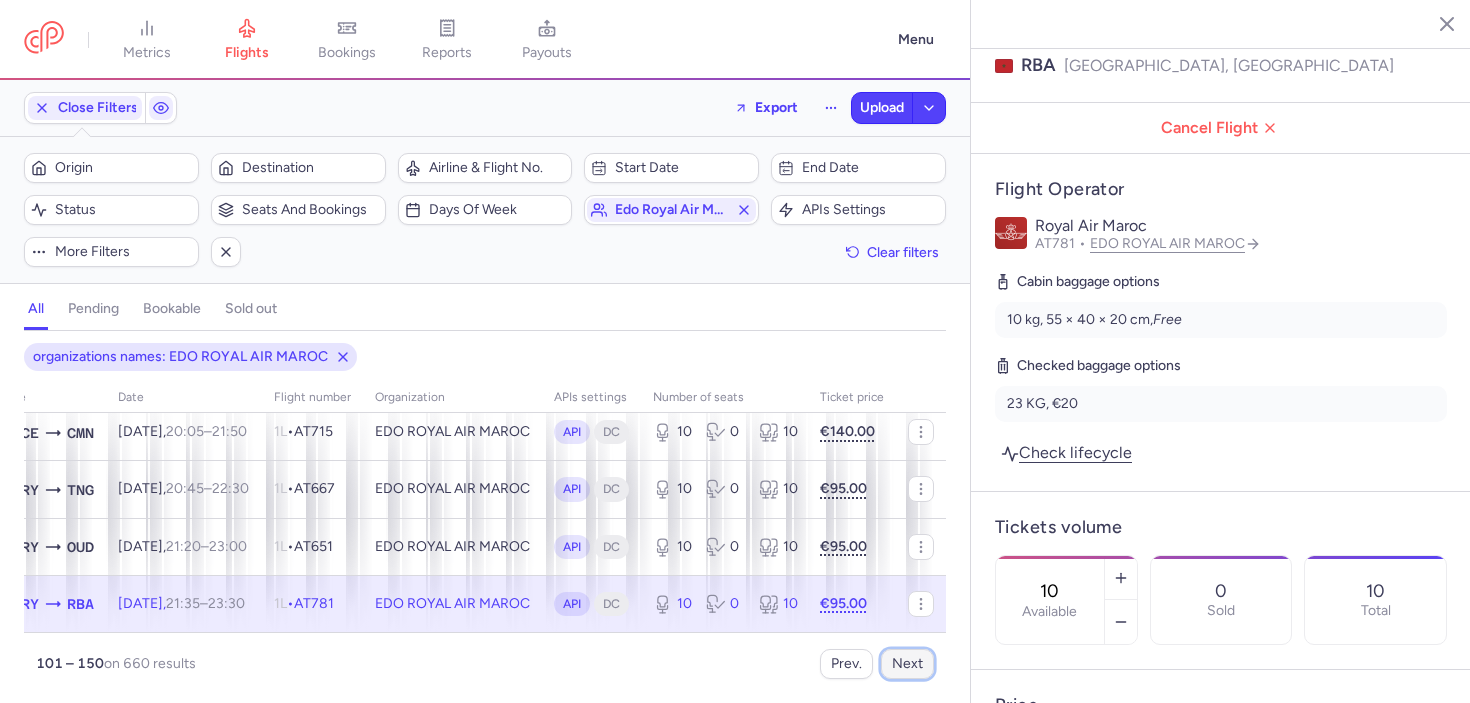 click on "Next" at bounding box center [907, 664] 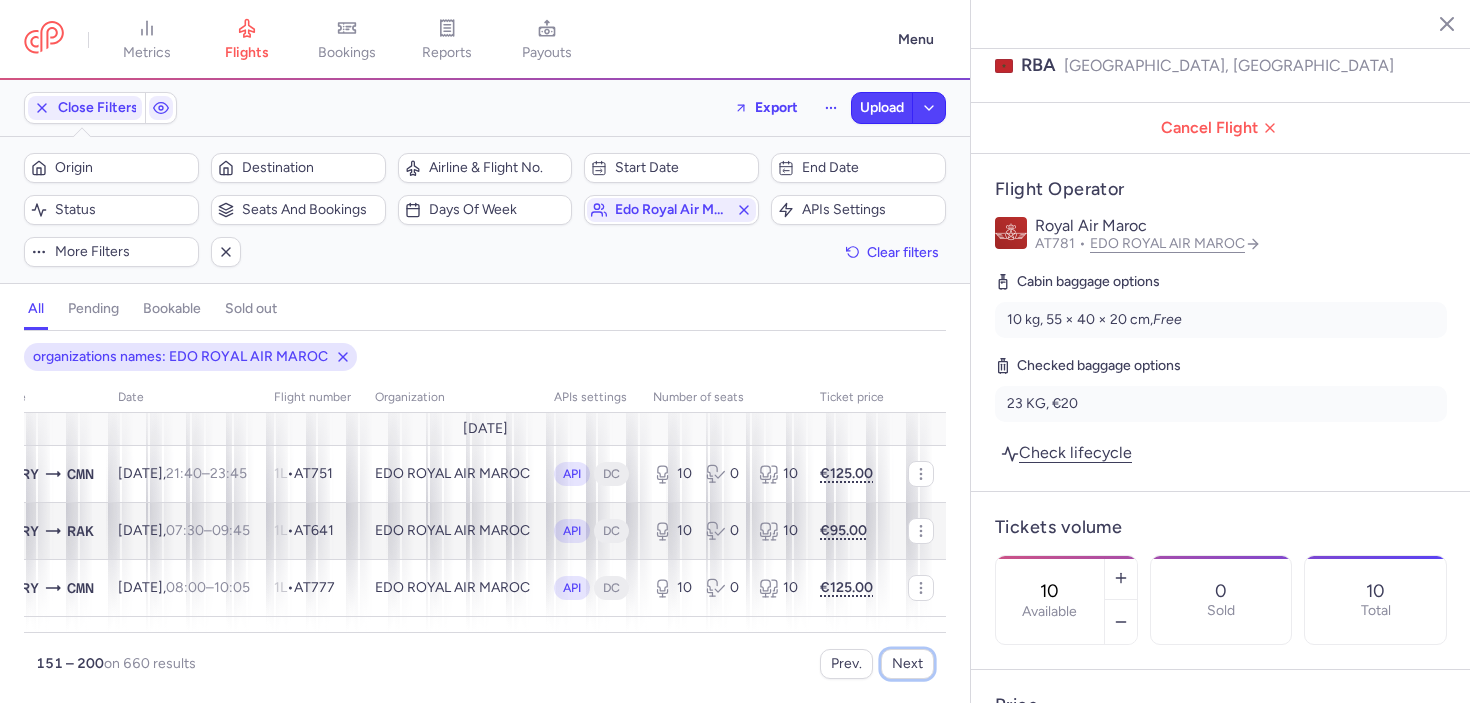 scroll, scrollTop: 0, scrollLeft: 0, axis: both 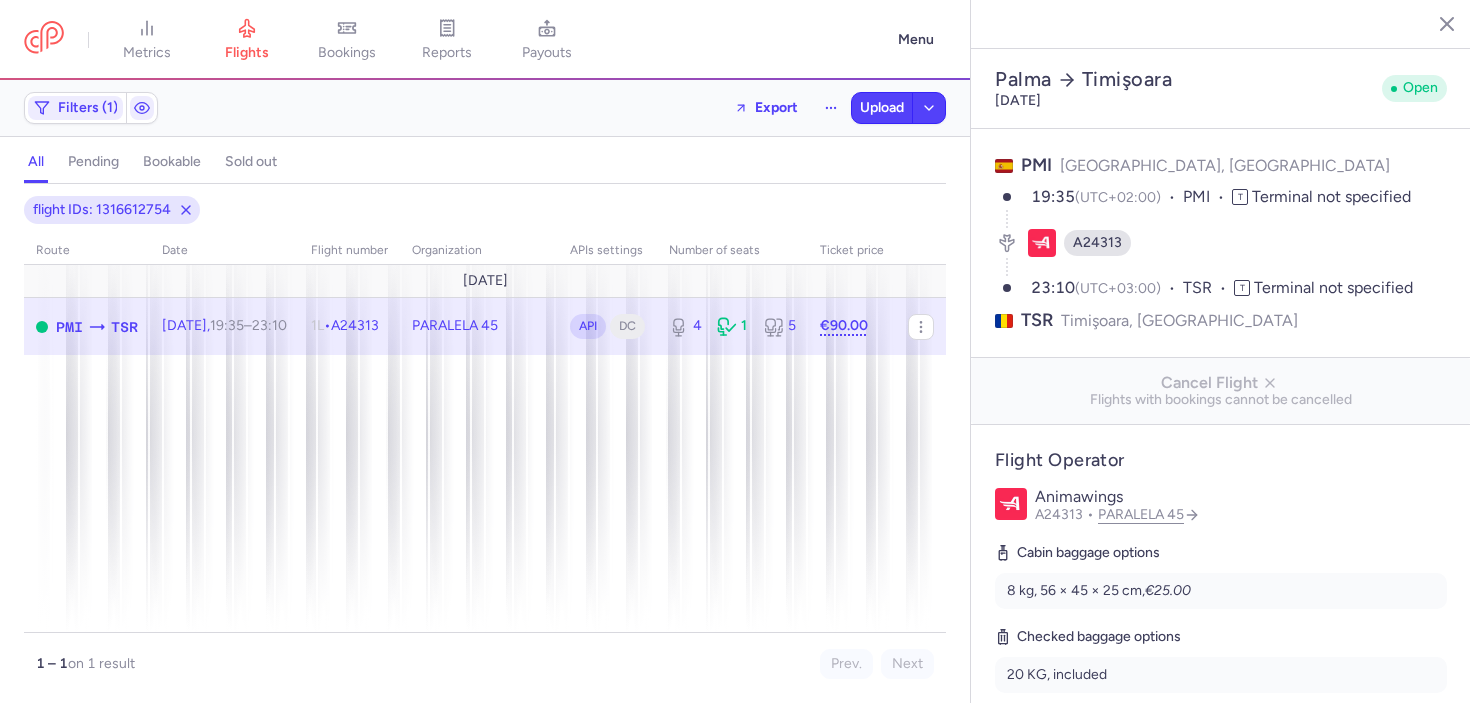 select on "days" 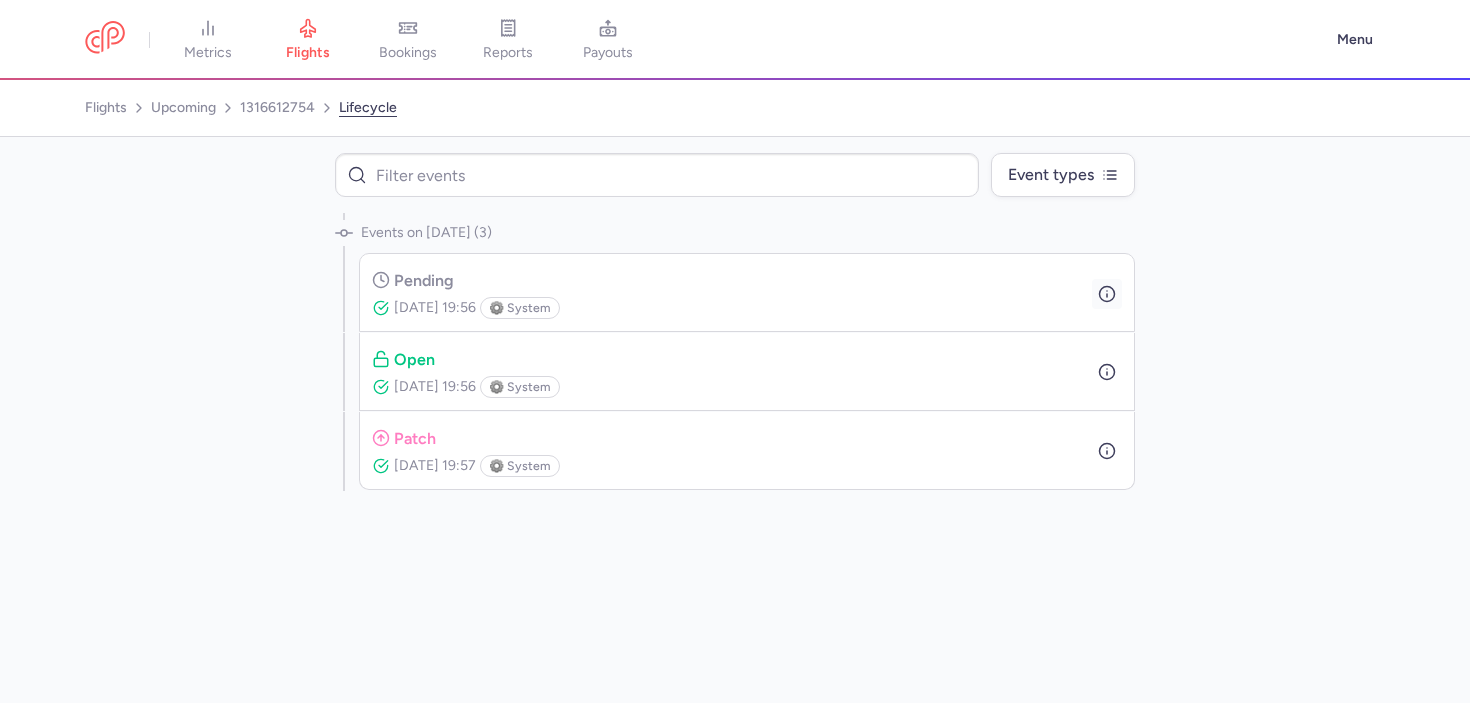 click 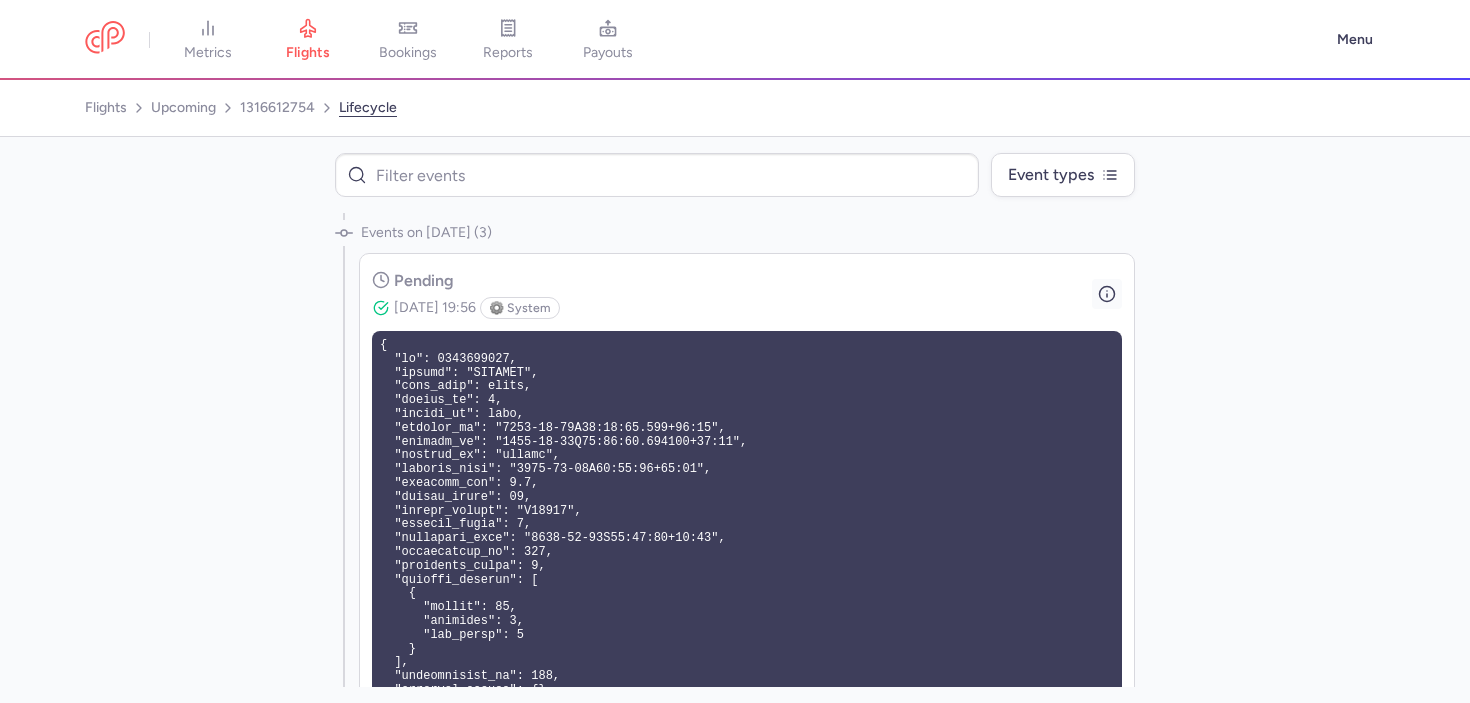 click 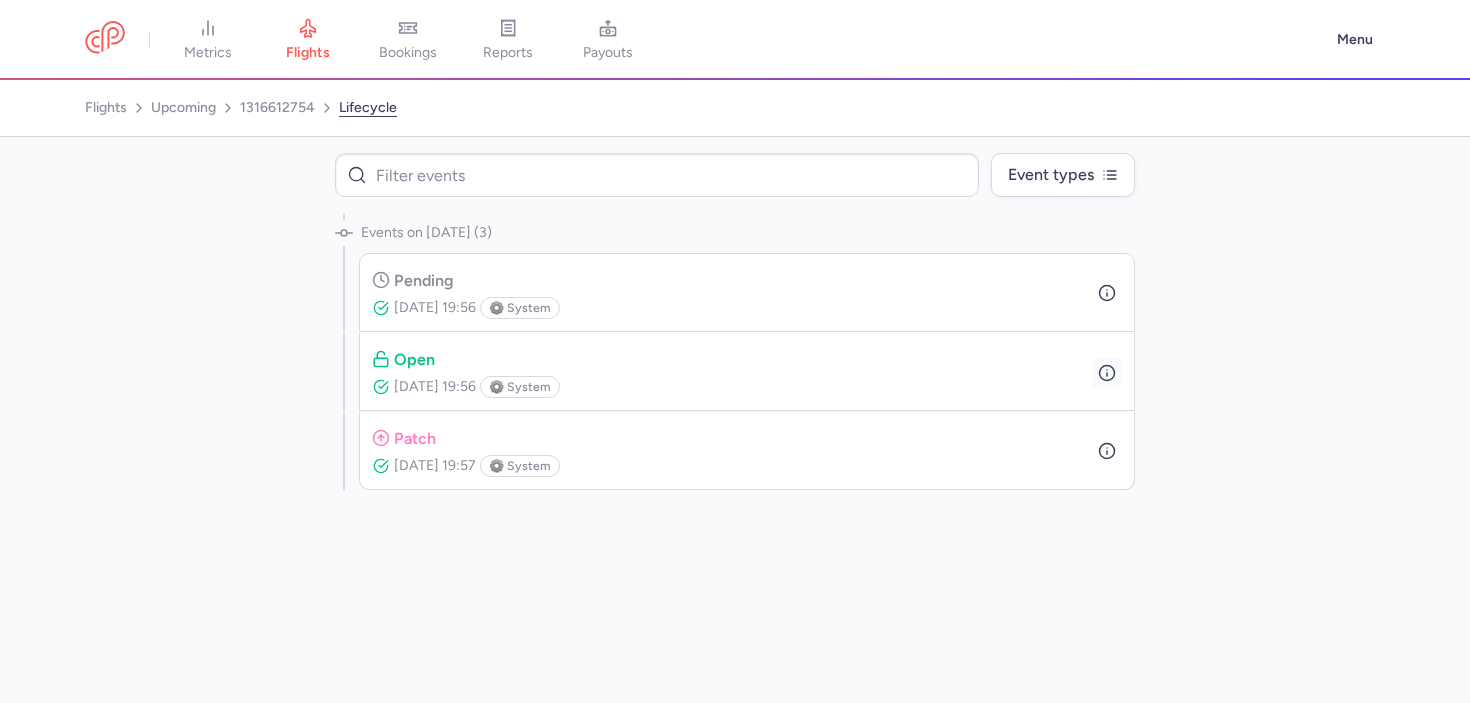 click 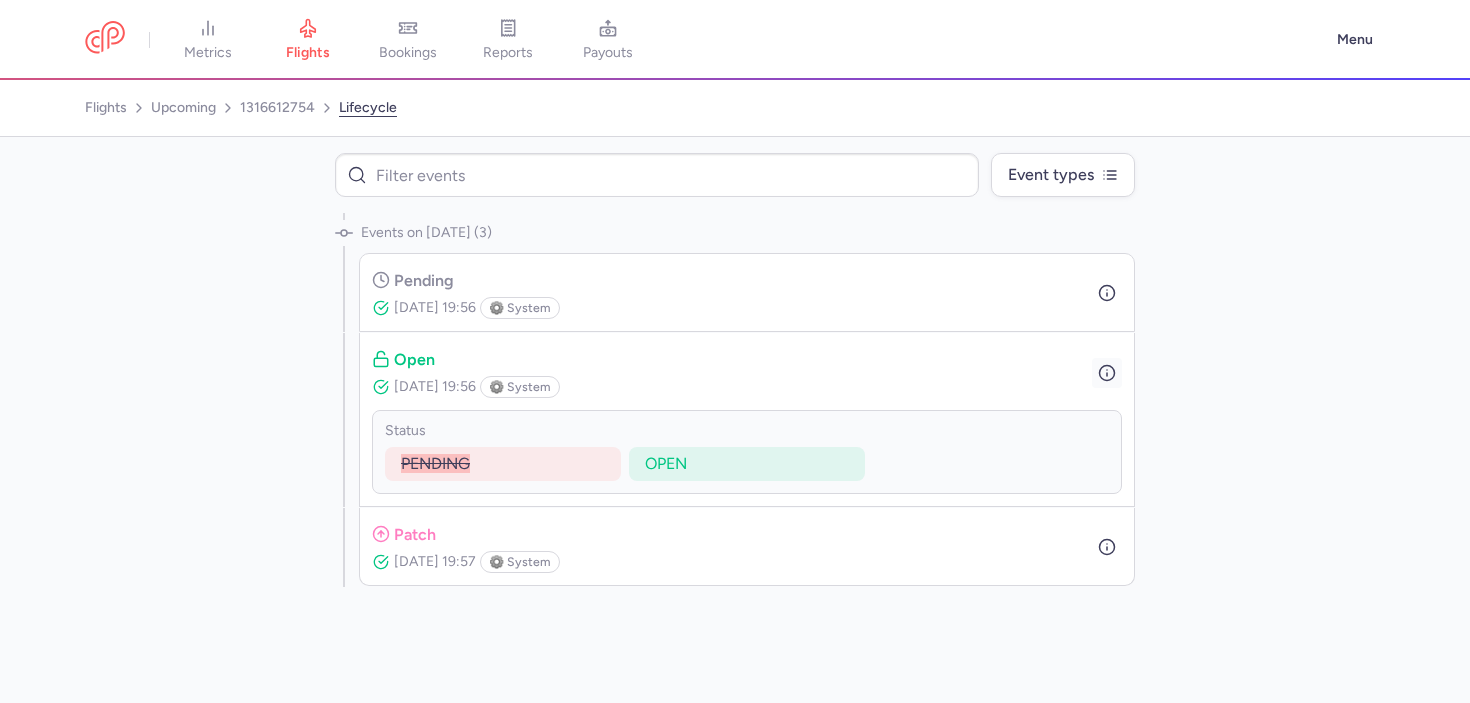 click 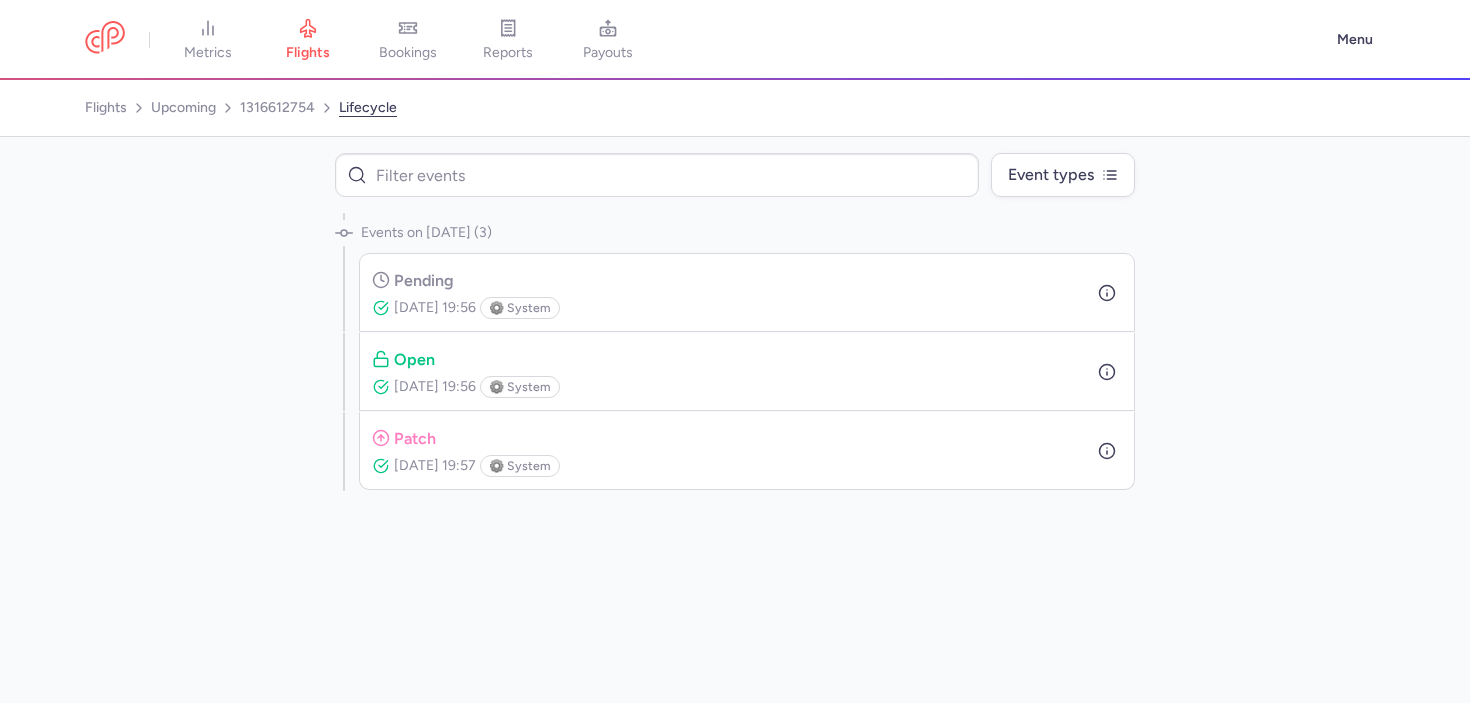 select on "days" 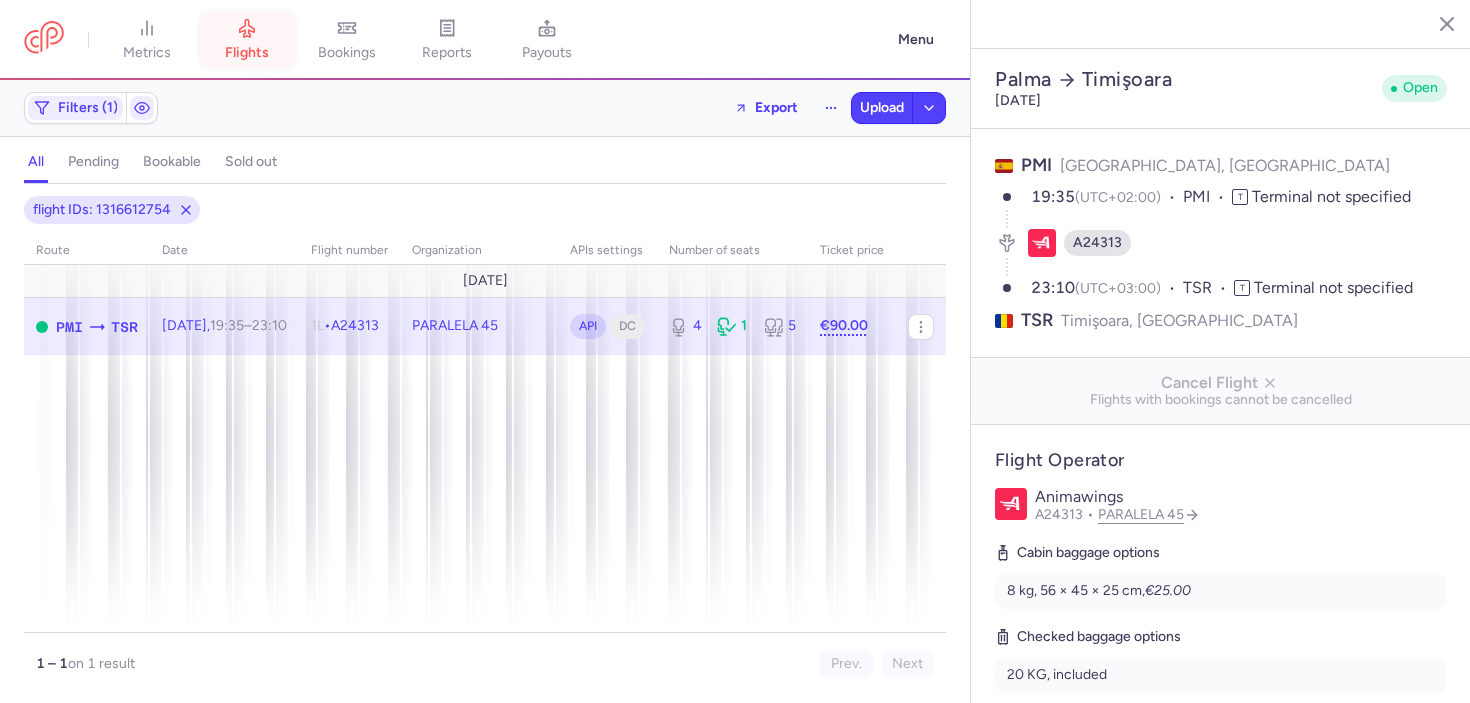 click on "flights" at bounding box center [247, 40] 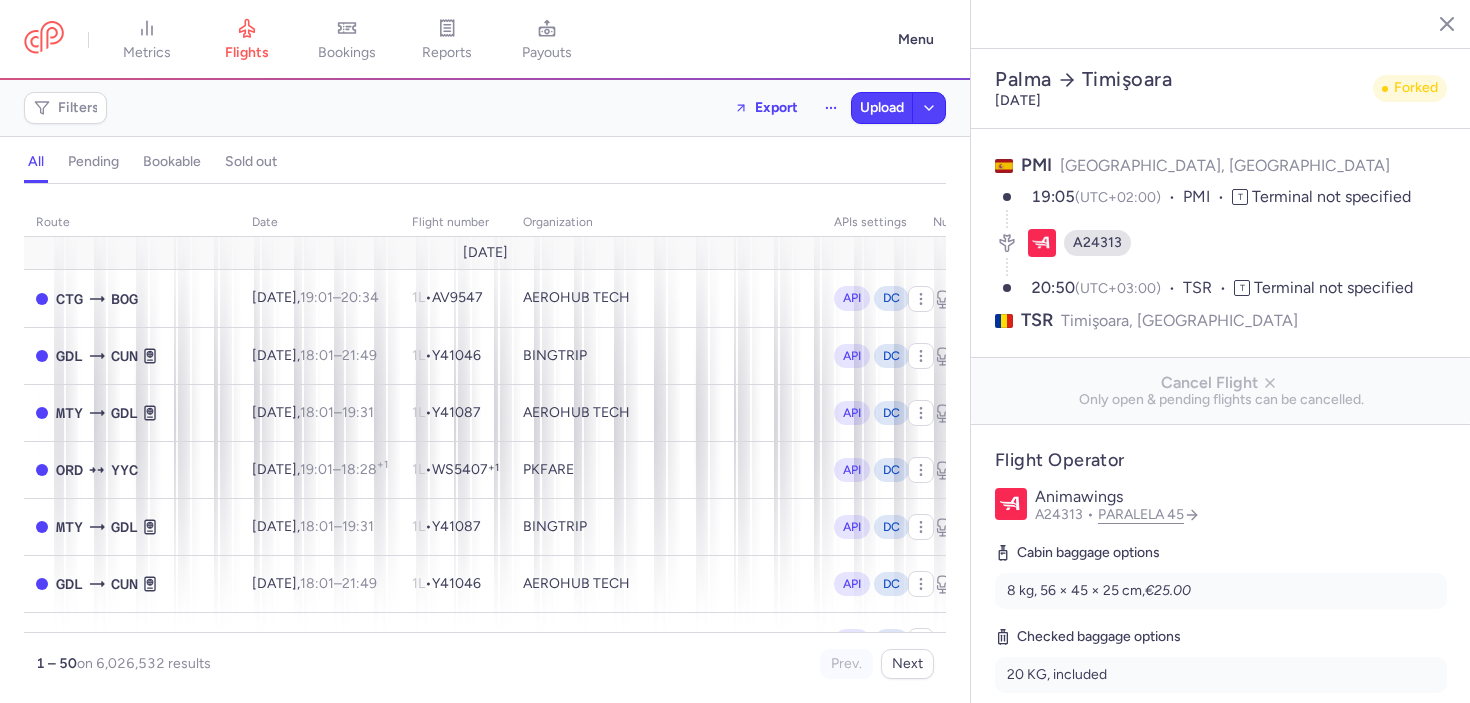scroll, scrollTop: 0, scrollLeft: 0, axis: both 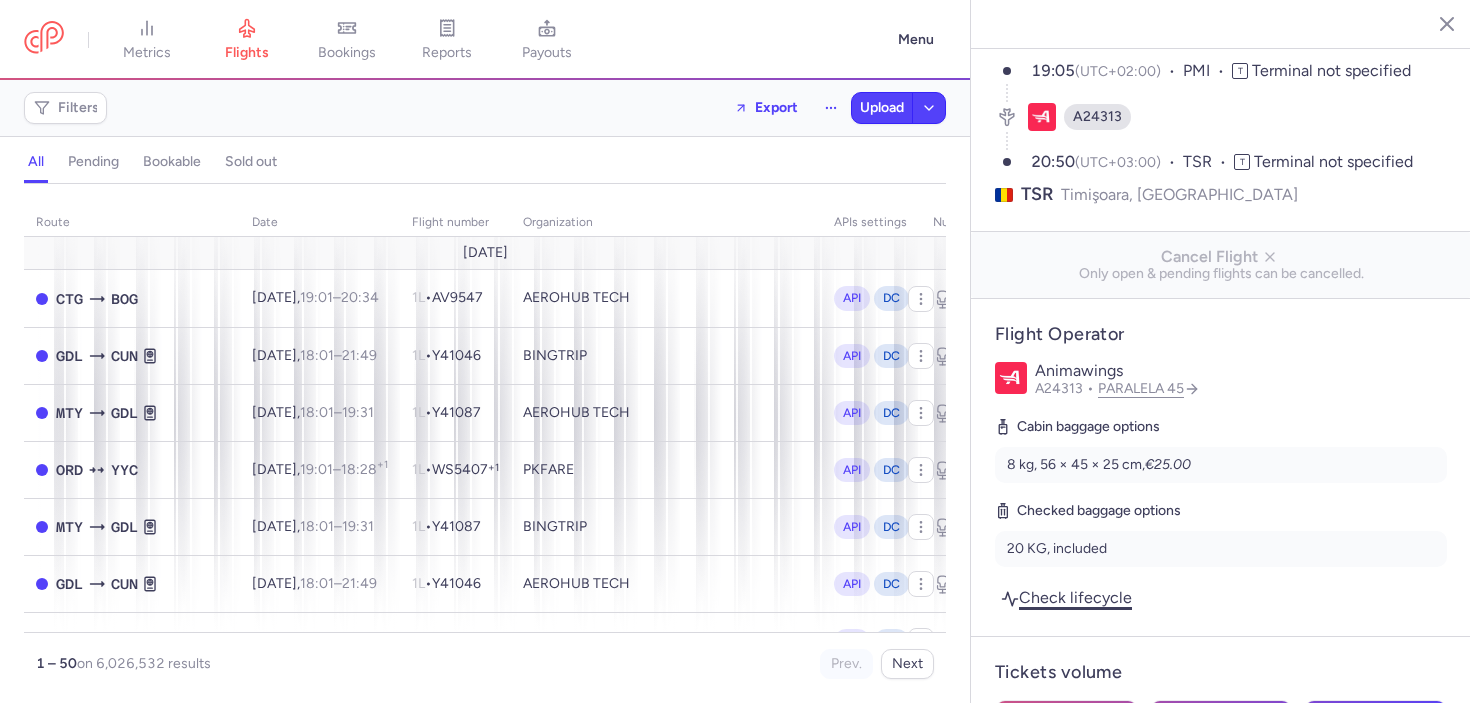 click on "Check lifecycle" at bounding box center [1066, 597] 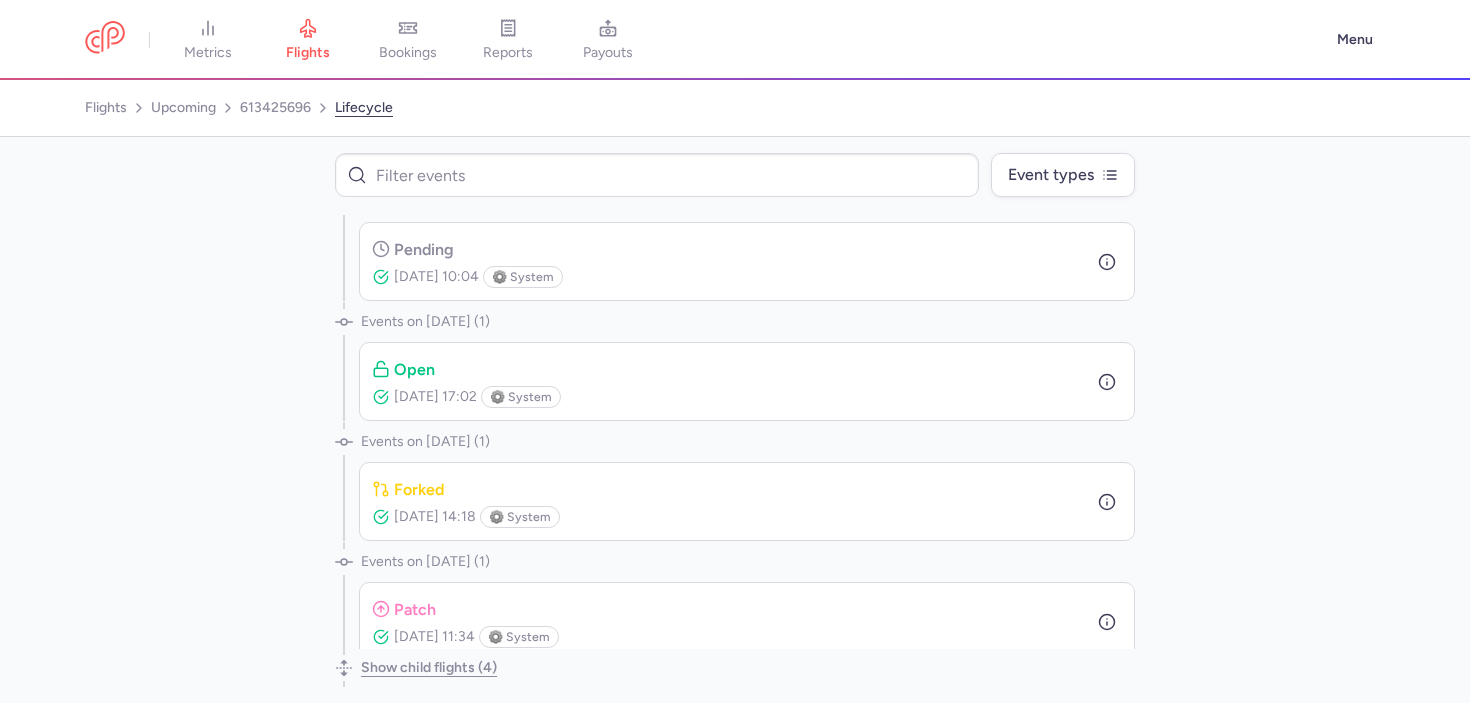 scroll, scrollTop: 44, scrollLeft: 0, axis: vertical 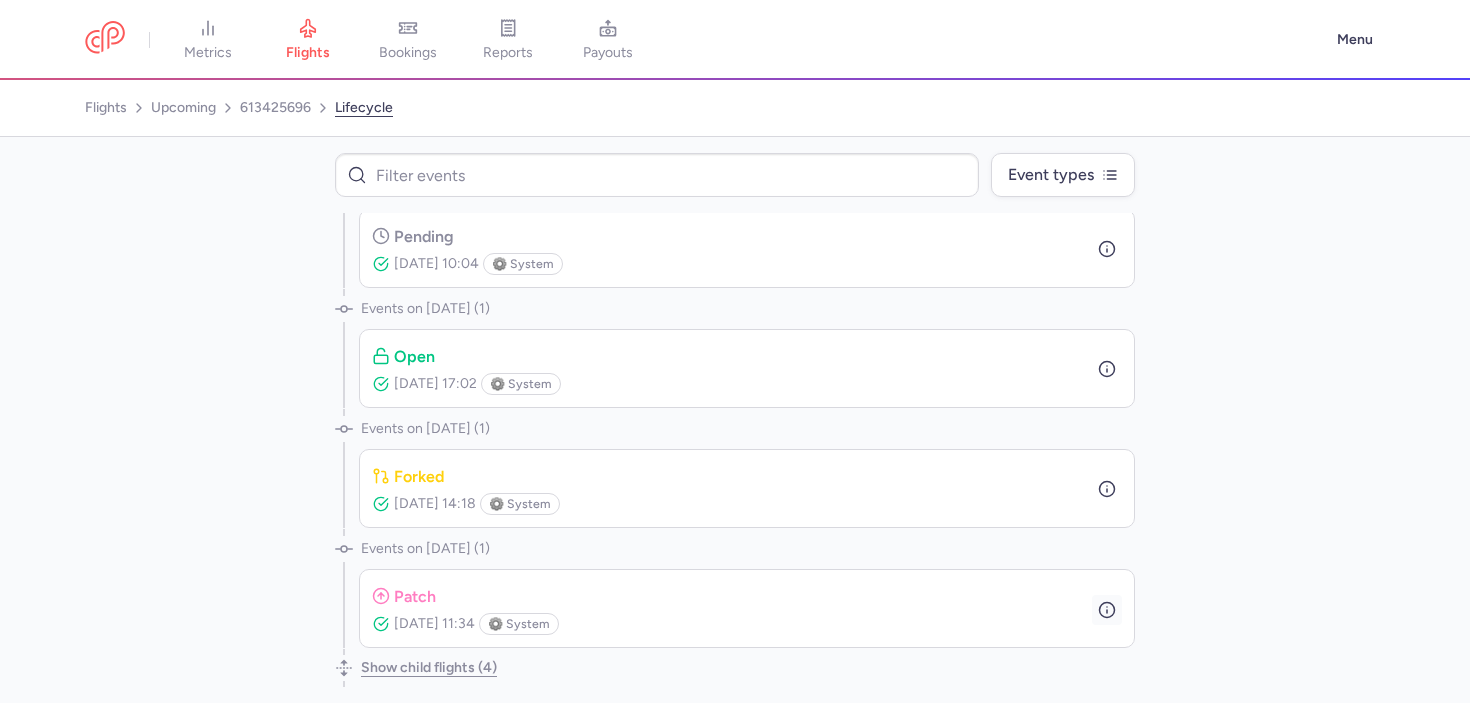 click 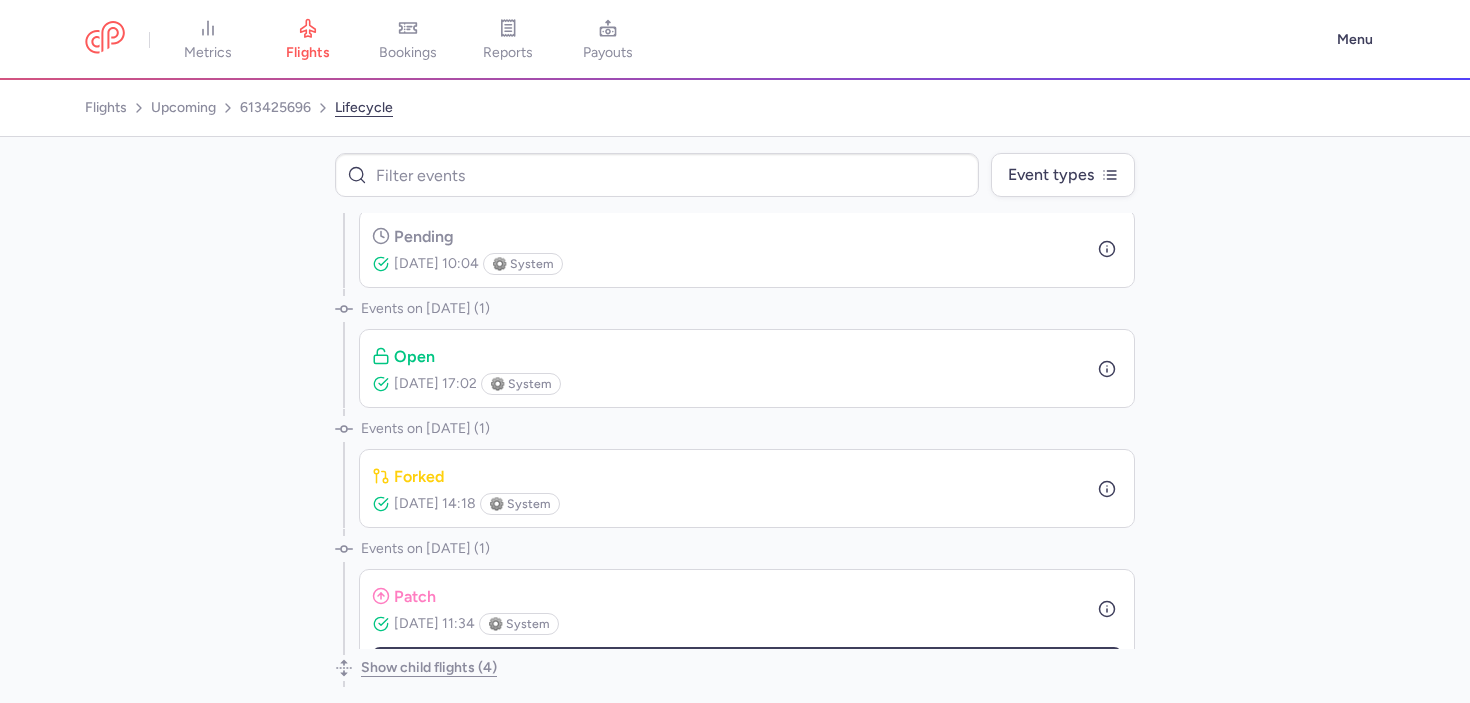 scroll, scrollTop: 127, scrollLeft: 0, axis: vertical 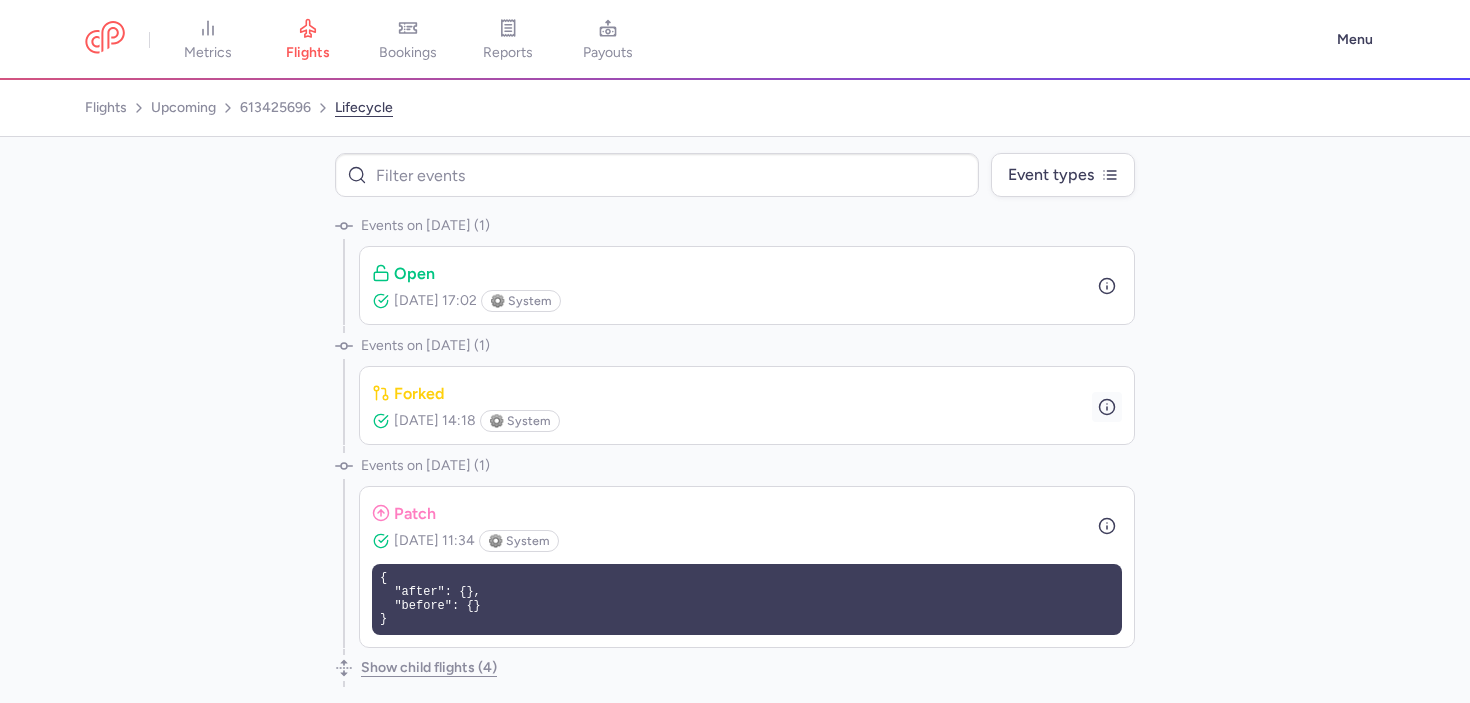 click at bounding box center [1107, 407] 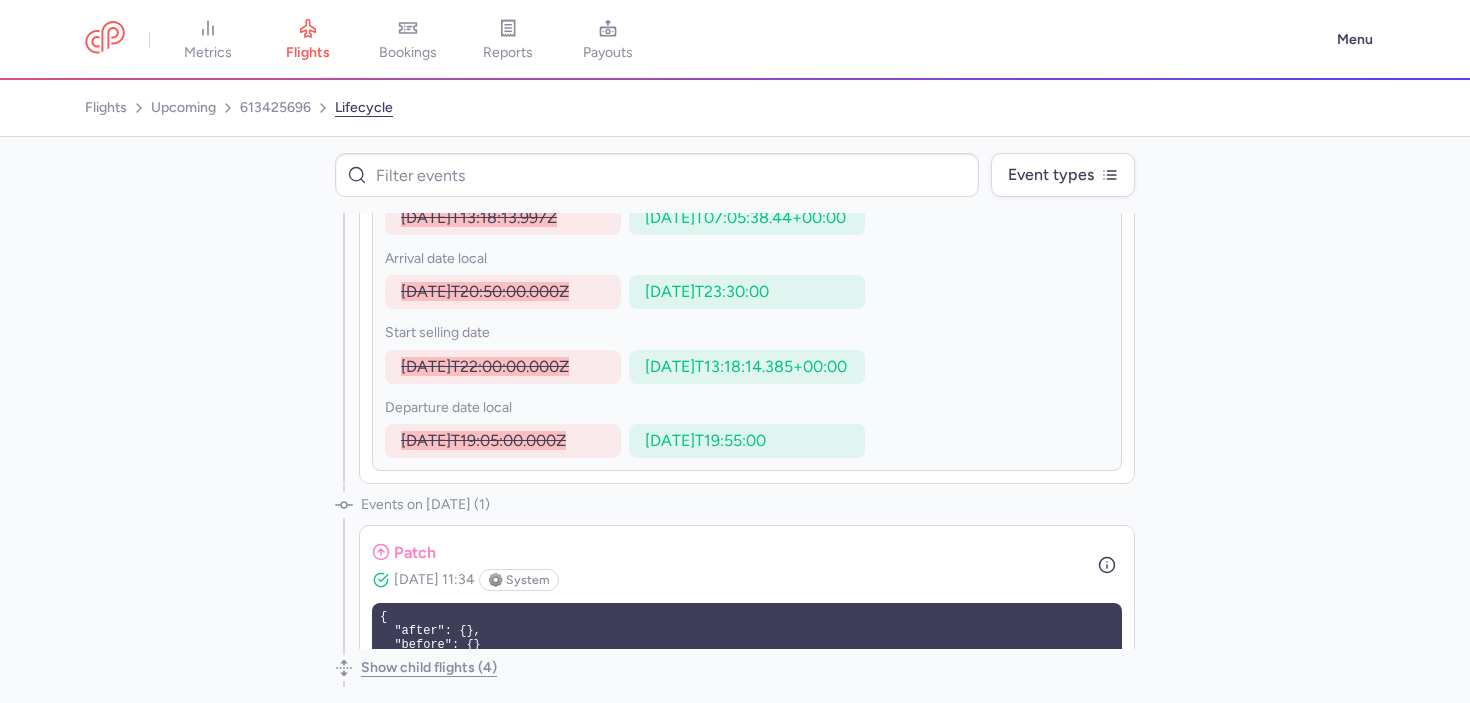 scroll, scrollTop: 670, scrollLeft: 0, axis: vertical 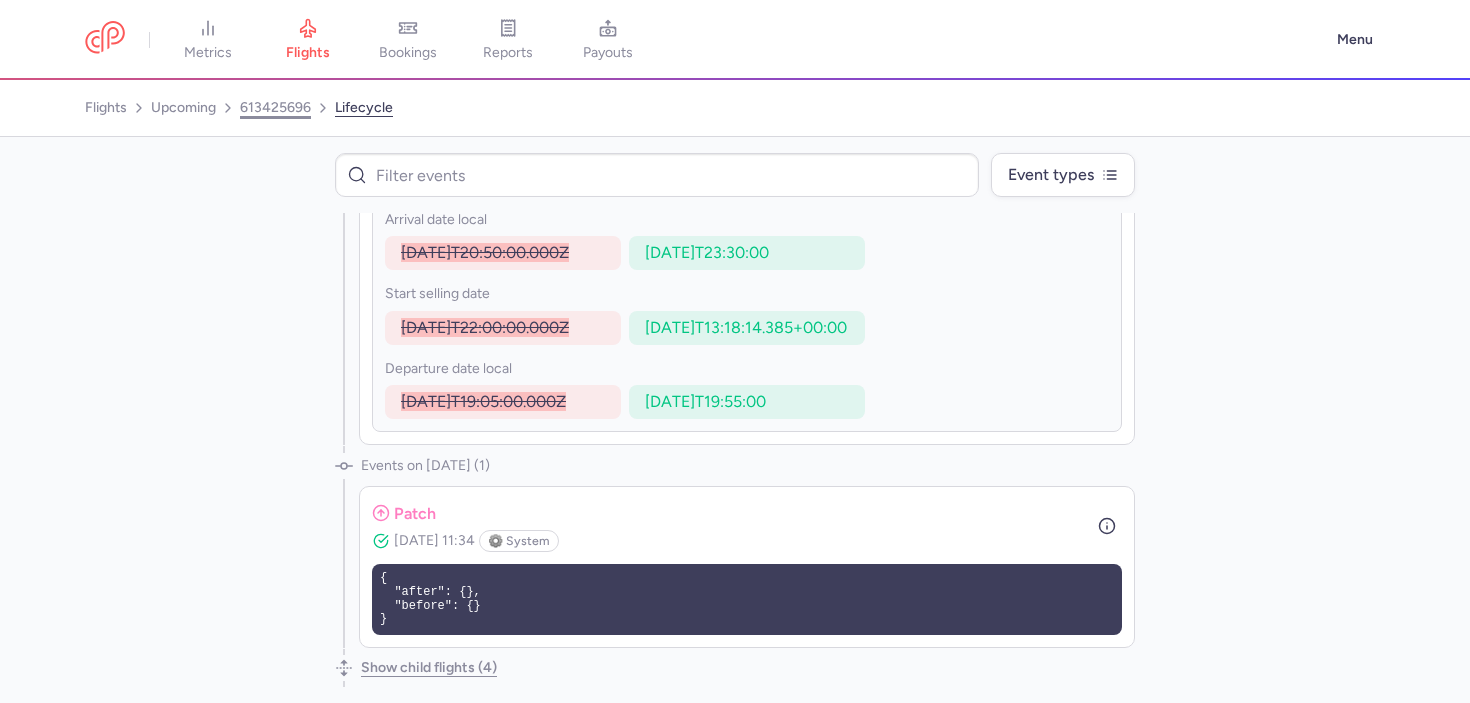 click on "613425696" at bounding box center (275, 108) 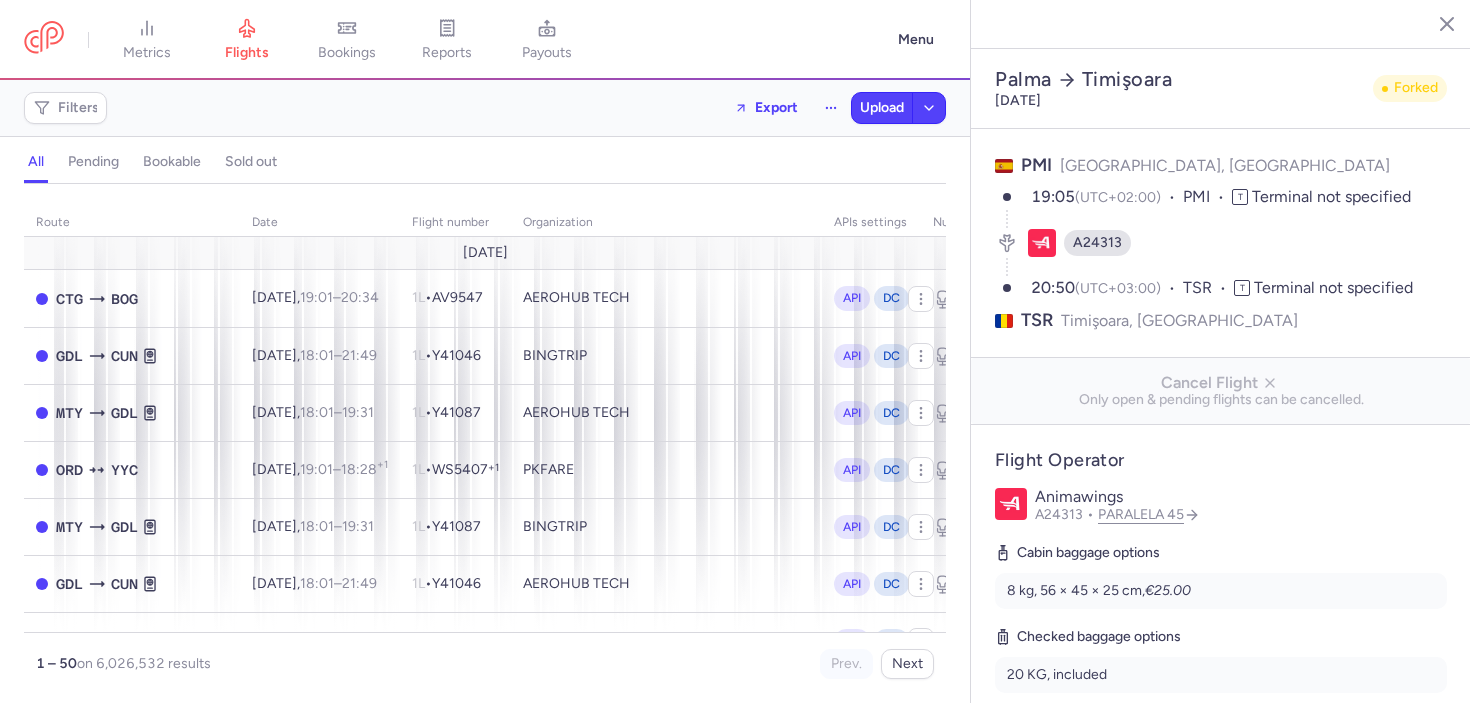 scroll, scrollTop: 189, scrollLeft: 0, axis: vertical 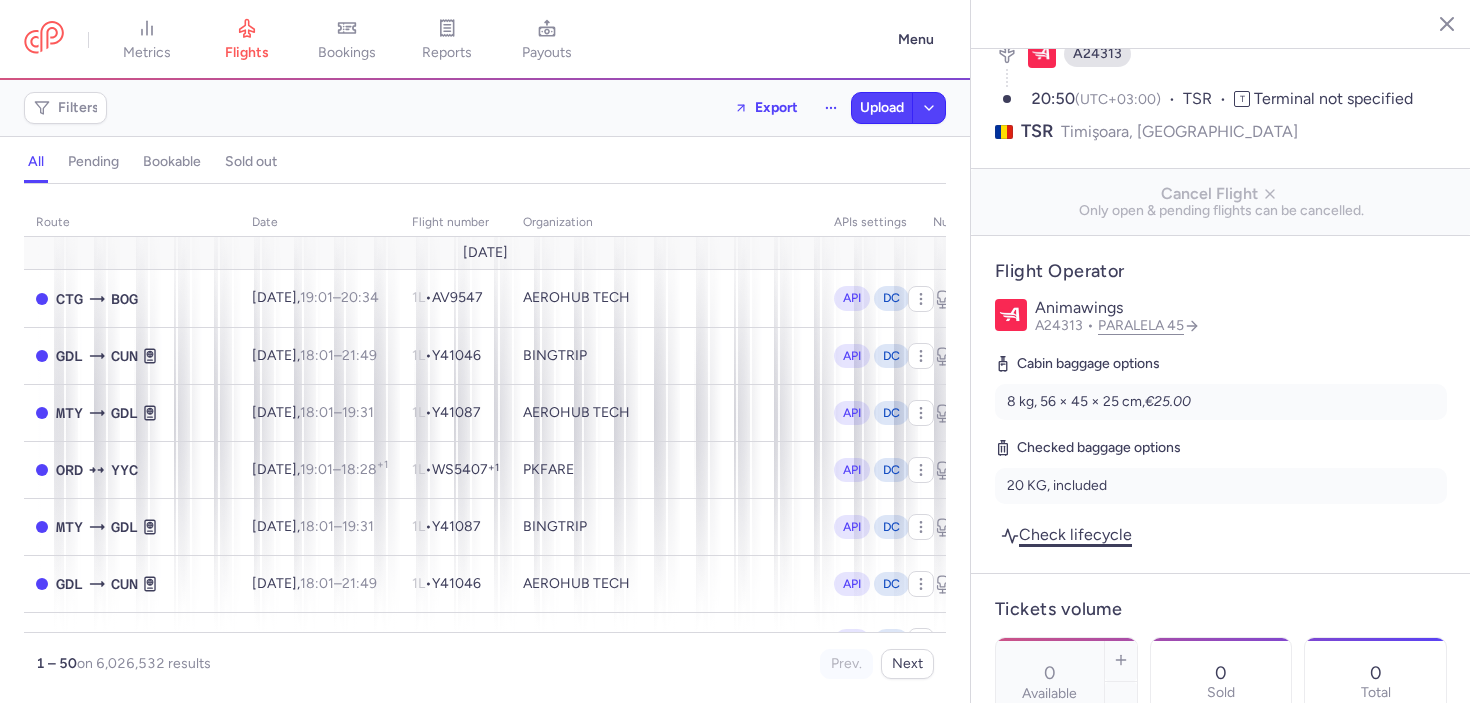 click on "Check lifecycle" at bounding box center (1066, 534) 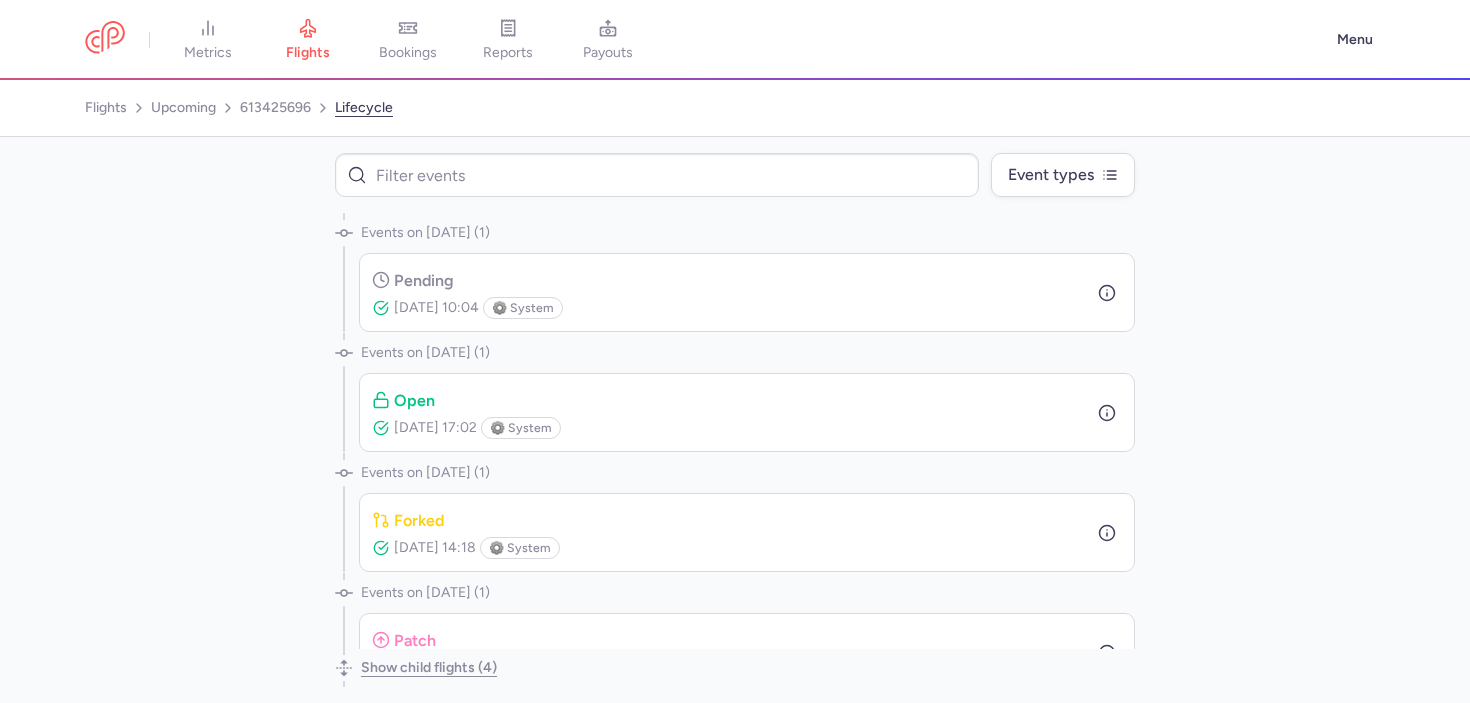 scroll, scrollTop: 44, scrollLeft: 0, axis: vertical 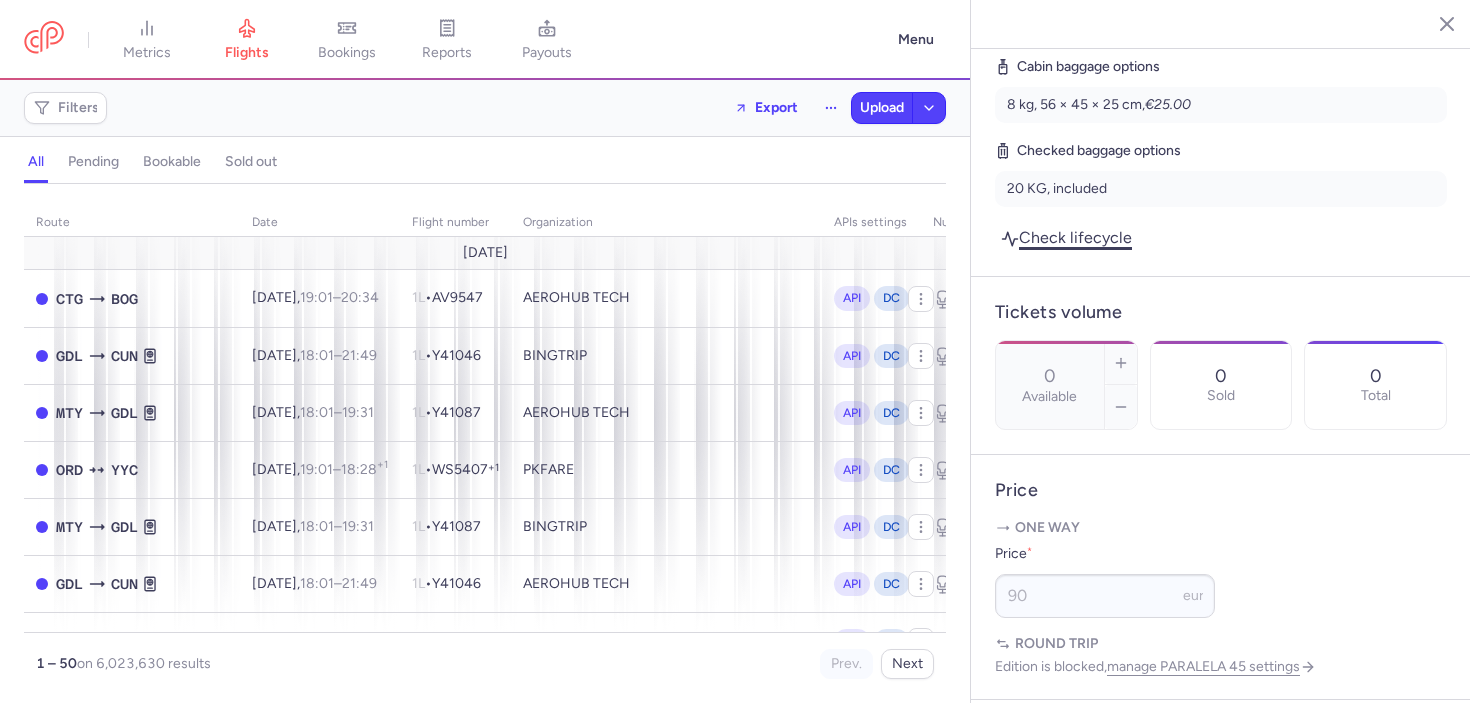 click on "Check lifecycle" at bounding box center (1066, 237) 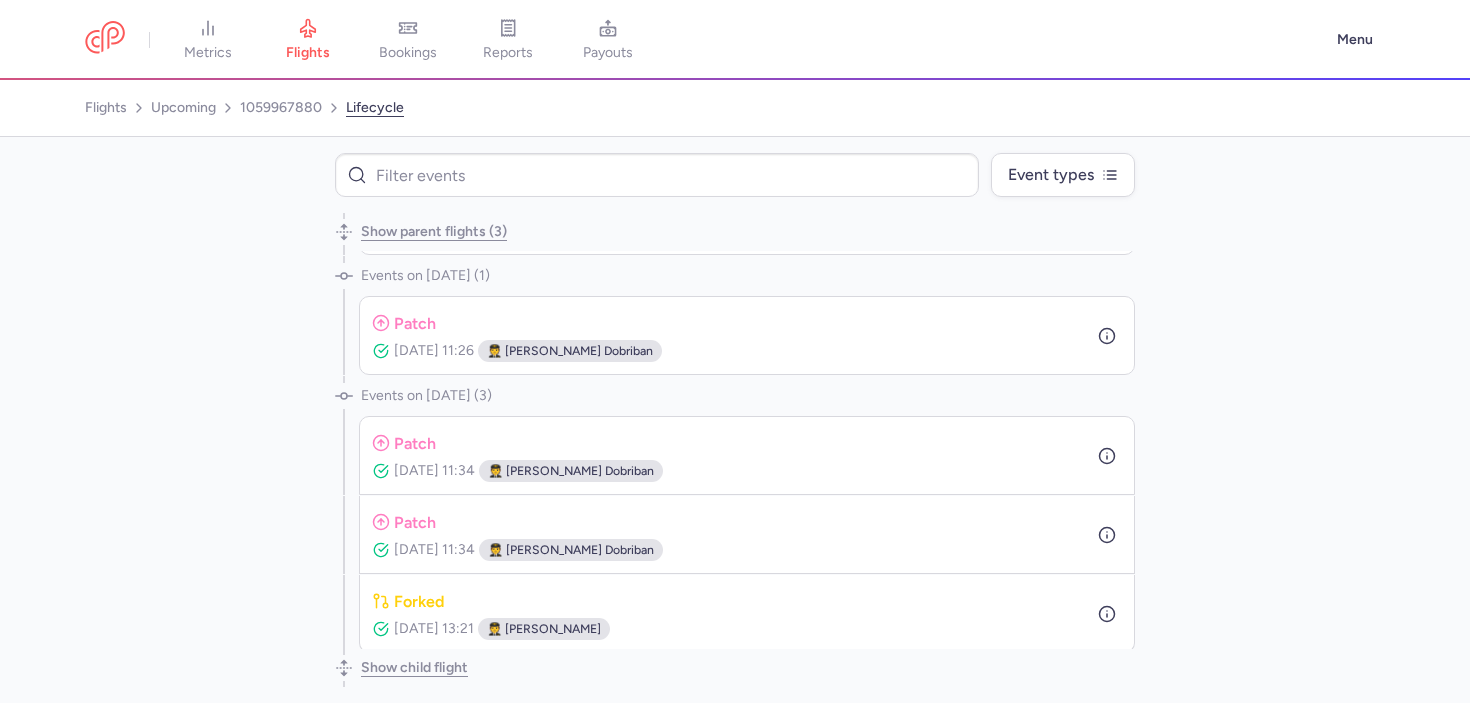 scroll, scrollTop: 0, scrollLeft: 0, axis: both 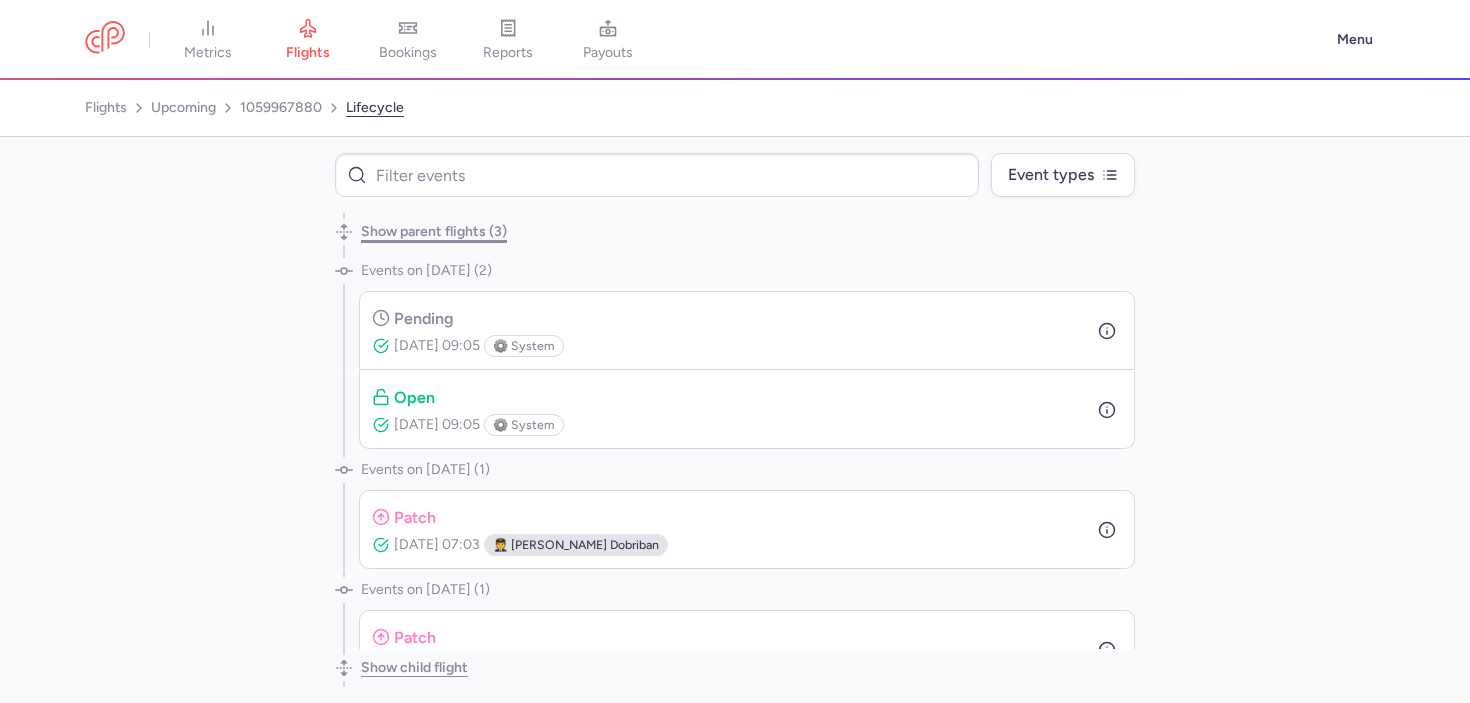 click on "Show parent flights (3)" at bounding box center [434, 232] 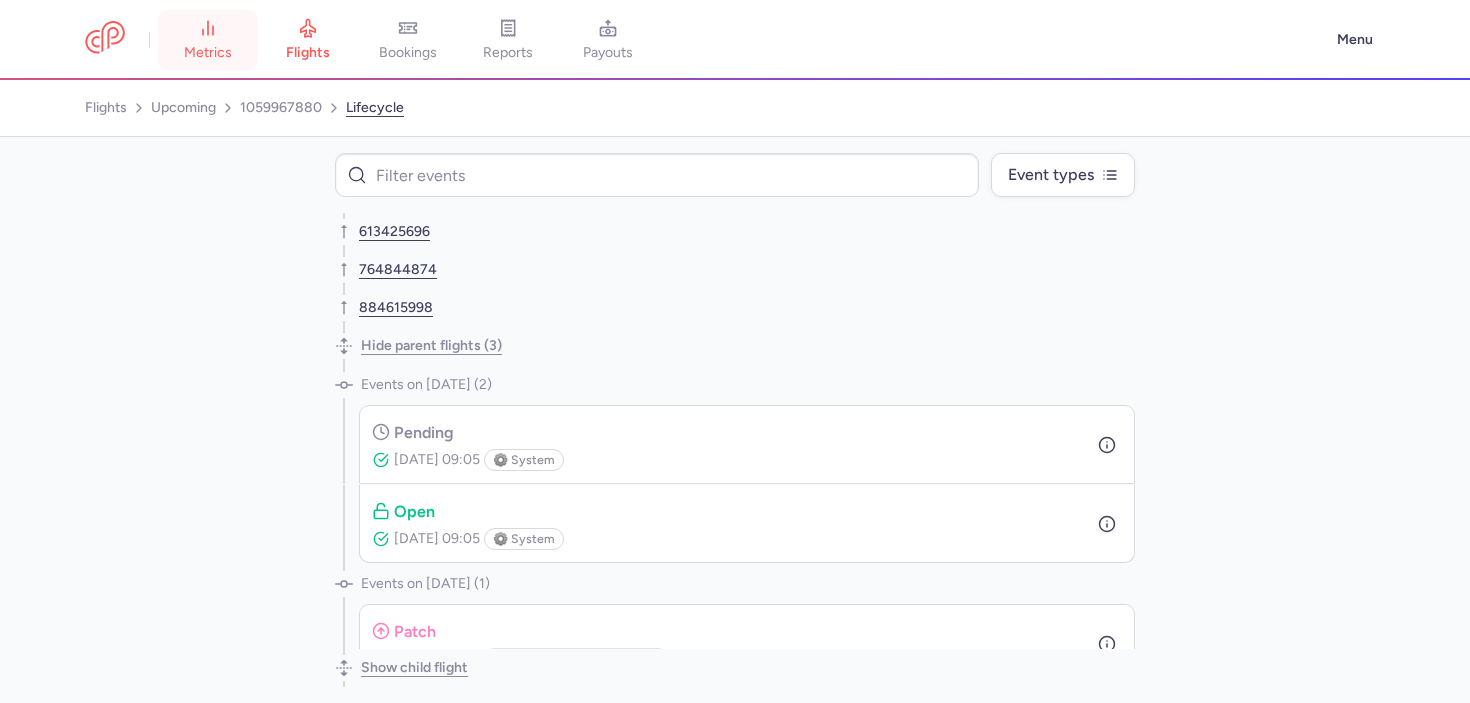 click on "metrics" at bounding box center (208, 40) 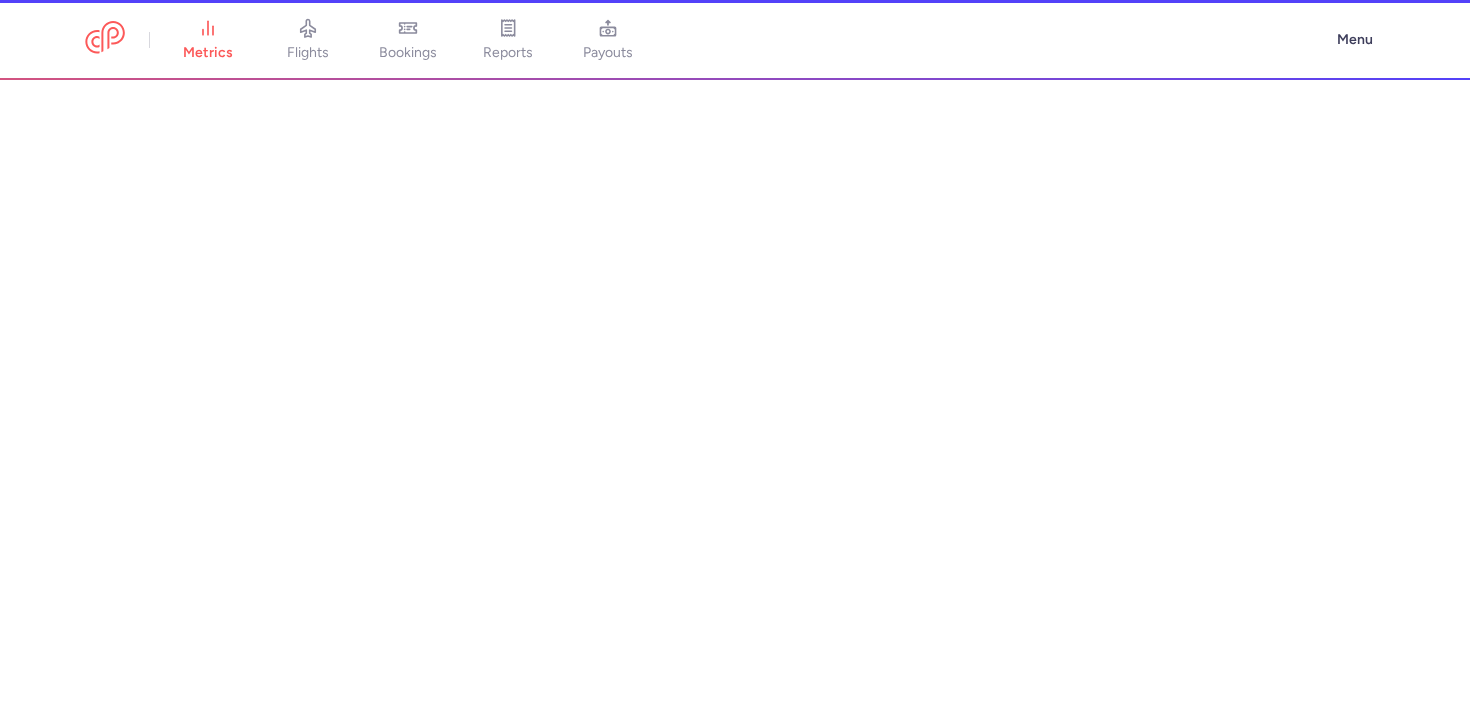 click on "flights" at bounding box center (308, 40) 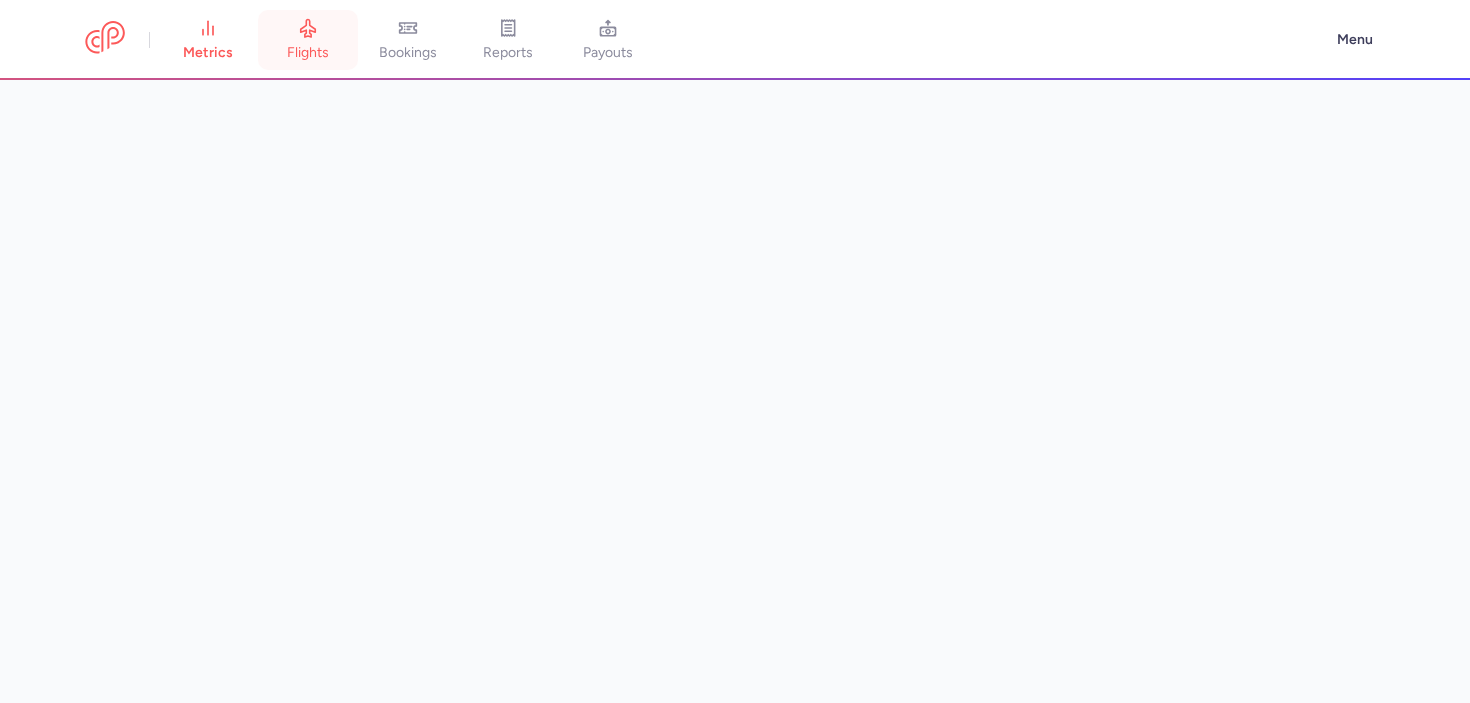 click on "flights" at bounding box center (308, 53) 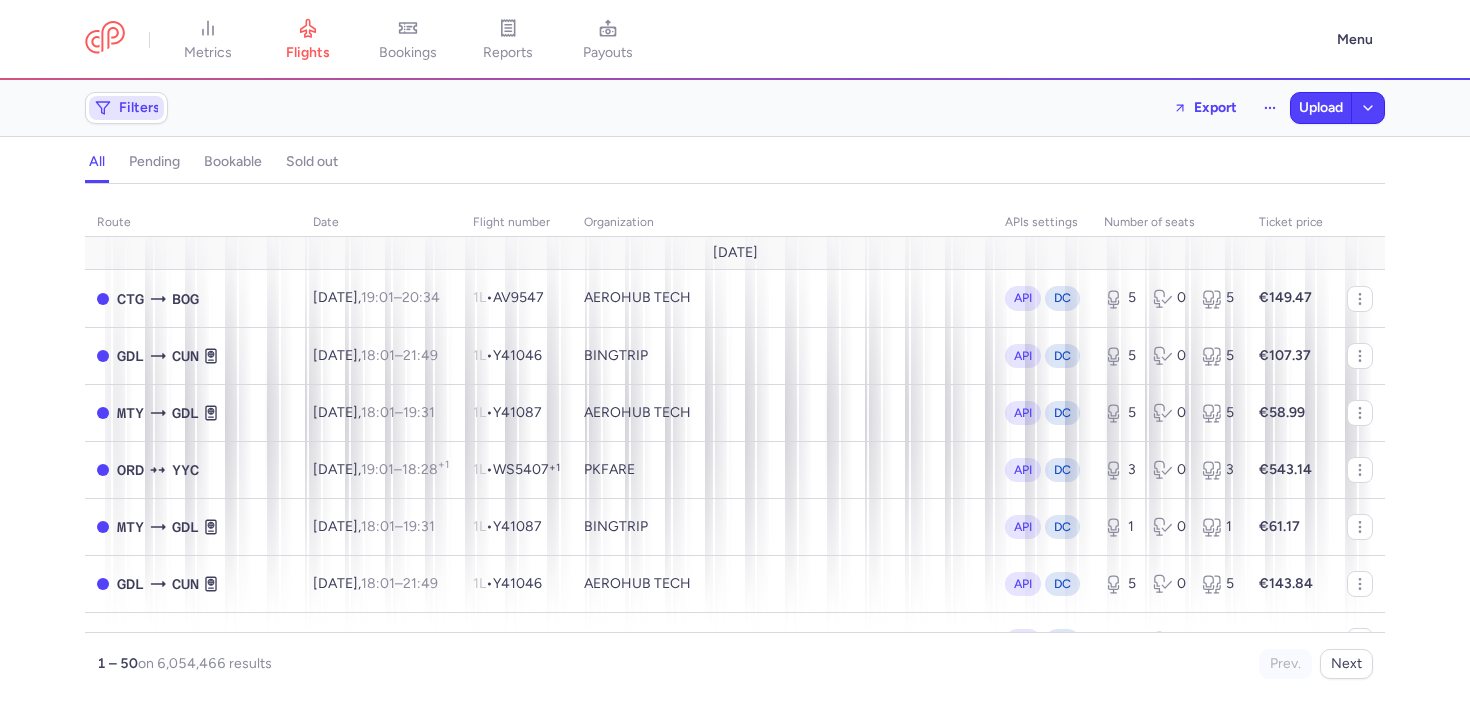 click on "Filters" 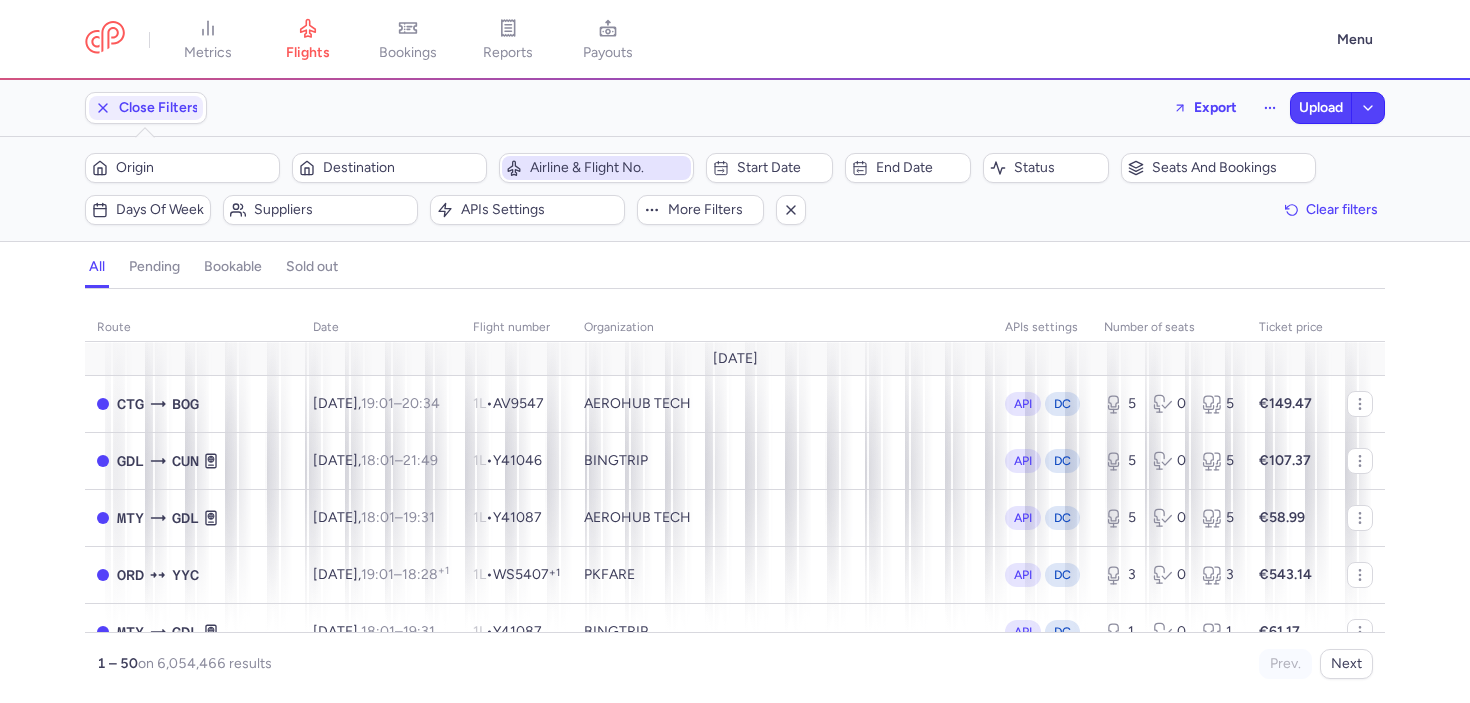 click on "Airline & Flight No." at bounding box center [608, 168] 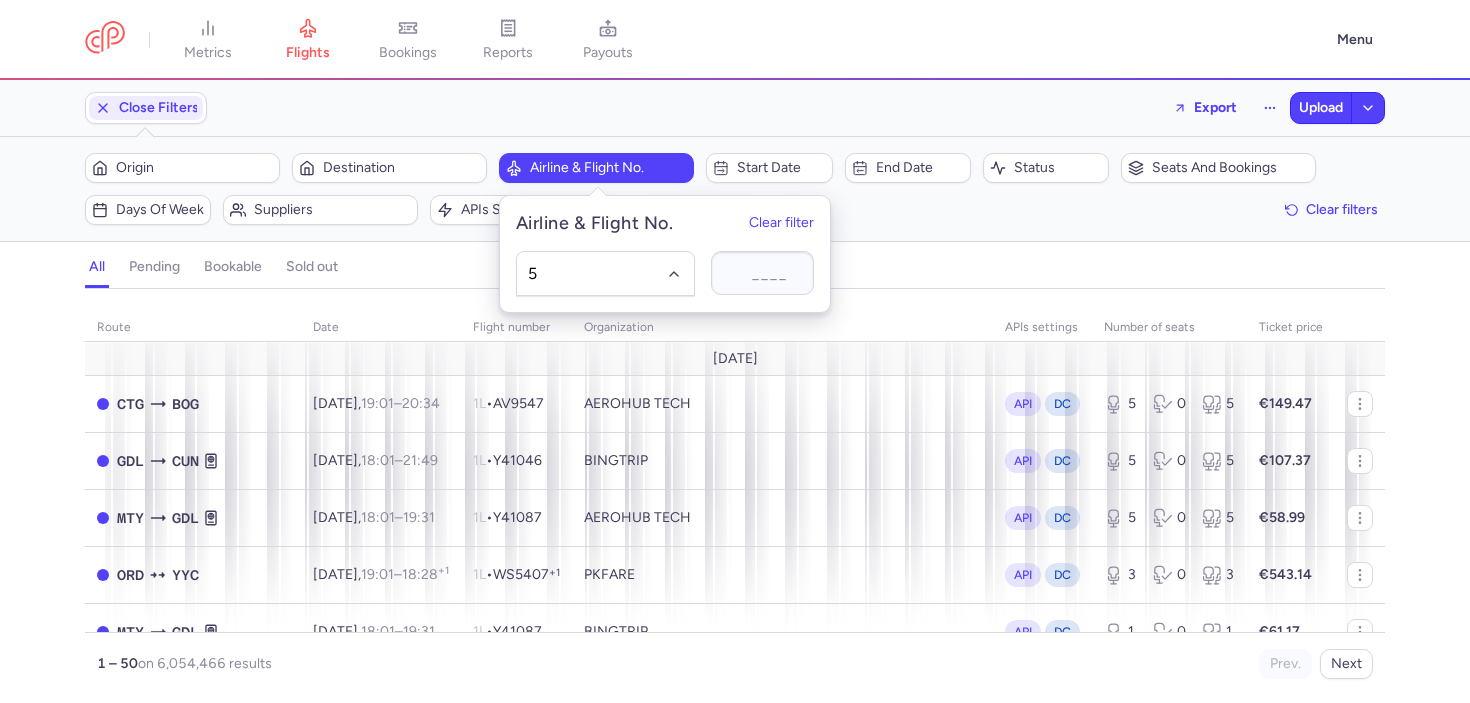 type on "5w" 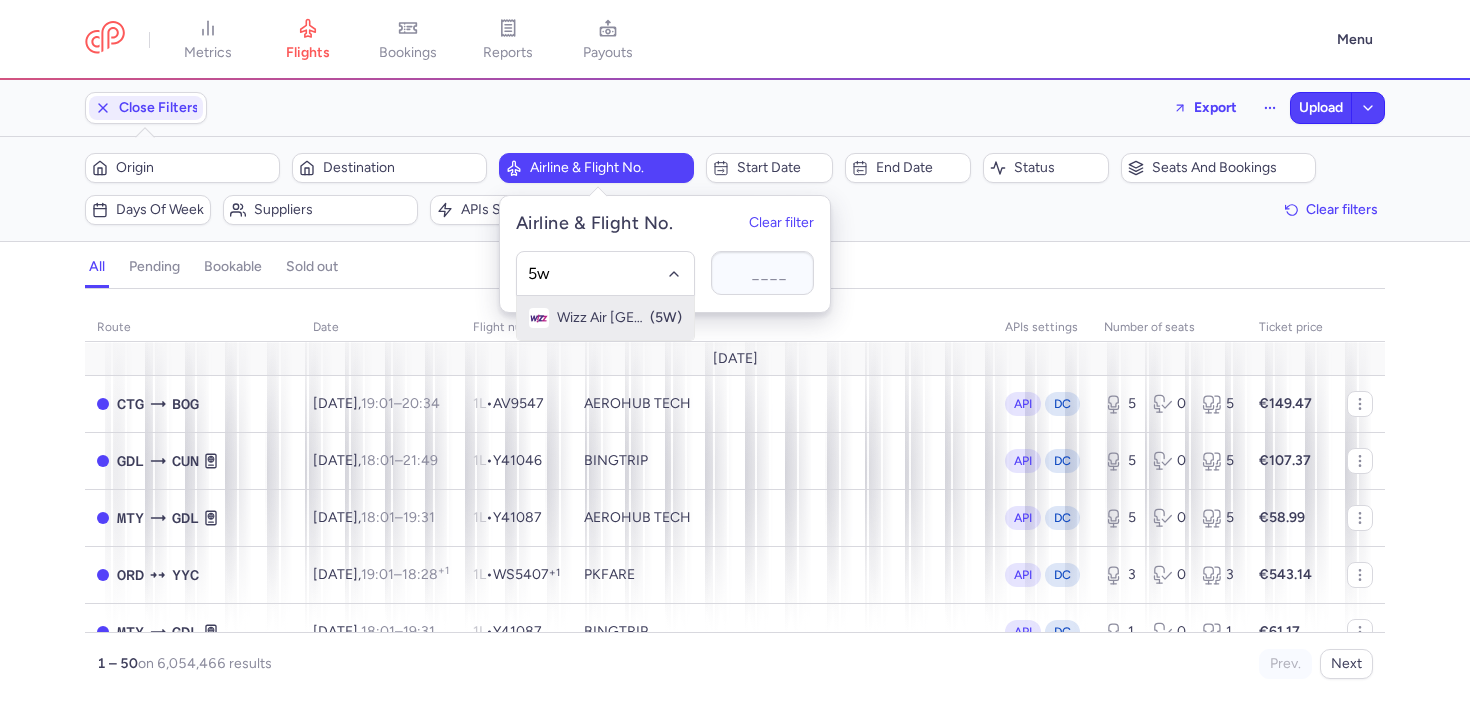 click on "Wizz Air Abu Dhabi (5W)" 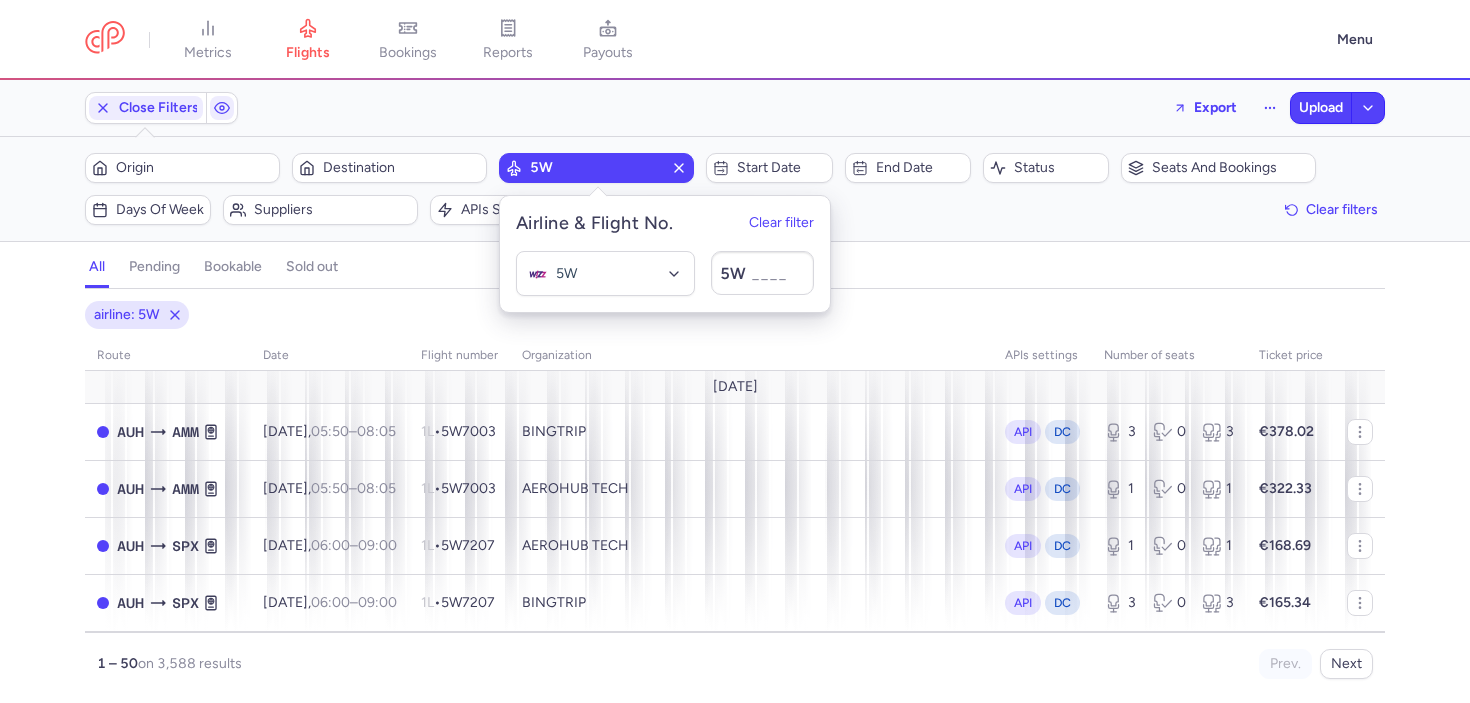 click on "airline: 5W route date Flight number organization APIs settings number of seats Ticket price July 25  AUH  AMM Tue, 15 Jul,  05:50  –  08:05  +0 1L  •   5W7003  BINGTRIP API DC 3 0 3 €378.02  AUH  AMM Tue, 15 Jul,  05:50  –  08:05  +0 1L  •   5W7003  AEROHUB TECH API DC 1 0 1 €322.33  AUH  SPX Tue, 15 Jul,  06:00  –  09:00  +0 1L  •   5W7207  AEROHUB TECH API DC 1 0 1 €168.69  AUH  SPX Tue, 15 Jul,  06:00  –  09:00  +0 1L  •   5W7207  BINGTRIP API DC 3 0 3 €165.34  AUH  SPX Tue, 15 Jul,  06:00  –  09:00  +0 1L  •   5W7207  HK RAMBLE API DC 1 0 1 €164.68  AUH  FRU Tue, 15 Jul,  07:55  –  13:45  +0 1L  •   5W7213  BINGTRIP API DC 3 0 3 €211.38  AUH  FRU Tue, 15 Jul,  07:55  –  13:45  +0 1L  •   5W7213  HK RAMBLE API DC 3 0 3 €175.87  AUH  FRU Tue, 15 Jul,  07:55  –  13:45  +0 1L  •   5W7213  AEROHUB TECH API DC 1 0 1 €180.17  AUH  TAS Tue, 15 Jul,  08:25  –  12:45  +0 1L  •   5W7235  AEROHUB TECH API DC 1 0 1 €335.77  AUH  TAS Tue, 15 Jul,  08:25  –  +0 1L" at bounding box center (735, 502) 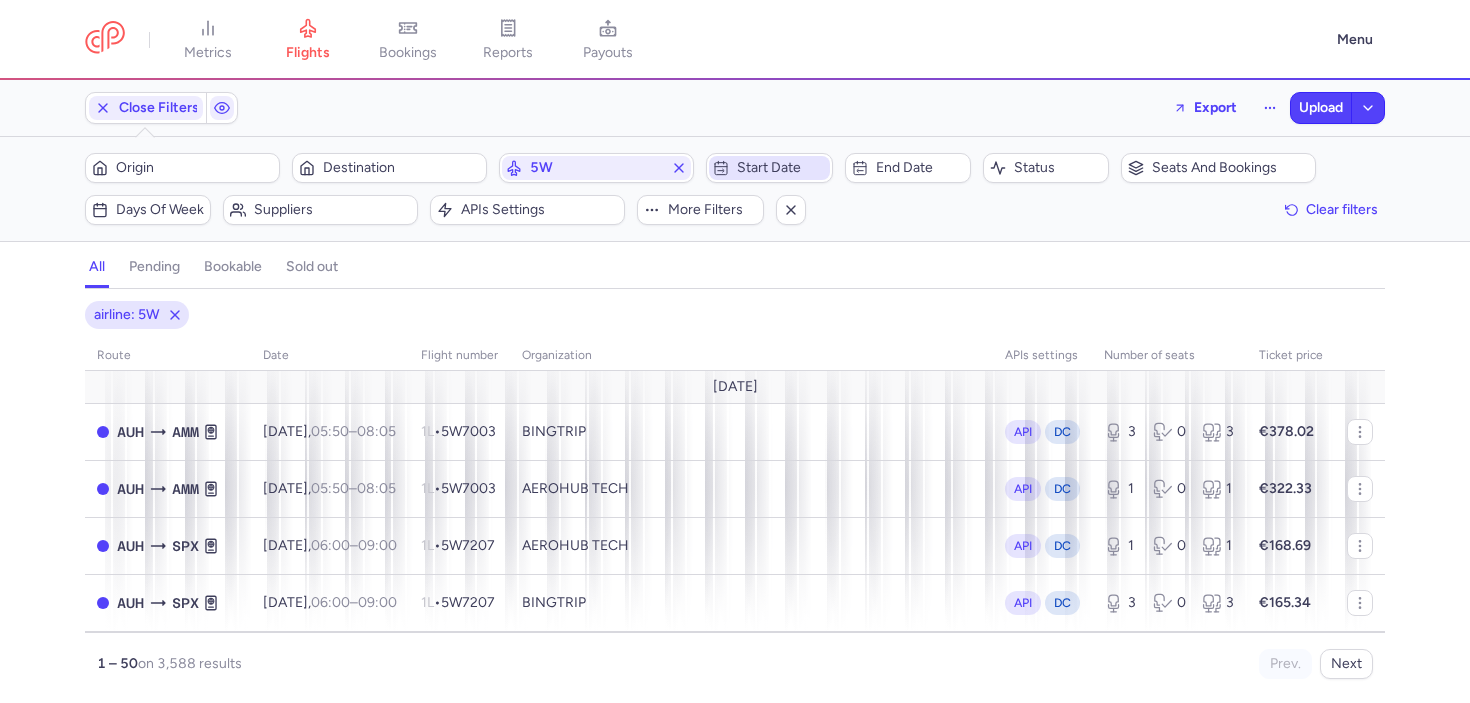 click on "Start date" at bounding box center (781, 168) 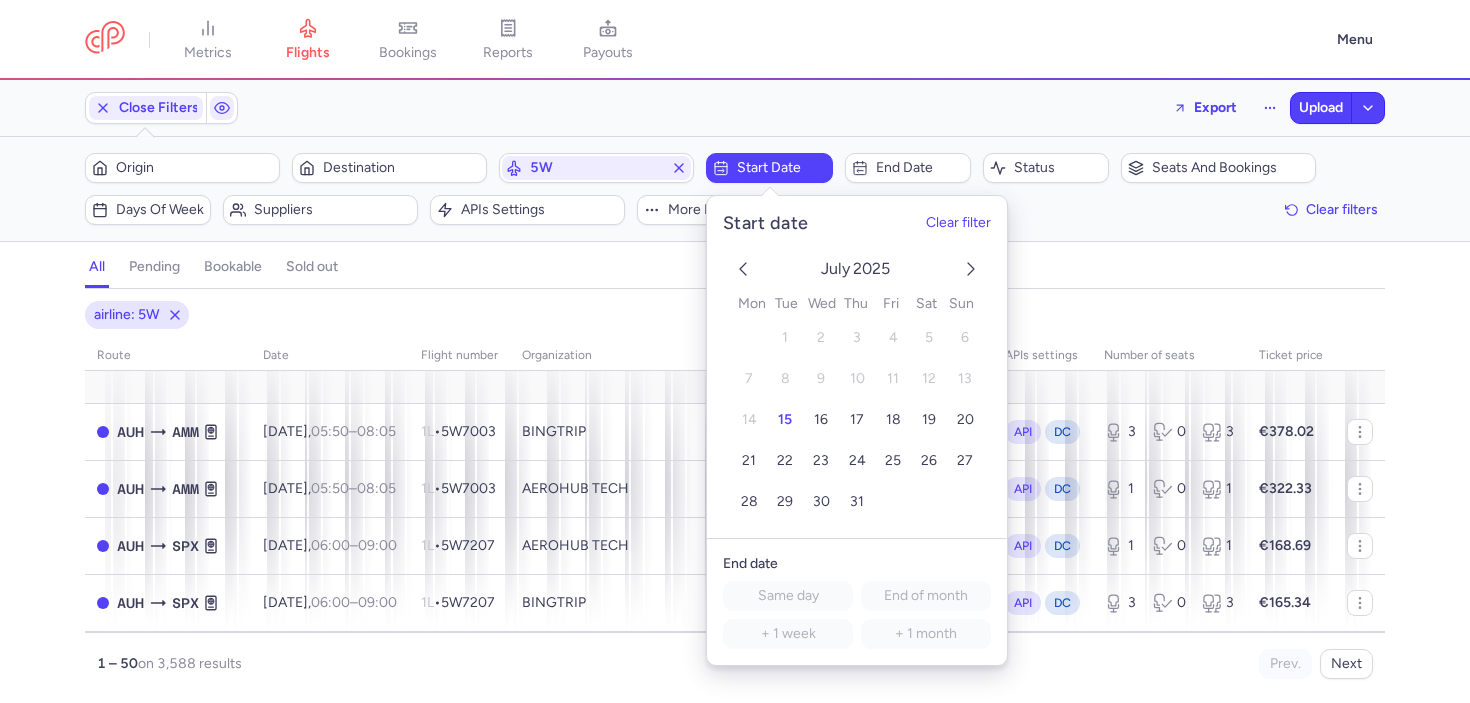 click 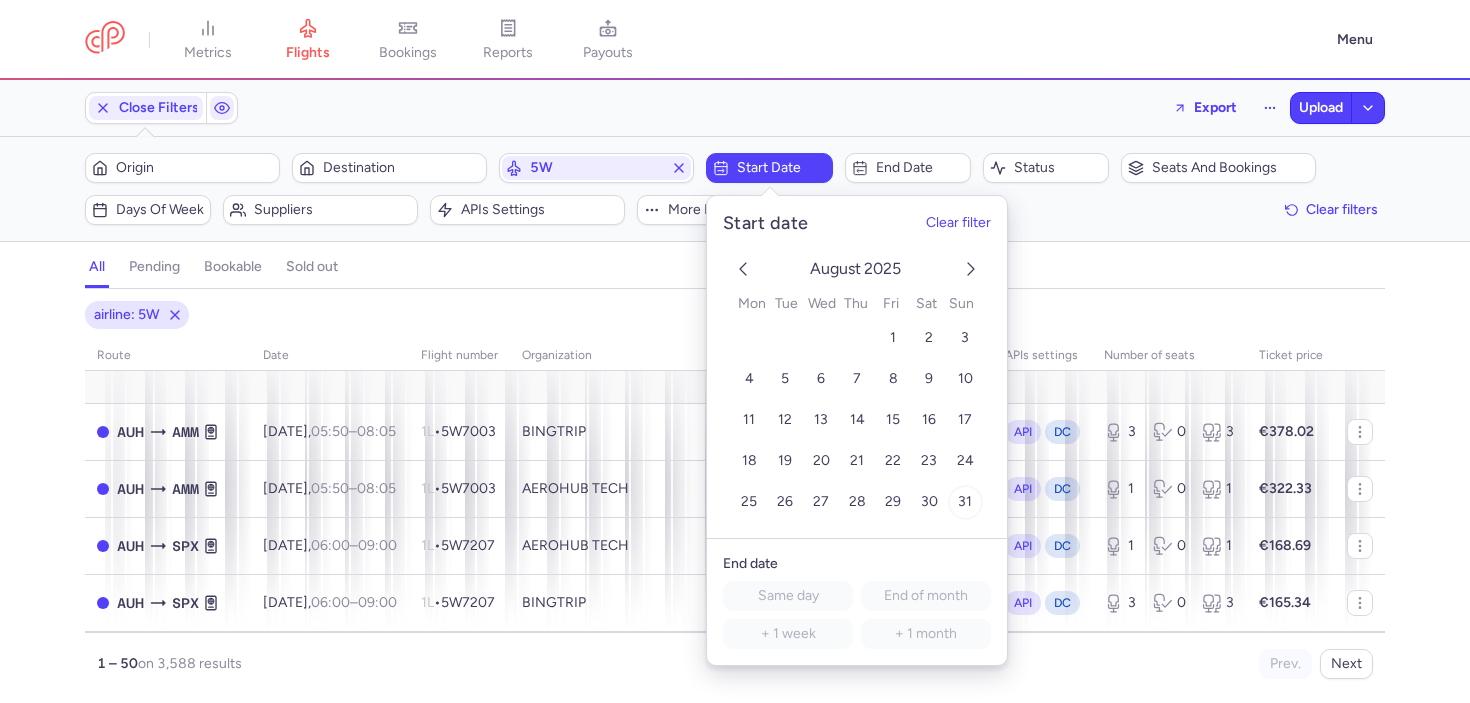 click on "31" at bounding box center (965, 502) 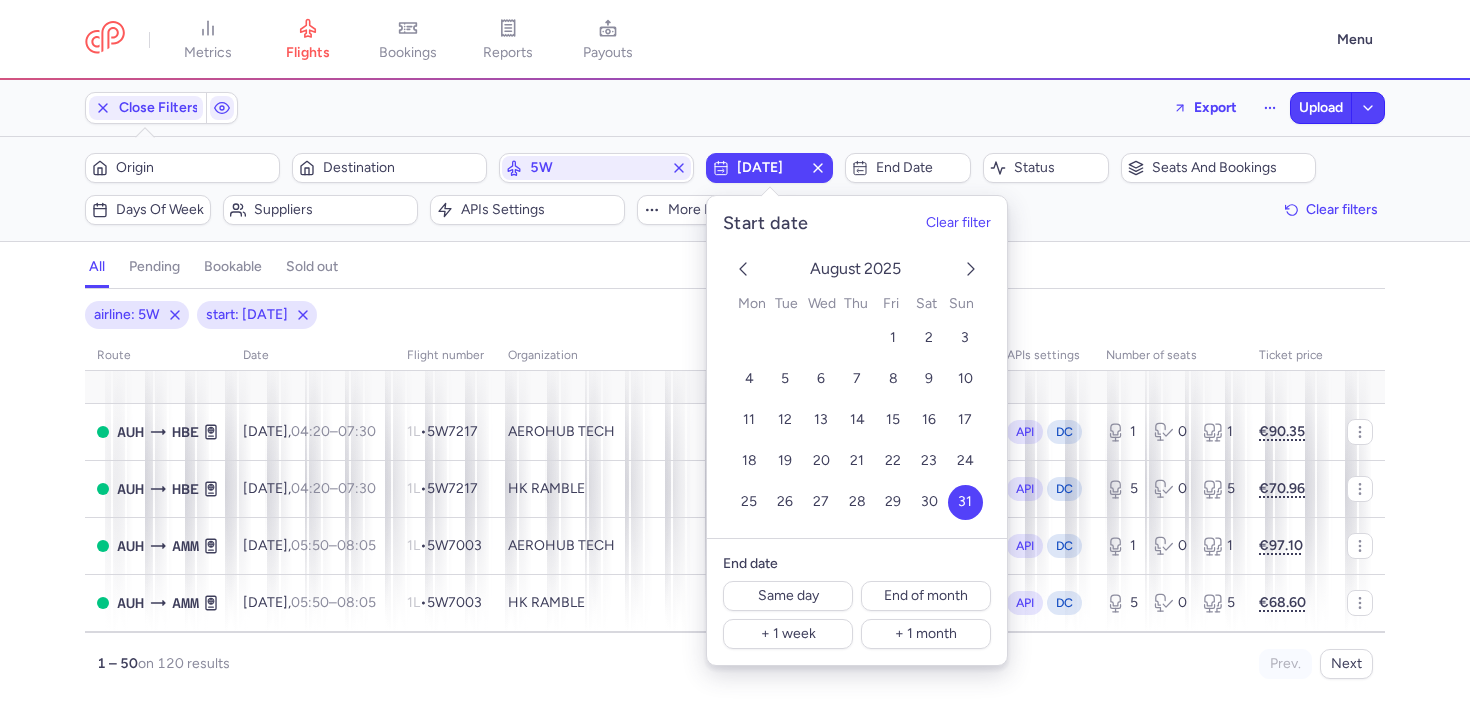 click on "airline: 5W start: 2025-08-31 route date Flight number organization APIs settings number of seats Ticket price August 25  AUH  HBE Sun, 31 Aug,  04:20  –  07:30  +0 1L  •   5W7217  AEROHUB TECH API DC 1 0 1 €90.35  AUH  HBE Sun, 31 Aug,  04:20  –  07:30  +0 1L  •   5W7217  HK RAMBLE API DC 5 0 5 €70.96  AUH  AMM Sun, 31 Aug,  05:50  –  08:05  +0 1L  •   5W7003  AEROHUB TECH API DC 1 0 1 €97.10  AUH  AMM Sun, 31 Aug,  05:50  –  08:05  +0 1L  •   5W7003  HK RAMBLE API DC 5 0 5 €68.60  AUH  SPX Sun, 31 Aug,  06:00  –  09:00  +0 1L  •   5W7207  HK RAMBLE API DC 5 0 5 €82.41  AUH  SPX Sun, 31 Aug,  06:00  –  09:00  +0 1L  •   5W7207  AEROHUB TECH API DC 1 0 1 €84.15  AUH  KUT Sun, 31 Aug,  06:10  –  09:55  +0 1L  •   5W7185  HK RAMBLE API DC 5 0 5 €57.22  AUH  KUT Sun, 31 Aug,  06:10  –  09:55  +0 1L  •   5W7185  AEROHUB TECH API DC 2 0 2 €58.37  AUH  EVN Sun, 31 Aug,  06:20  –  09:45  +0 1L  •   5W7013  AEROHUB TECH API DC 1 0 1 €72.43  AUH  EVN Sun, 31 Aug," at bounding box center (735, 502) 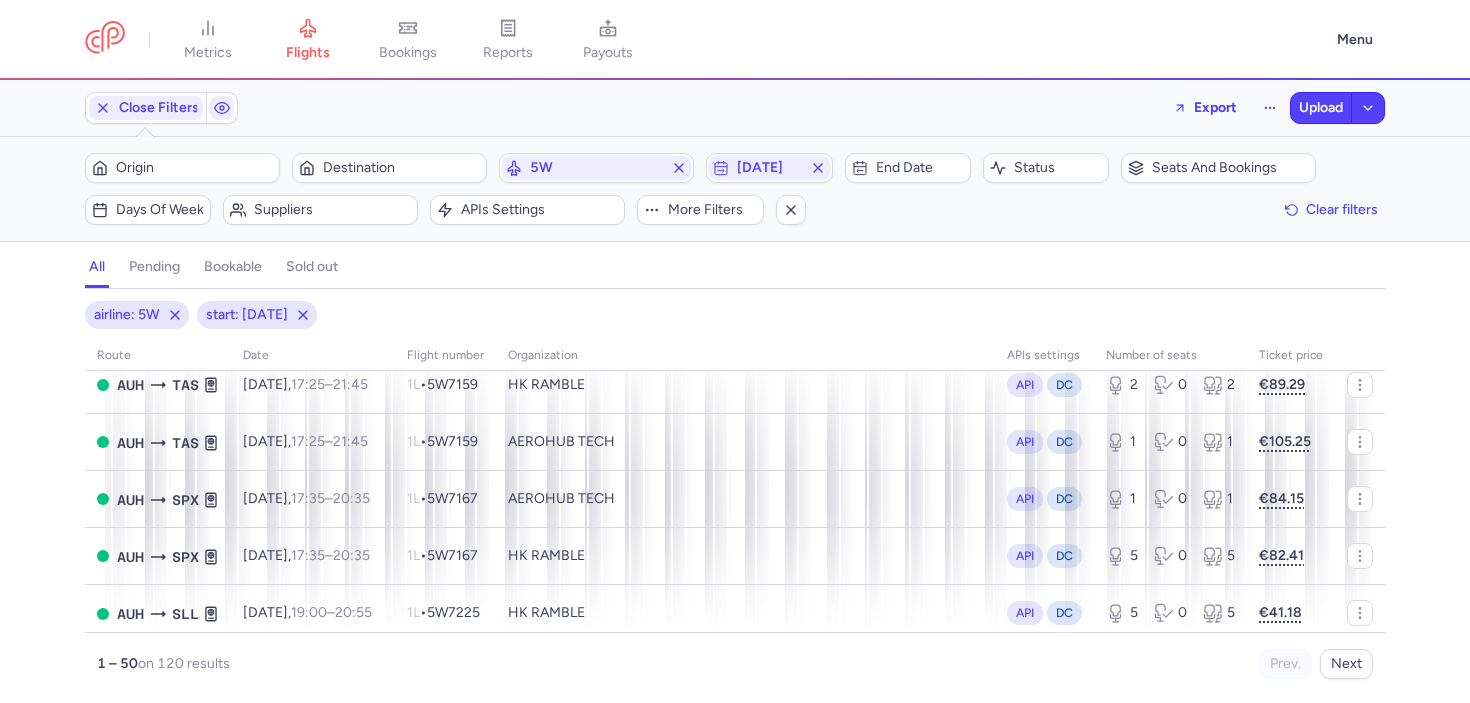 scroll, scrollTop: 2633, scrollLeft: 0, axis: vertical 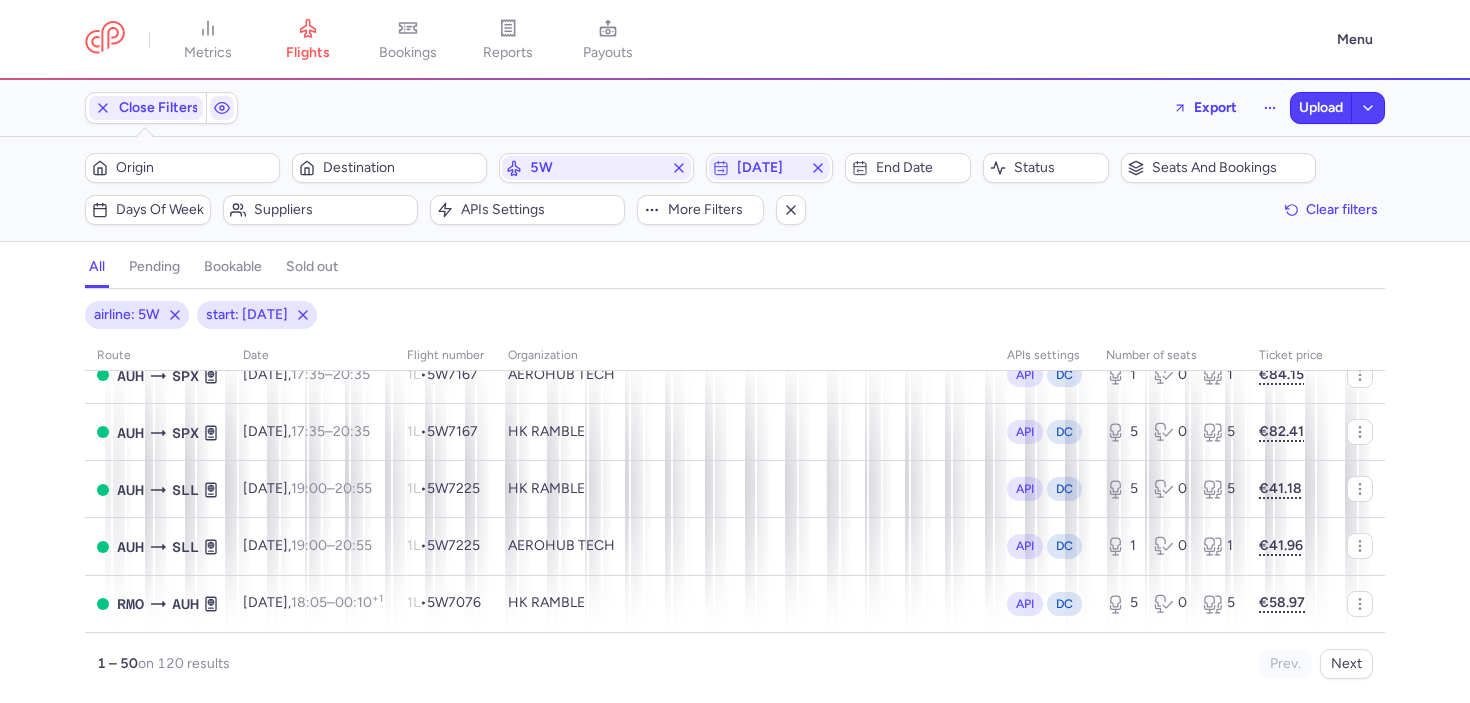 click on "1 – 50  on 120 results Prev. Next" at bounding box center [735, 656] 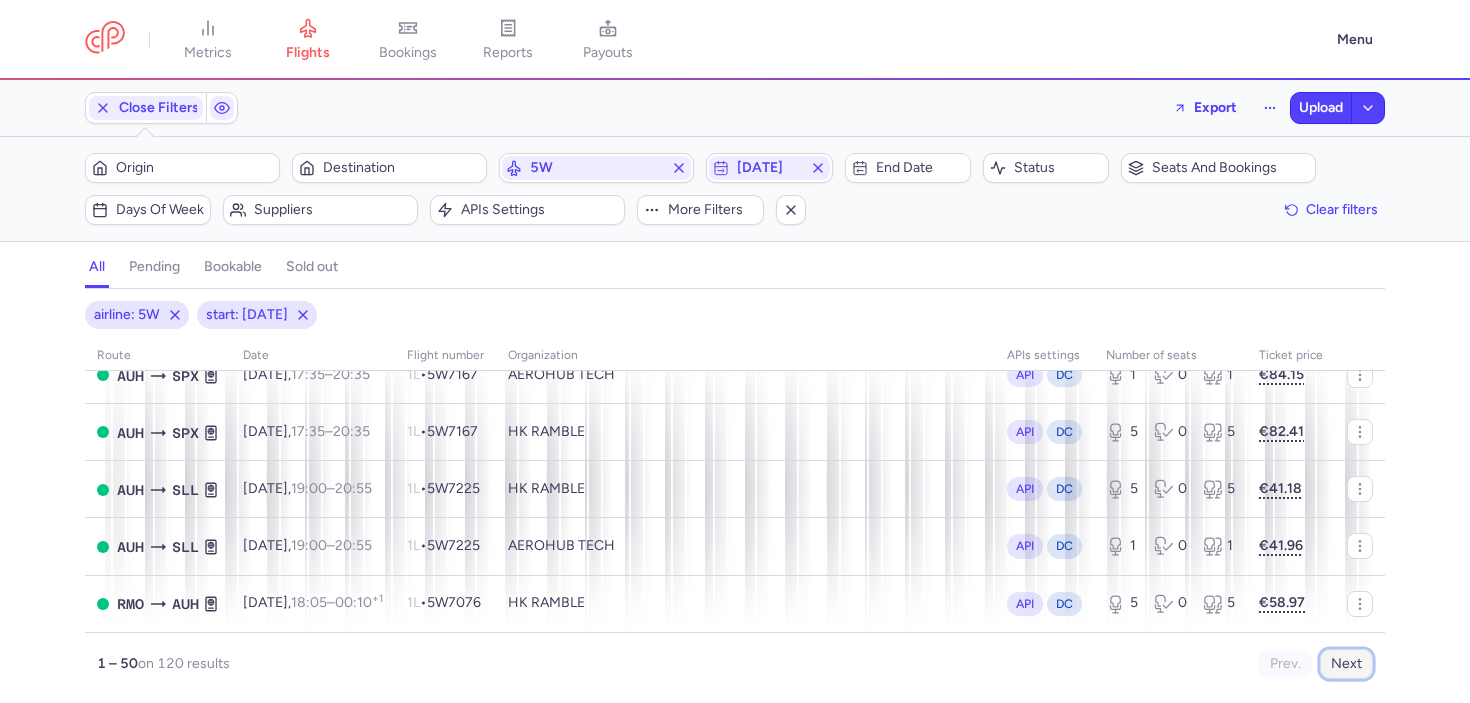 click on "Next" at bounding box center (1346, 664) 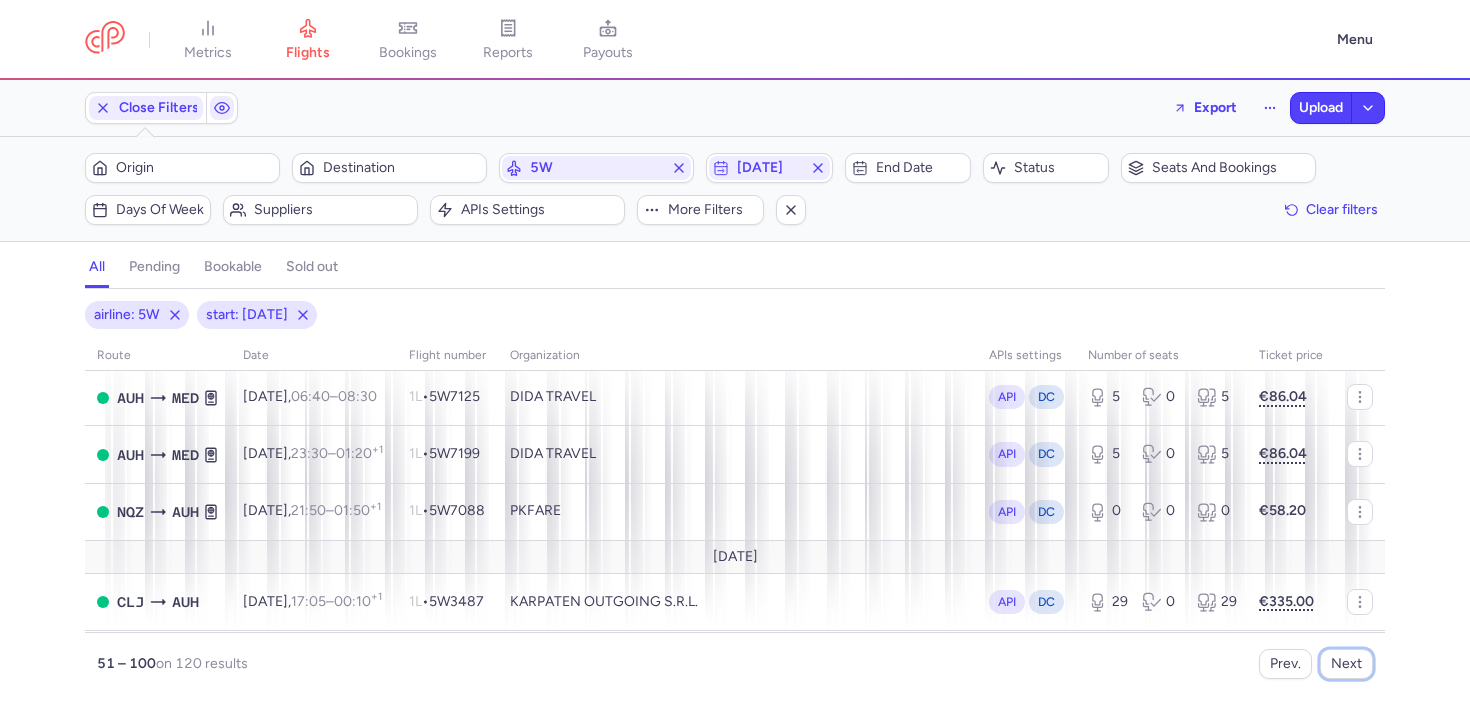 scroll, scrollTop: 1920, scrollLeft: 0, axis: vertical 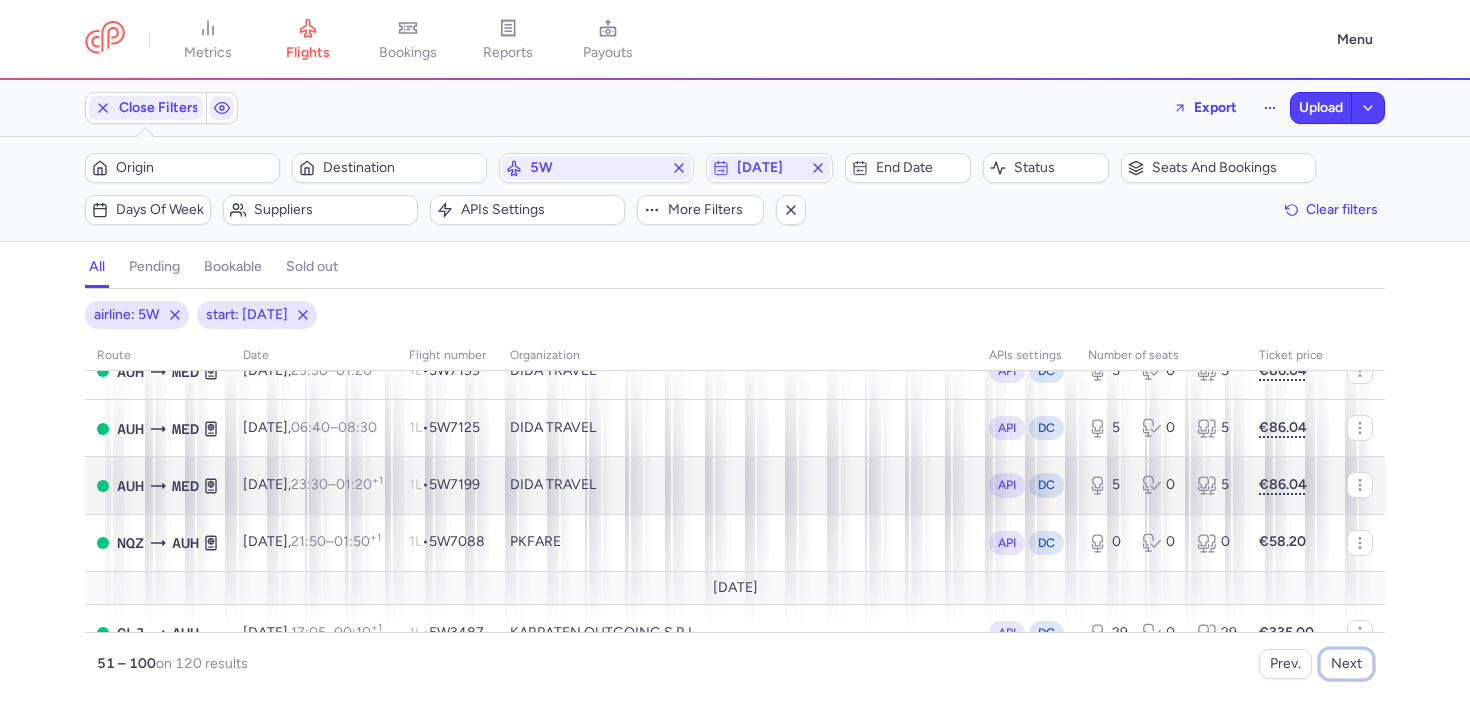 type 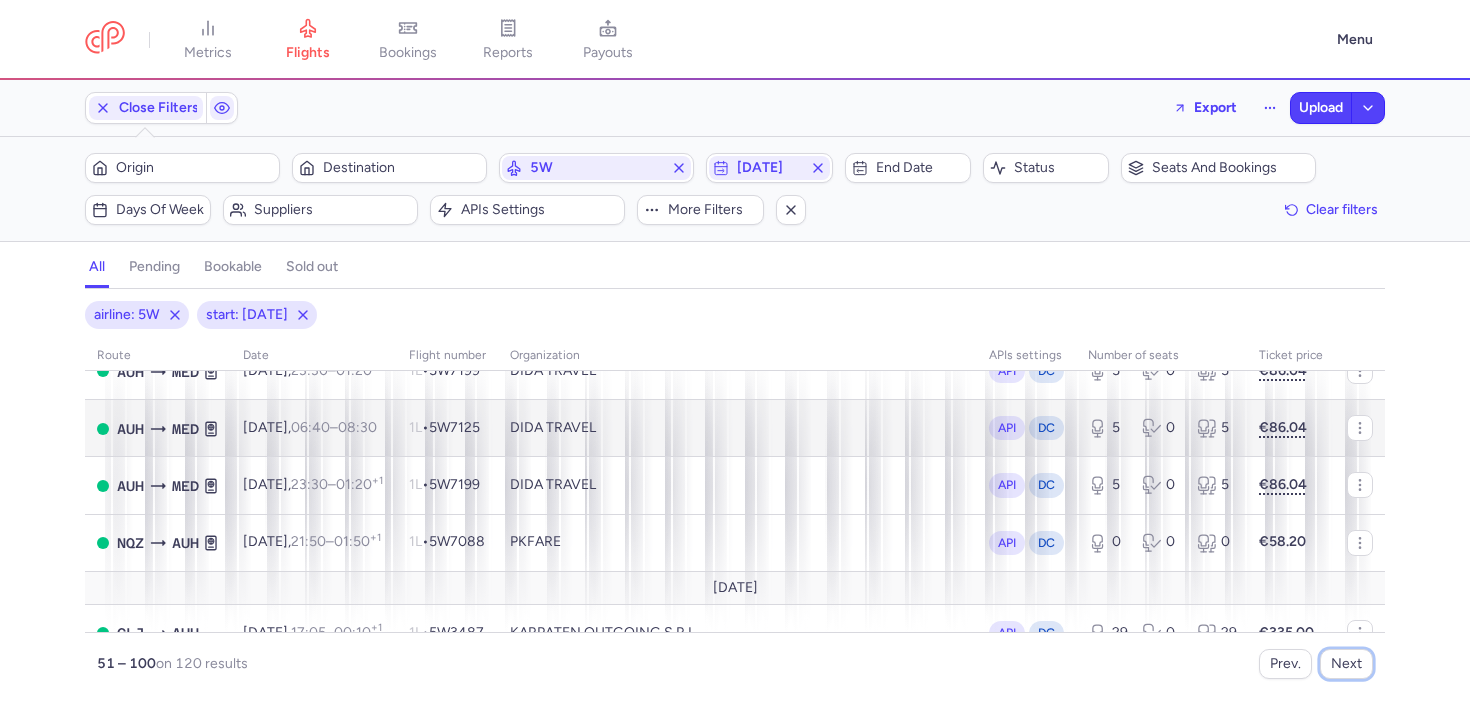 scroll, scrollTop: 2765, scrollLeft: 0, axis: vertical 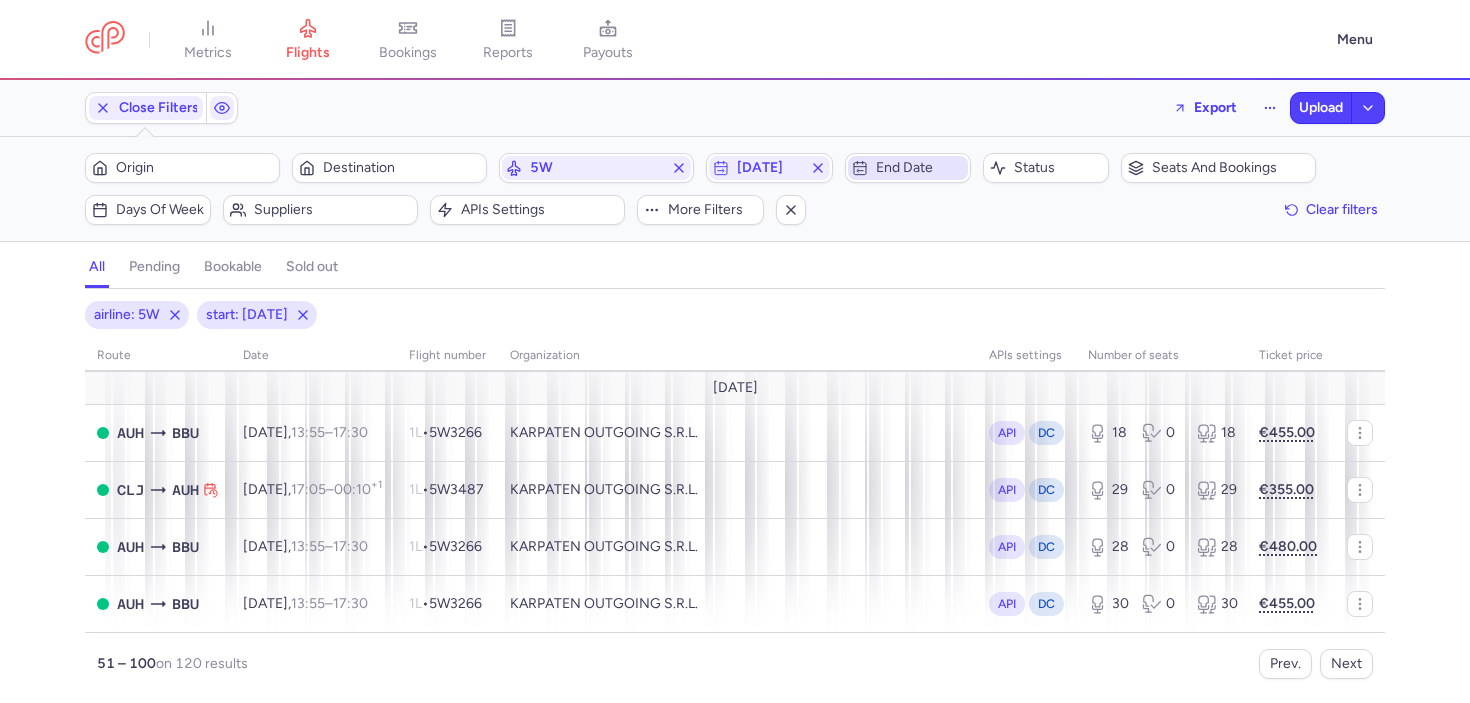 click on "End date" at bounding box center (920, 168) 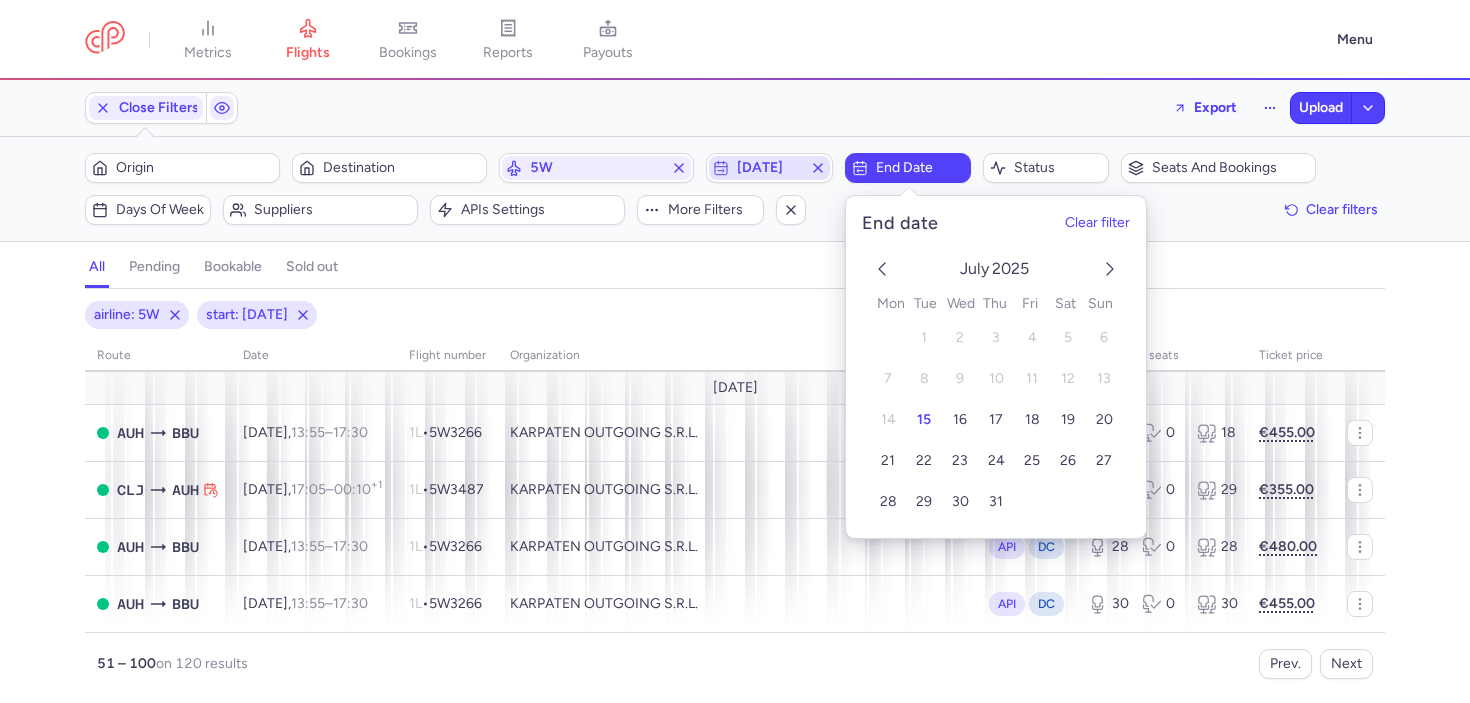 click on "2025-08-31" at bounding box center [769, 168] 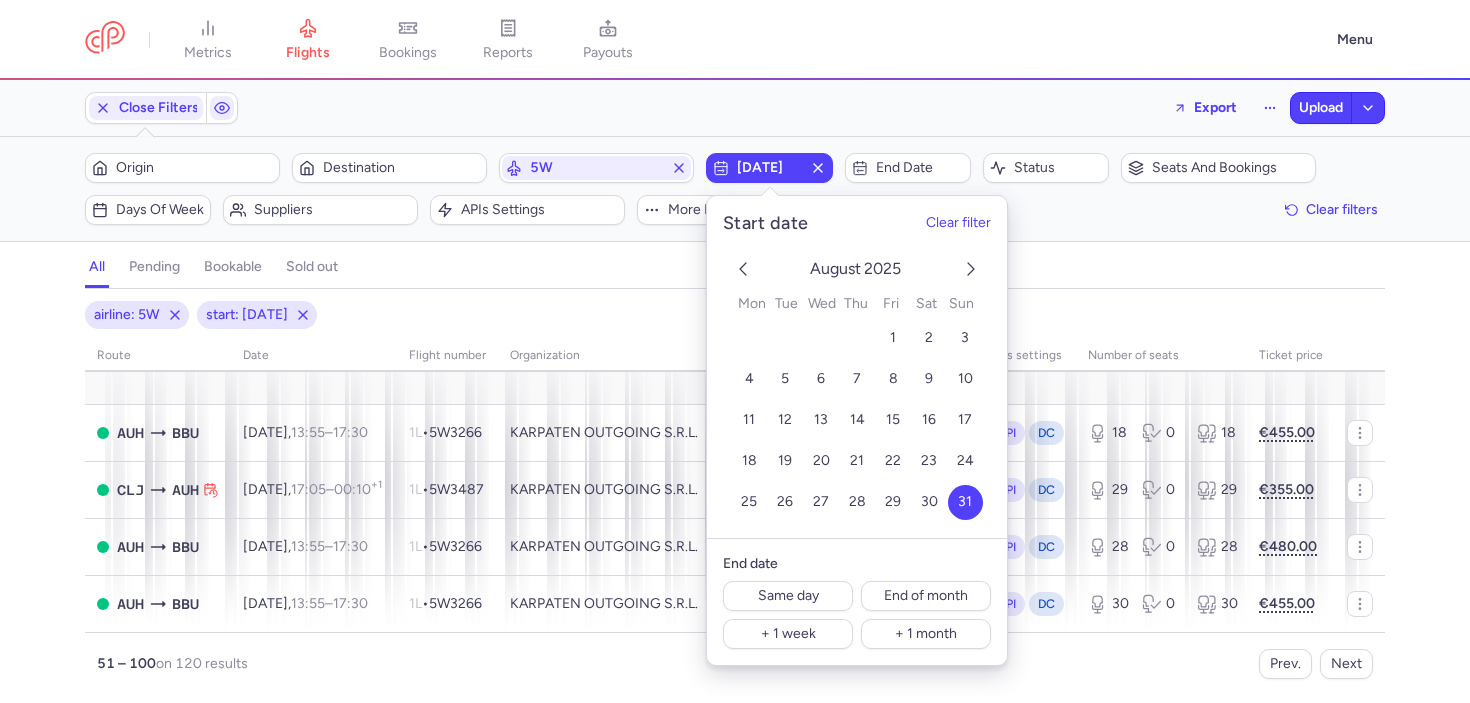 click 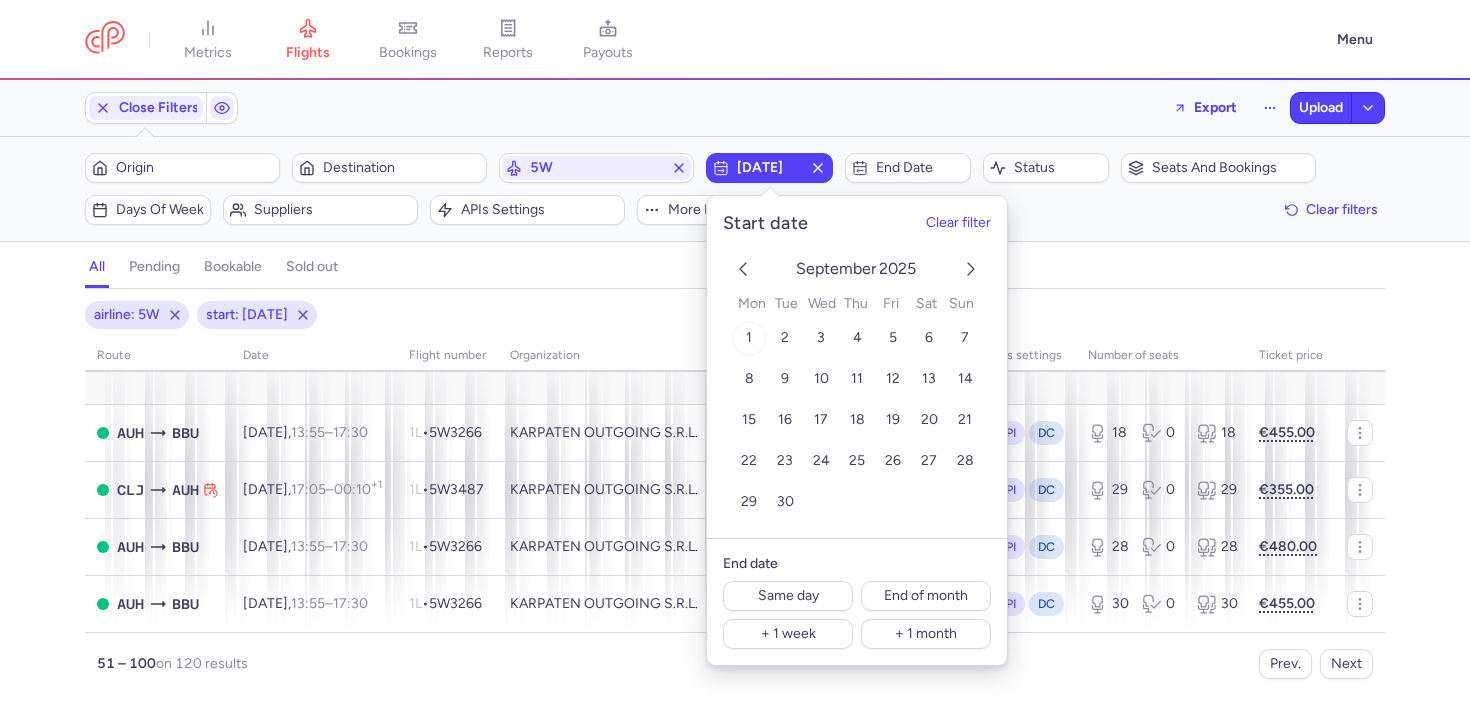 click on "1" at bounding box center (749, 338) 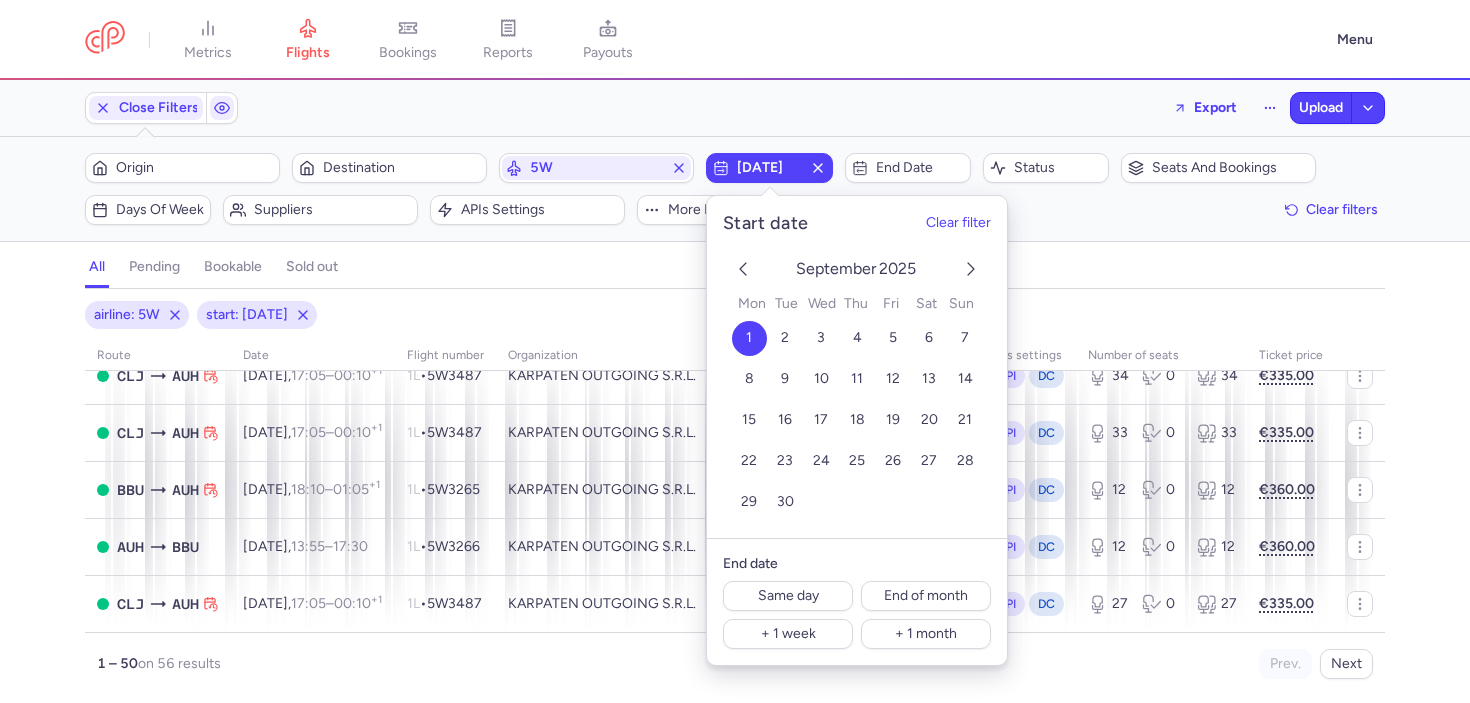 click on "airline: 5W start: 2025-09-01 route date Flight number organization APIs settings number of seats Ticket price September 25  MED  AUH Mon, 1 Sep,  09:10  –  12:50  +0 1L  •   5W7126  DIDA TRAVEL API DC 5 0 5 €89.83  AUH  MED Tue, 2 Sep,  06:40  –  08:30  +0 1L  •   5W7125  DIDA TRAVEL API DC 5 0 5 €86.04  AUH  MED Tue, 2 Sep,  23:30  –  01:20  +1 1L  •   5W7199  DIDA TRAVEL API DC 5 0 5 €86.04  AUH  MED Thu, 4 Sep,  06:40  –  08:30  +0 1L  •   5W7125  DIDA TRAVEL API DC 5 0 5 €86.04  LCA  AUH Thu, 4 Sep,  19:10  –  00:05  +1 1L  •   5W7006  PKFARE API DC 0 1 1 €28.17  AUH  MED Thu, 4 Sep,  23:30  –  01:20  +1 1L  •   5W7199  DIDA TRAVEL API DC 5 0 5 €85.93  AUH  MED Fri, 5 Sep,  06:40  –  08:30  +0 1L  •   5W7125  DIDA TRAVEL API DC 5 0 5 €80.55  AUH  LCA Fri, 5 Sep,  15:10  –  18:30  +0 1L  •   5W7005  PKFARE API DC 0 1 1 €51.83  AUH  MED Fri, 5 Sep,  23:30  –  01:20  +1 1L  •   5W7199  DIDA TRAVEL API DC 5 0 5 €80.55  MED  AUH Sat, 6 Sep,  02:00  –  +0" at bounding box center (735, 502) 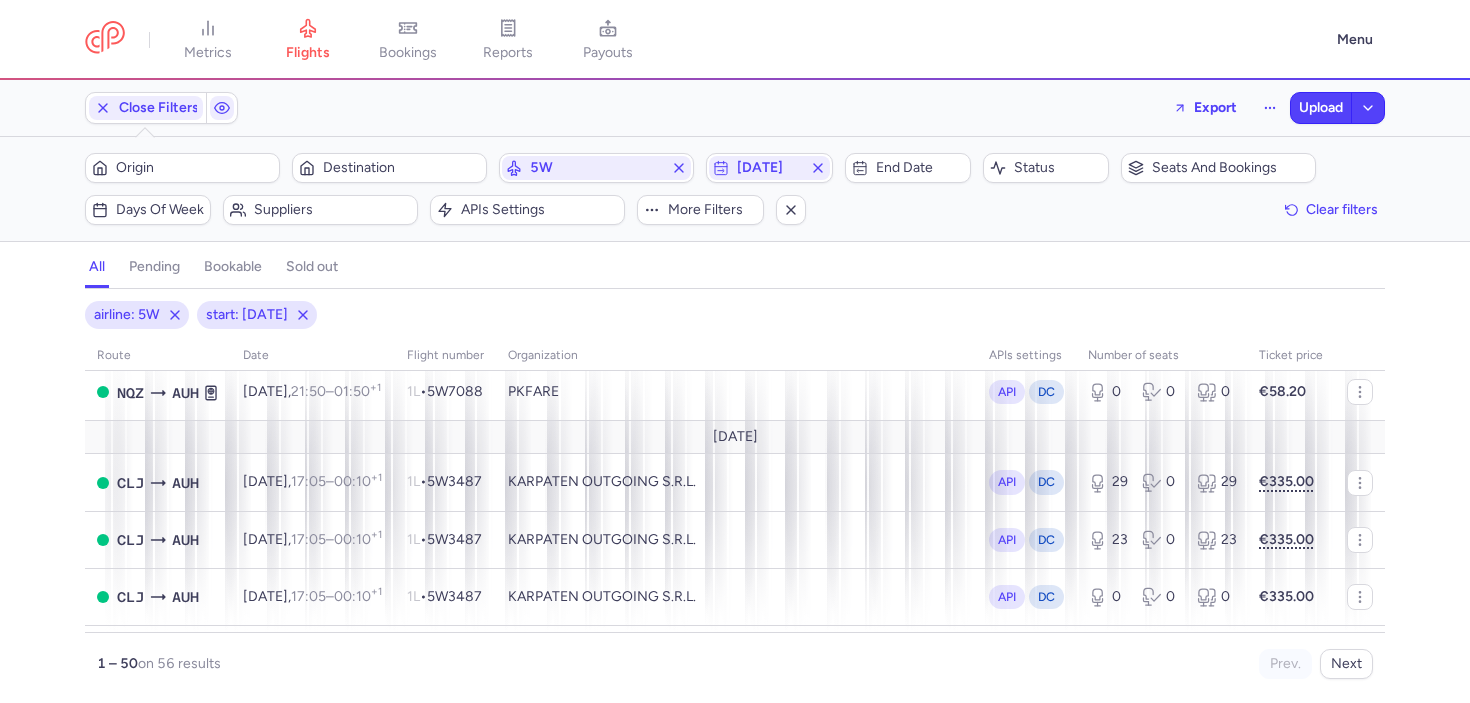 scroll, scrollTop: 1240, scrollLeft: 0, axis: vertical 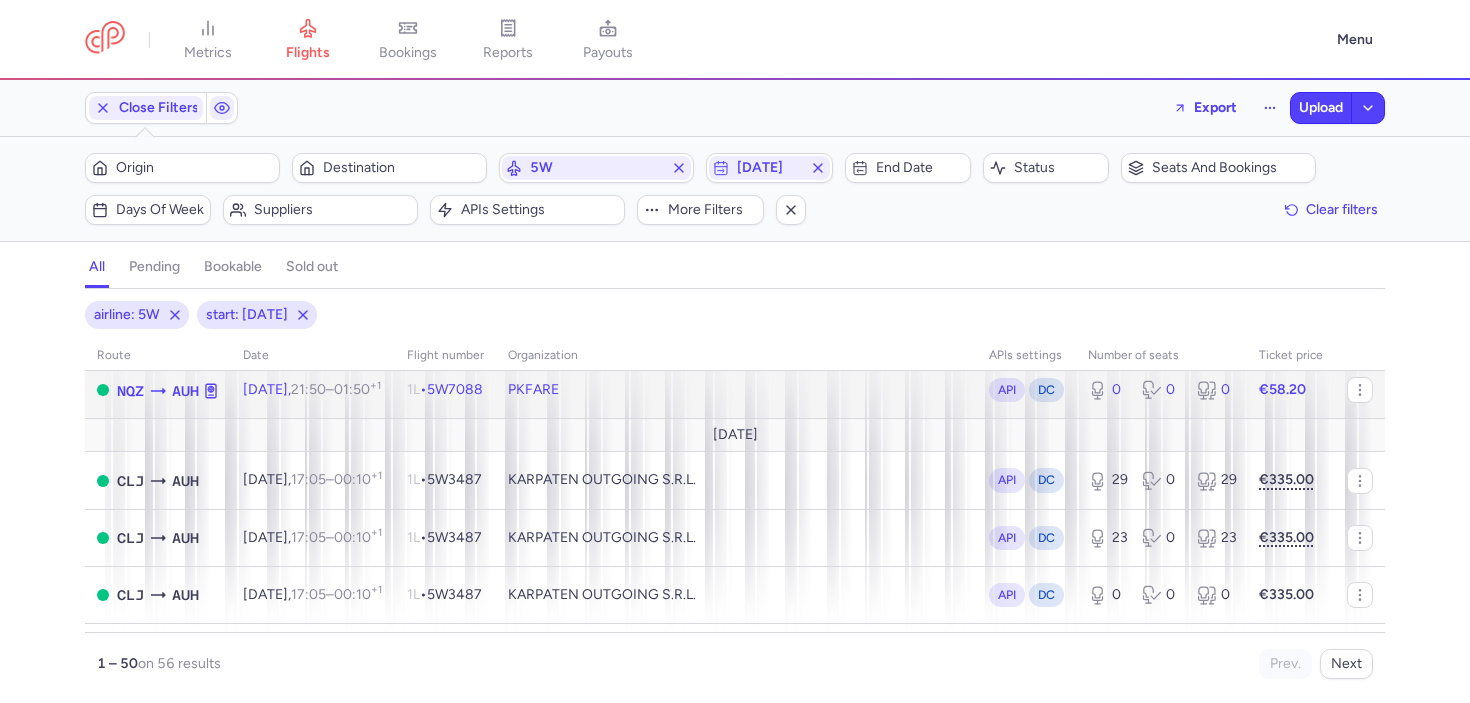 click on "1L  •   5W7088" 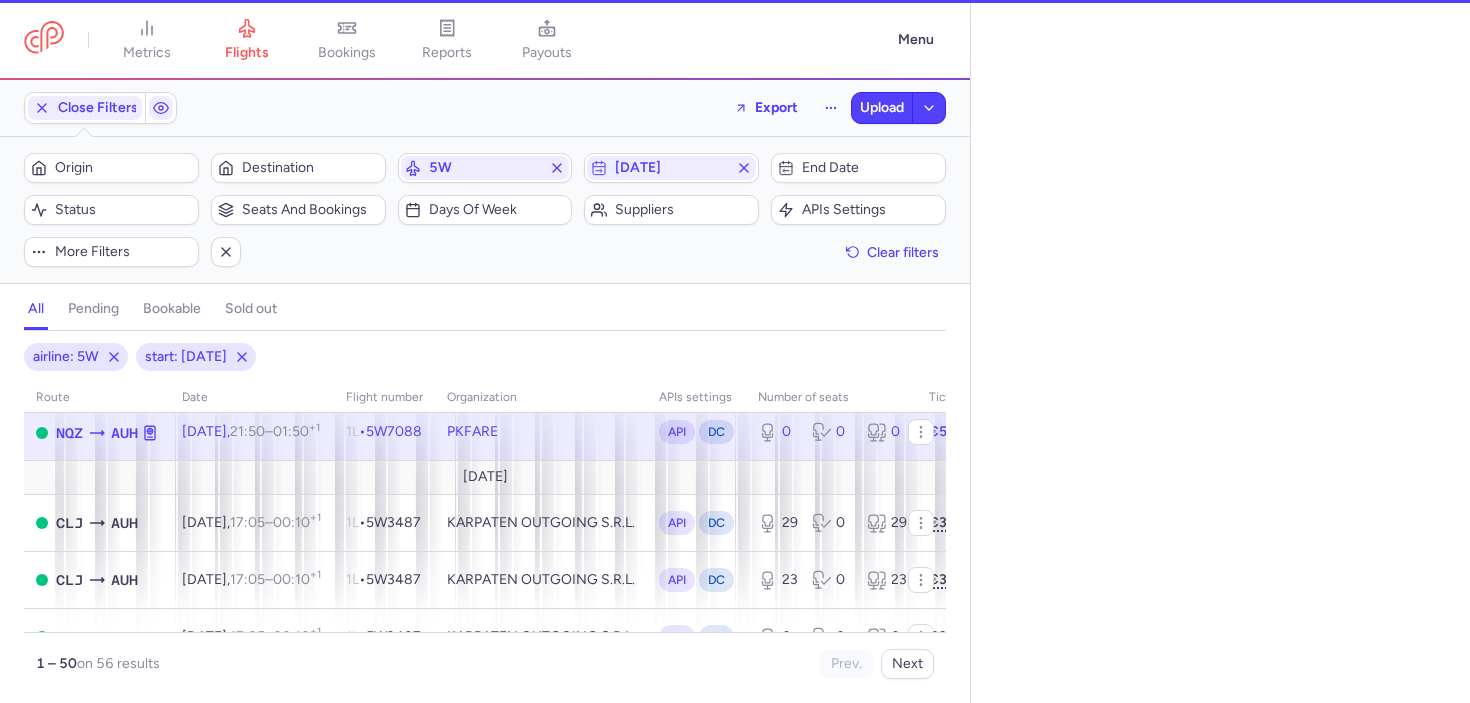 select on "days" 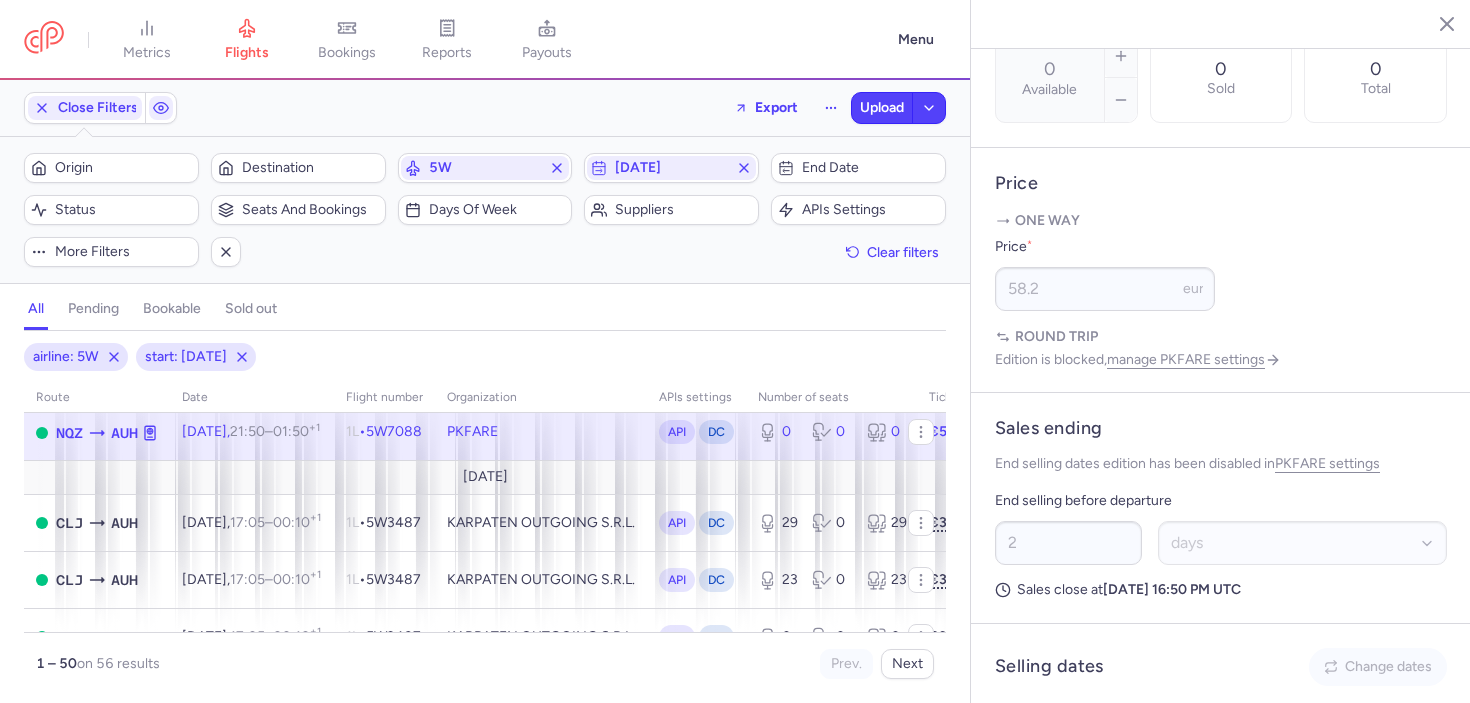 scroll, scrollTop: 904, scrollLeft: 0, axis: vertical 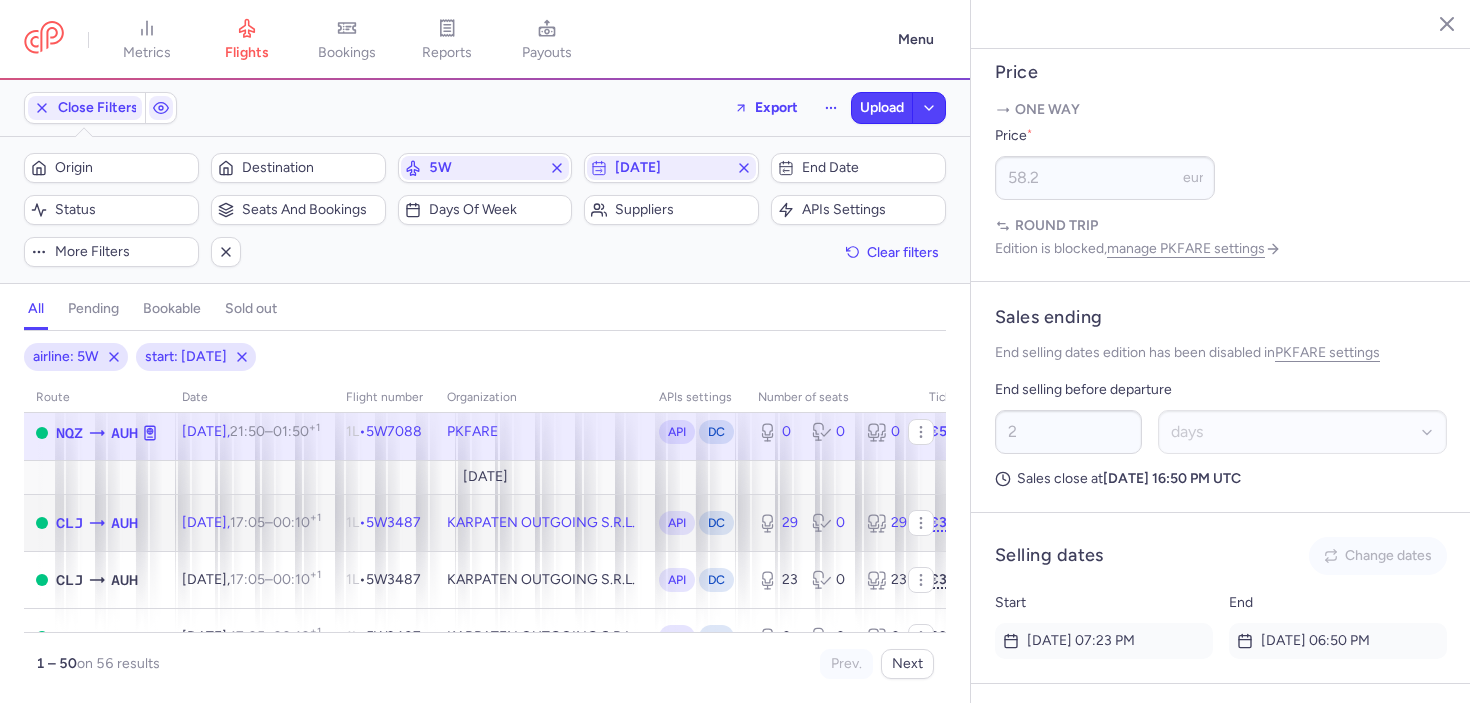 click on "KARPATEN OUTGOING S.R.L." 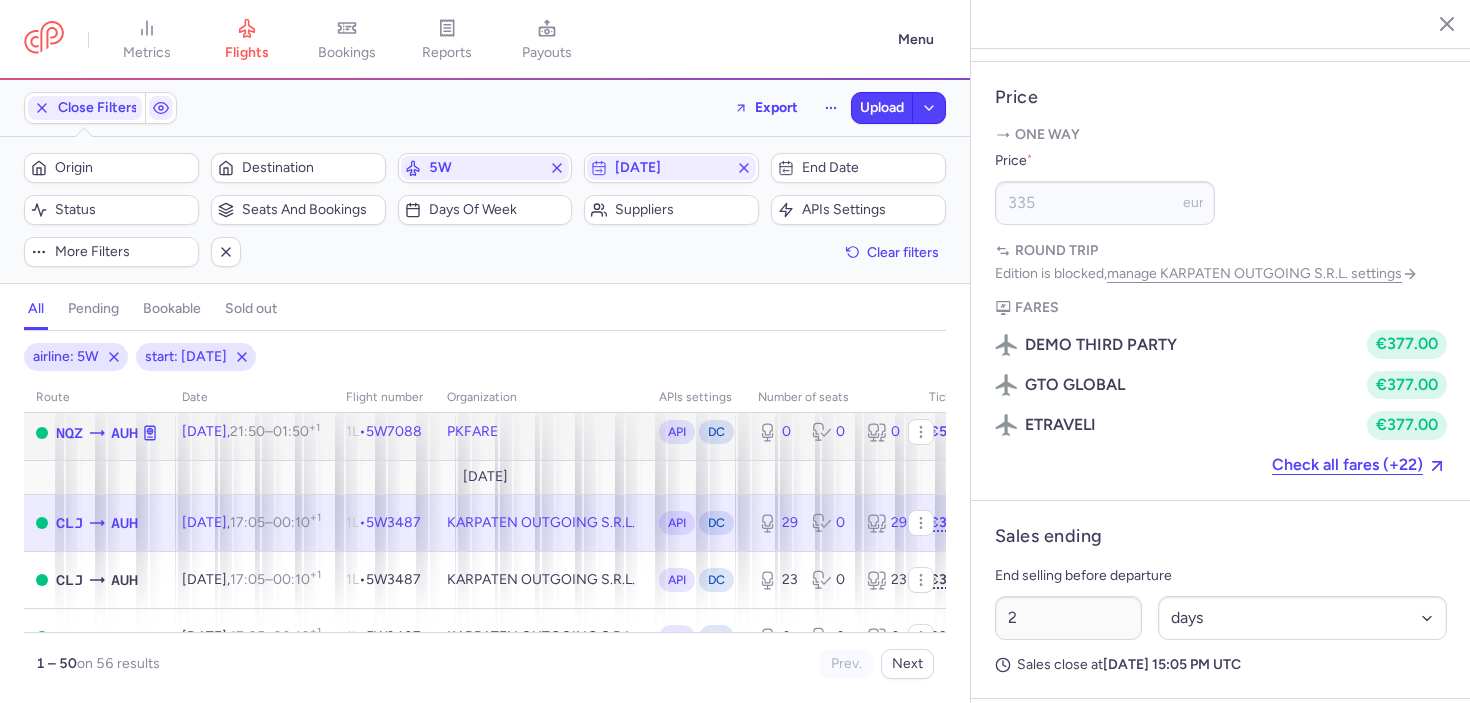 click on "PKFARE" 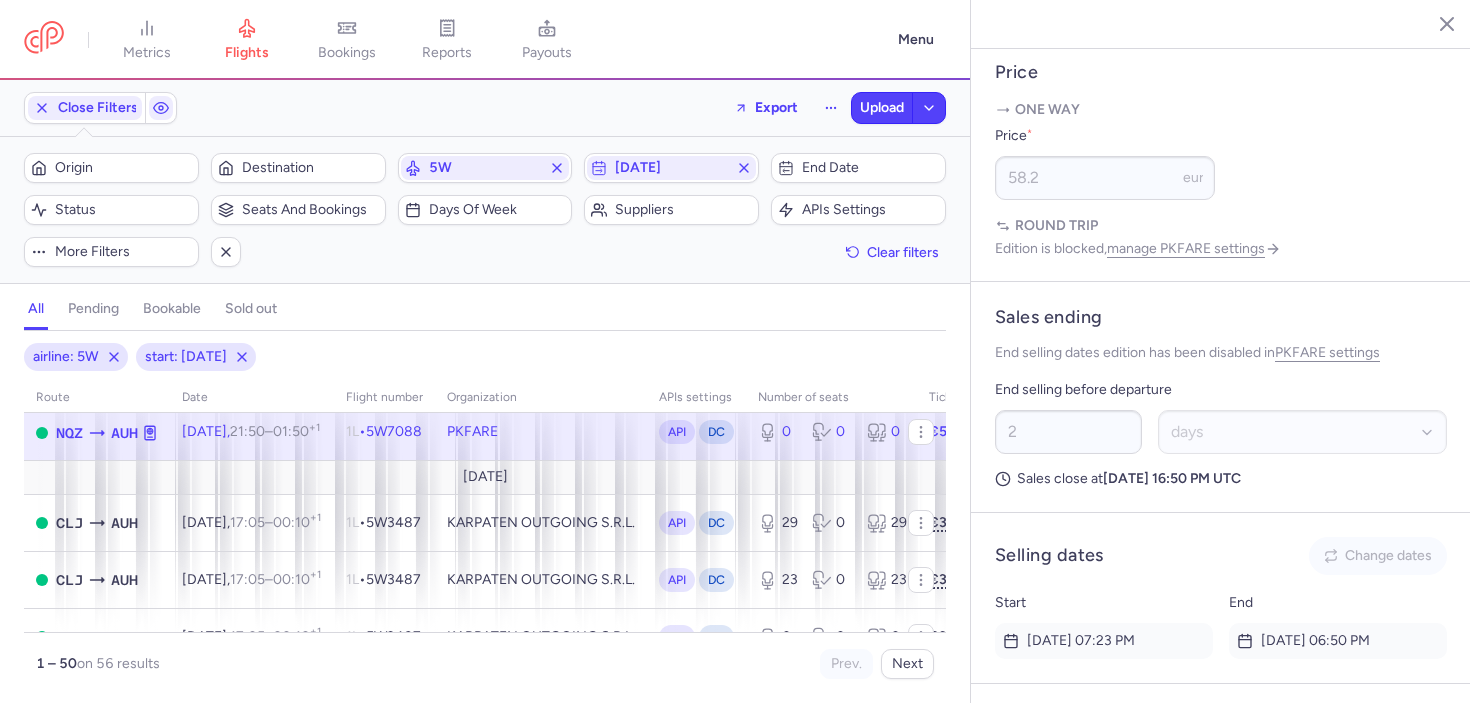 scroll, scrollTop: 1147, scrollLeft: 0, axis: vertical 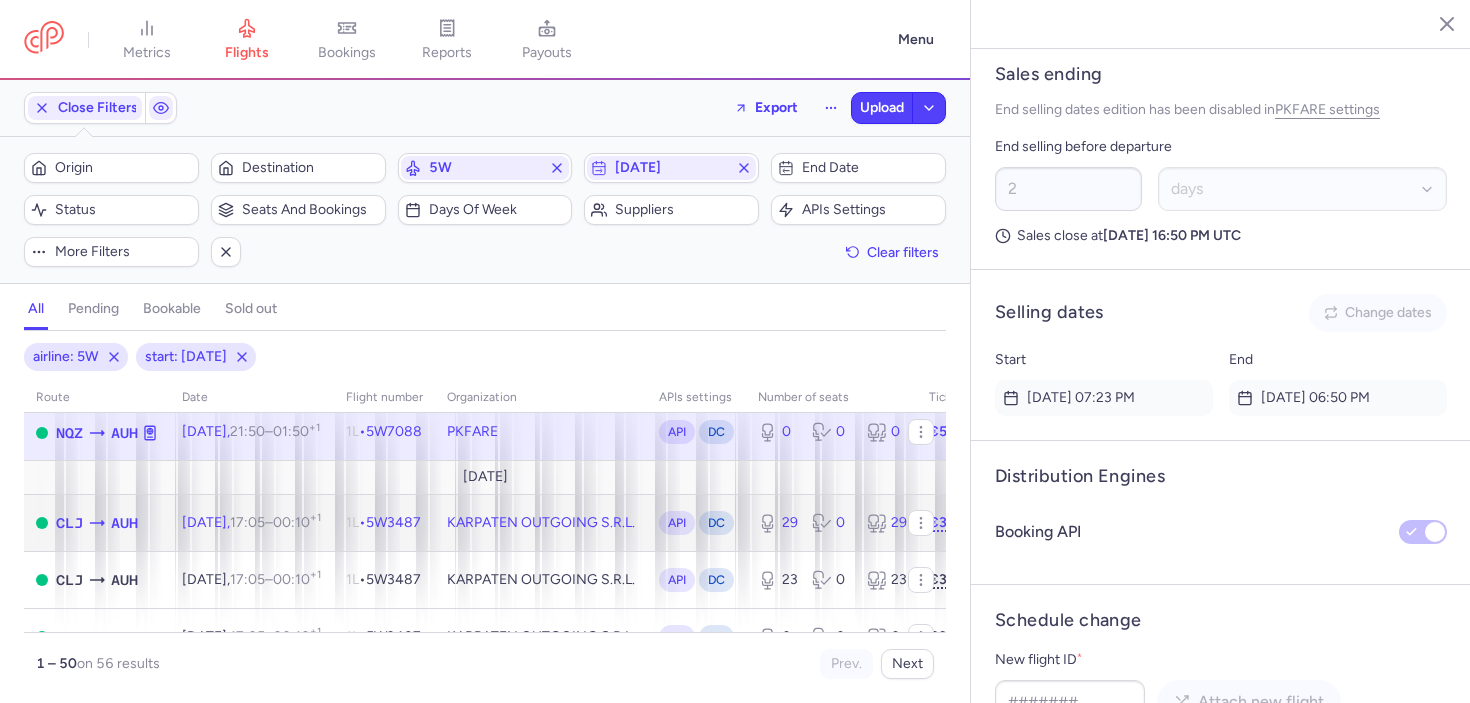 click on "KARPATEN OUTGOING S.R.L." 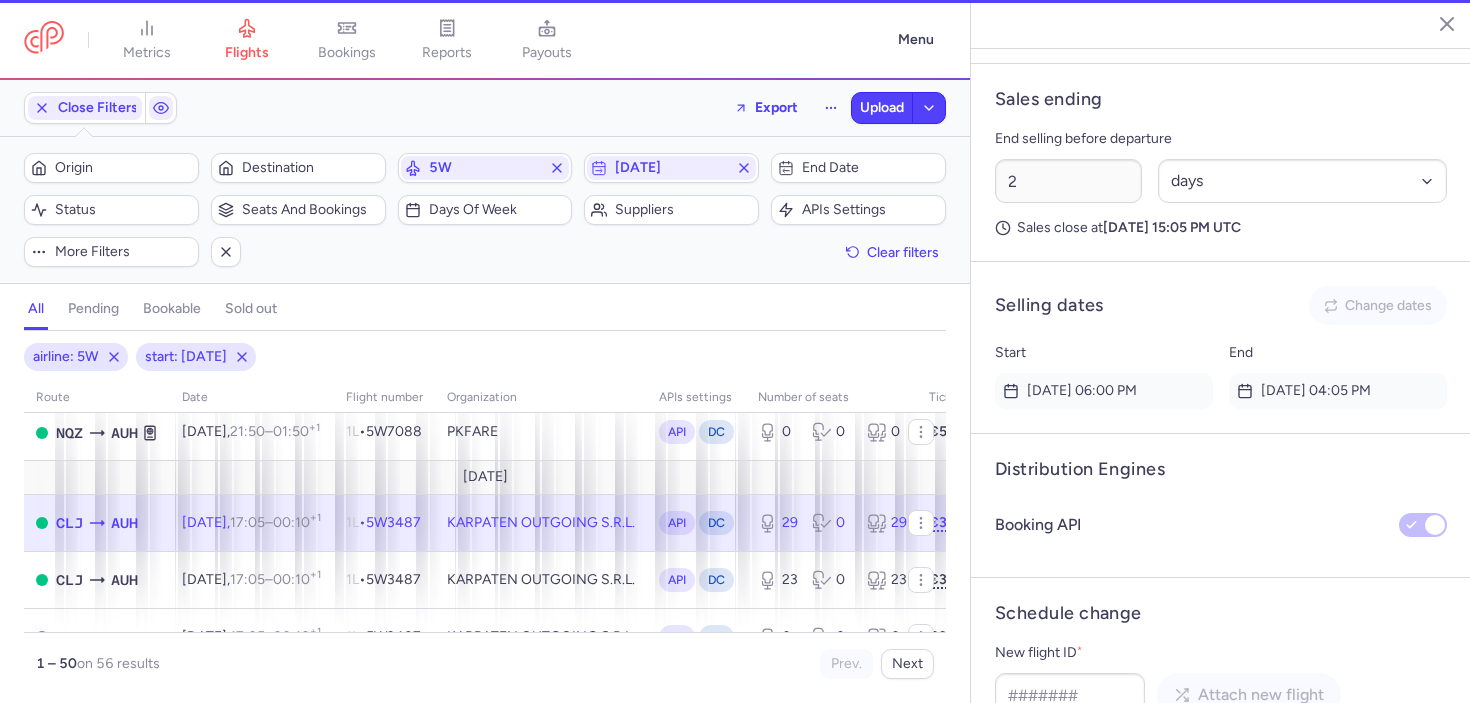 scroll, scrollTop: 1340, scrollLeft: 0, axis: vertical 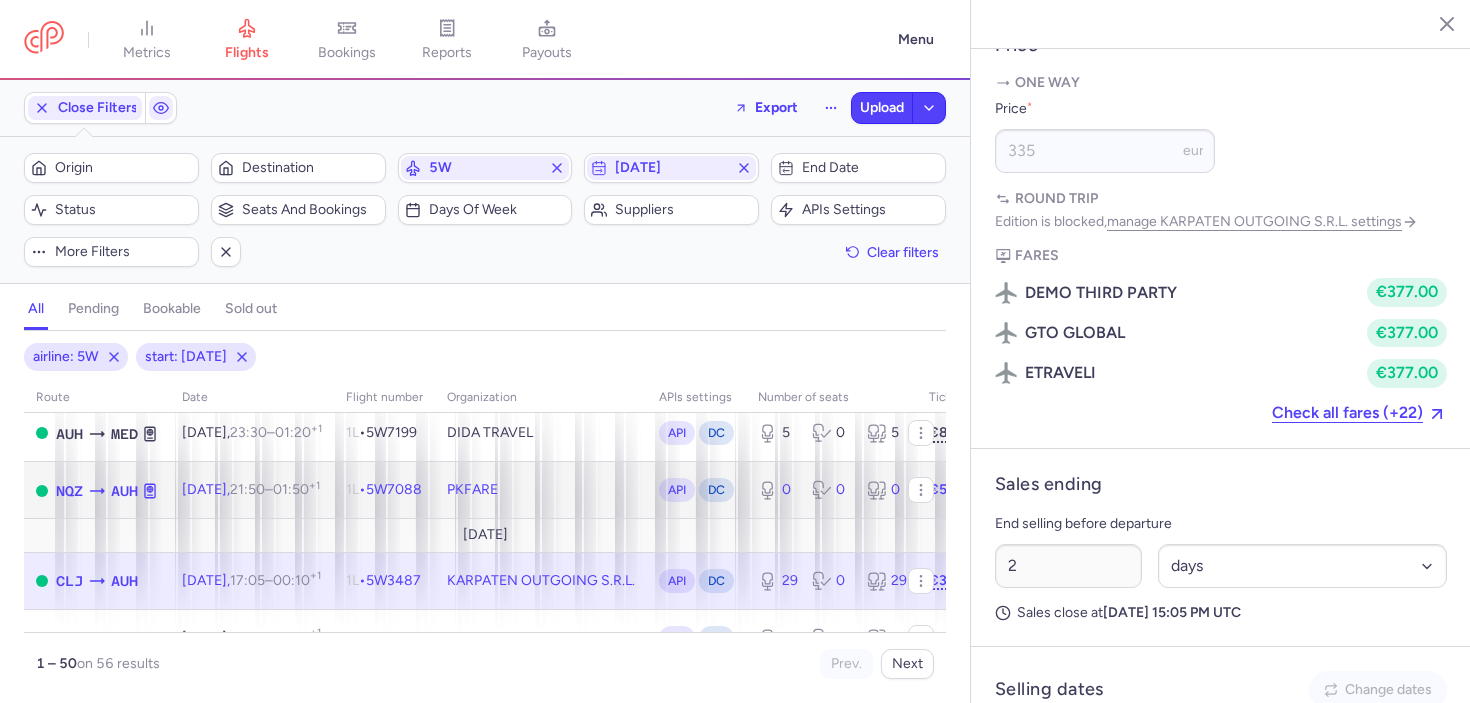 click on "PKFARE" 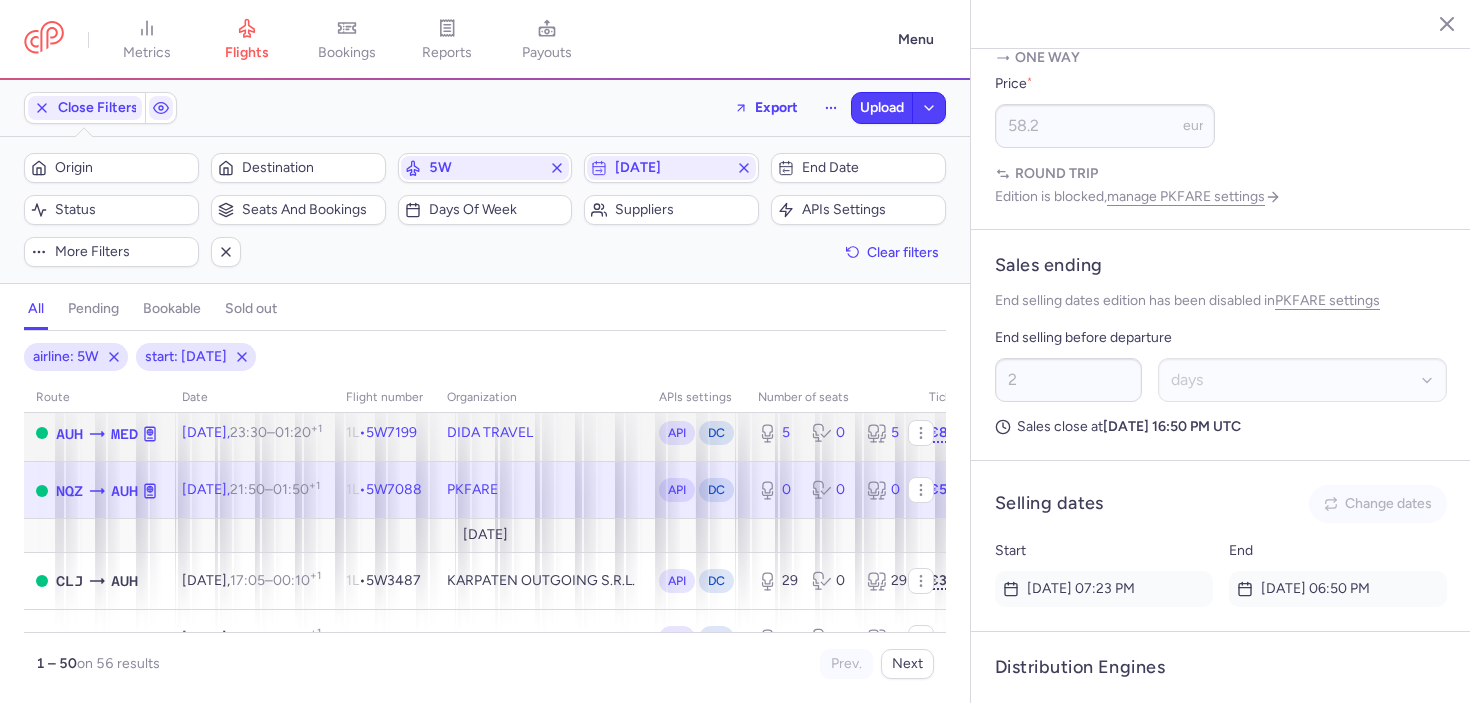 click on "DIDA TRAVEL" 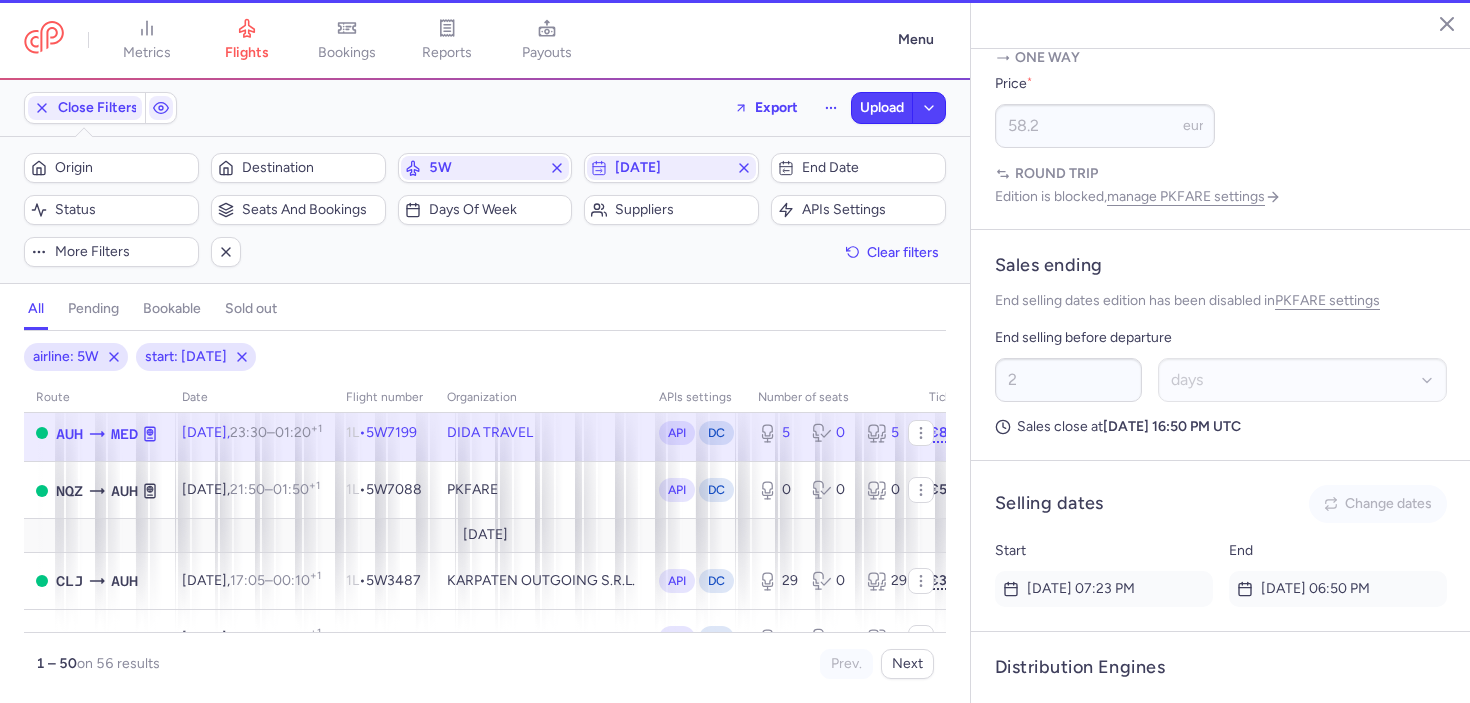 type on "5" 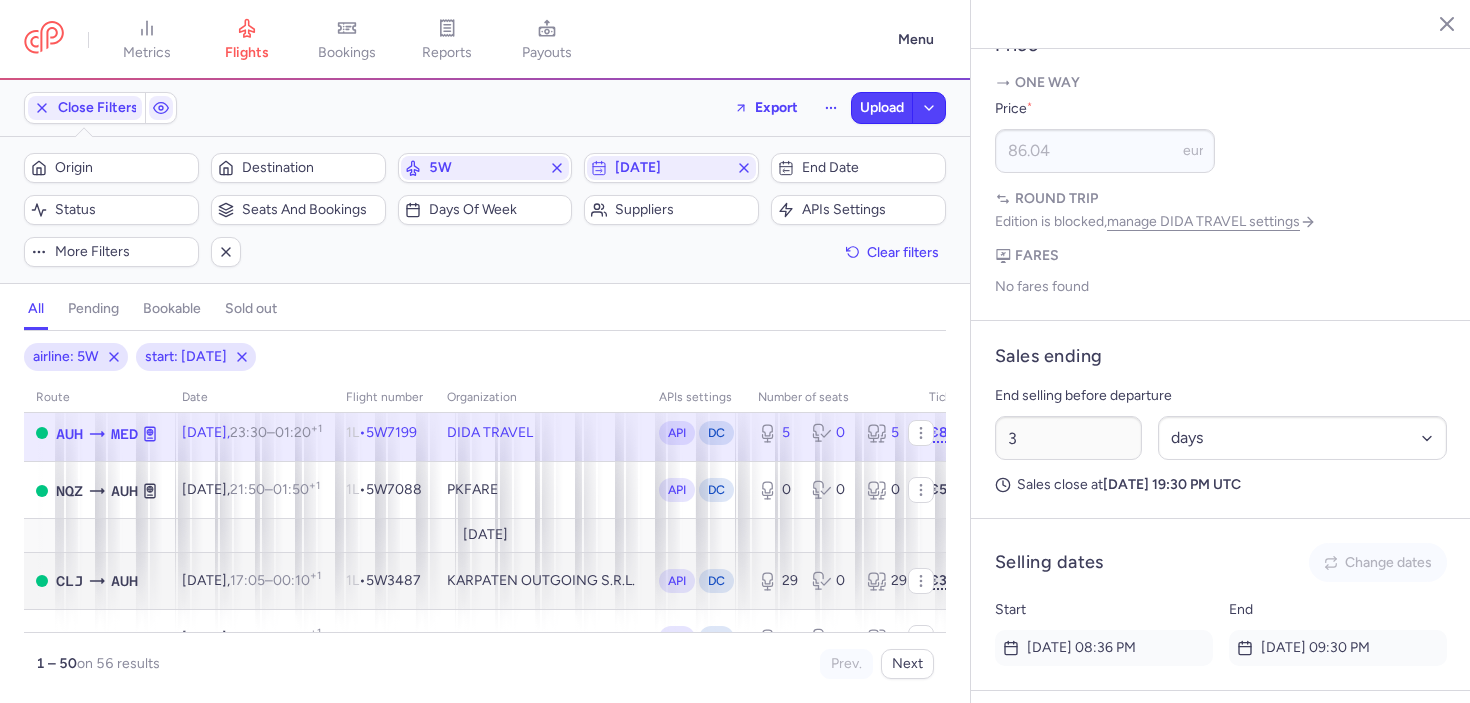 scroll, scrollTop: 1065, scrollLeft: 0, axis: vertical 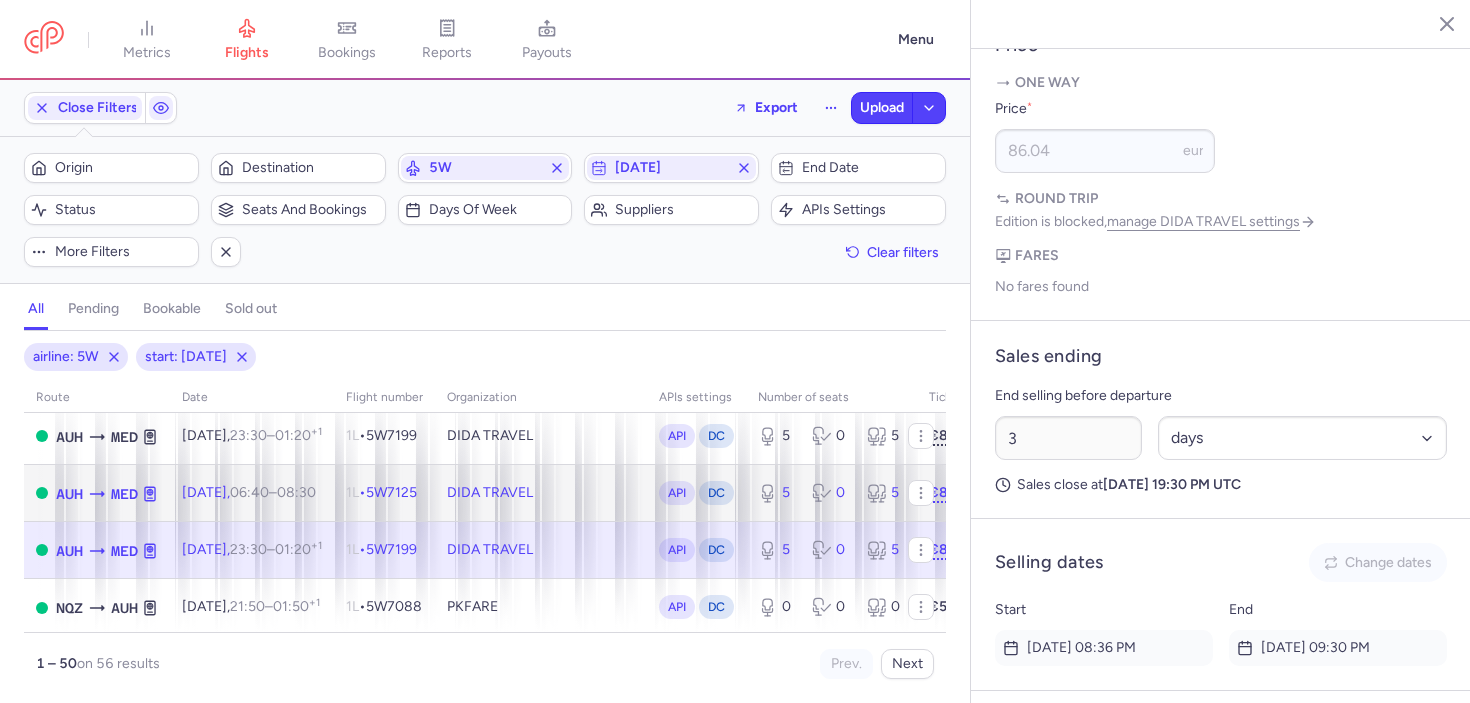 click on "DIDA TRAVEL" 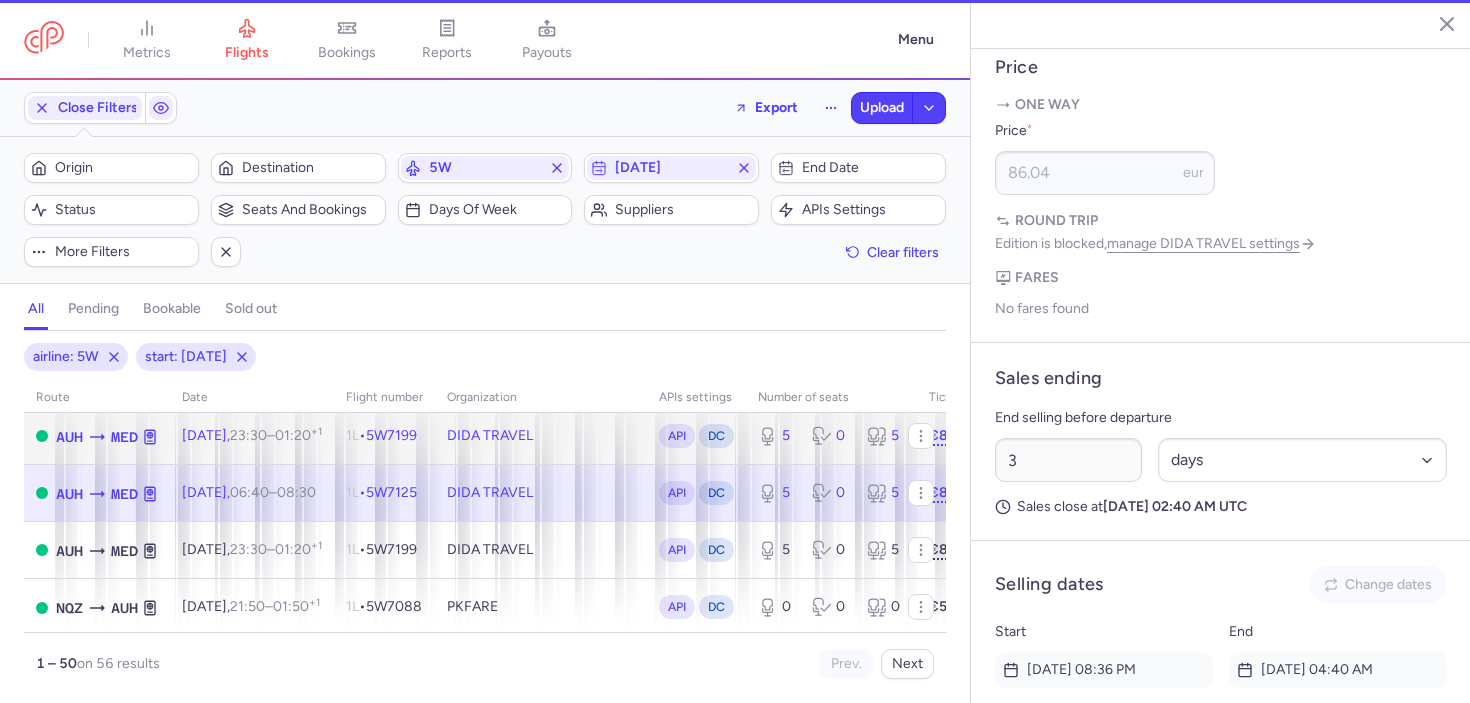 click on "DIDA TRAVEL" 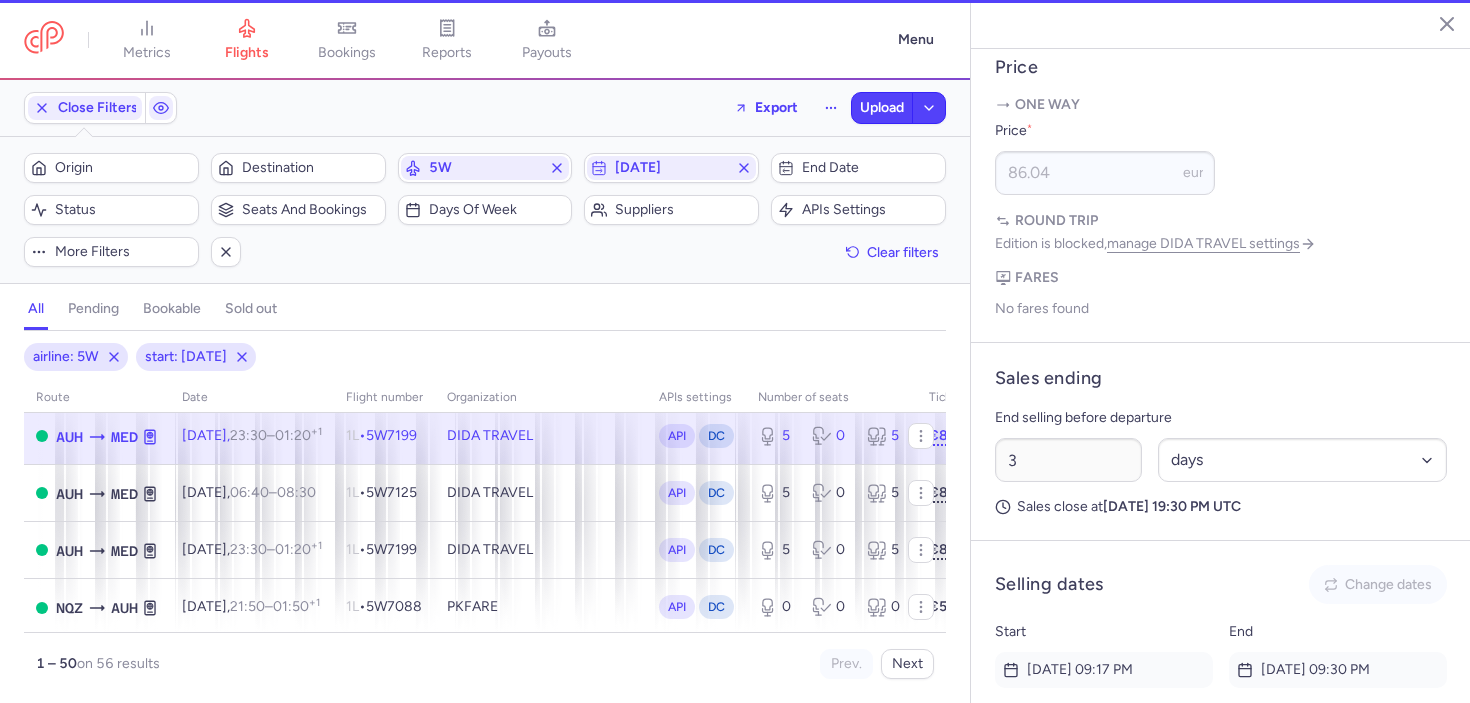 scroll, scrollTop: 956, scrollLeft: 0, axis: vertical 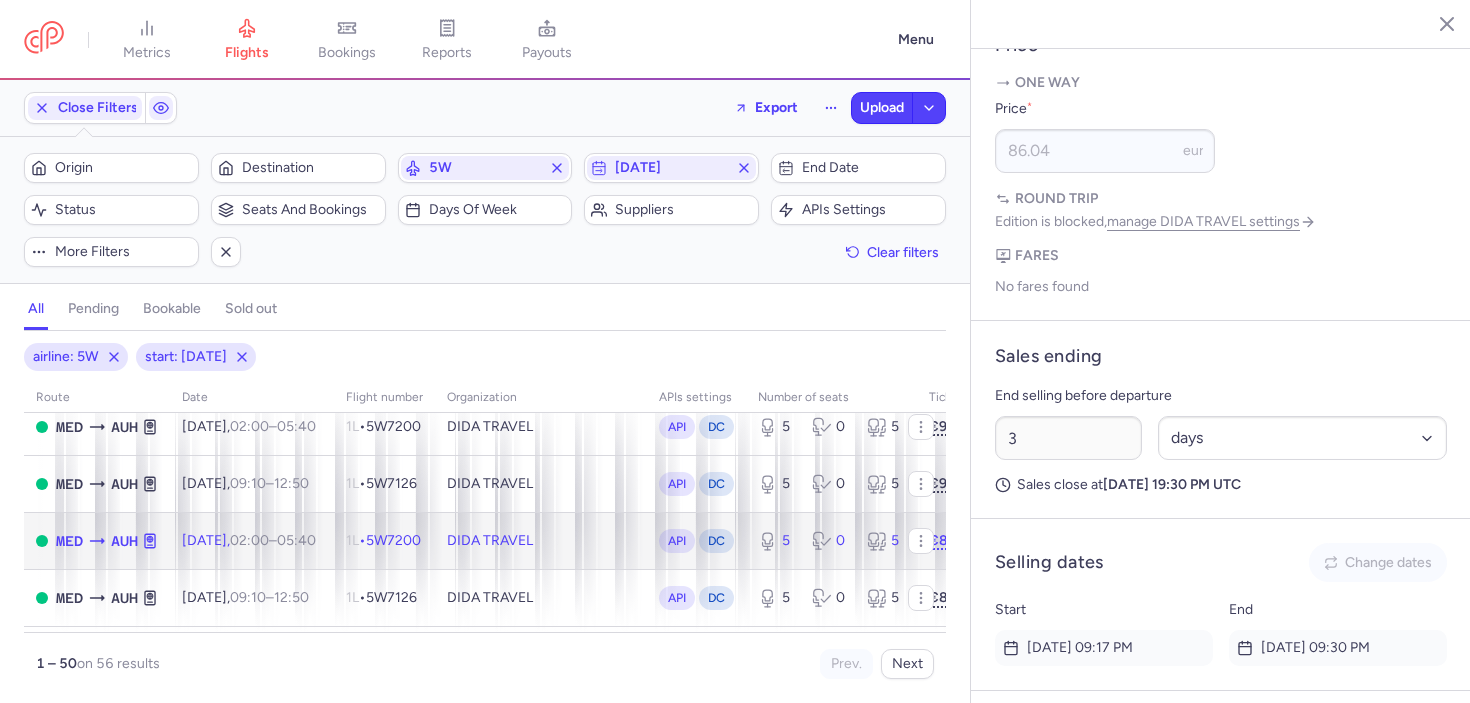 click on "DIDA TRAVEL" 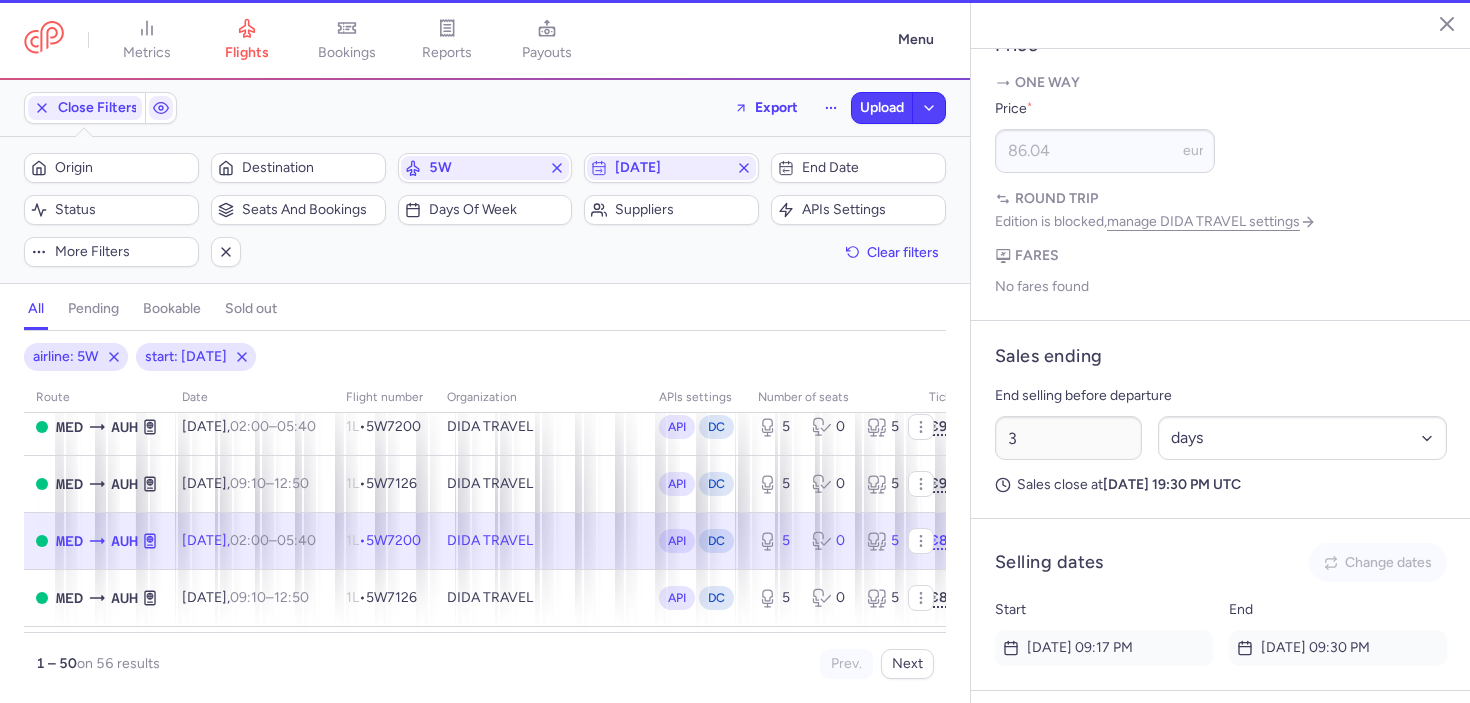 scroll, scrollTop: 934, scrollLeft: 0, axis: vertical 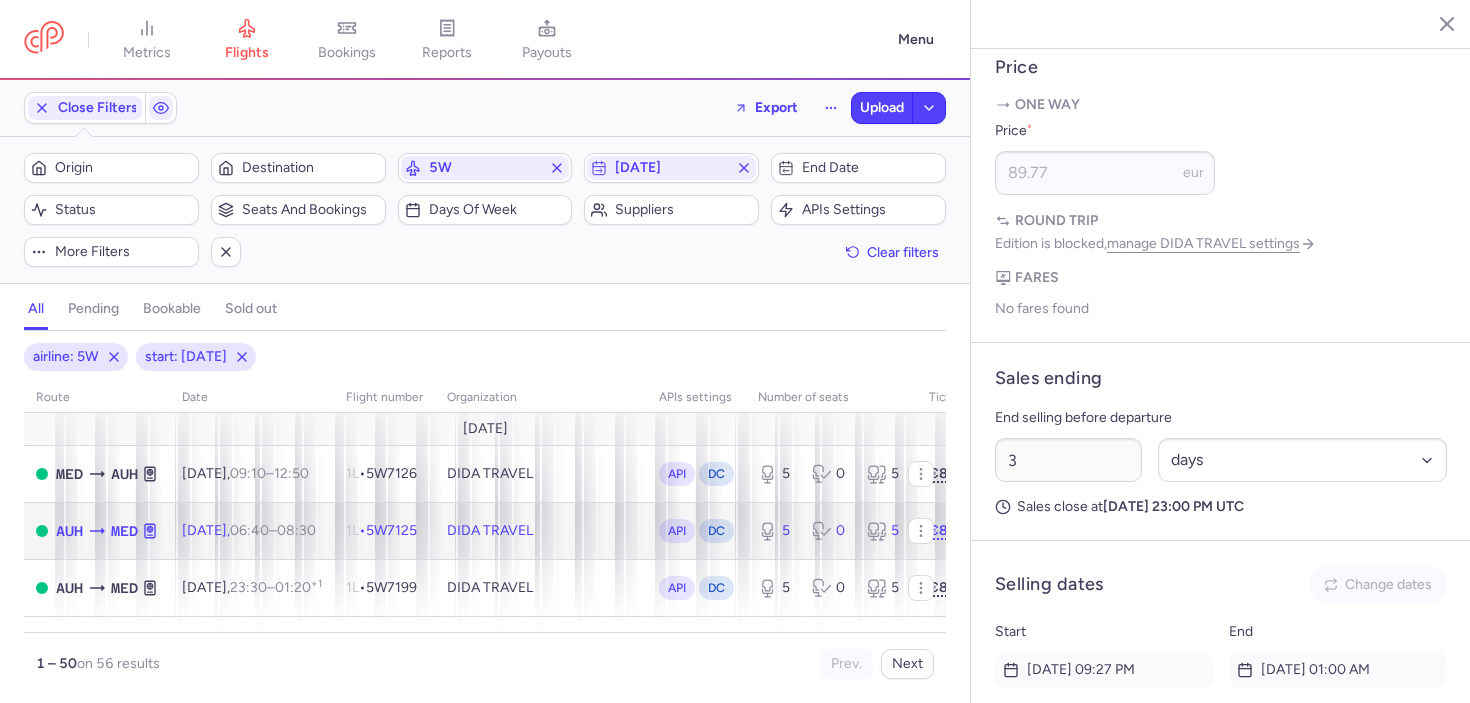 click on "DIDA TRAVEL" 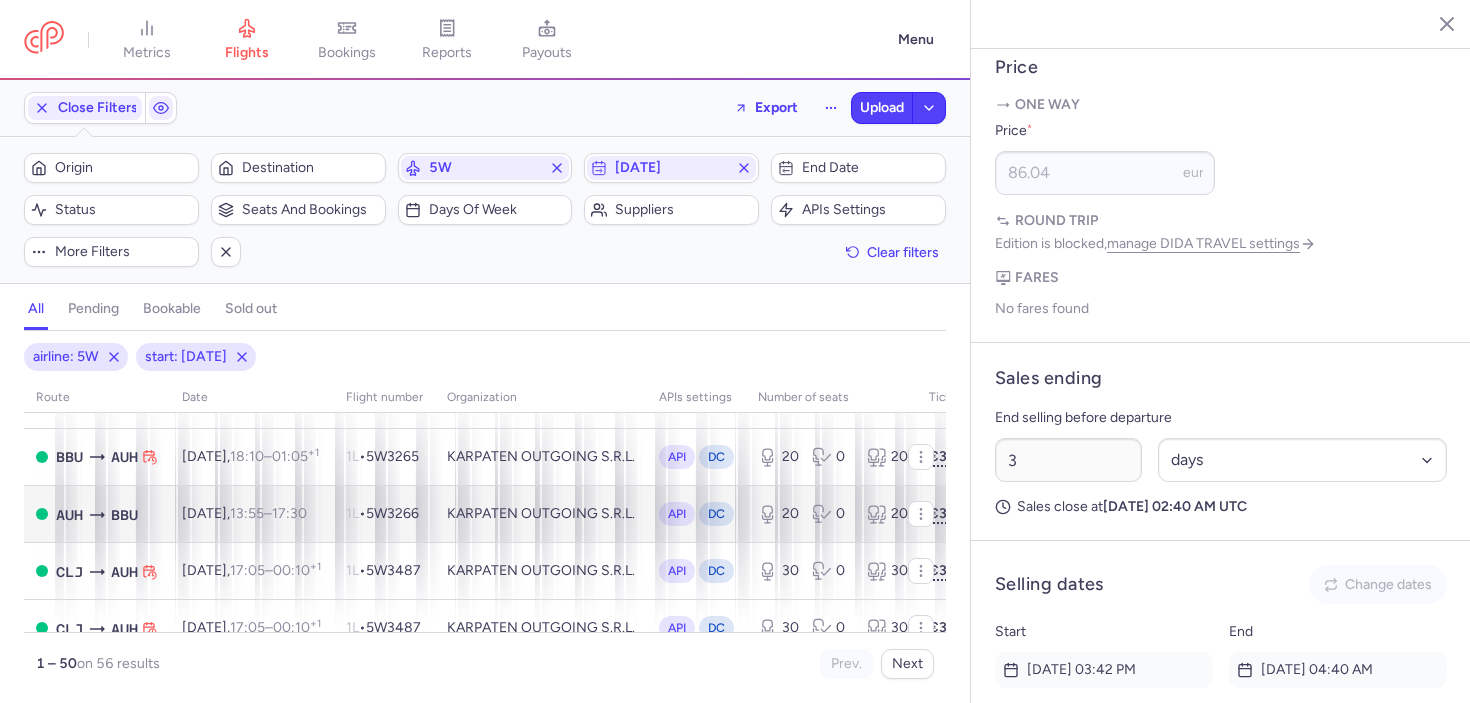 scroll, scrollTop: 2295, scrollLeft: 0, axis: vertical 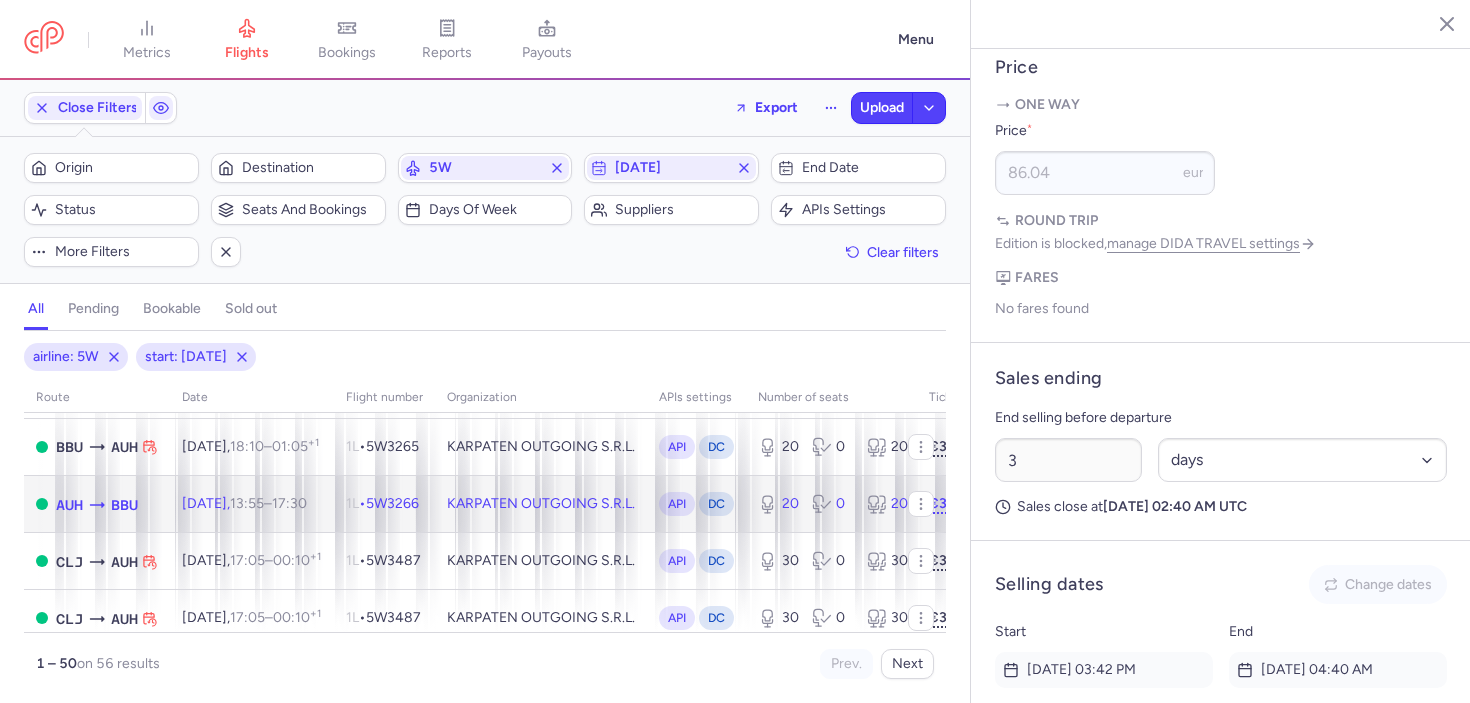 click on "KARPATEN OUTGOING S.R.L." 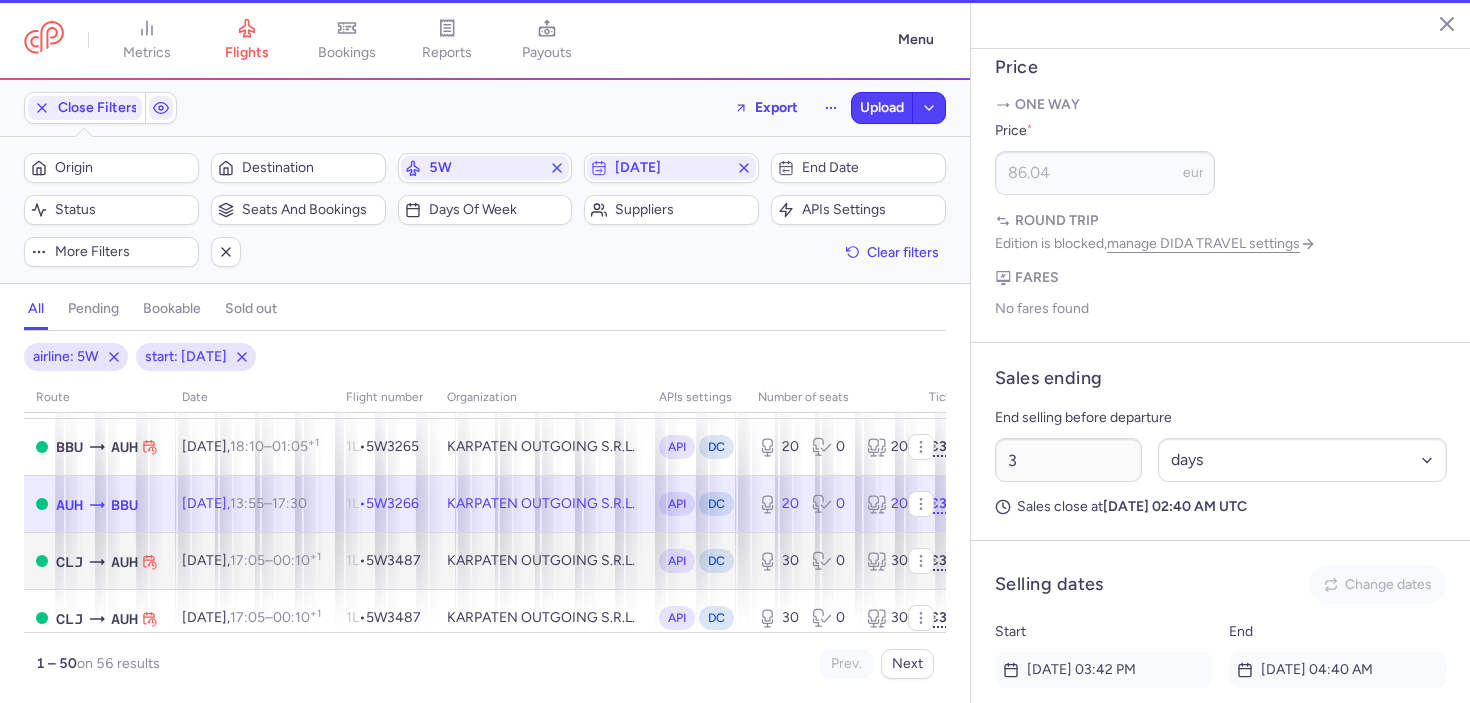 type on "20" 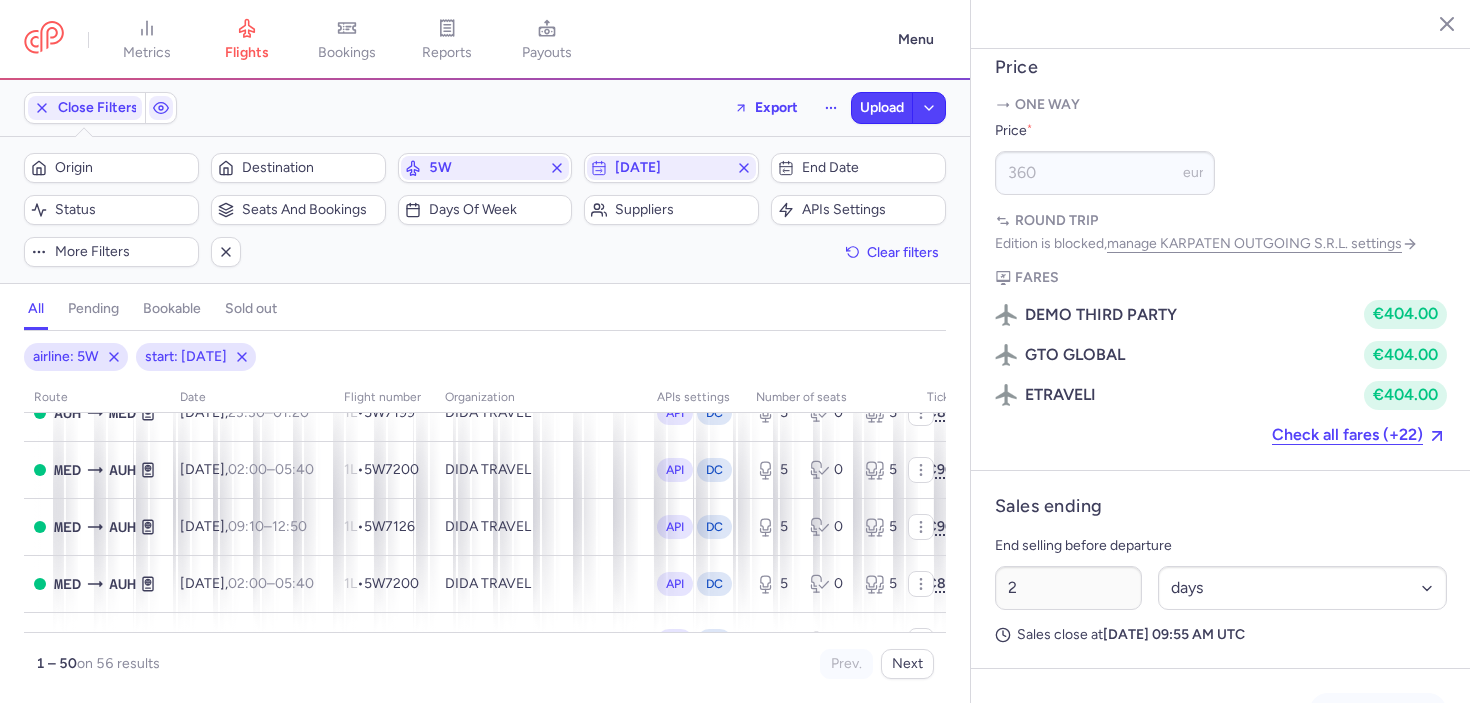 scroll, scrollTop: 0, scrollLeft: 2, axis: horizontal 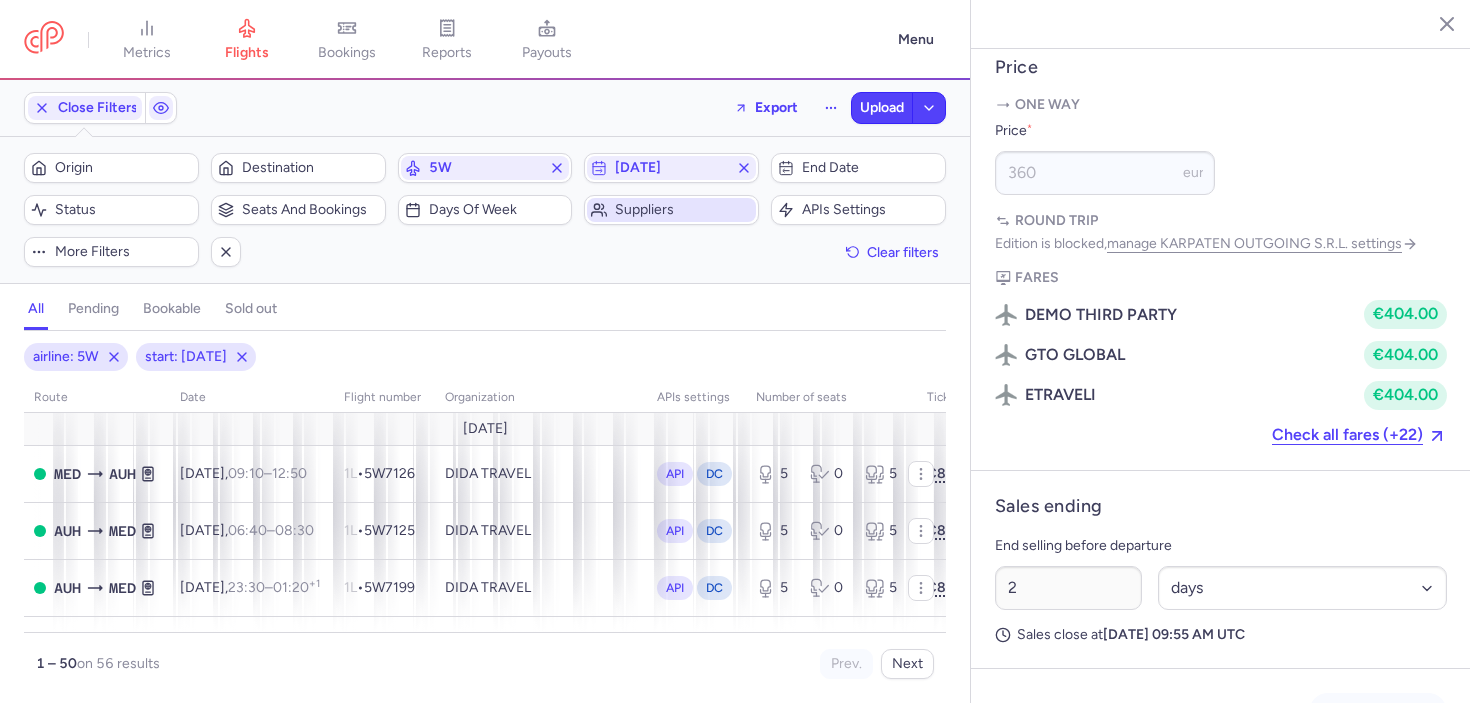 click on "Suppliers" at bounding box center (683, 210) 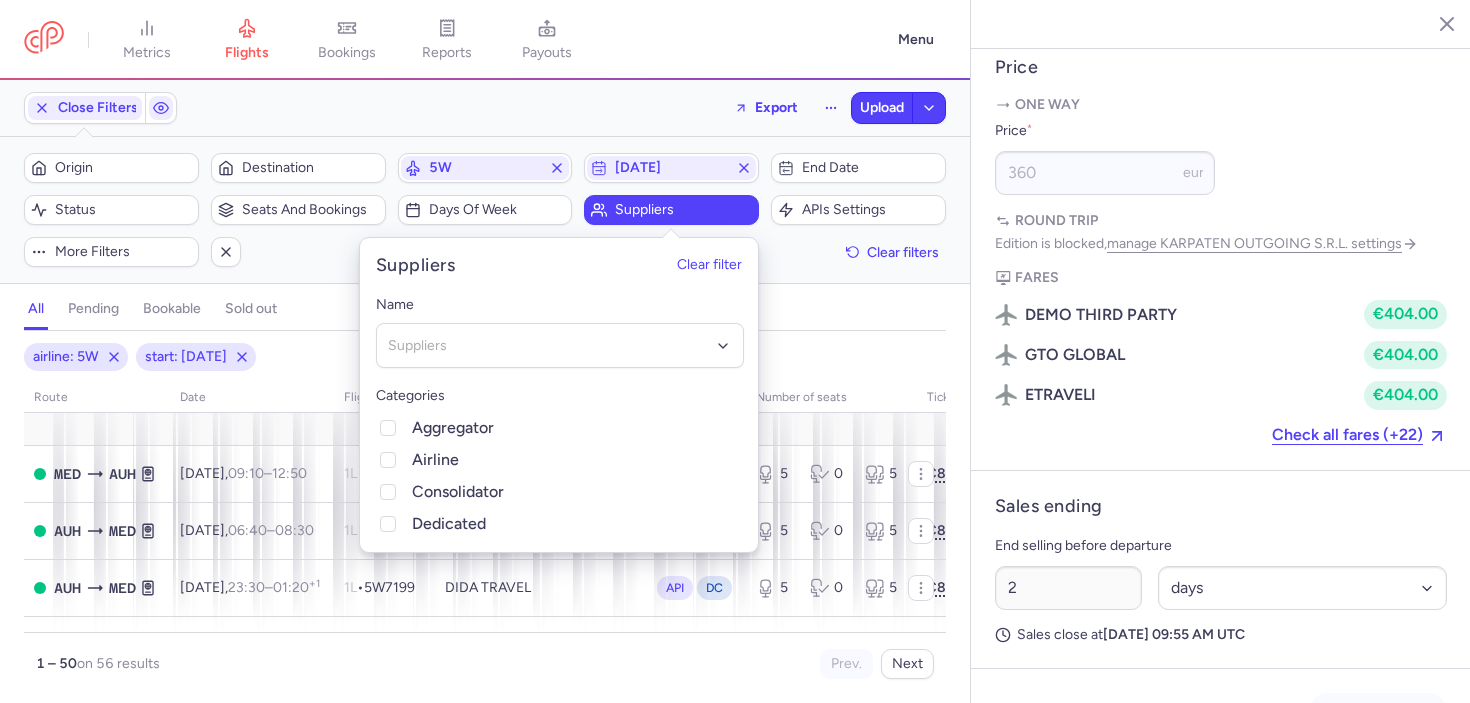 click on "airline: 5W start: 2025-09-01" at bounding box center [485, 357] 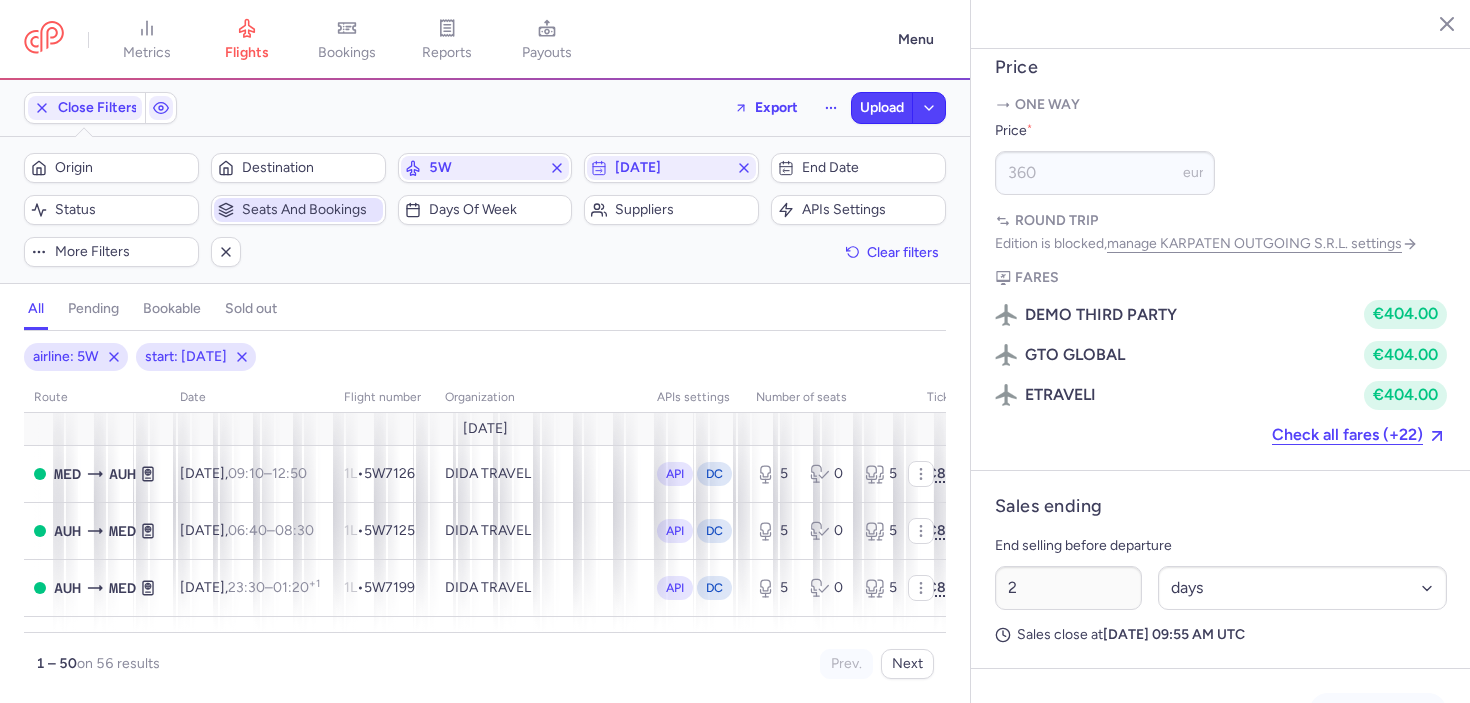 click on "Seats and bookings" at bounding box center [298, 210] 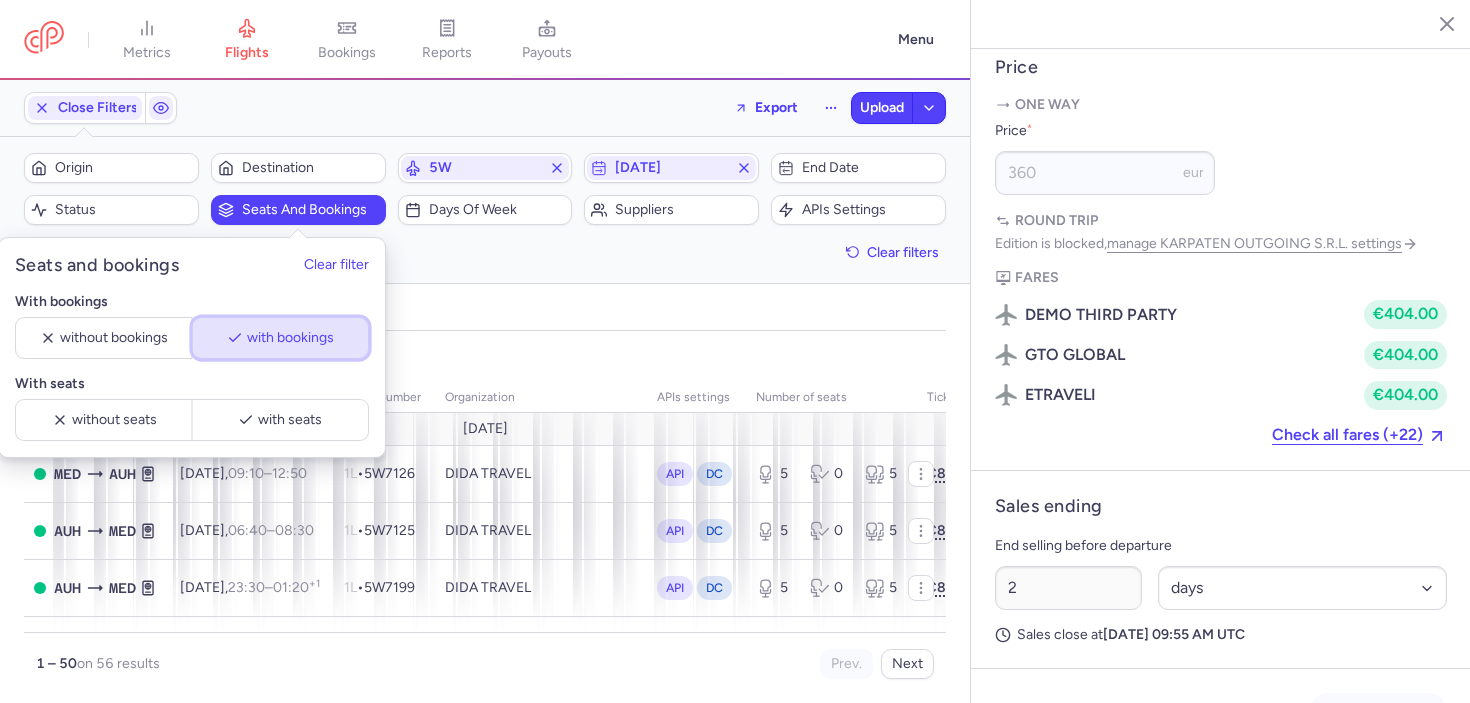 click on "with bookings" at bounding box center [289, 338] 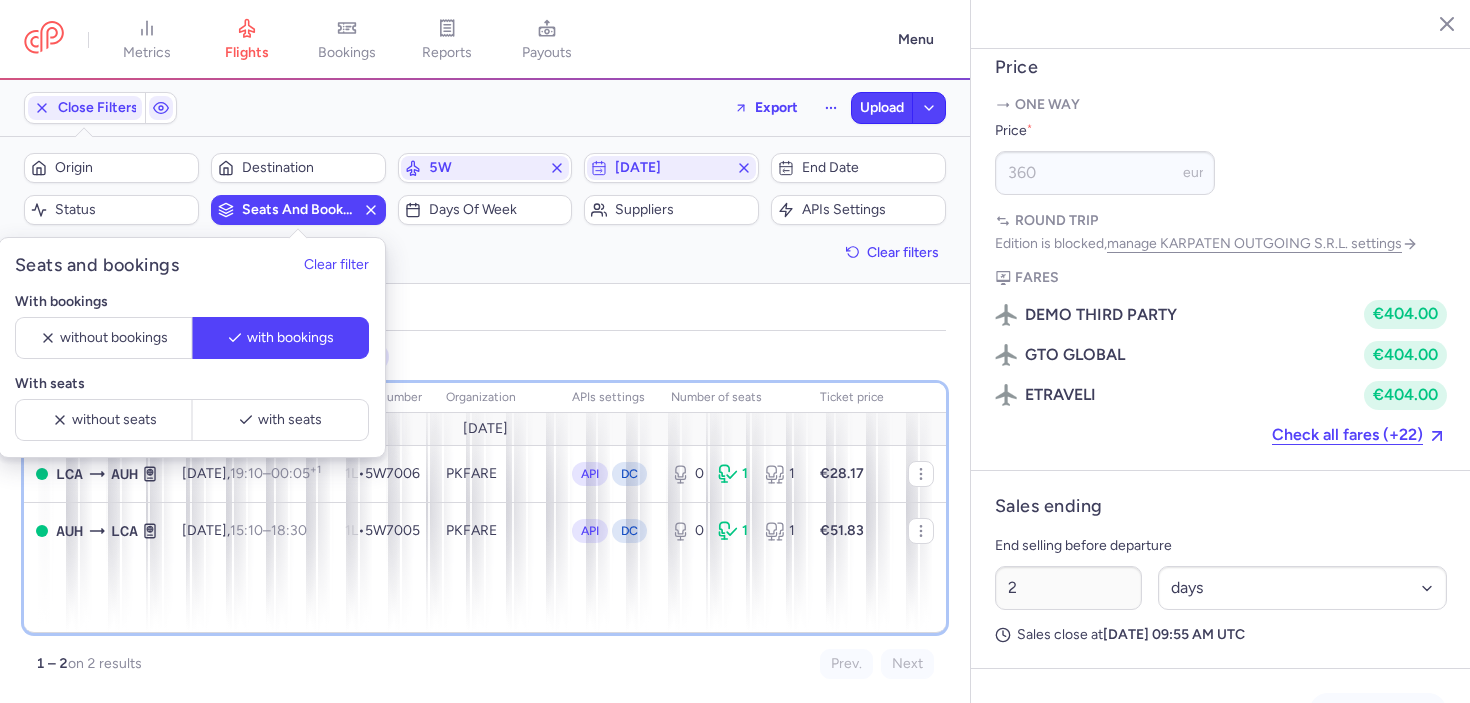 click on "route date Flight number organization APIs settings number of seats Ticket price [DATE]  LCA  AUH [DATE]  19:10  –  00:05  +1 1L  •   5W7006  PKFARE API DC 0 1 1 €28.17  AUH  LCA [DATE]  15:10  –  18:30  +0 1L  •   5W7005  PKFARE API DC 0 1 1 €51.83" at bounding box center (485, 508) 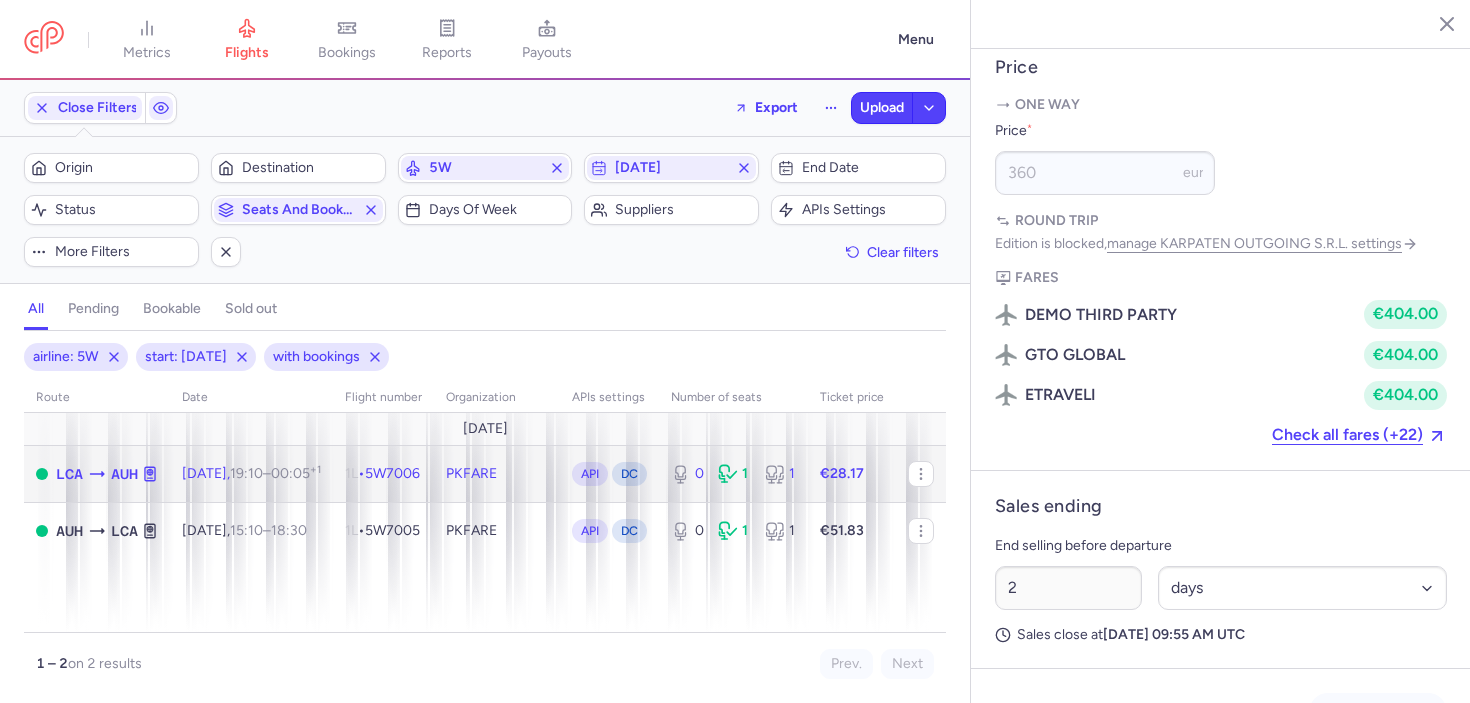 click on "1L  •   5W7006" 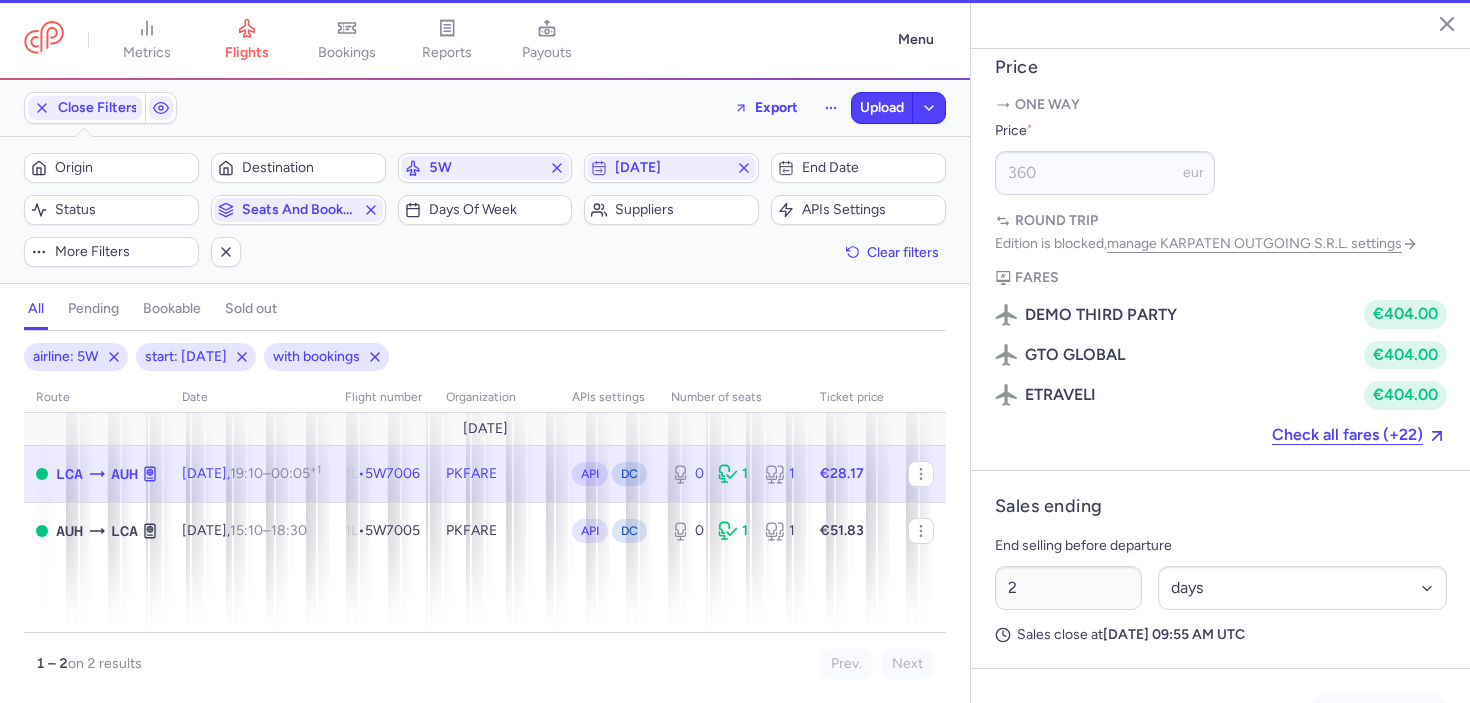type on "0" 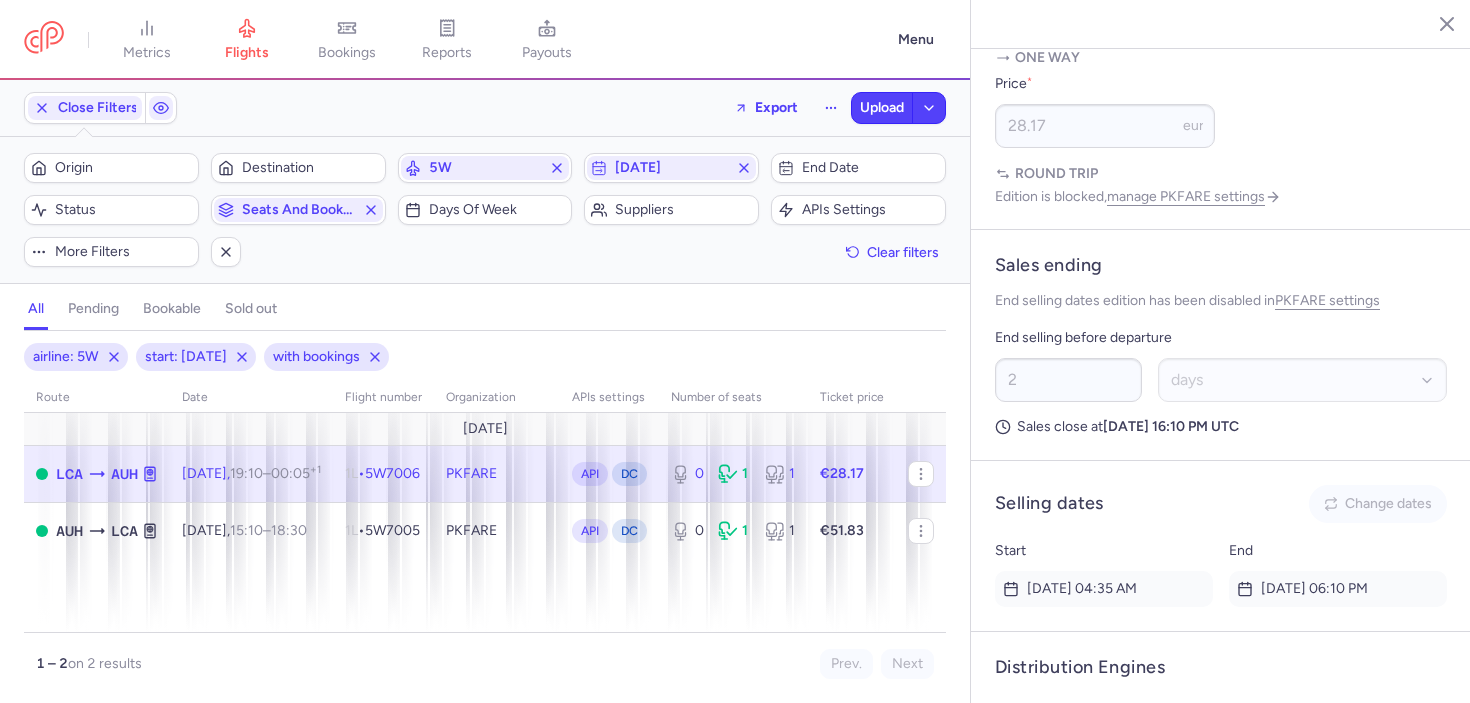 scroll, scrollTop: 1441, scrollLeft: 0, axis: vertical 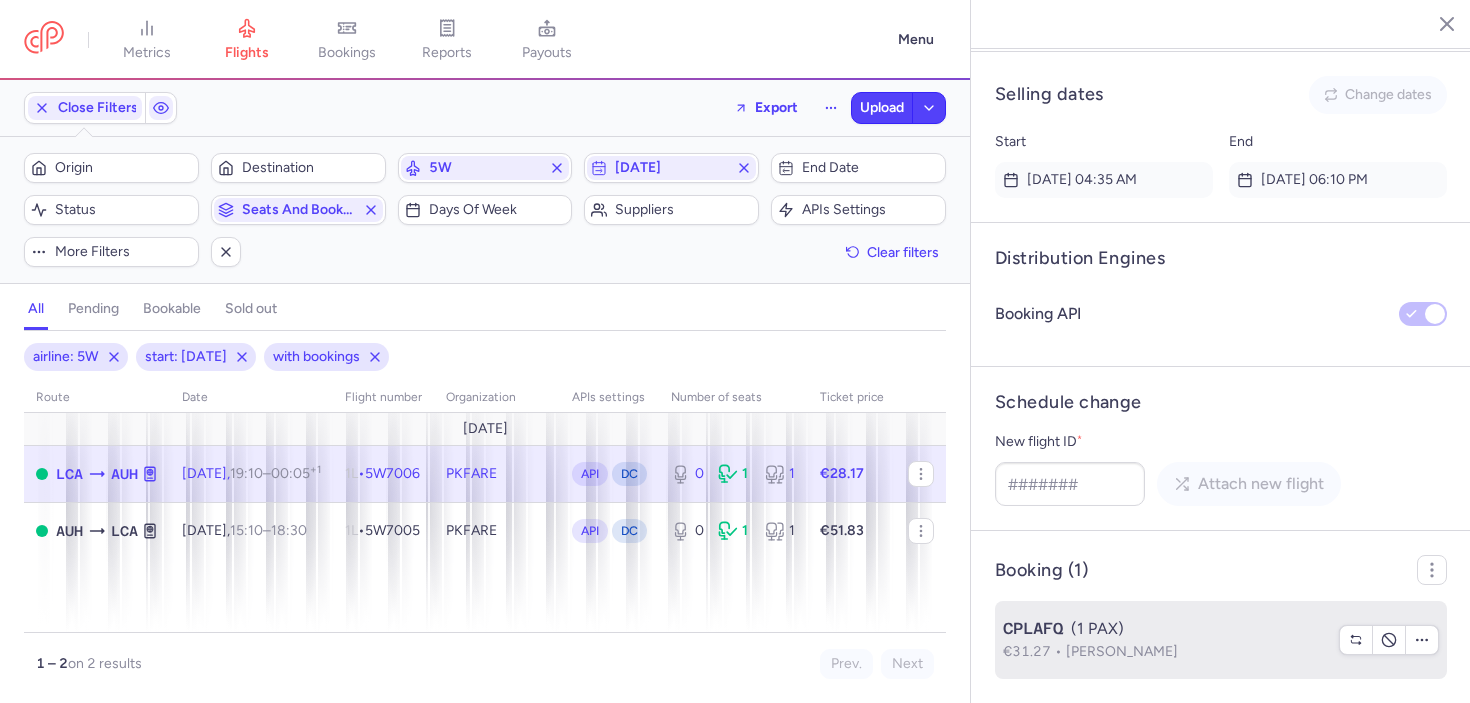 click on "[PERSON_NAME]" at bounding box center [1122, 651] 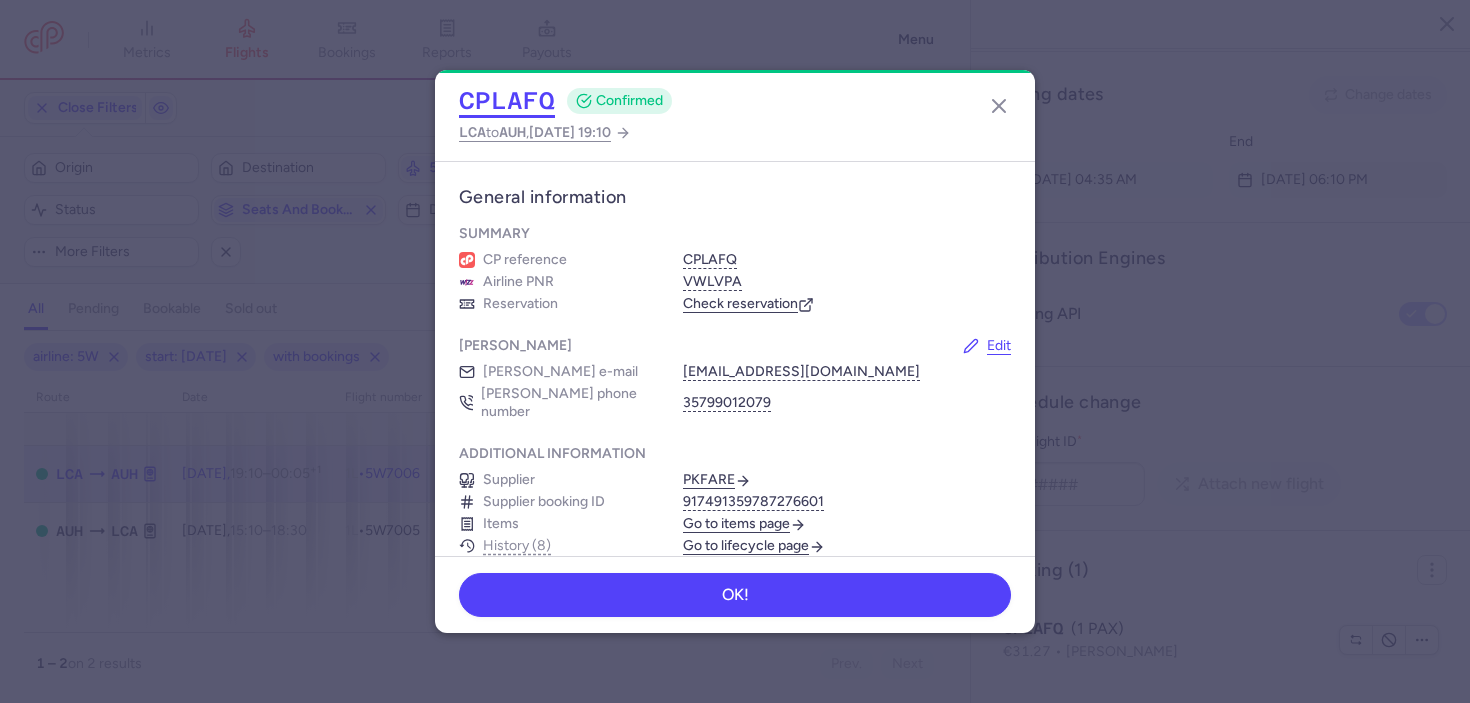 click on "CPLAFQ" 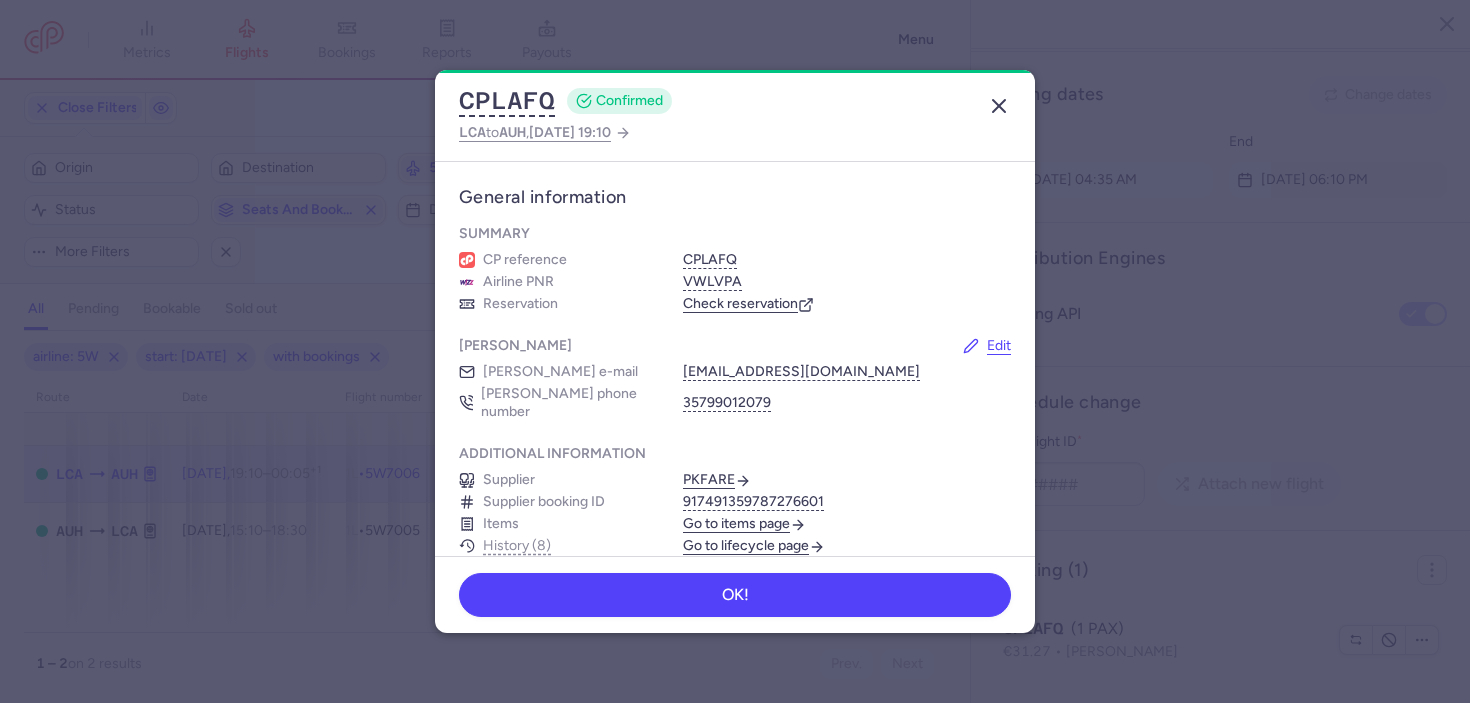 click 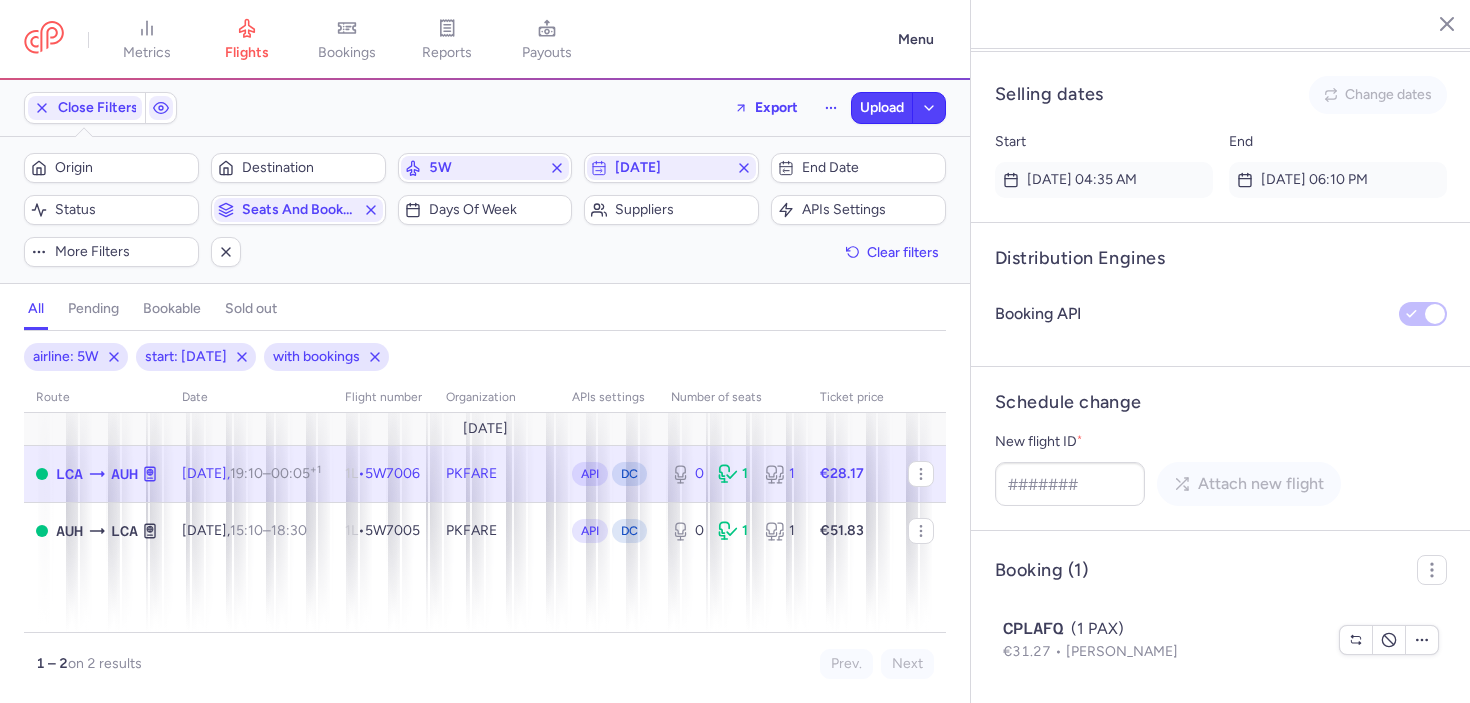 click on "1 – 2  on 2 results Prev. Next" at bounding box center (485, 656) 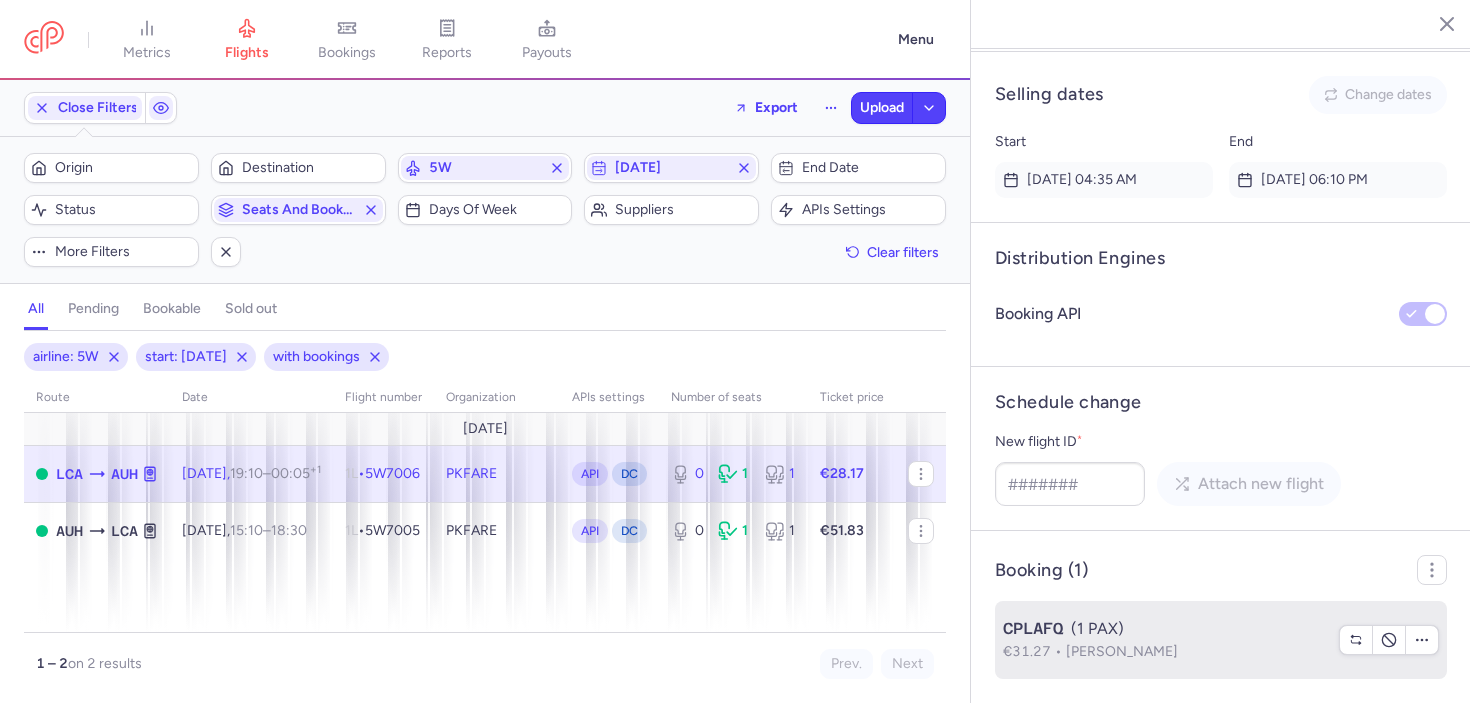click on "[PERSON_NAME]" at bounding box center [1122, 651] 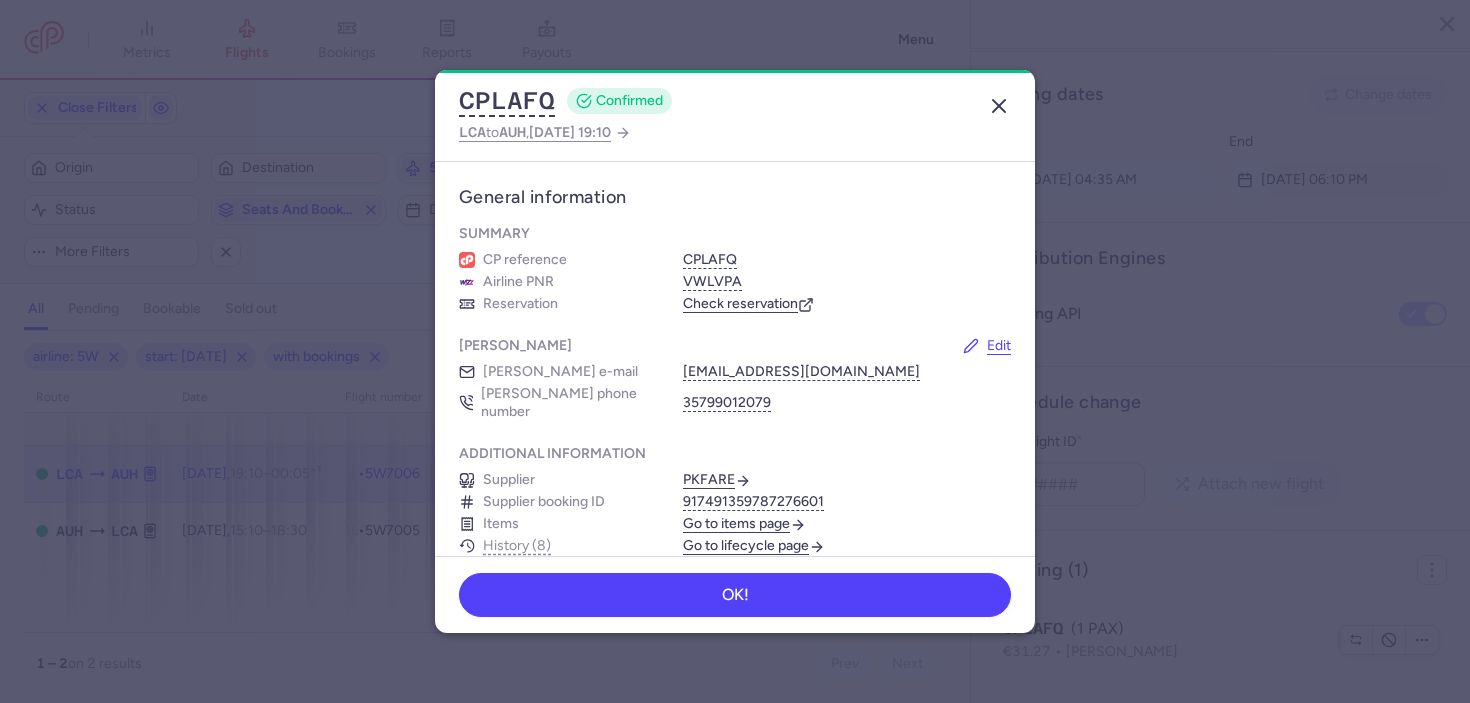 click 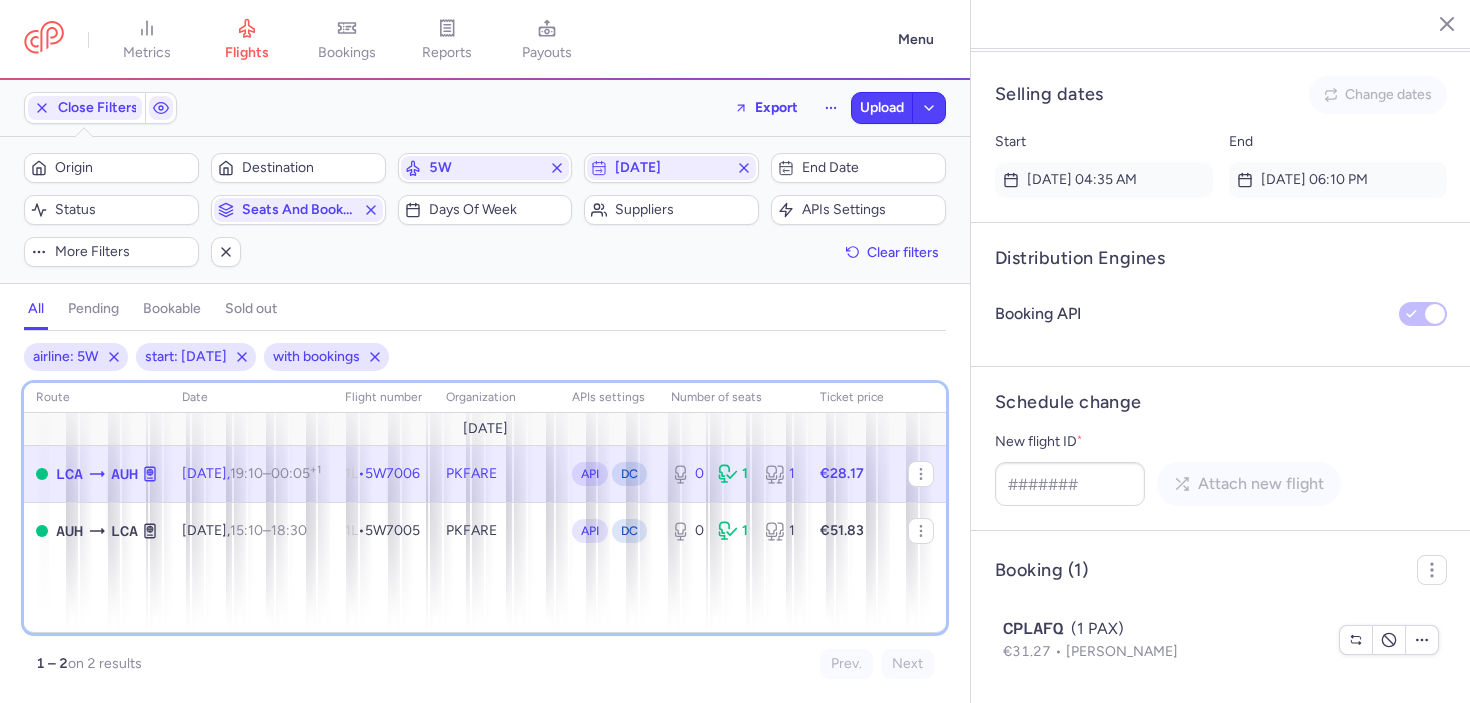 click on "route date Flight number organization APIs settings number of seats Ticket price [DATE]  LCA  AUH [DATE]  19:10  –  00:05  +1 1L  •   5W7006  PKFARE API DC 0 1 1 €28.17  AUH  LCA [DATE]  15:10  –  18:30  +0 1L  •   5W7005  PKFARE API DC 0 1 1 €51.83" at bounding box center (485, 508) 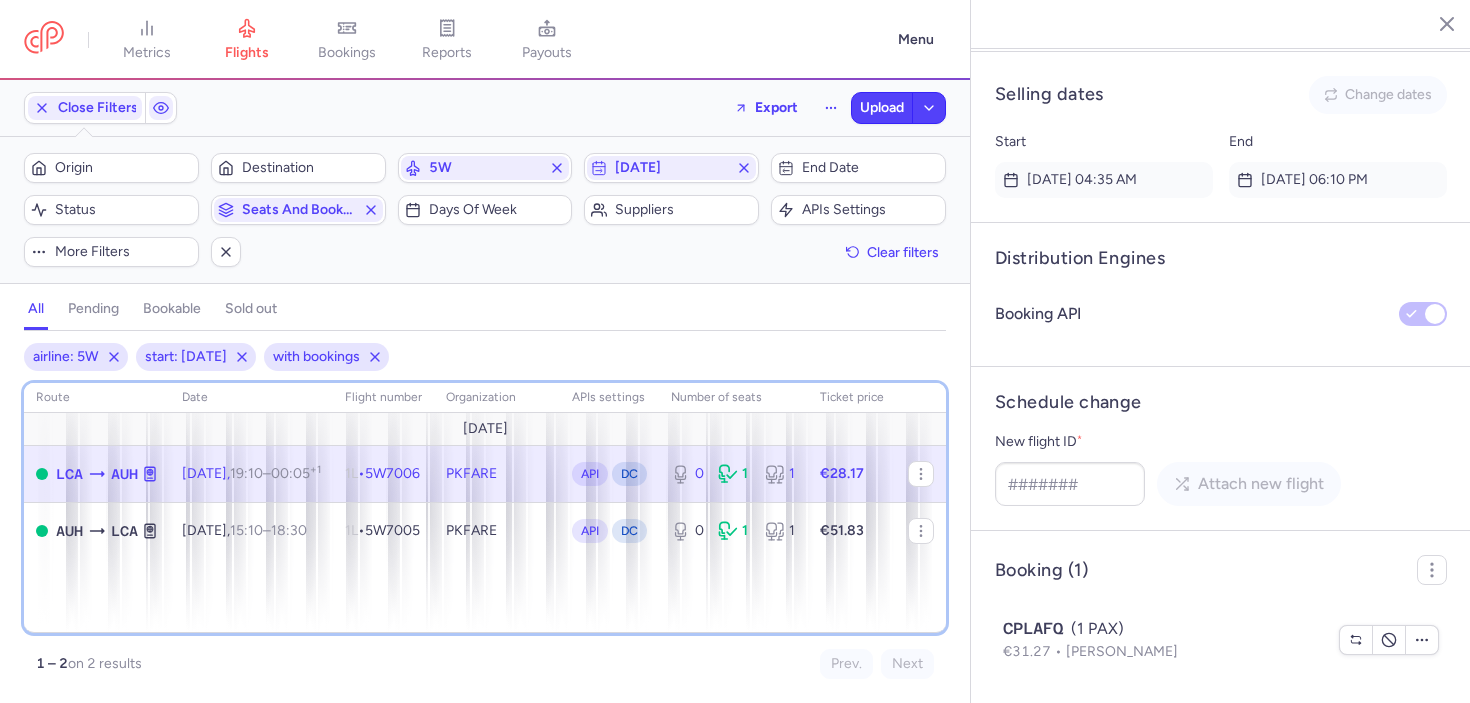 click on "route date Flight number organization APIs settings number of seats Ticket price [DATE]  LCA  AUH [DATE]  19:10  –  00:05  +1 1L  •   5W7006  PKFARE API DC 0 1 1 €28.17  AUH  LCA [DATE]  15:10  –  18:30  +0 1L  •   5W7005  PKFARE API DC 0 1 1 €51.83" at bounding box center [485, 508] 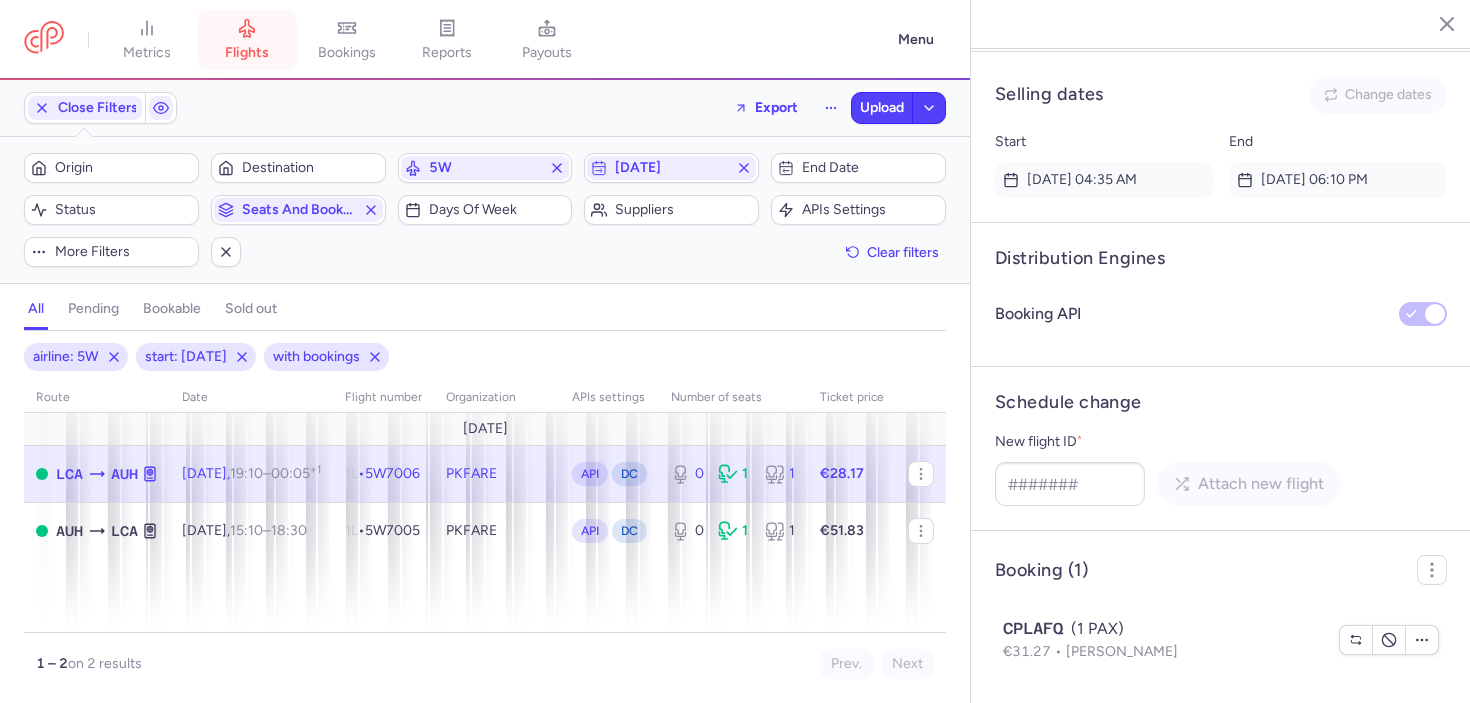 click on "flights" at bounding box center (247, 40) 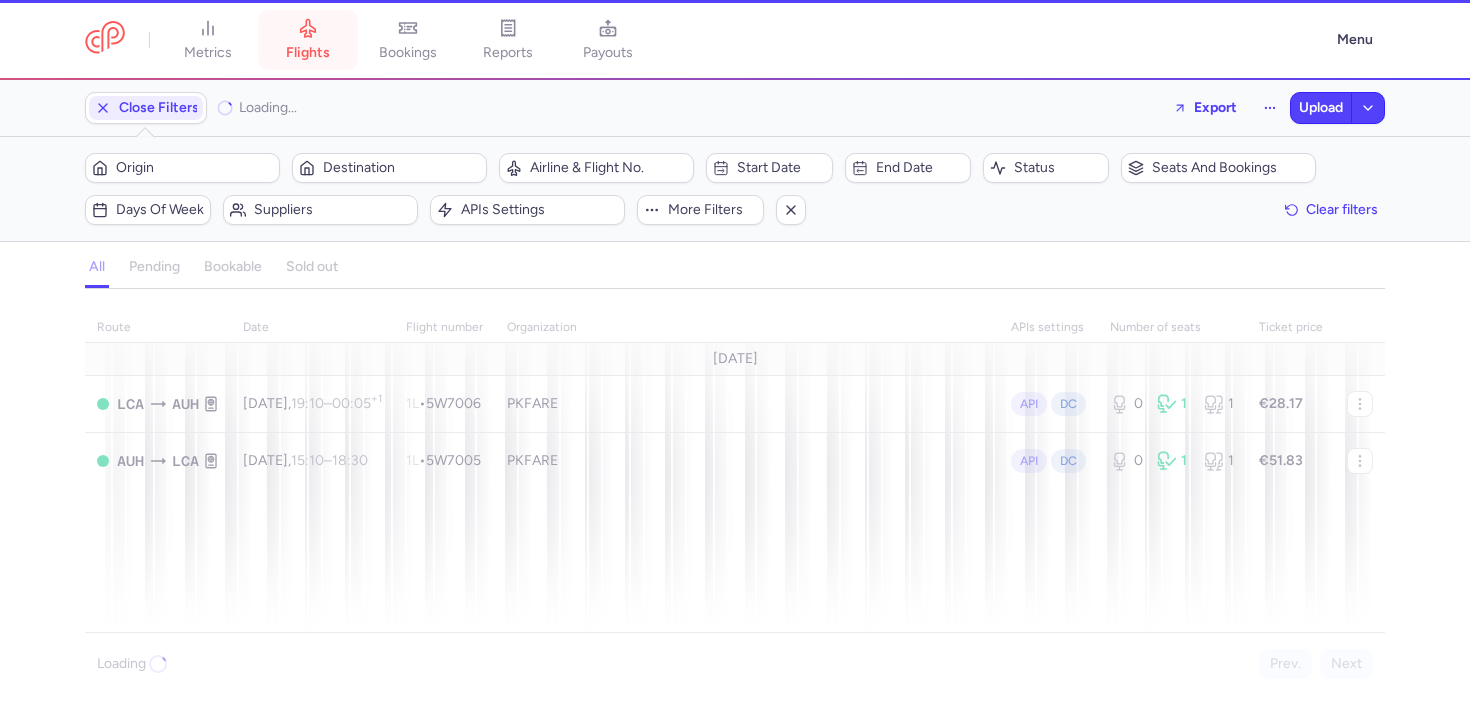 scroll, scrollTop: 0, scrollLeft: 0, axis: both 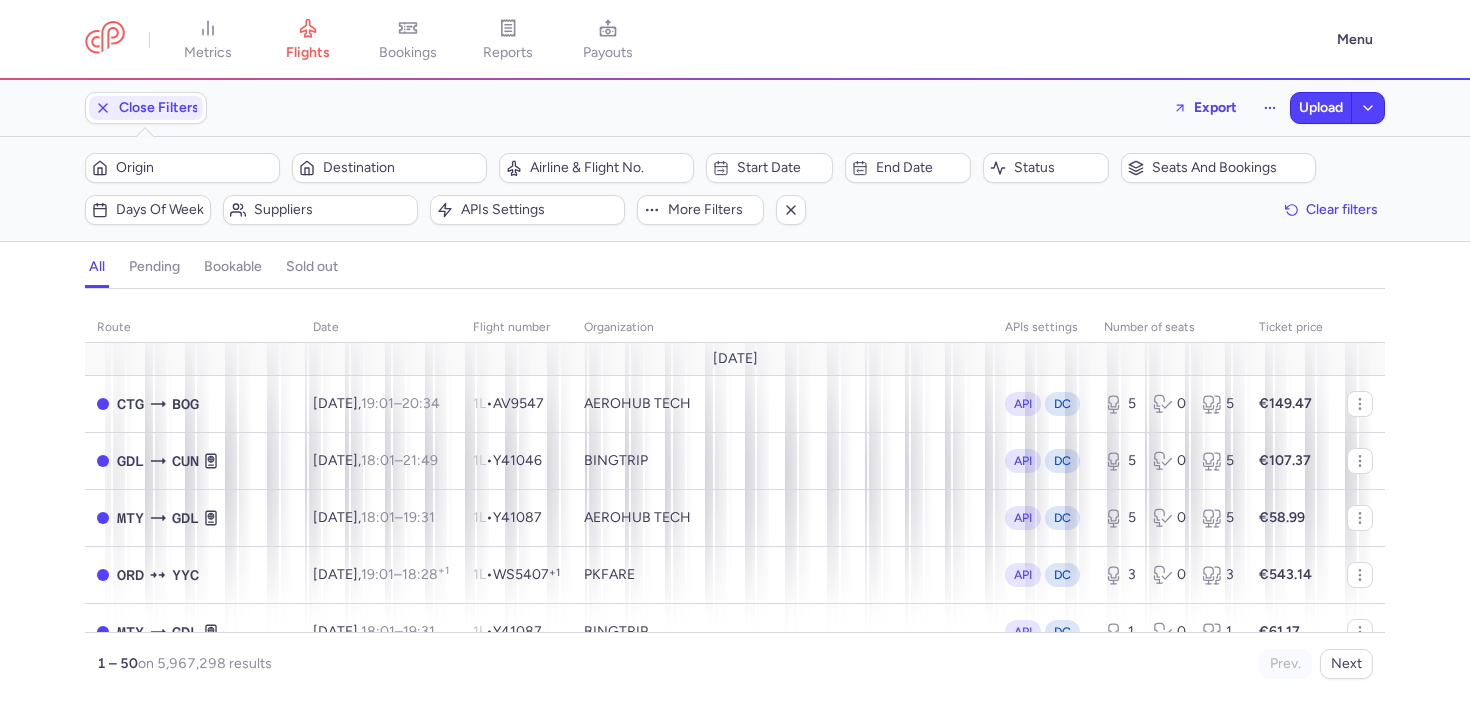 click on "Filters – 5967298 results  Origin  Destination  Airline & Flight No.  Start date  End date  Status  Seats and bookings  Days of week Suppliers   APIs settings  More filters  Clear filters" at bounding box center (735, 189) 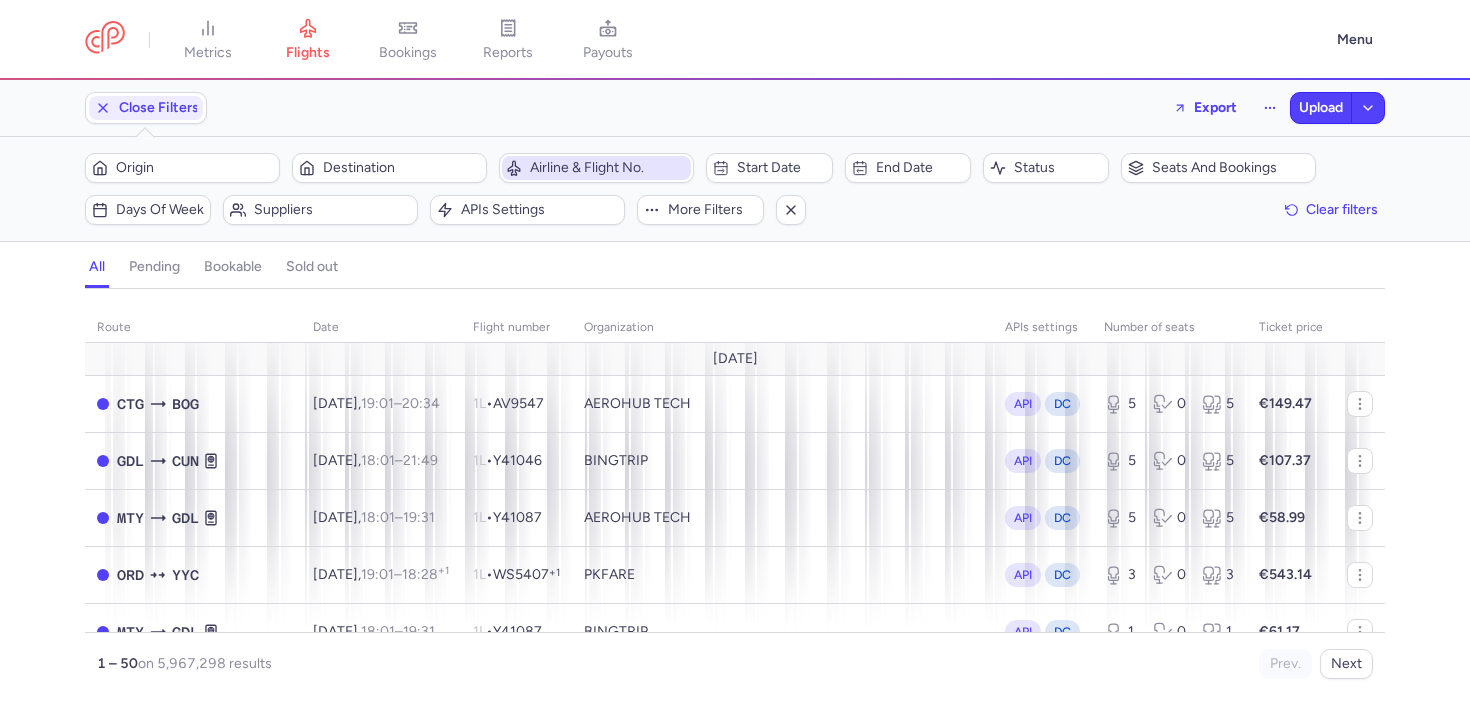 click on "Airline & Flight No." at bounding box center (608, 168) 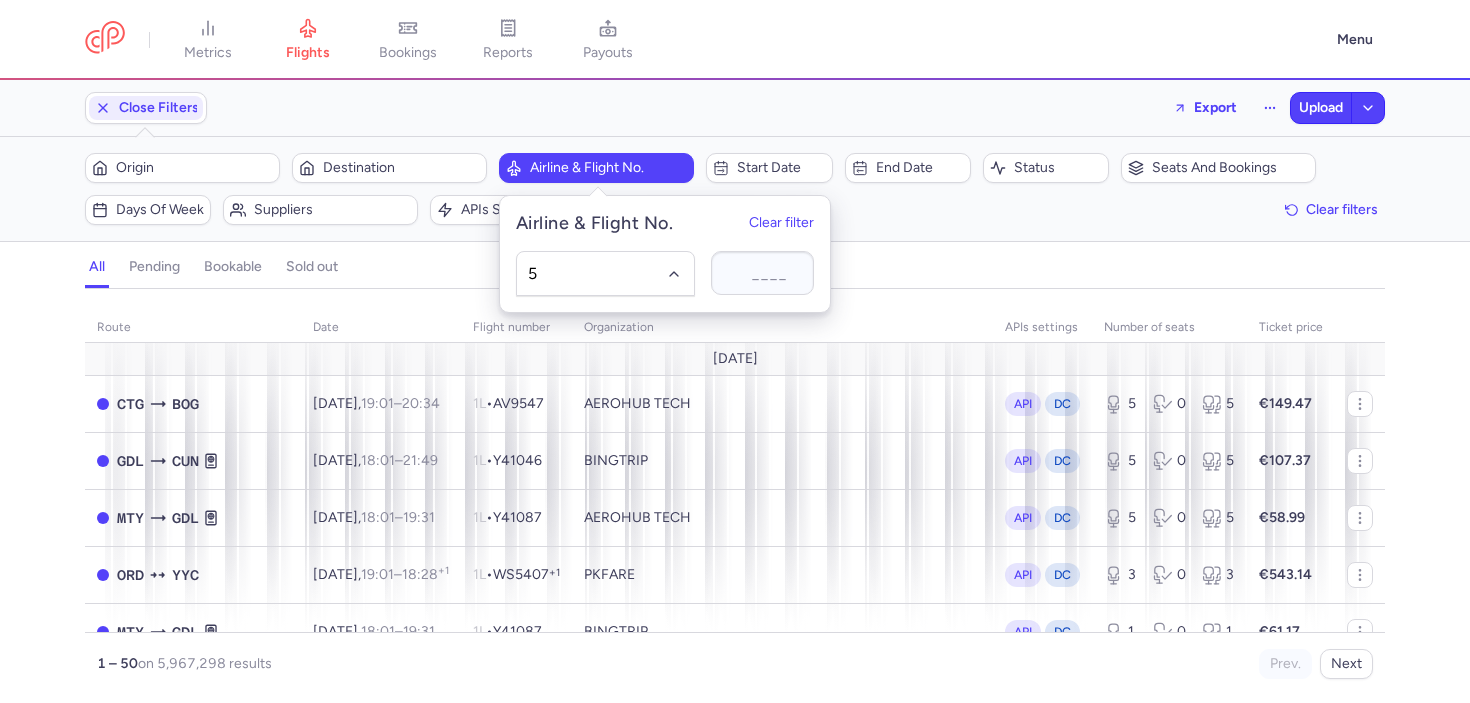 type on "5w" 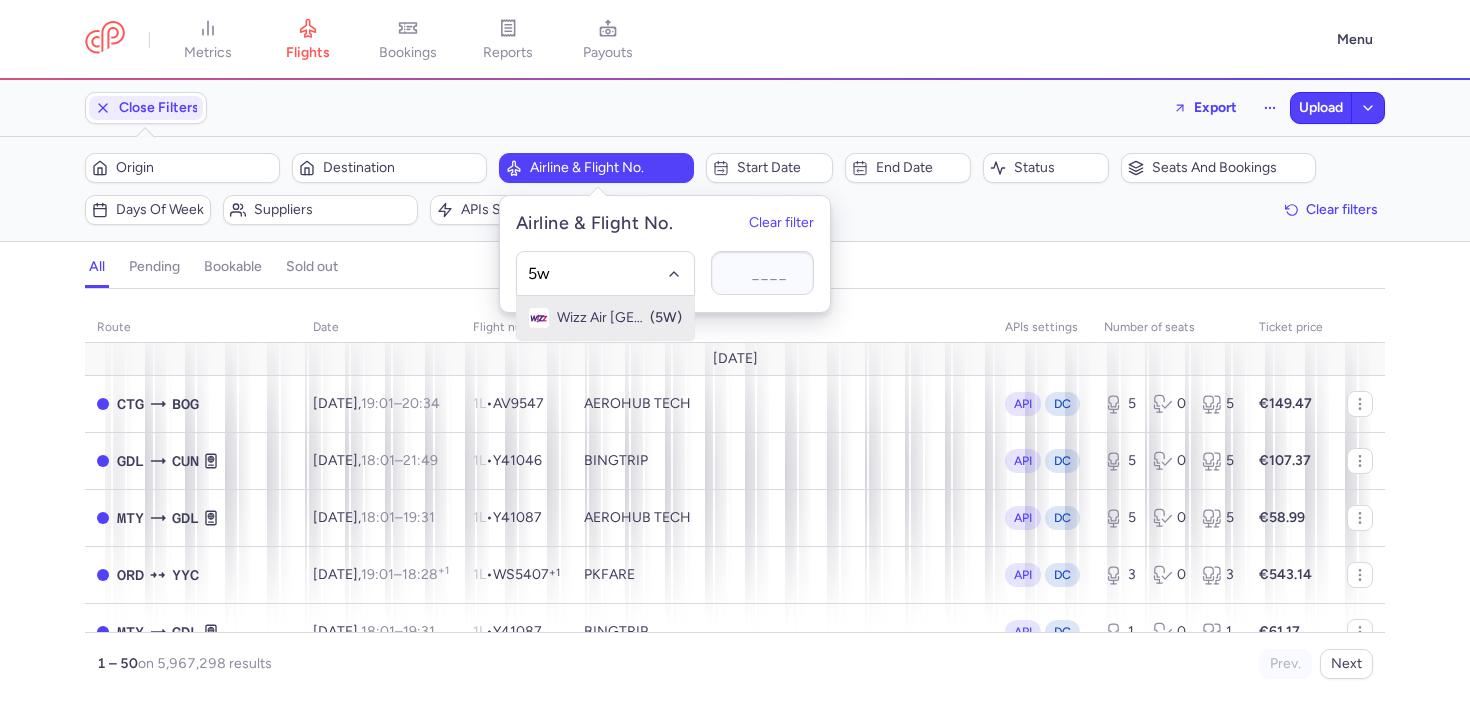 click on "Wizz Air [GEOGRAPHIC_DATA]" at bounding box center (602, 318) 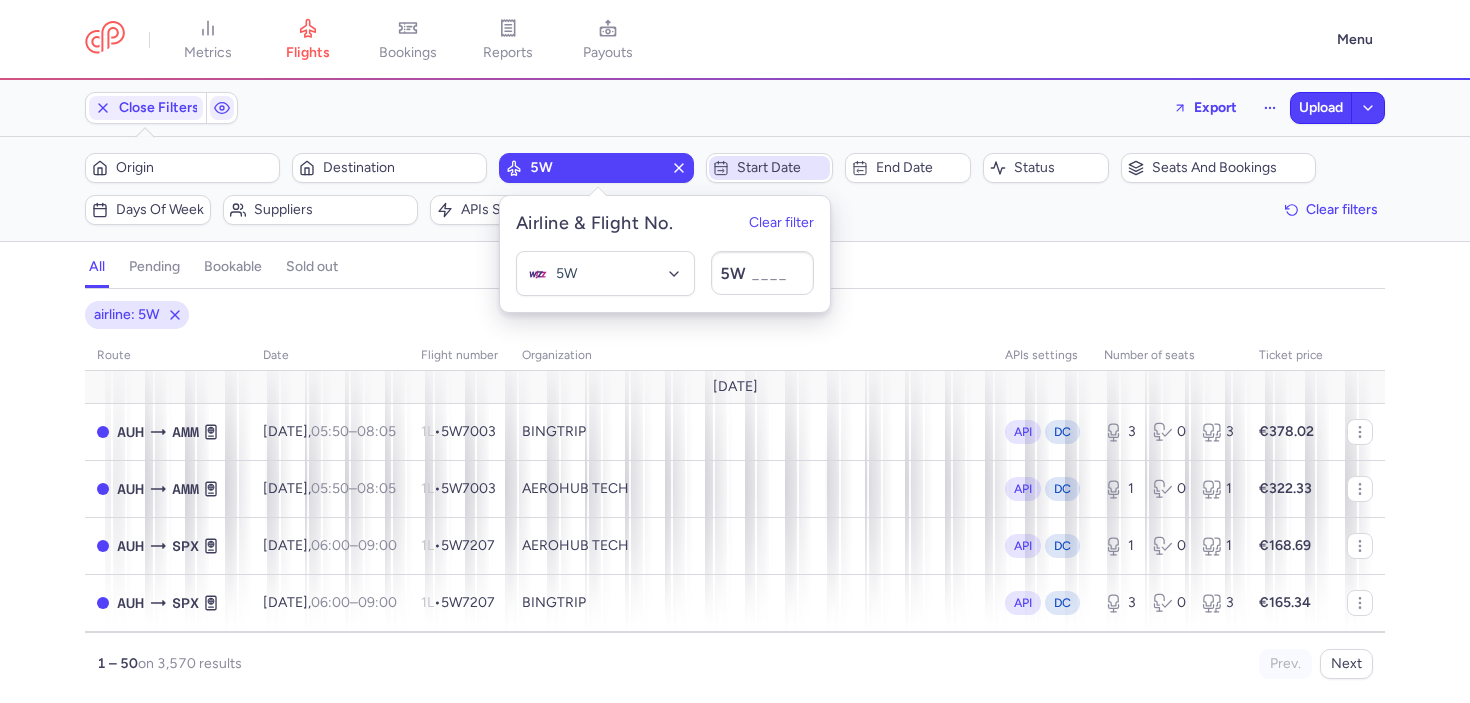 click on "Start date" 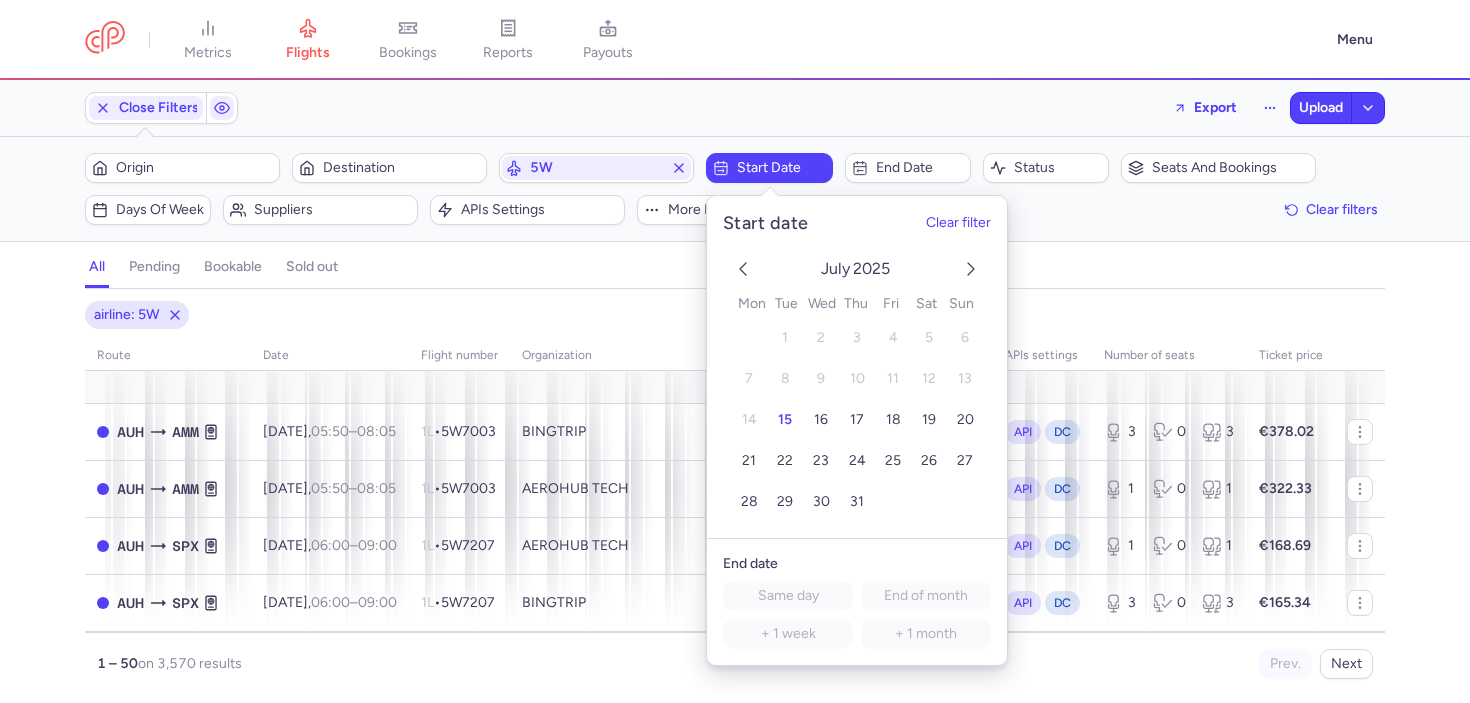 click 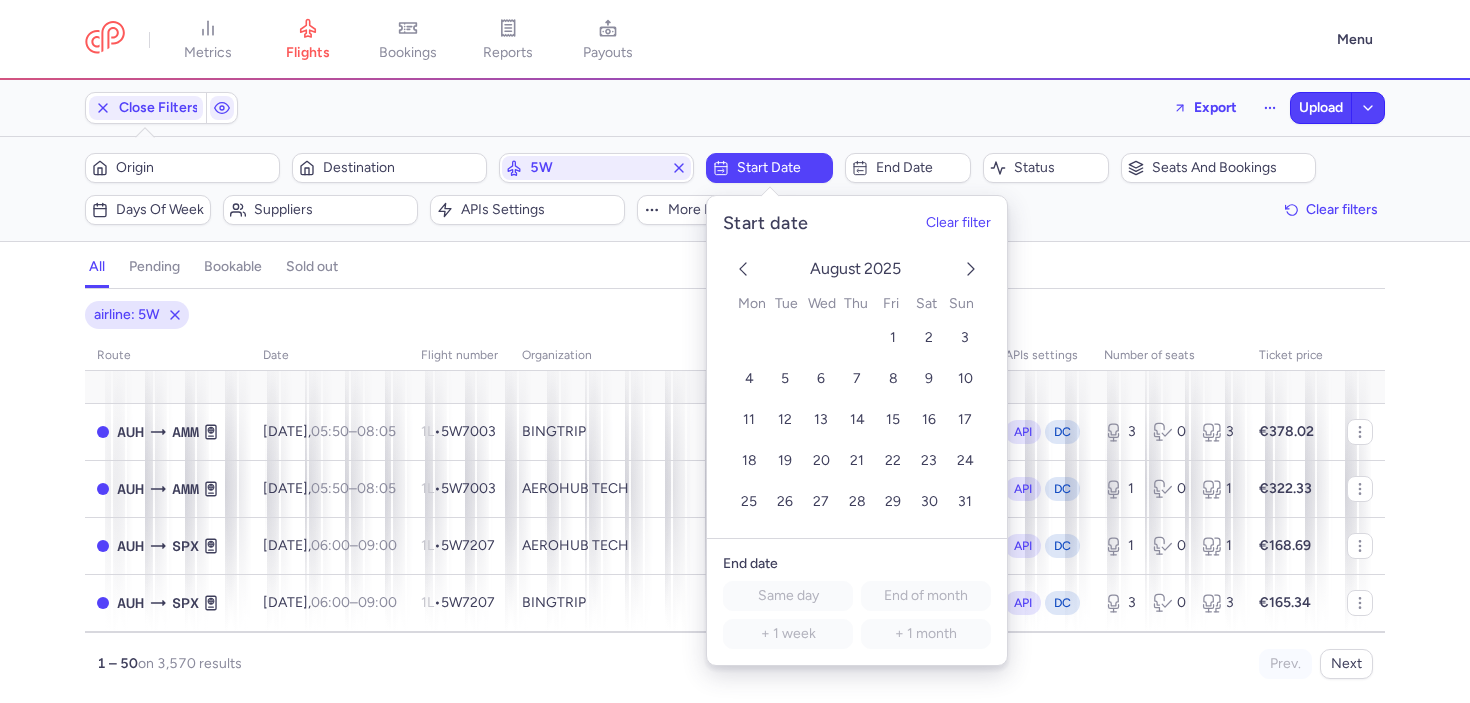 click 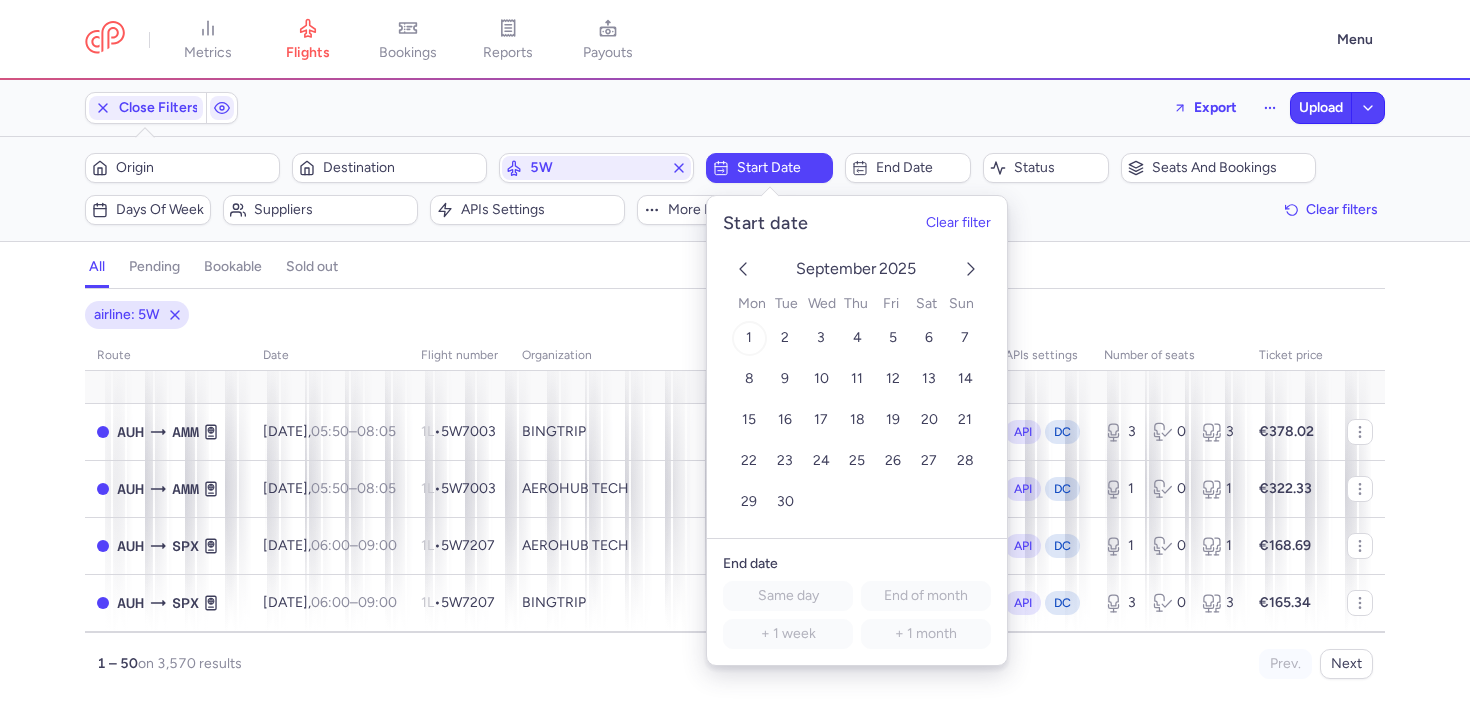 click on "1" at bounding box center (749, 338) 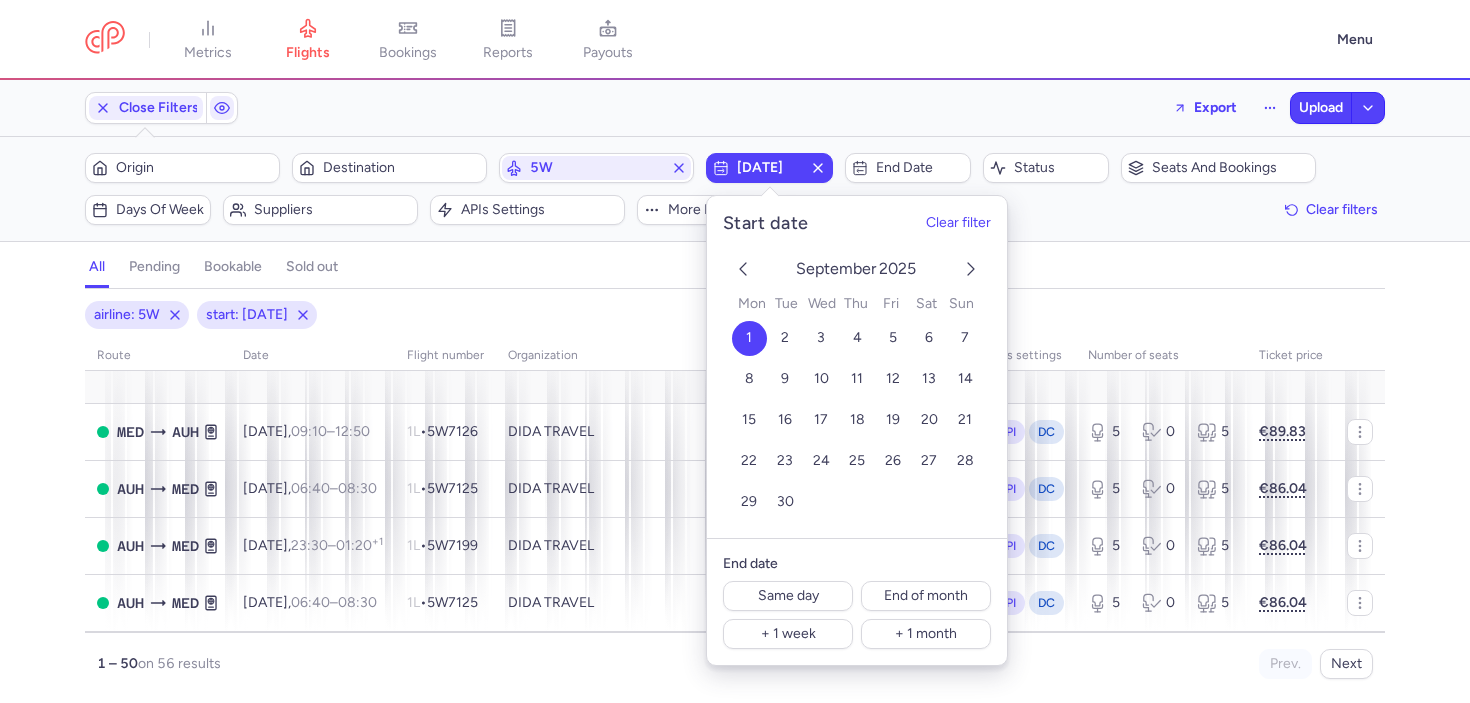 click on "all pending bookable sold out" at bounding box center [735, 271] 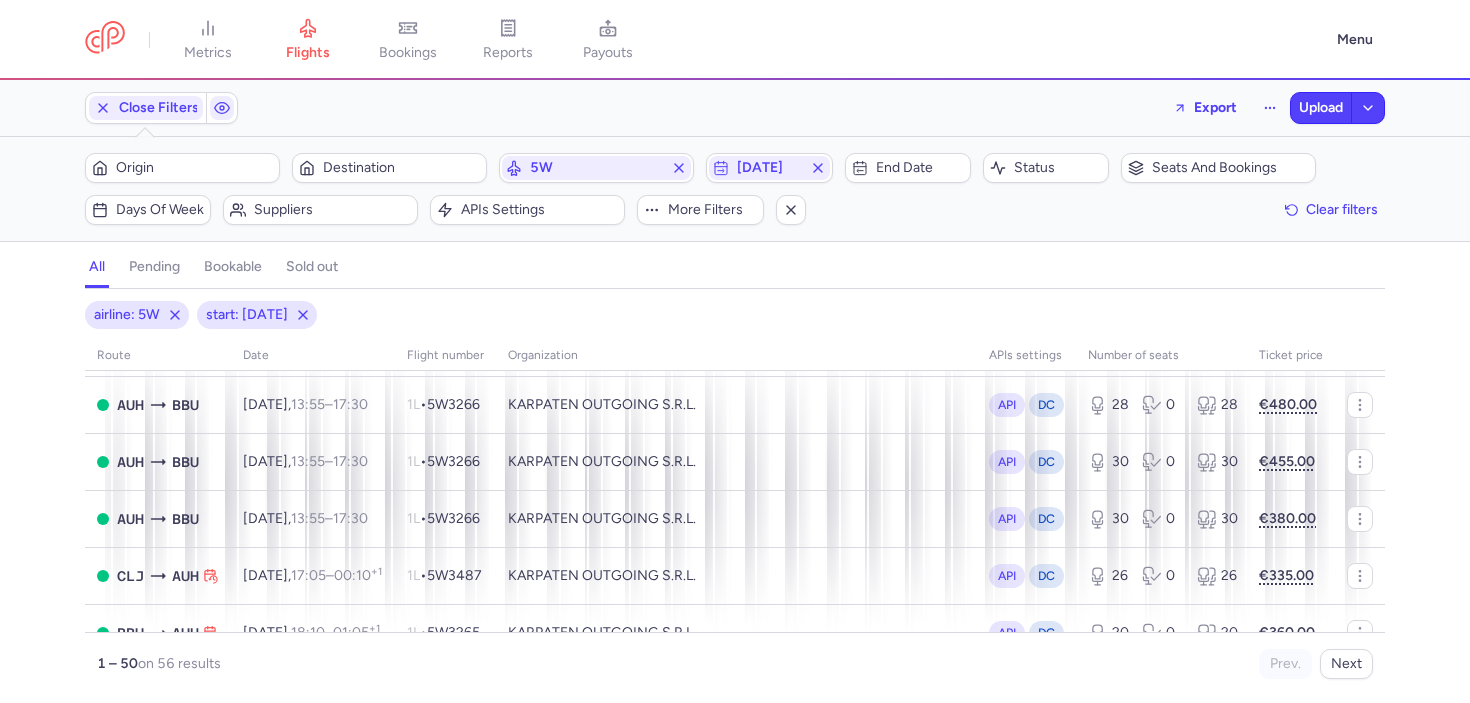 scroll, scrollTop: 2765, scrollLeft: 0, axis: vertical 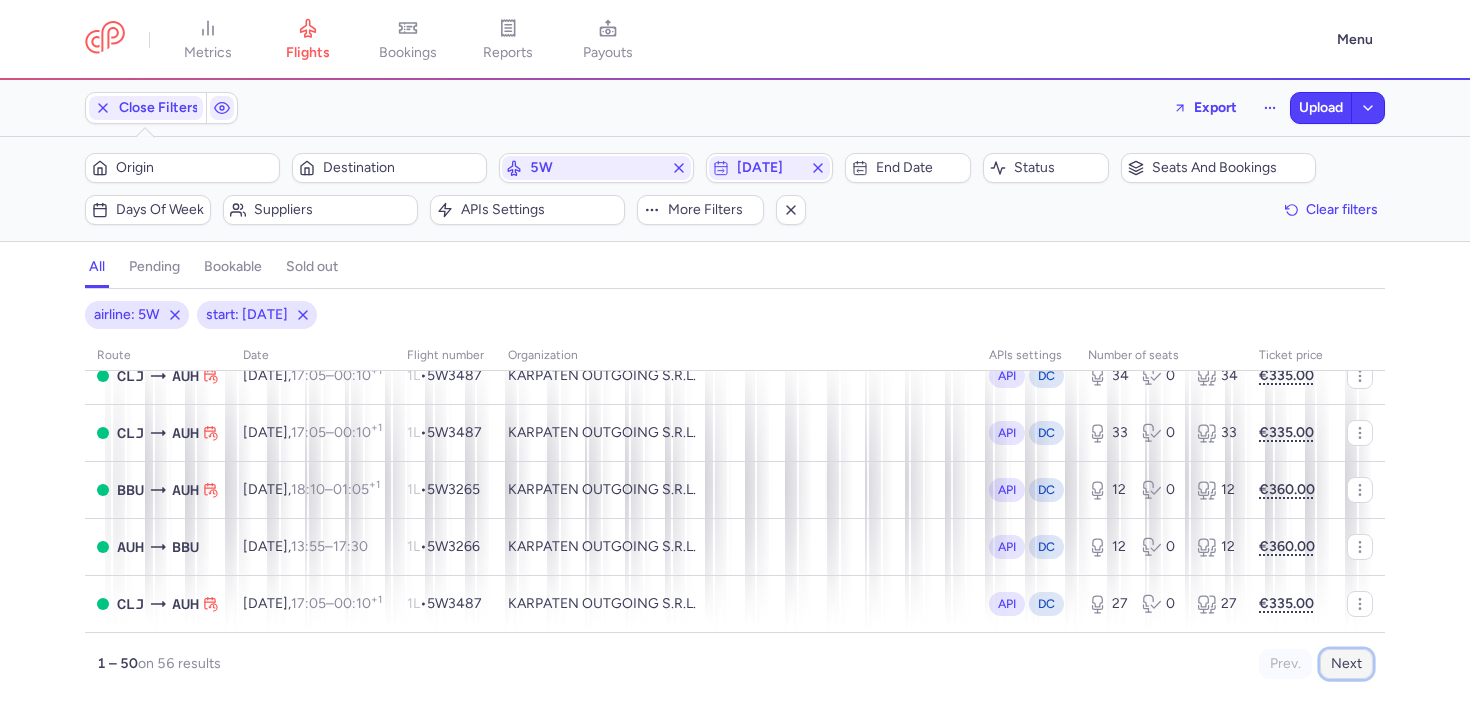 click on "Next" at bounding box center (1346, 664) 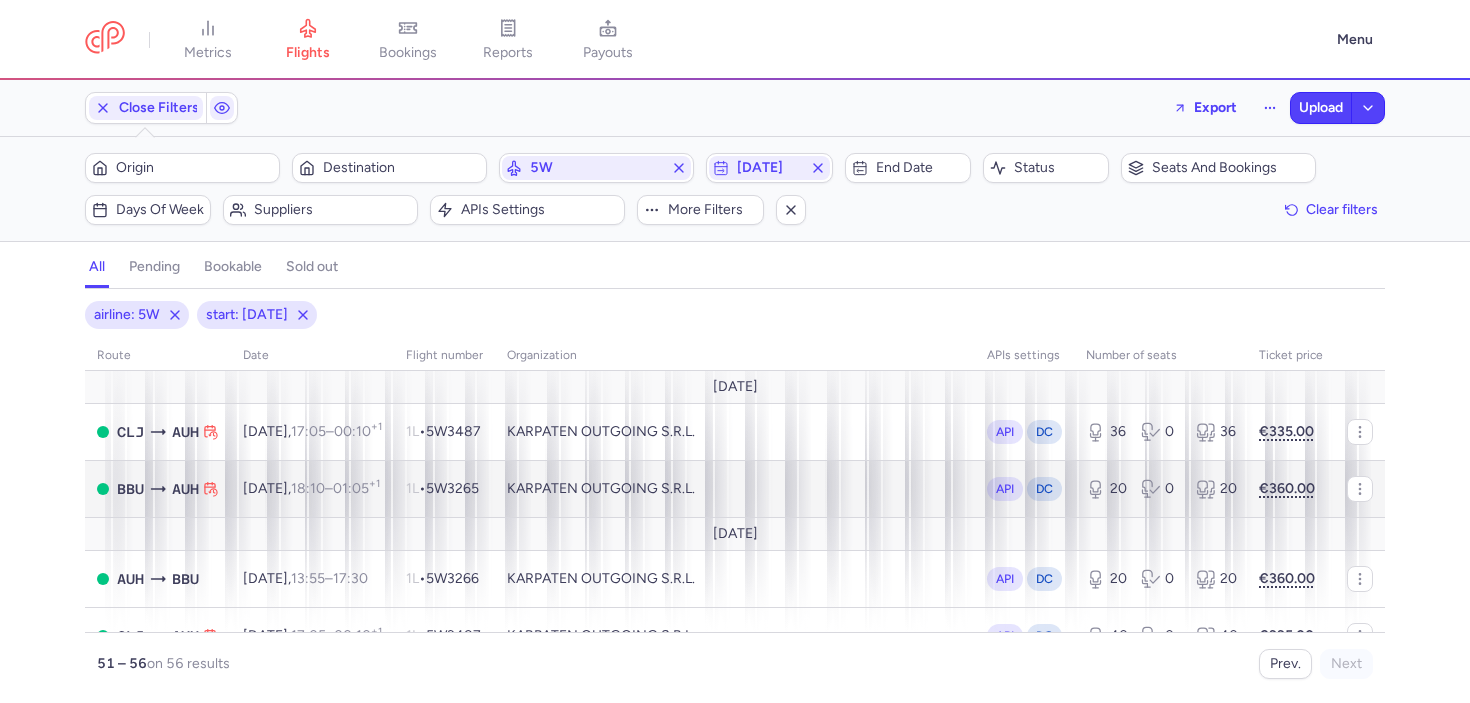 scroll, scrollTop: 147, scrollLeft: 0, axis: vertical 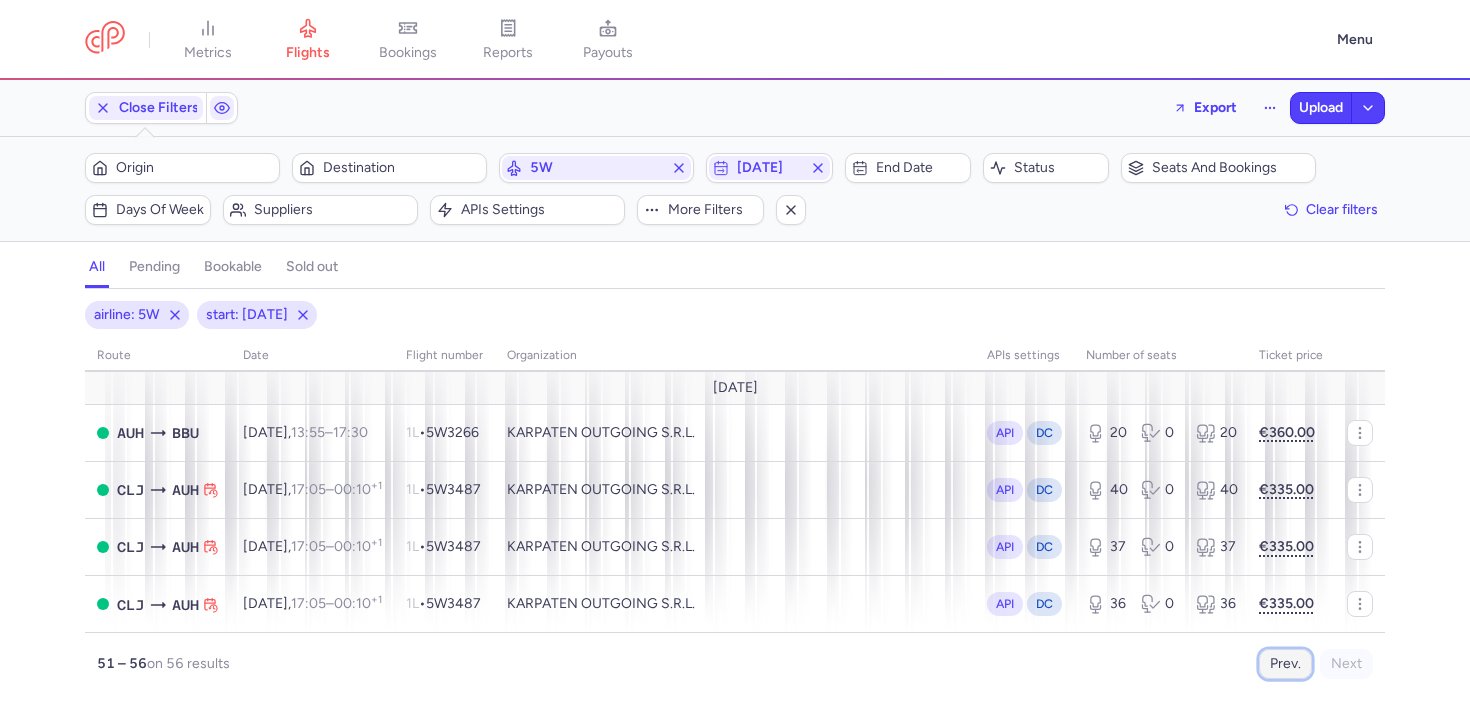click on "Prev." at bounding box center [1285, 664] 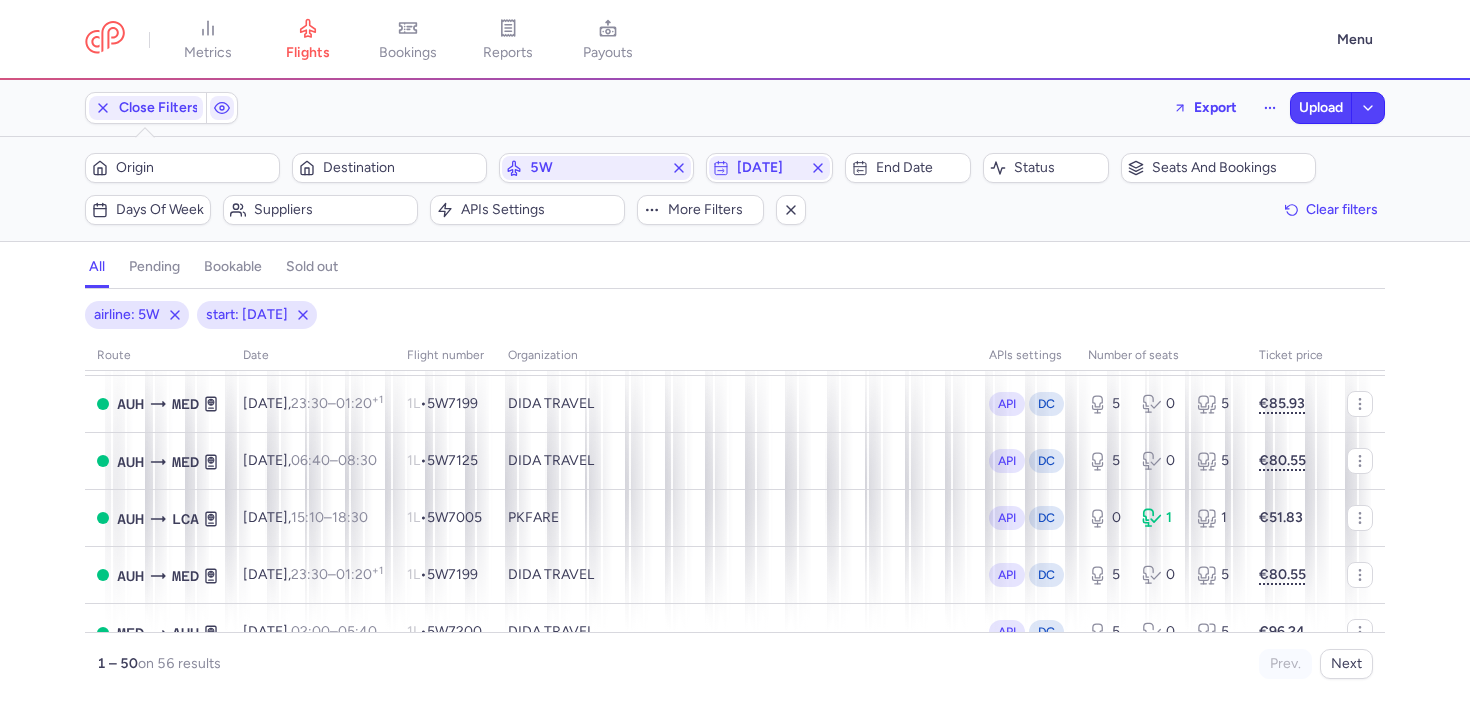 scroll, scrollTop: 0, scrollLeft: 0, axis: both 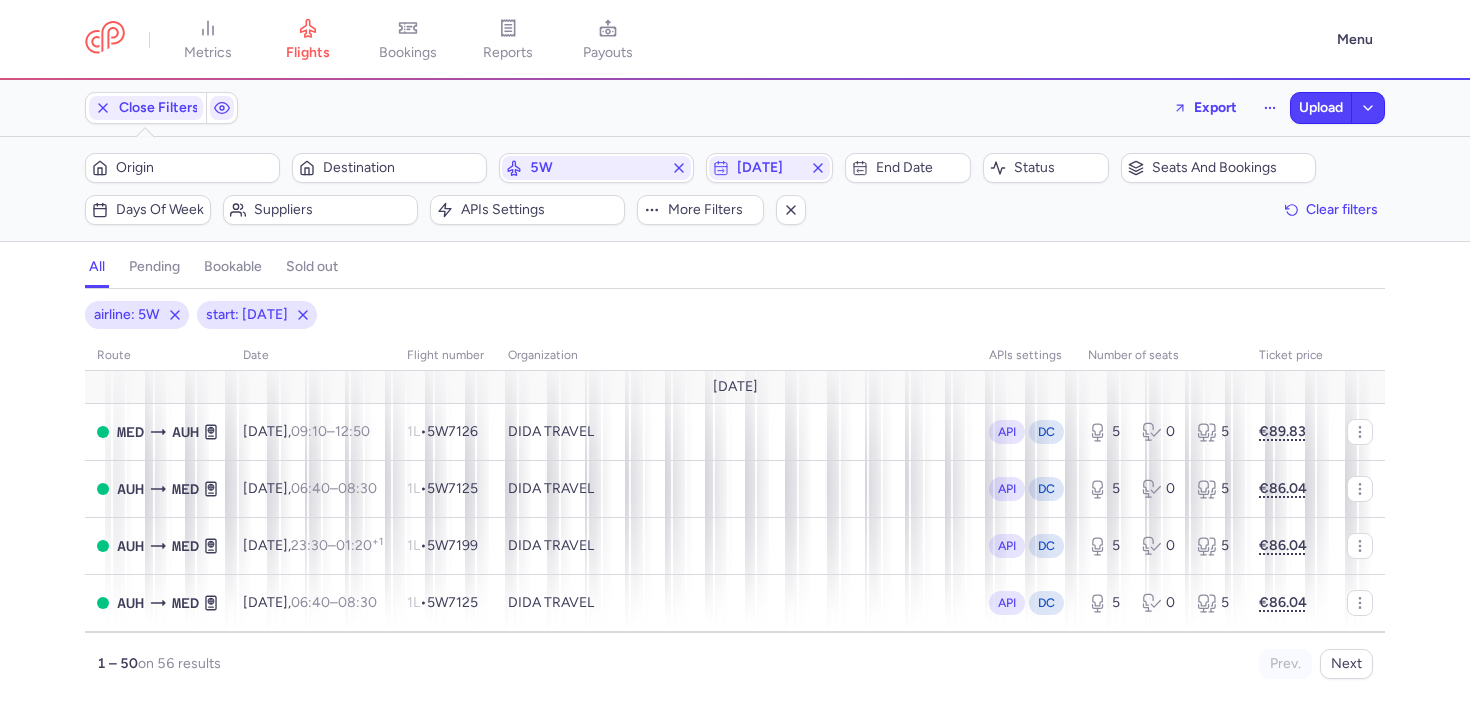 click on "airline: 5W start: 2025-09-01 route date Flight number organization APIs settings number of seats Ticket price September 25  MED  AUH Mon, 1 Sep,  09:10  –  12:50  +0 1L  •   5W7126  DIDA TRAVEL API DC 5 0 5 €89.83  AUH  MED Tue, 2 Sep,  06:40  –  08:30  +0 1L  •   5W7125  DIDA TRAVEL API DC 5 0 5 €86.04  AUH  MED Tue, 2 Sep,  23:30  –  01:20  +1 1L  •   5W7199  DIDA TRAVEL API DC 5 0 5 €86.04  AUH  MED Thu, 4 Sep,  06:40  –  08:30  +0 1L  •   5W7125  DIDA TRAVEL API DC 5 0 5 €86.04  LCA  AUH Thu, 4 Sep,  19:10  –  00:05  +1 1L  •   5W7006  PKFARE API DC 0 1 1 €28.17  AUH  MED Thu, 4 Sep,  23:30  –  01:20  +1 1L  •   5W7199  DIDA TRAVEL API DC 5 0 5 €85.93  AUH  MED Fri, 5 Sep,  06:40  –  08:30  +0 1L  •   5W7125  DIDA TRAVEL API DC 5 0 5 €80.55  AUH  LCA Fri, 5 Sep,  15:10  –  18:30  +0 1L  •   5W7005  PKFARE API DC 0 1 1 €51.83  AUH  MED Fri, 5 Sep,  23:30  –  01:20  +1 1L  •   5W7199  DIDA TRAVEL API DC 5 0 5 €80.55  MED  AUH Sat, 6 Sep,  02:00  –  +0" at bounding box center (735, 502) 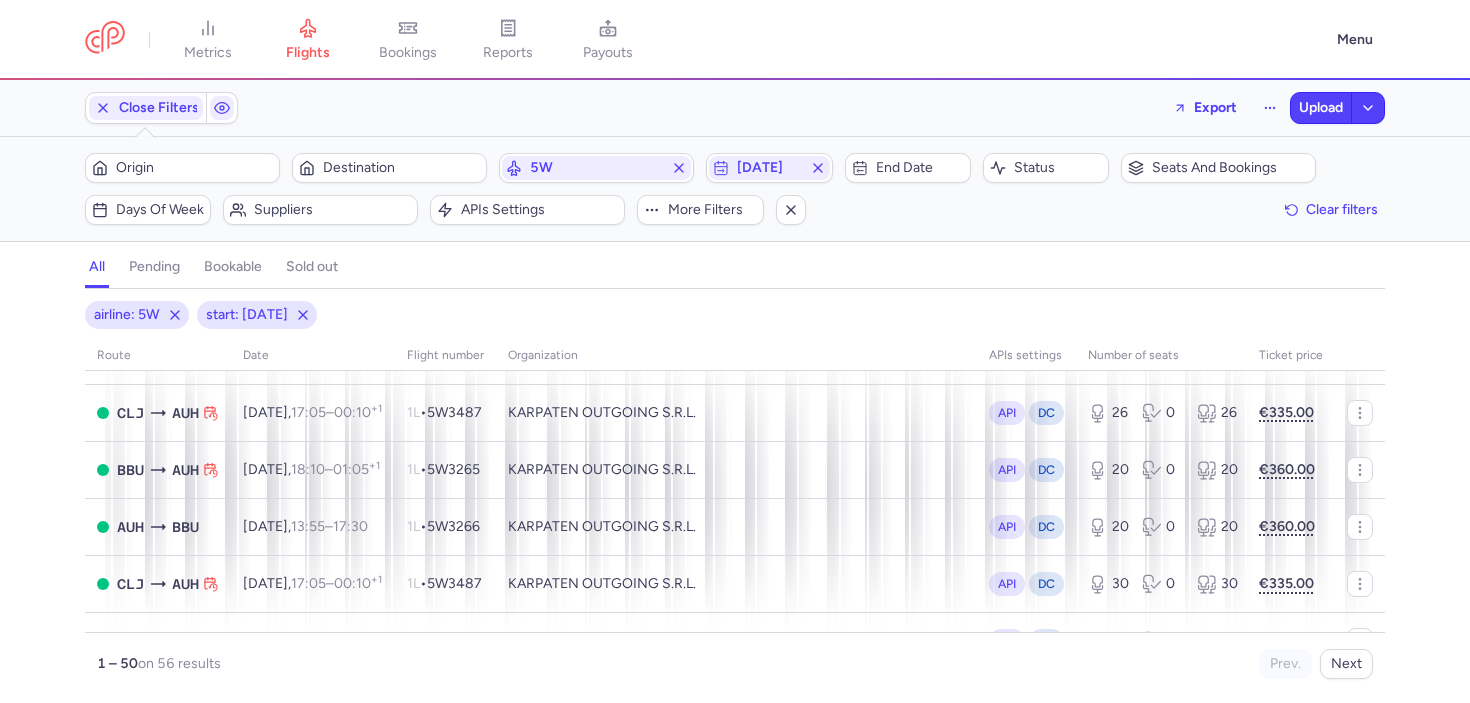 scroll, scrollTop: 2765, scrollLeft: 0, axis: vertical 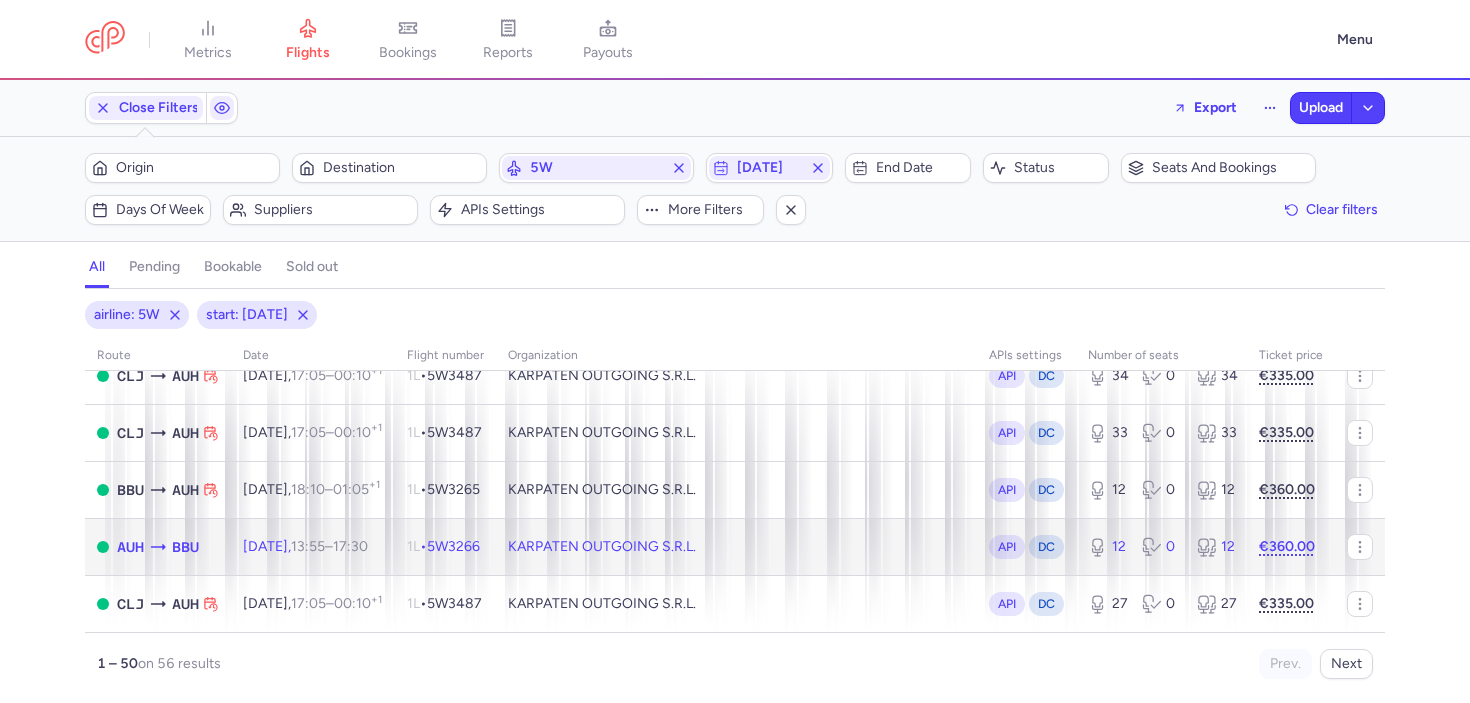 click on "KARPATEN OUTGOING S.R.L." 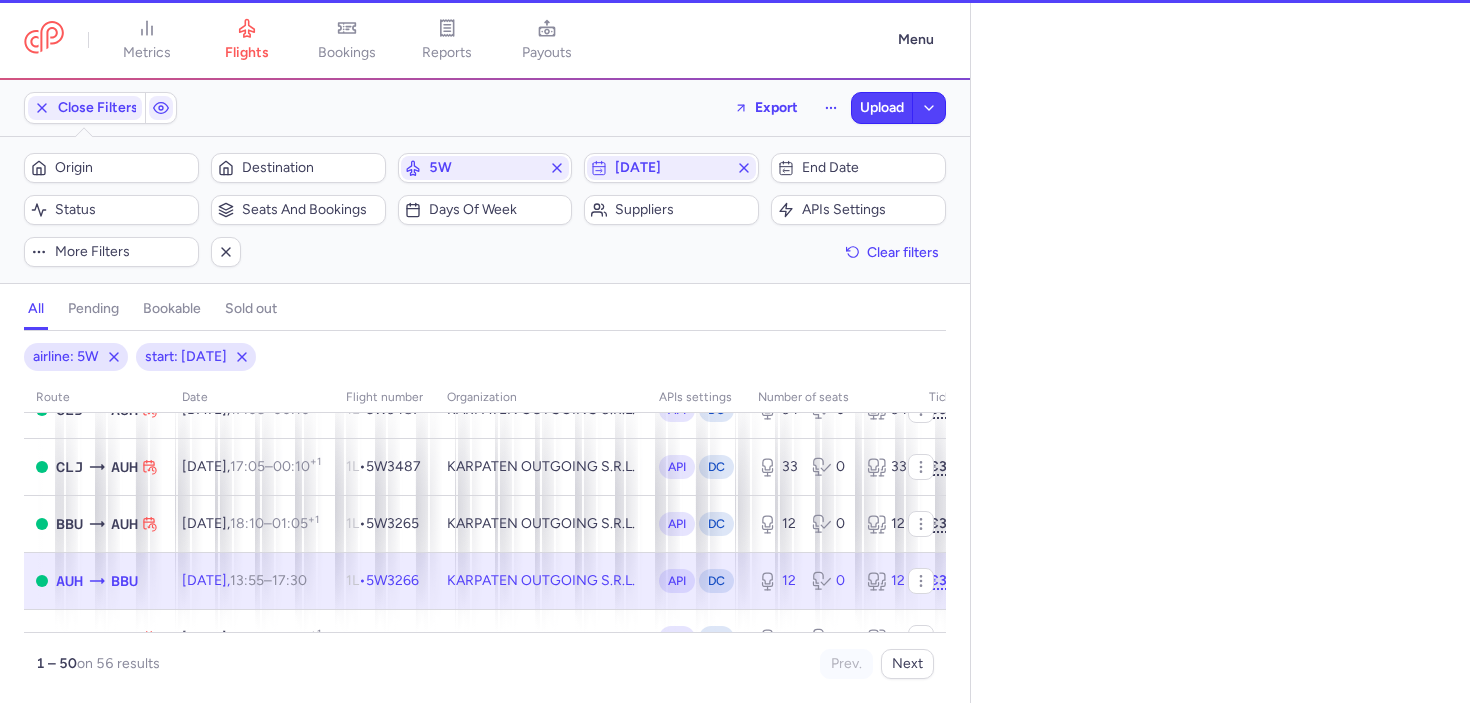 select on "days" 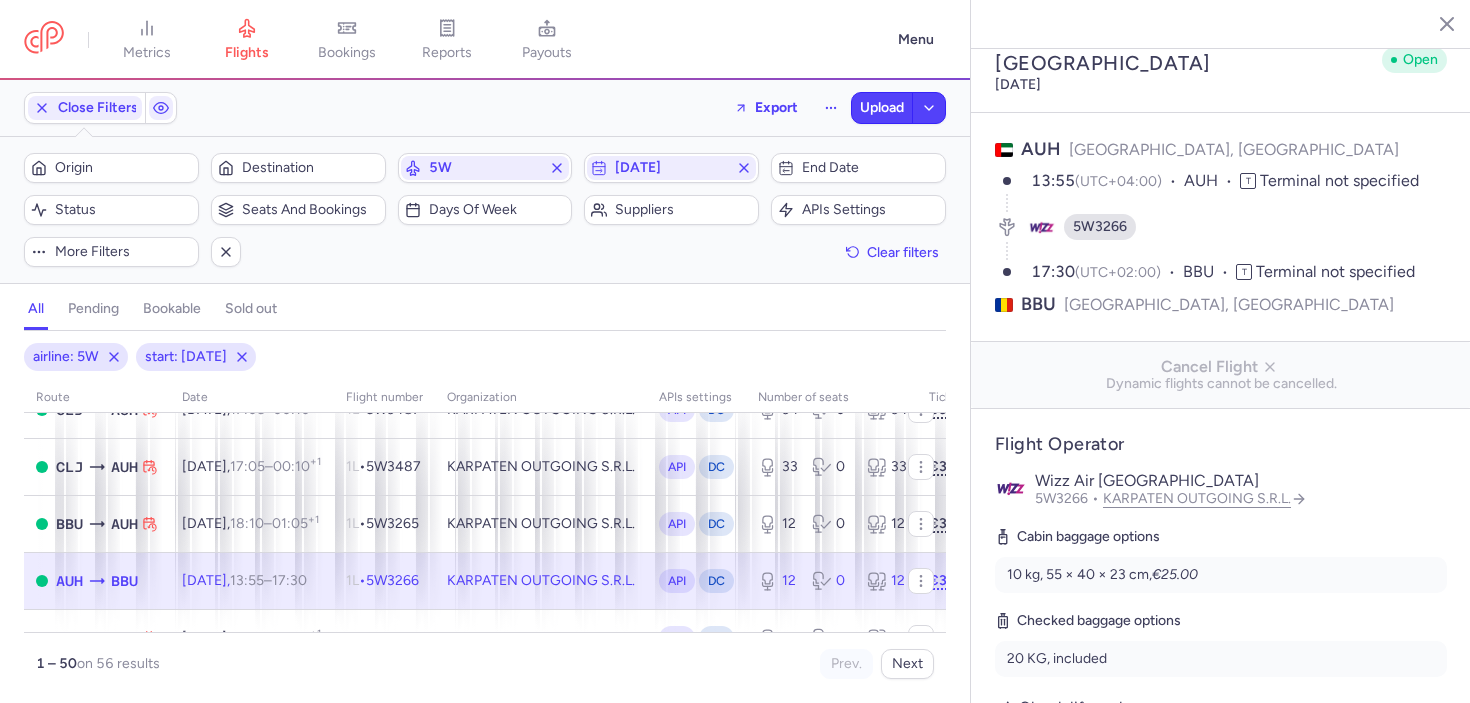 scroll, scrollTop: 40, scrollLeft: 0, axis: vertical 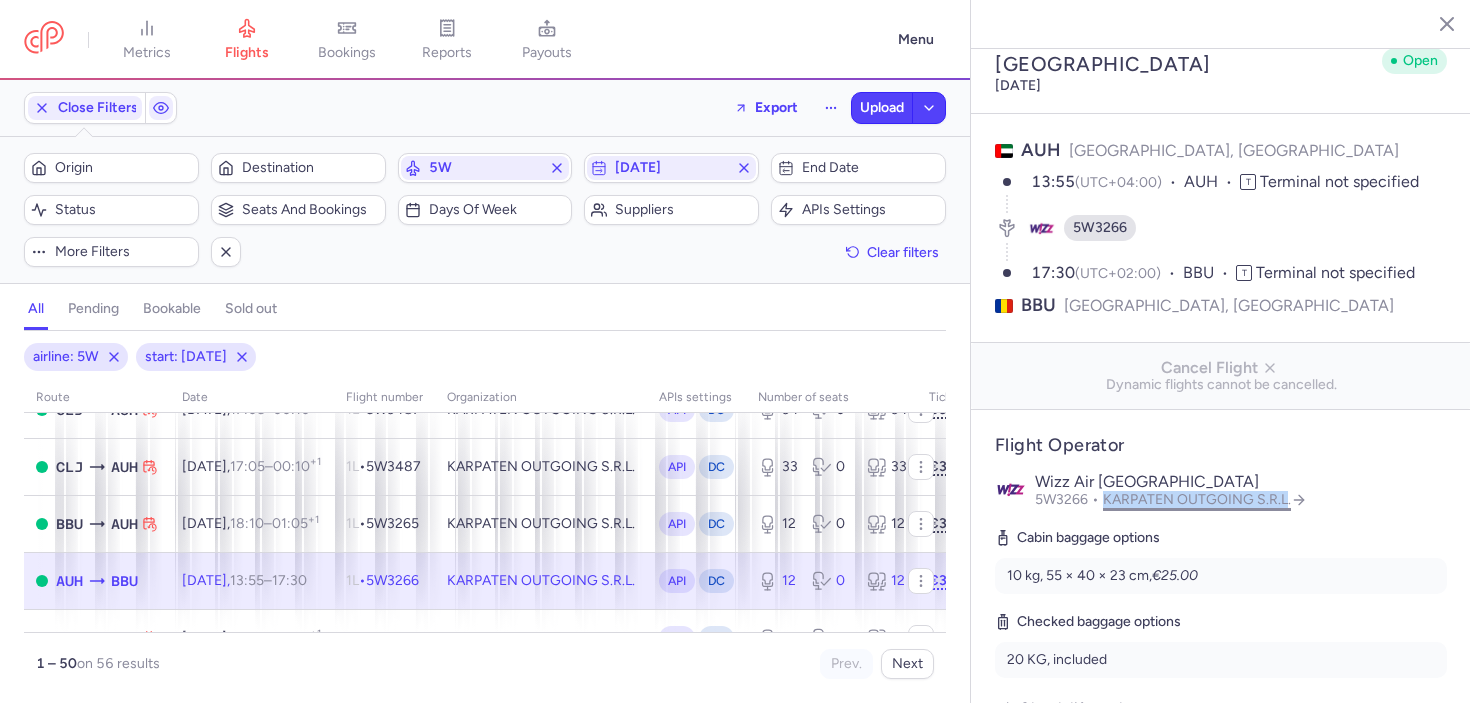 drag, startPoint x: 1096, startPoint y: 430, endPoint x: 1284, endPoint y: 429, distance: 188.00266 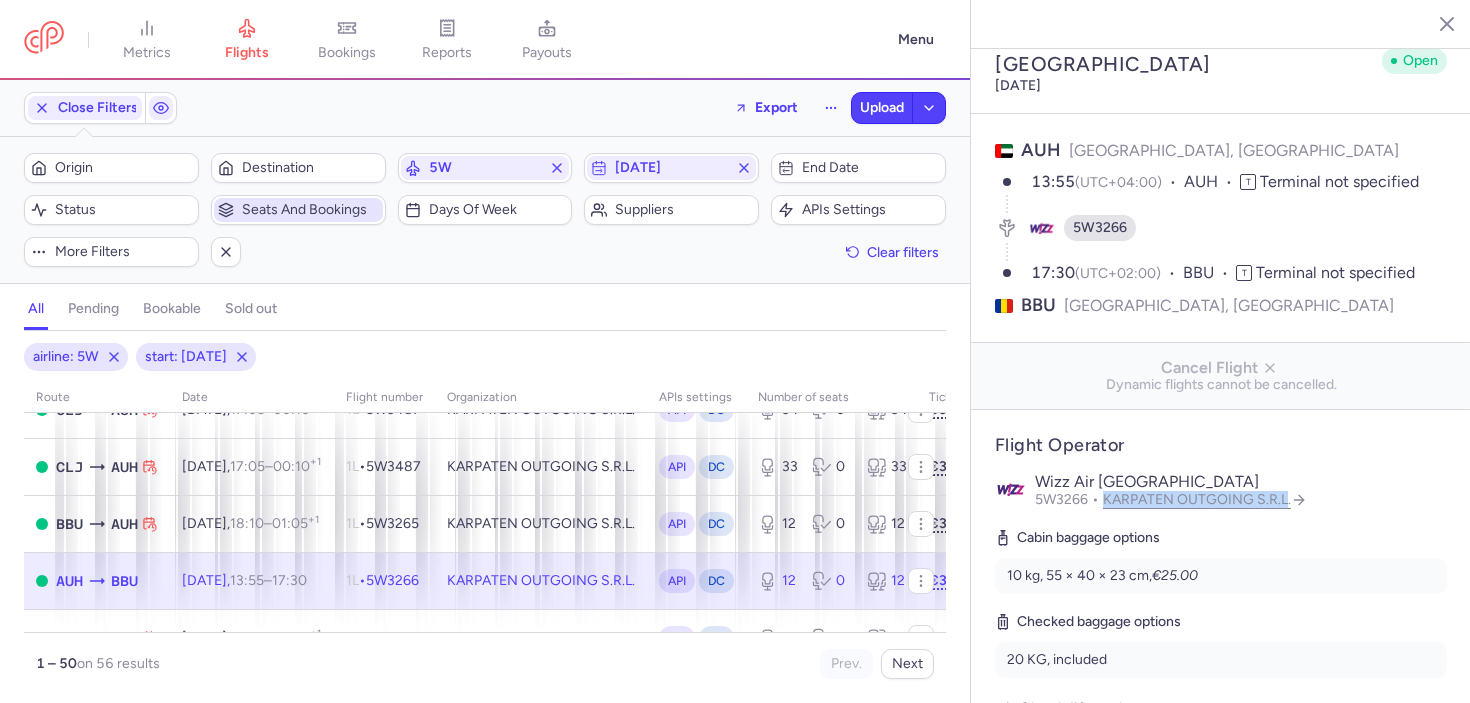 click on "Seats and bookings" at bounding box center (310, 210) 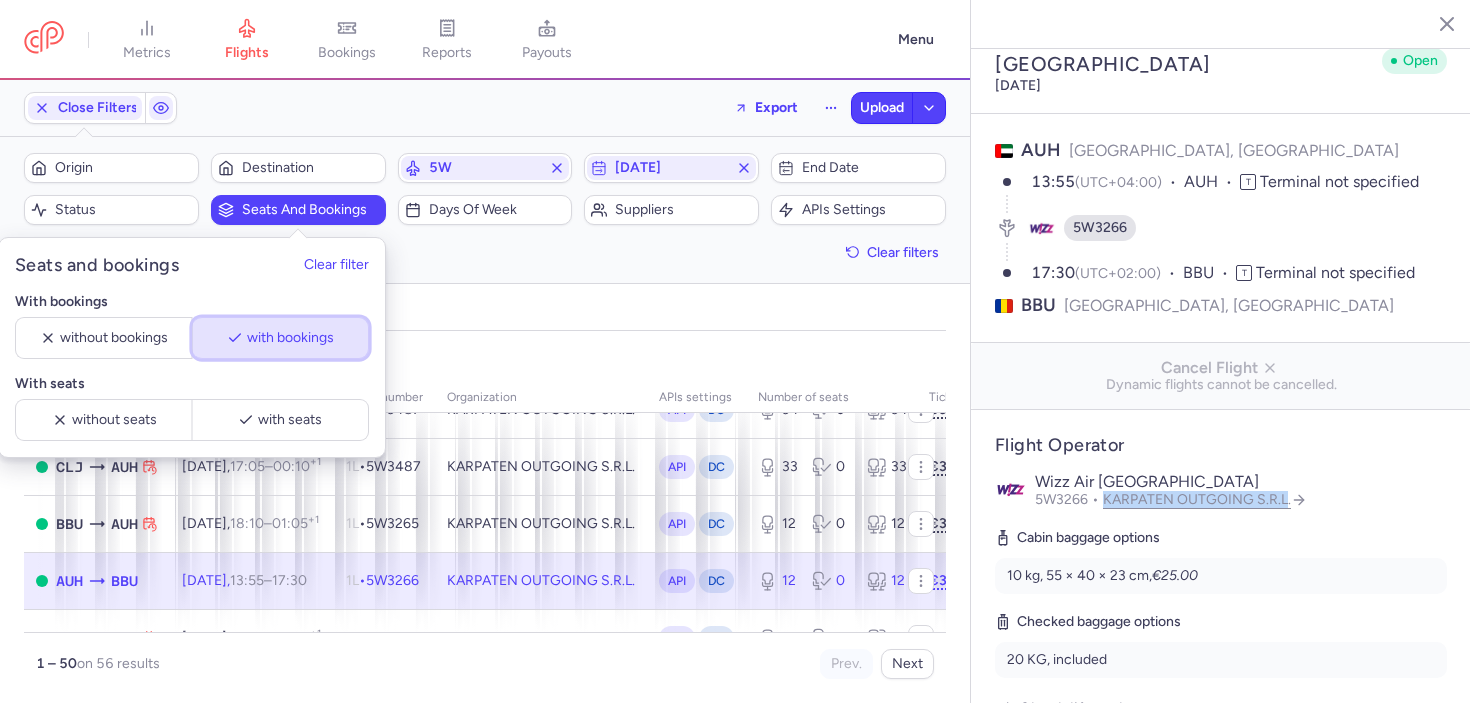 click on "with bookings" at bounding box center [289, 338] 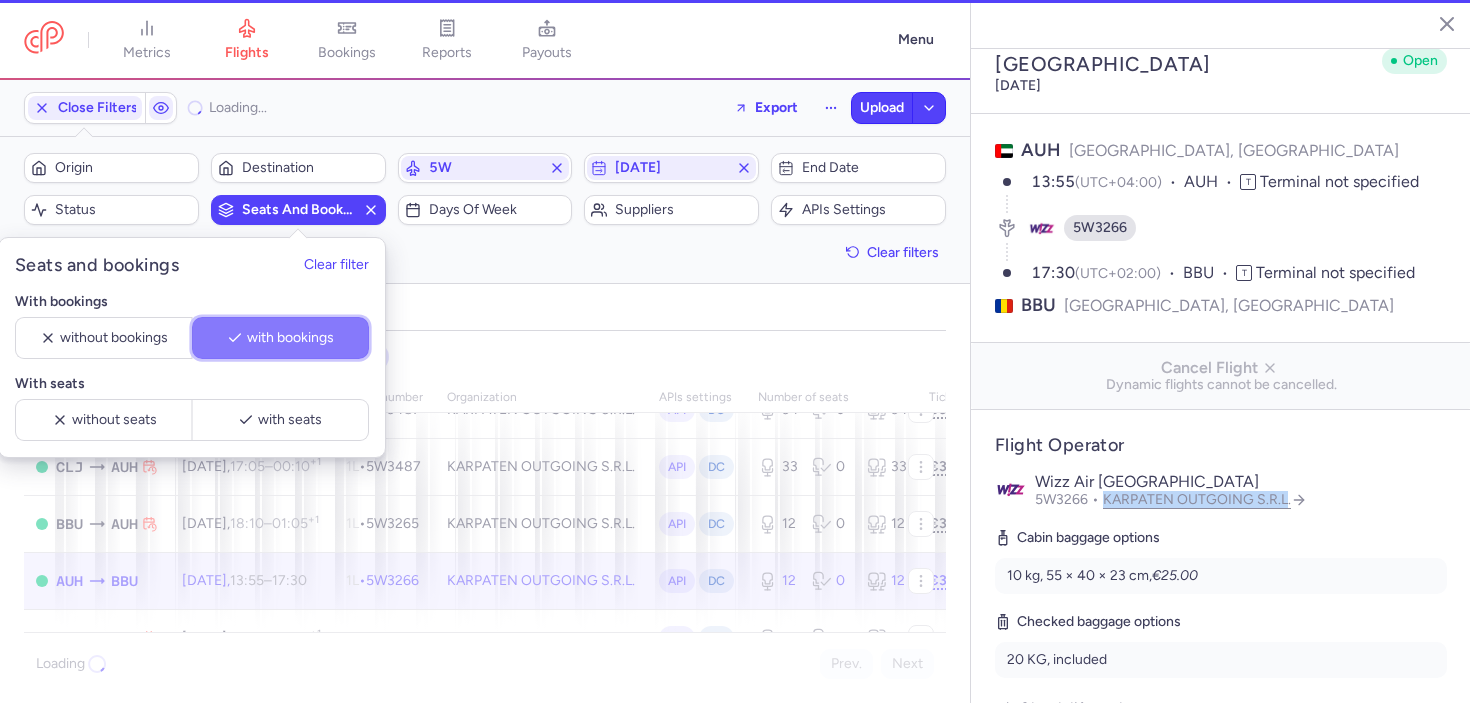 scroll, scrollTop: 0, scrollLeft: 0, axis: both 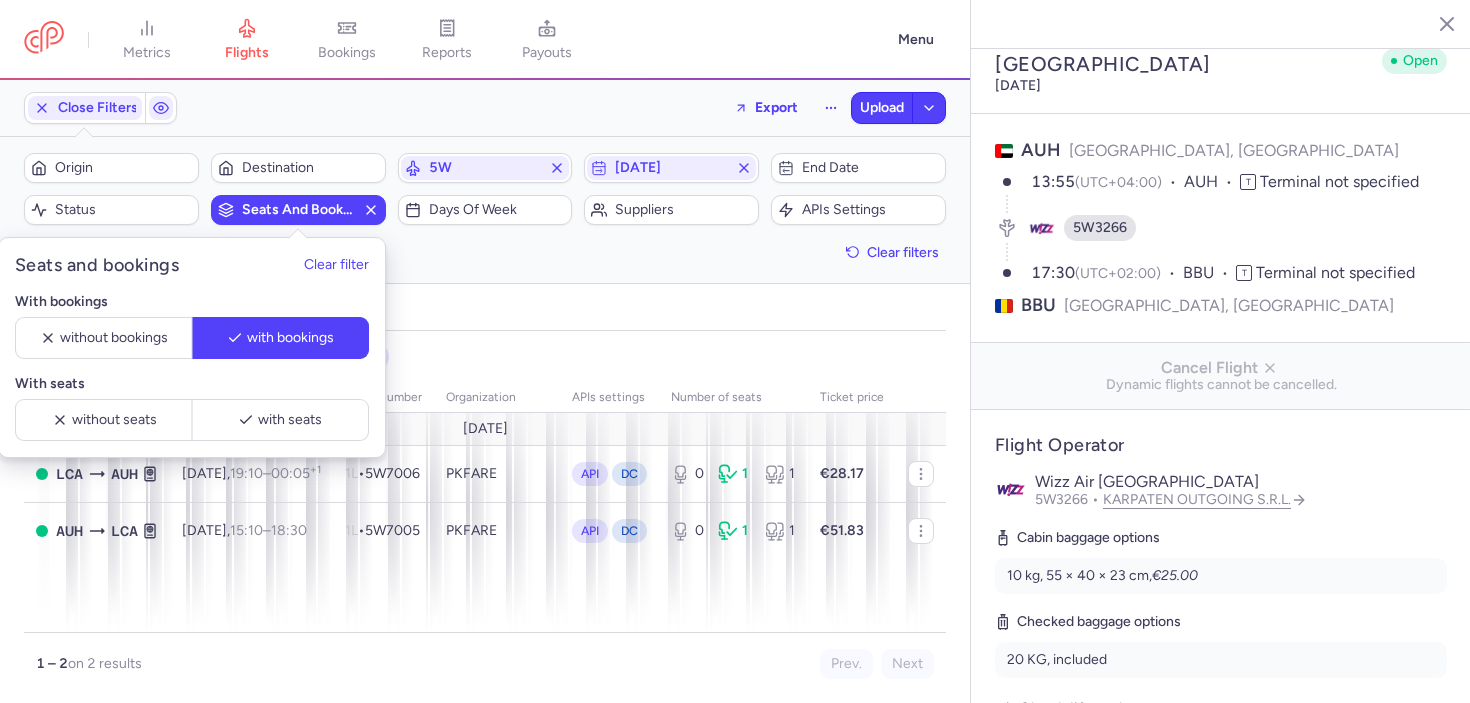 click on "1 – 2  on 2 results Prev. Next" at bounding box center (485, 656) 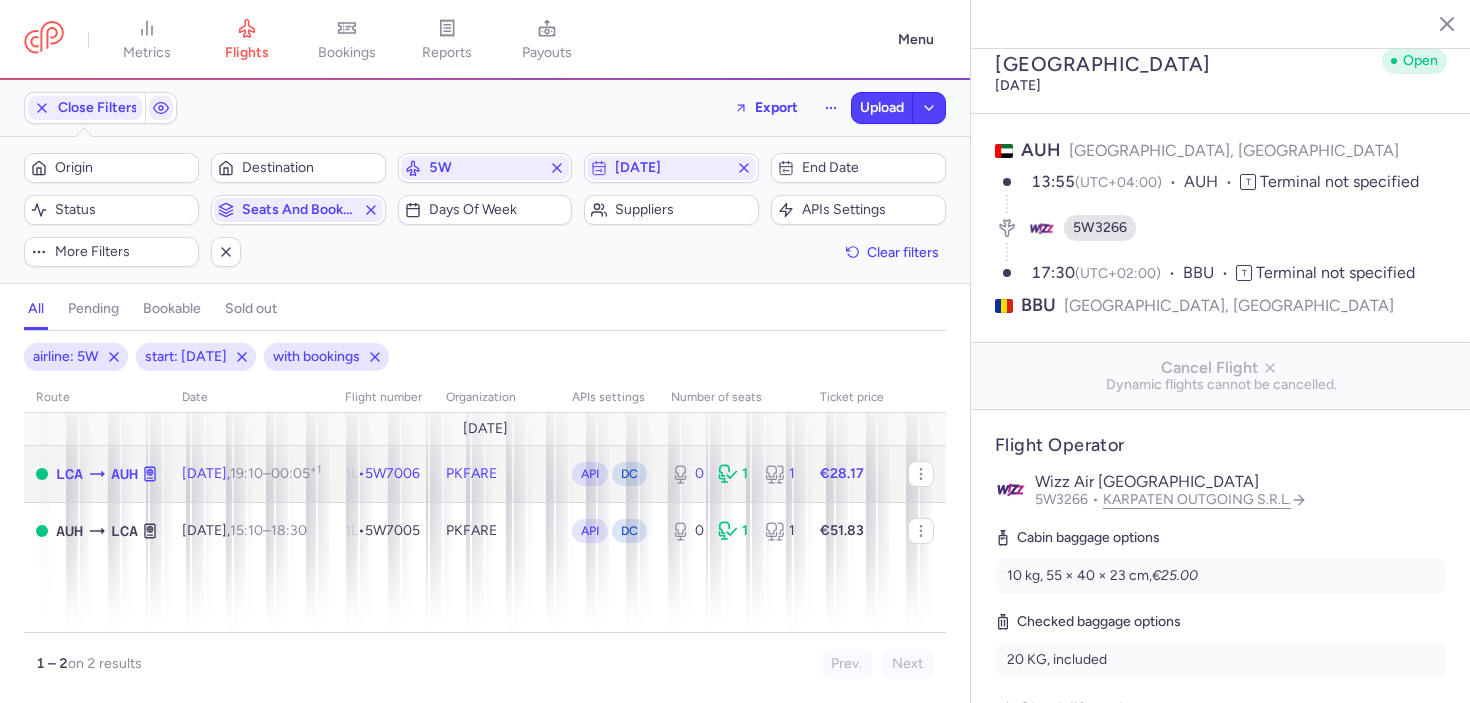click on "00:05  +1" at bounding box center (296, 473) 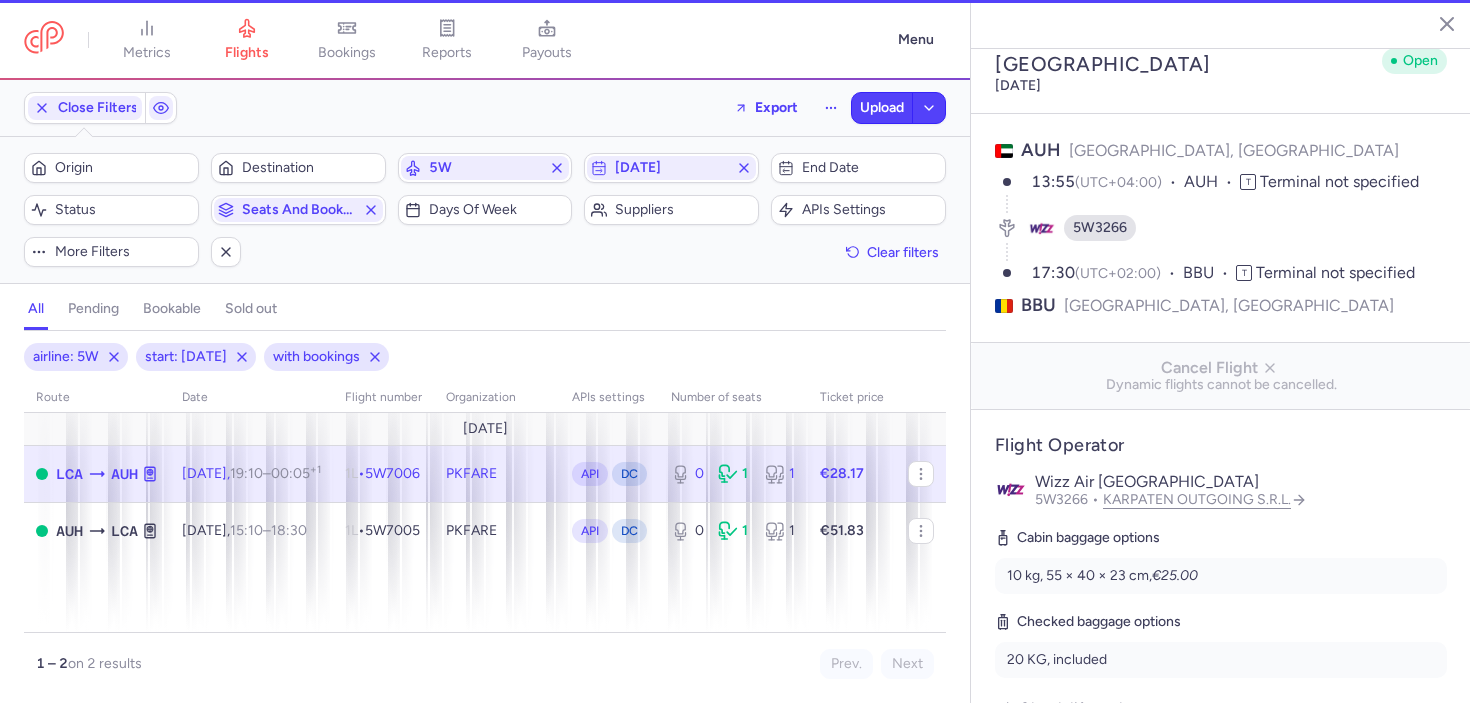 type on "0" 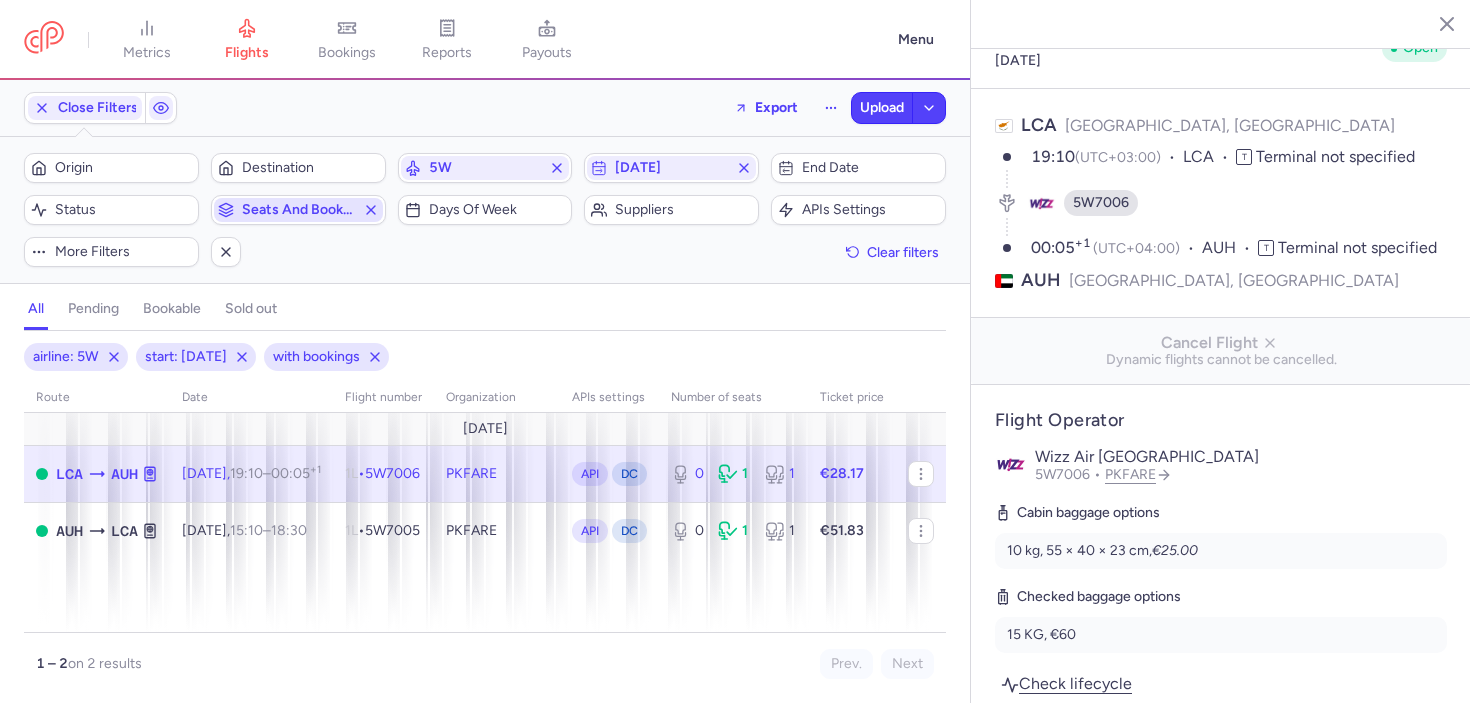 click on "Seats and bookings" at bounding box center (298, 210) 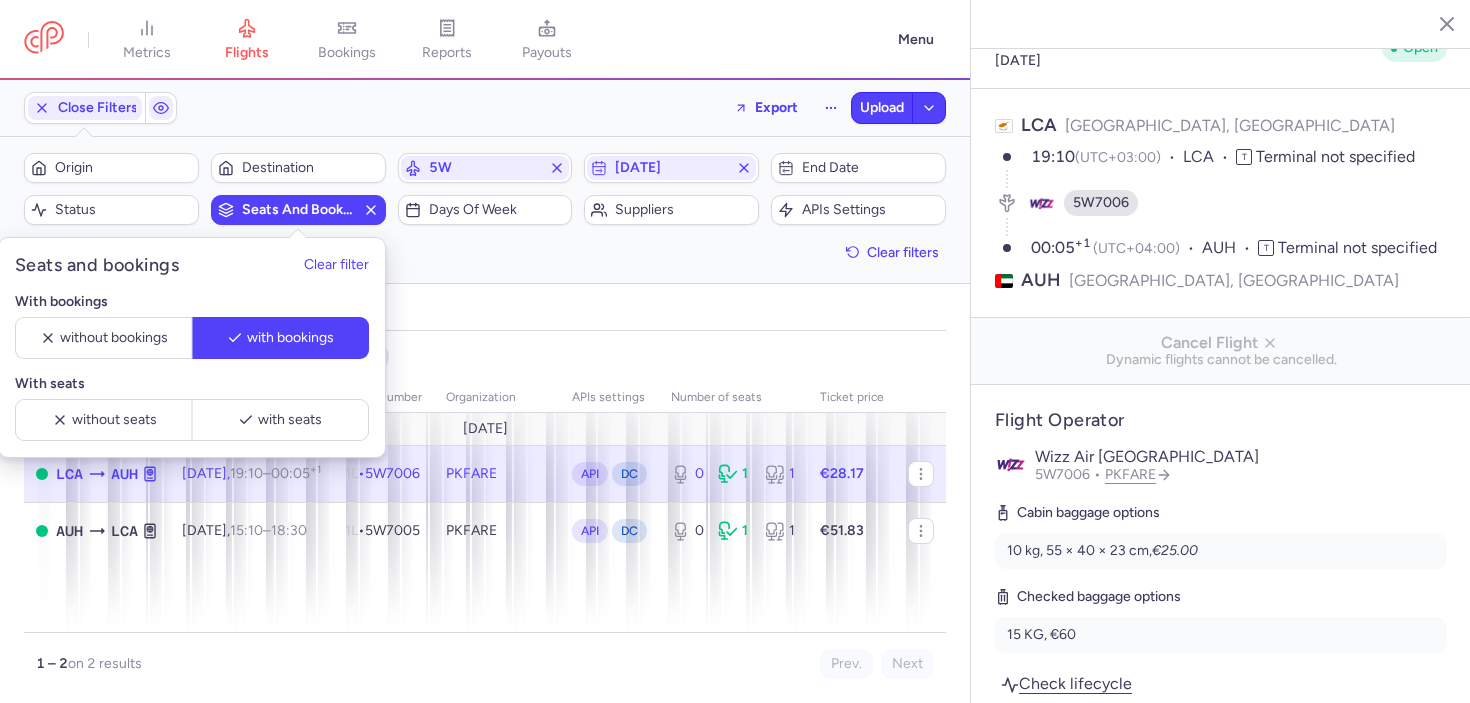 type 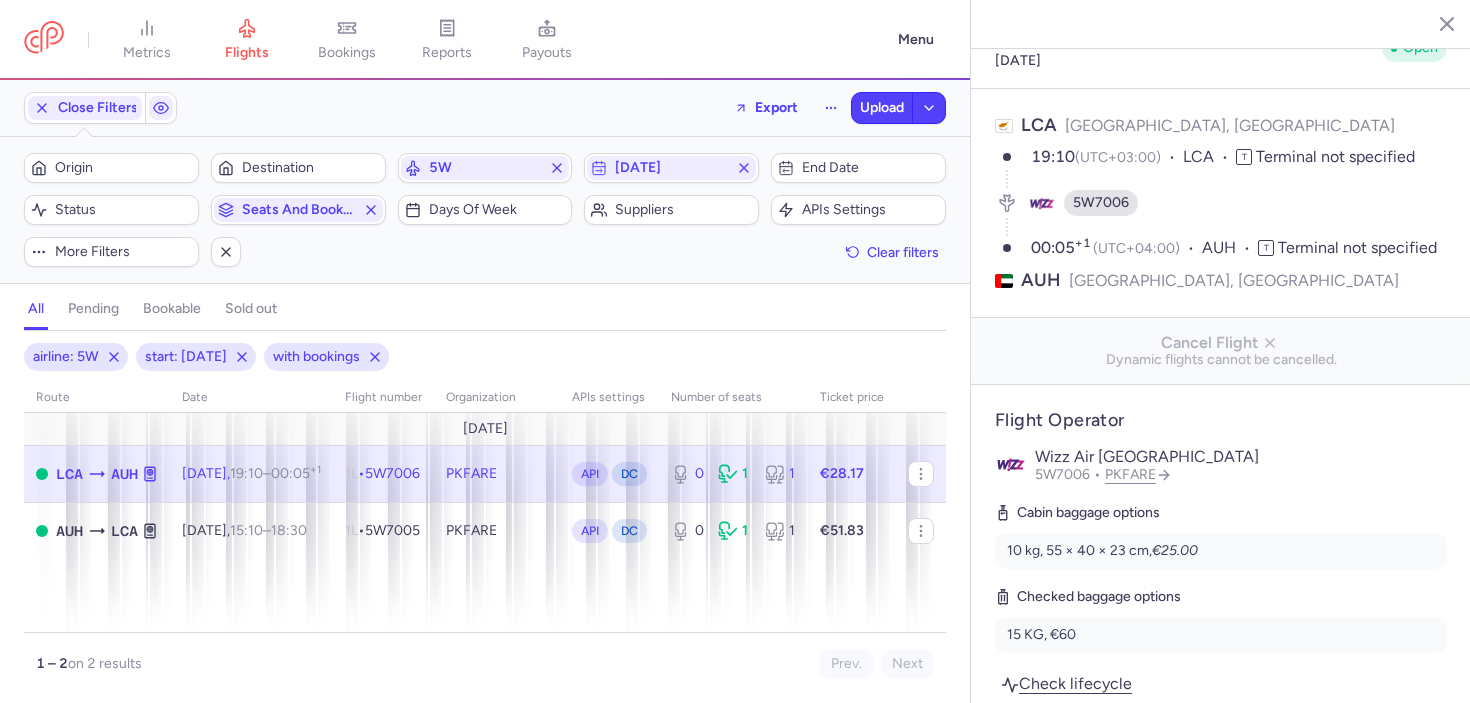 type 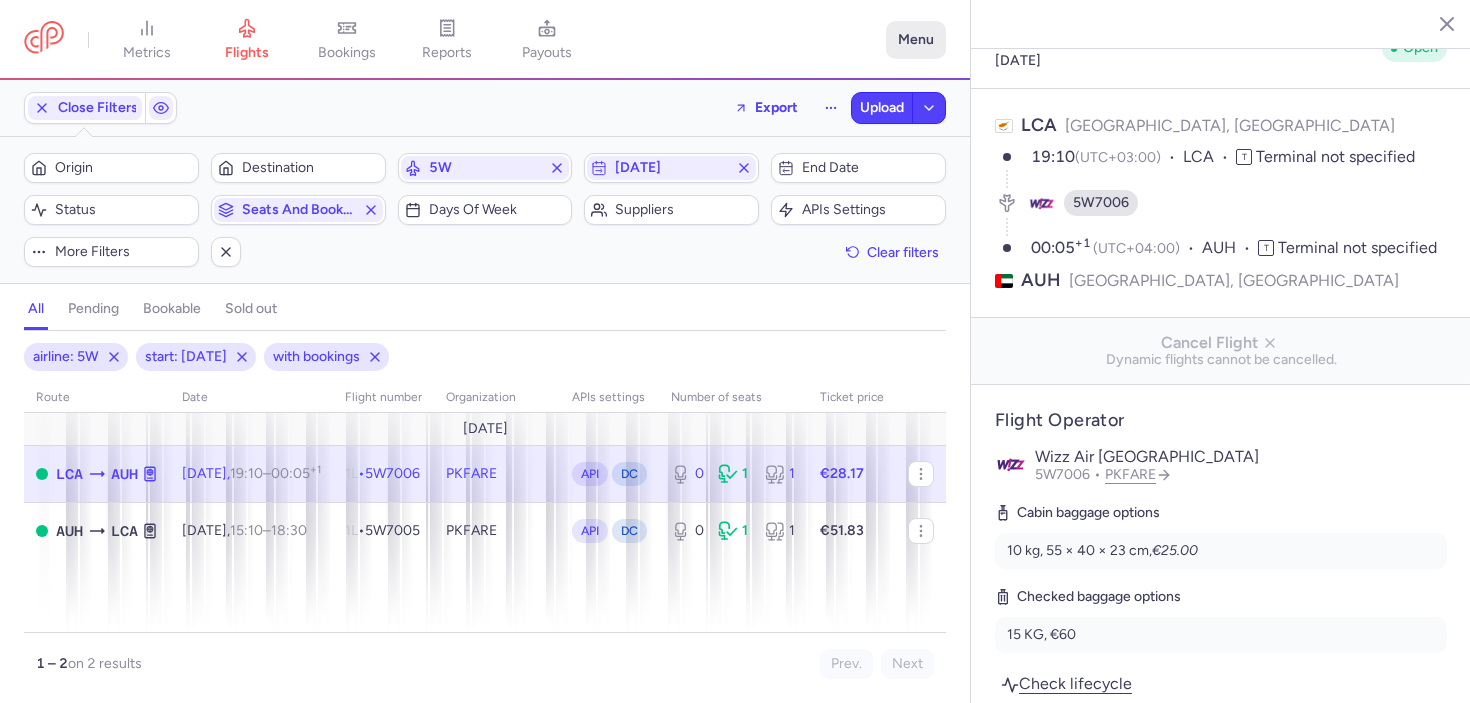 click on "Menu" at bounding box center (916, 40) 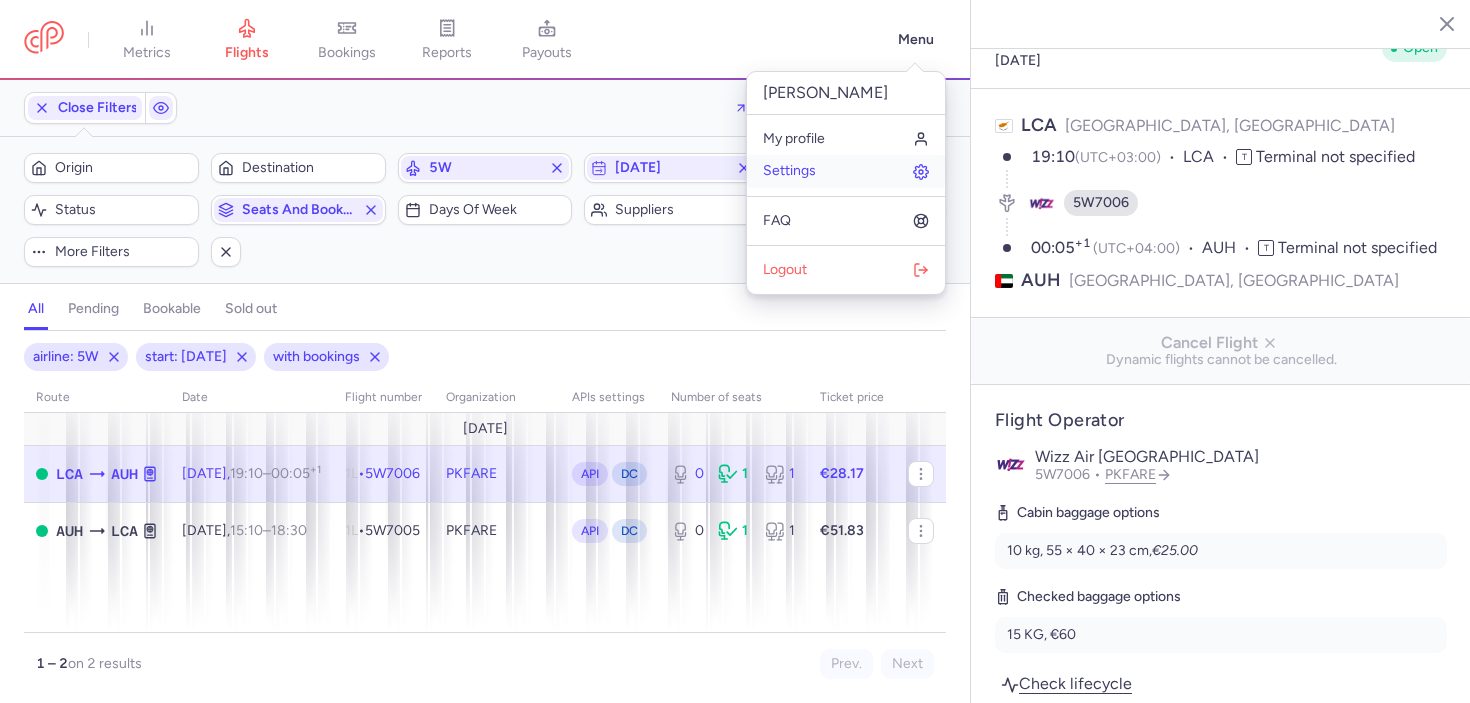click on "Settings" at bounding box center (846, 171) 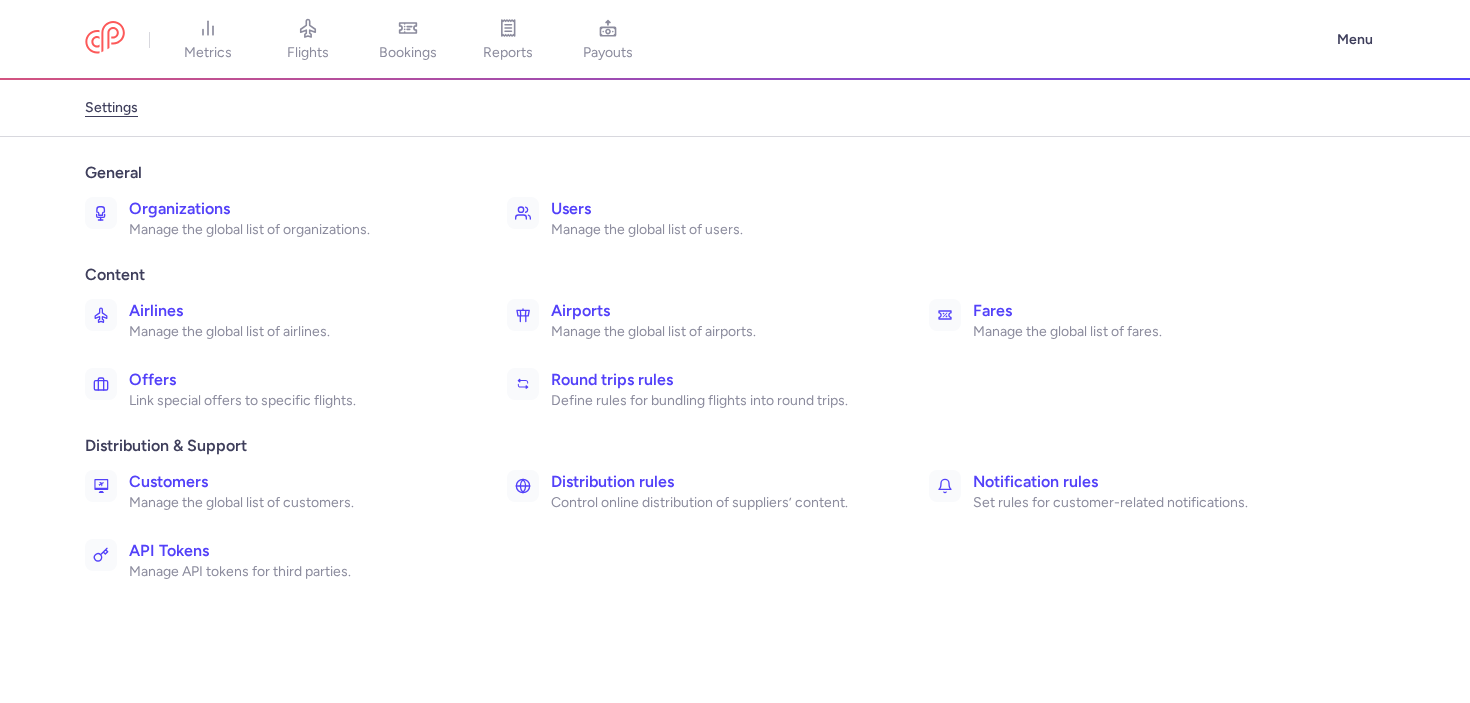 click on "Control online distribution of suppliers’ content." at bounding box center (718, 503) 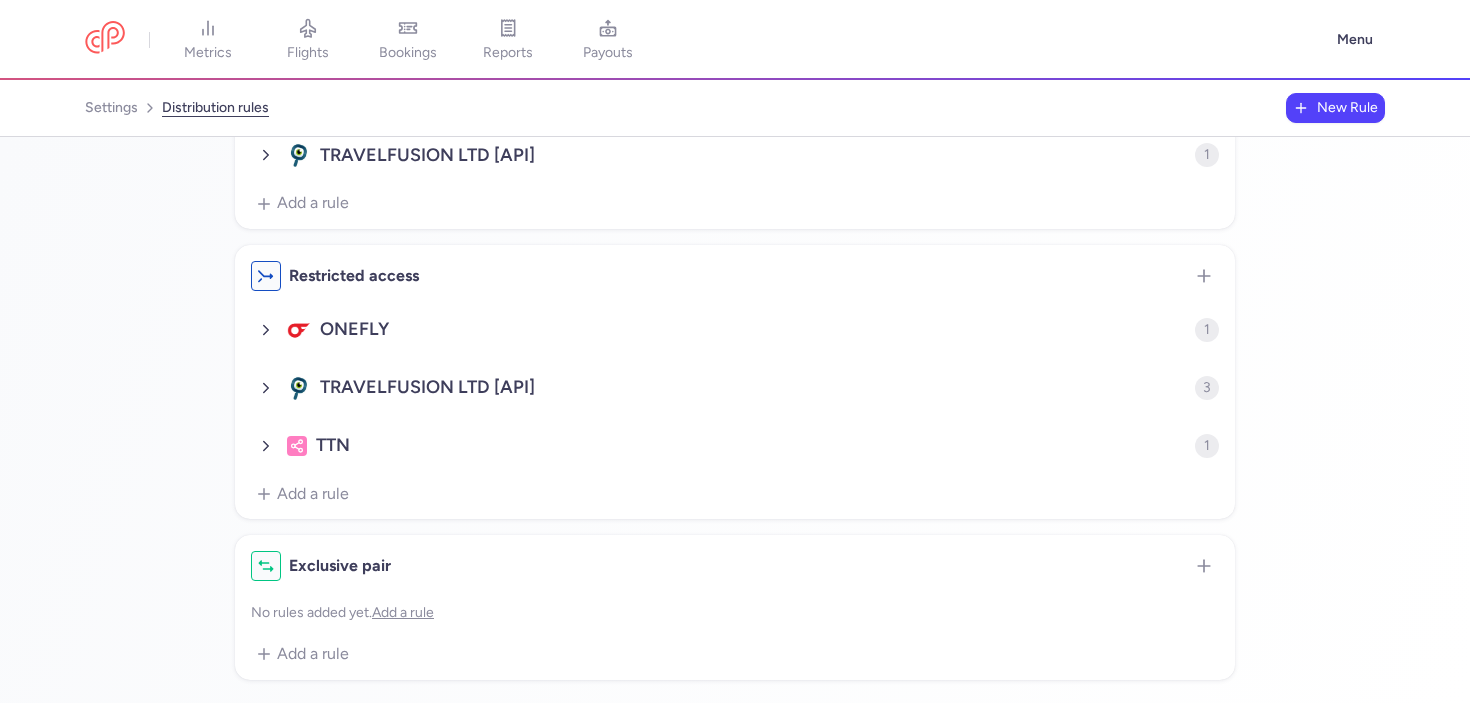 scroll, scrollTop: 0, scrollLeft: 0, axis: both 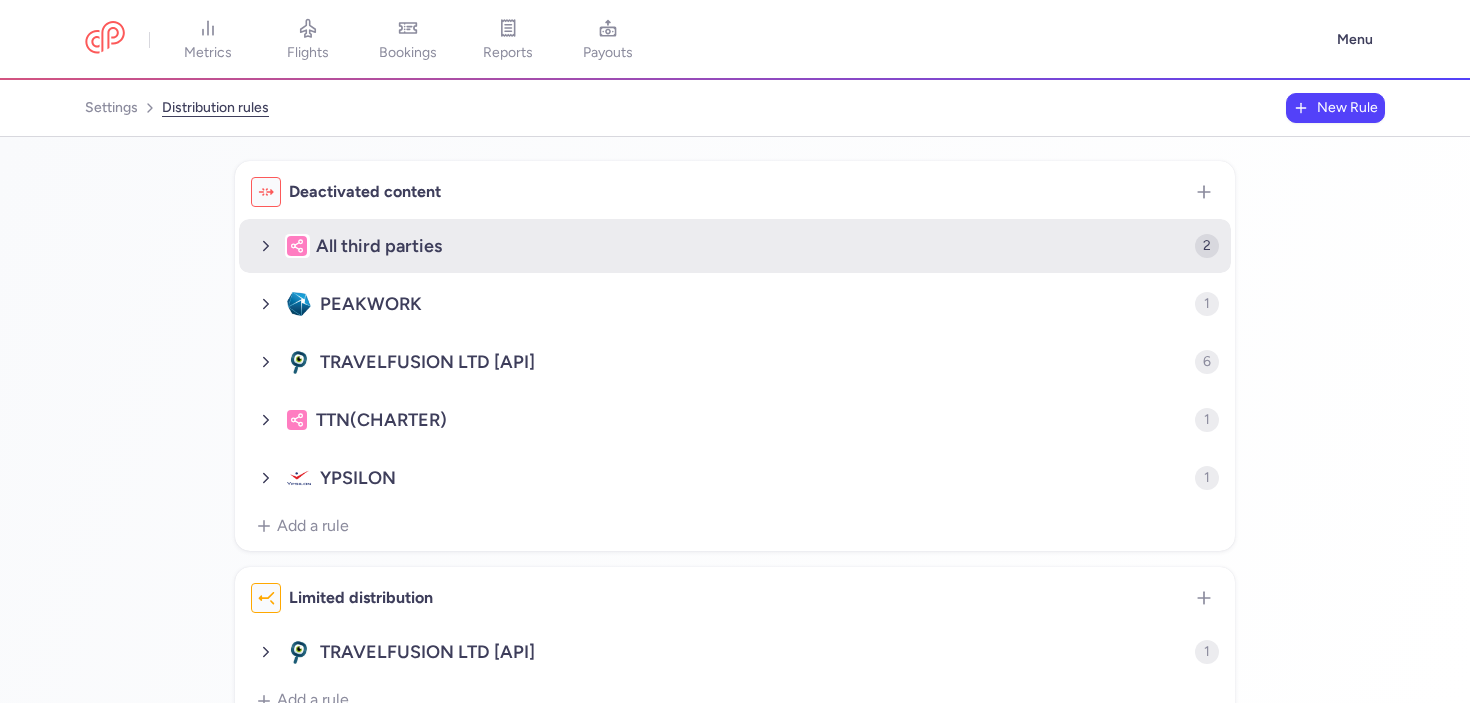 click on "All third parties" 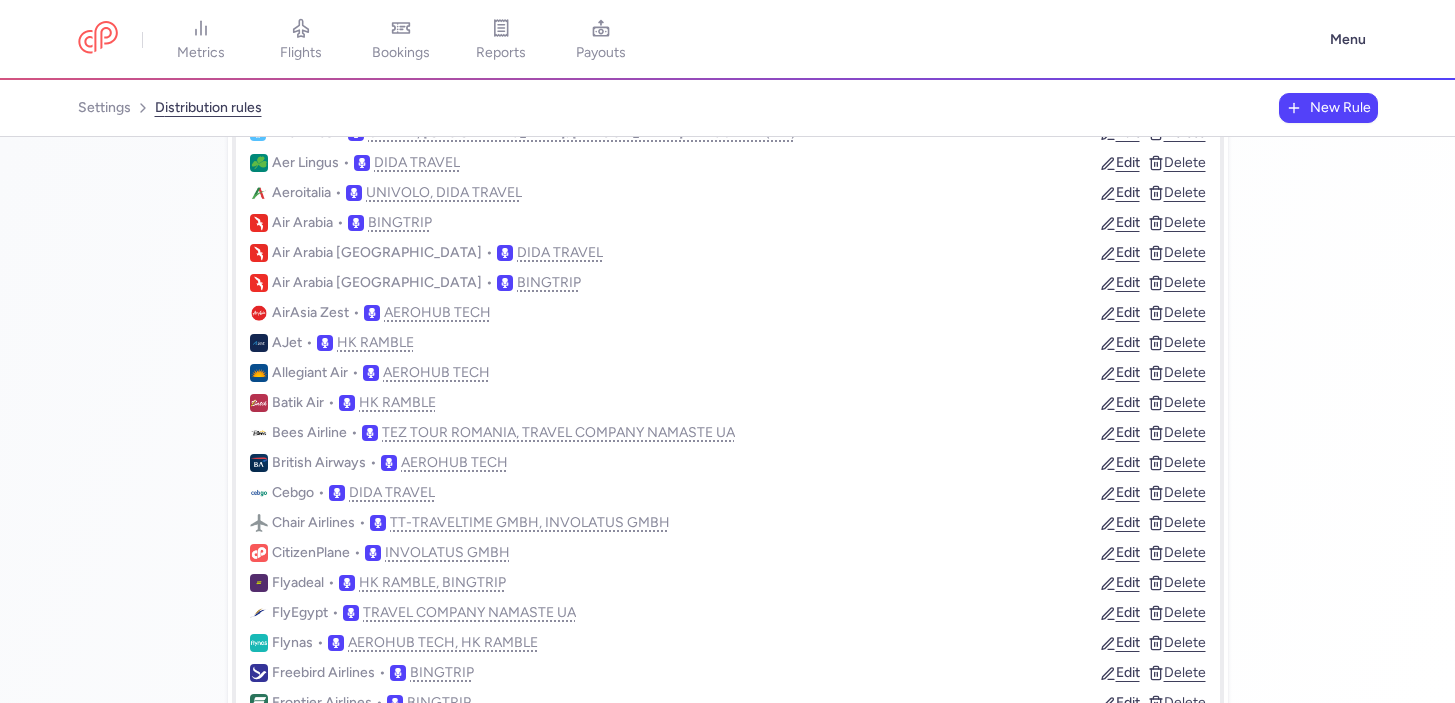 scroll, scrollTop: 0, scrollLeft: 0, axis: both 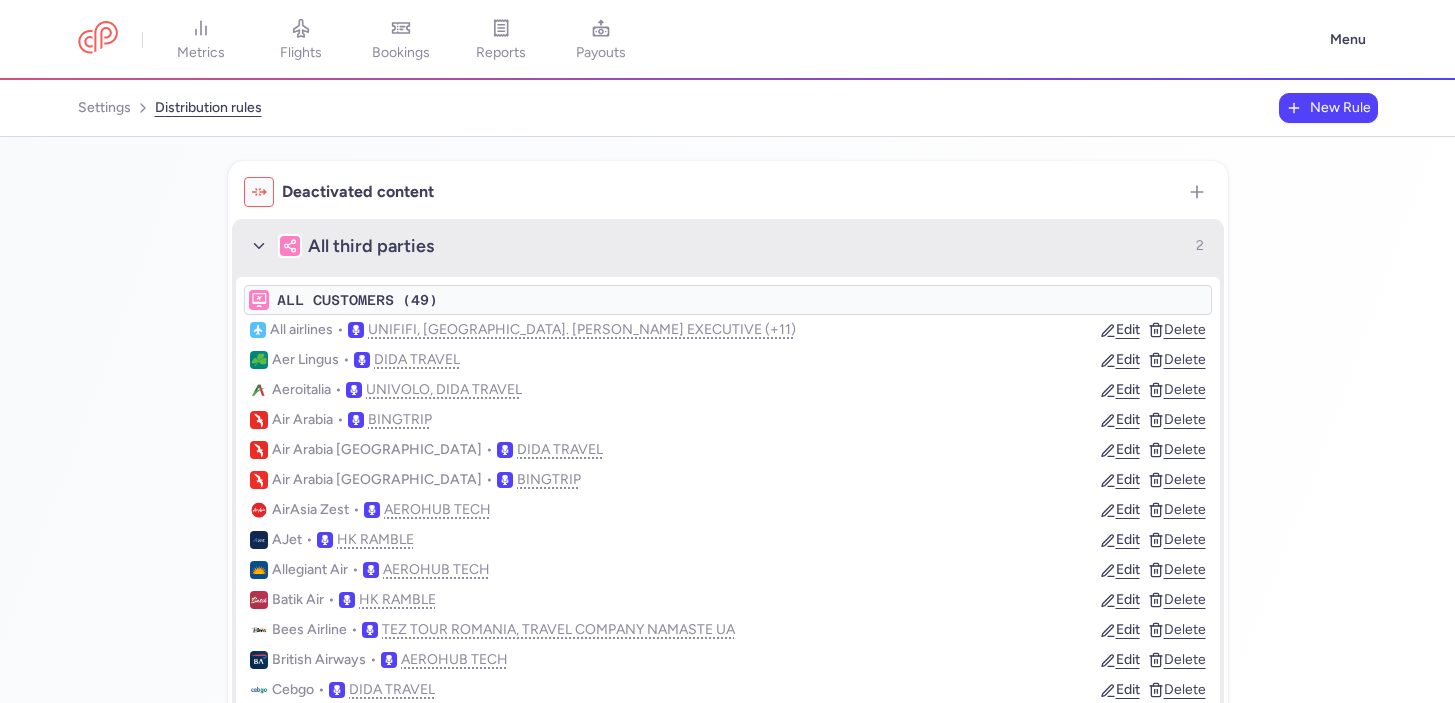 type 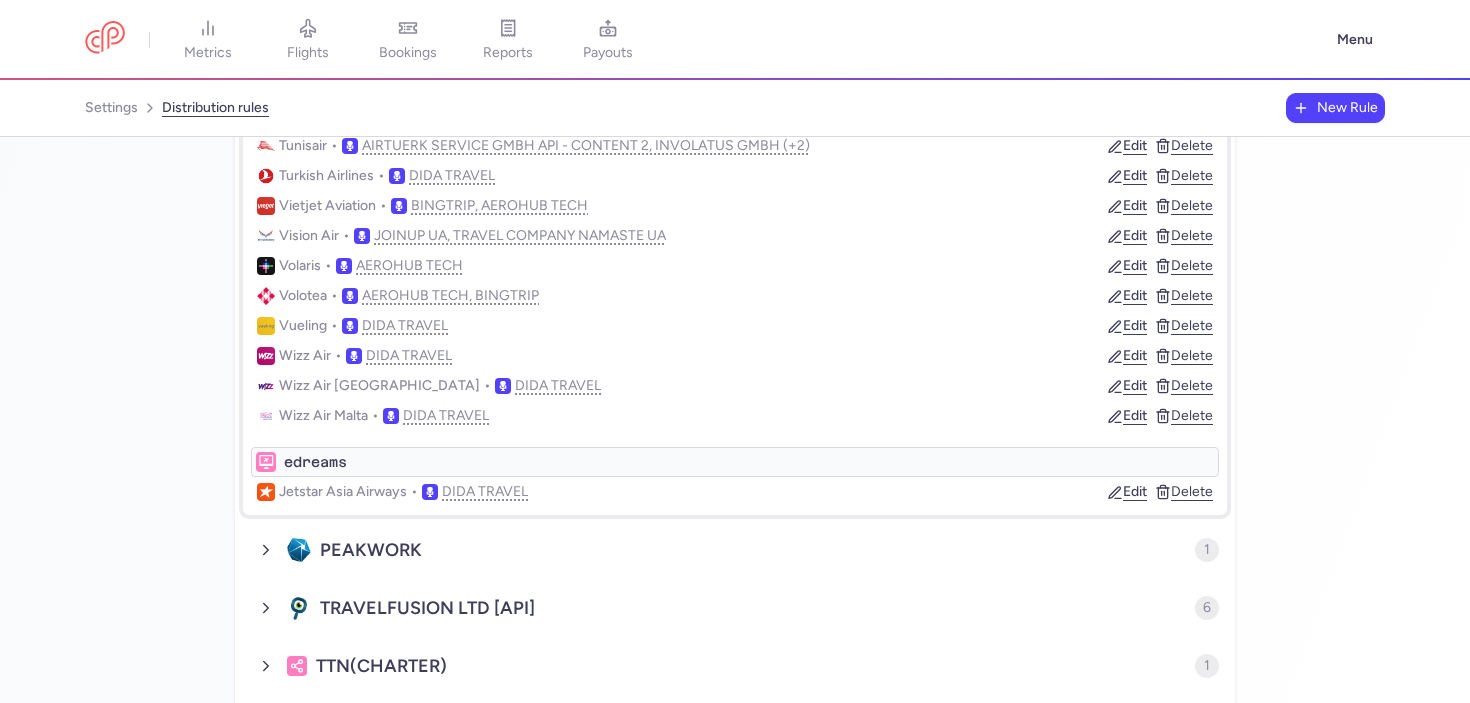 scroll, scrollTop: 0, scrollLeft: 0, axis: both 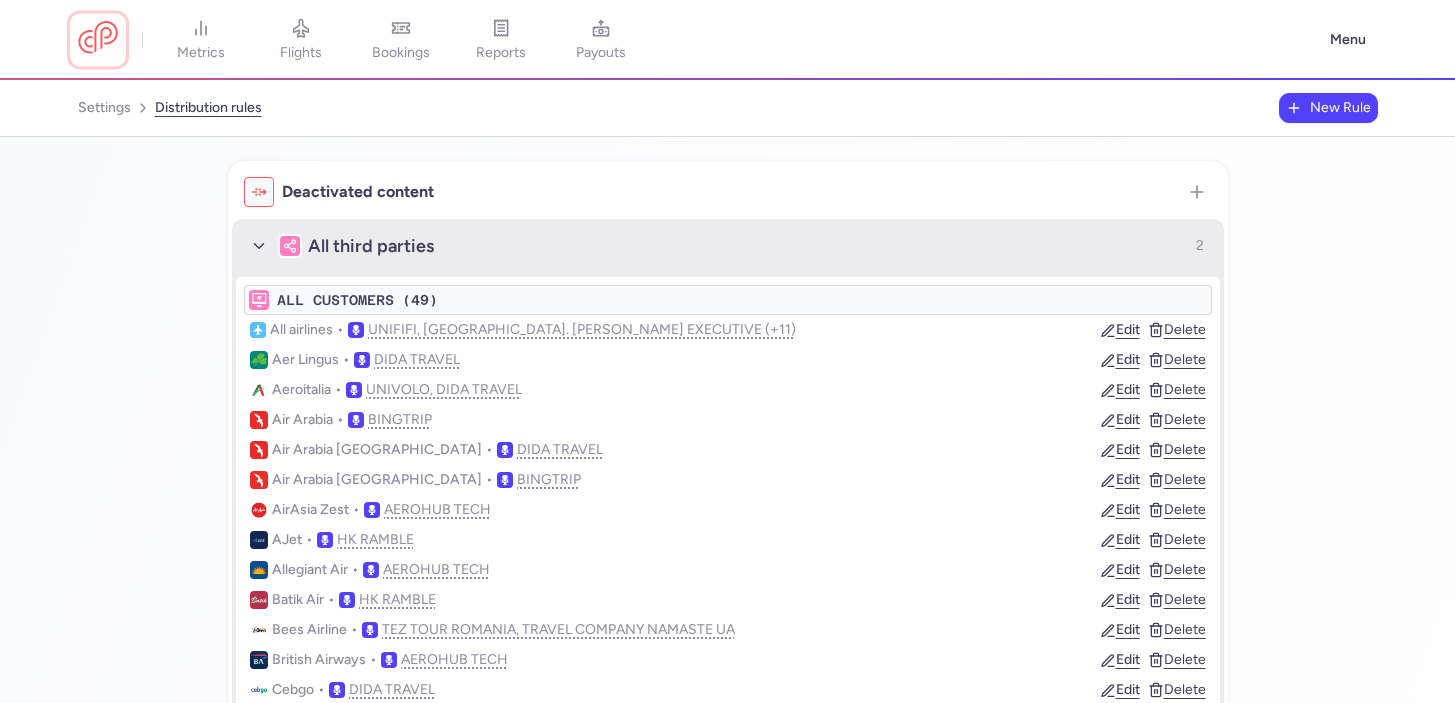 click at bounding box center [98, 39] 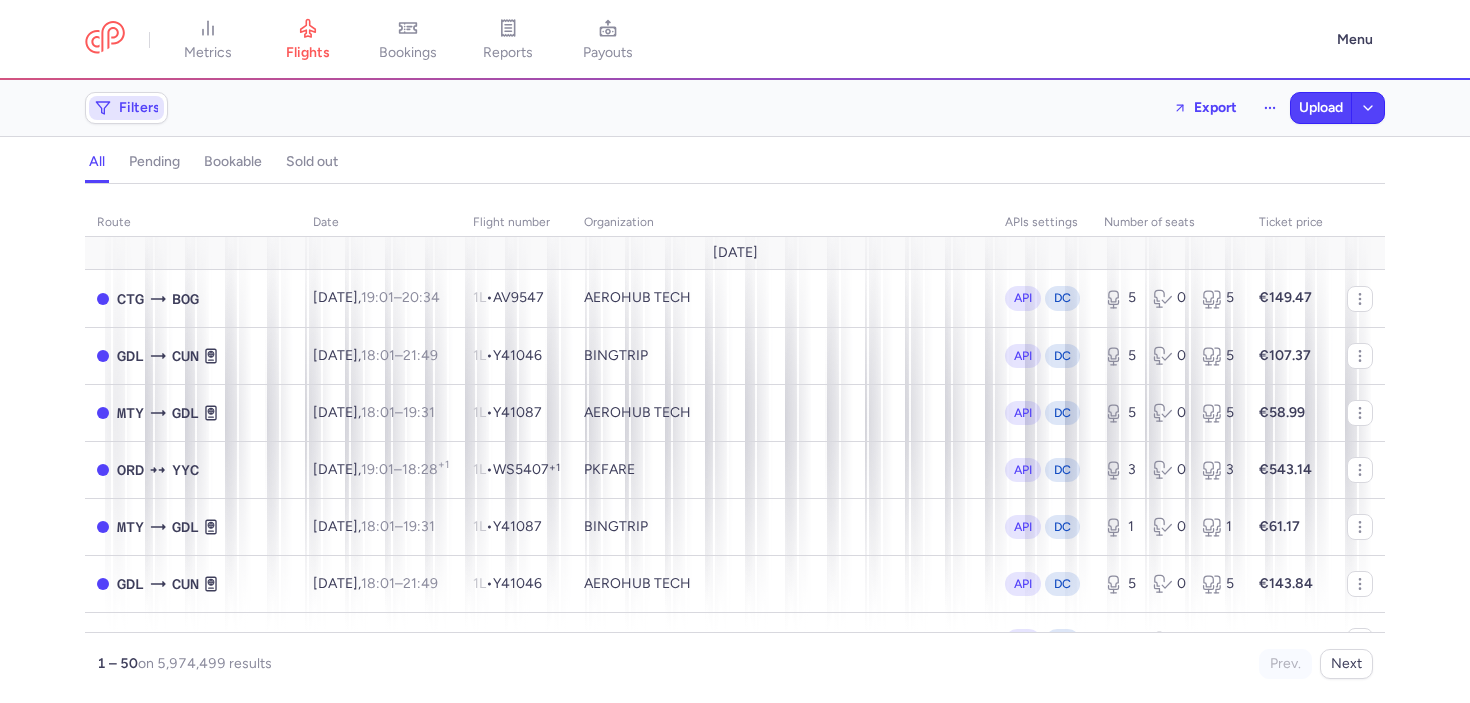 click on "Filters" at bounding box center [126, 108] 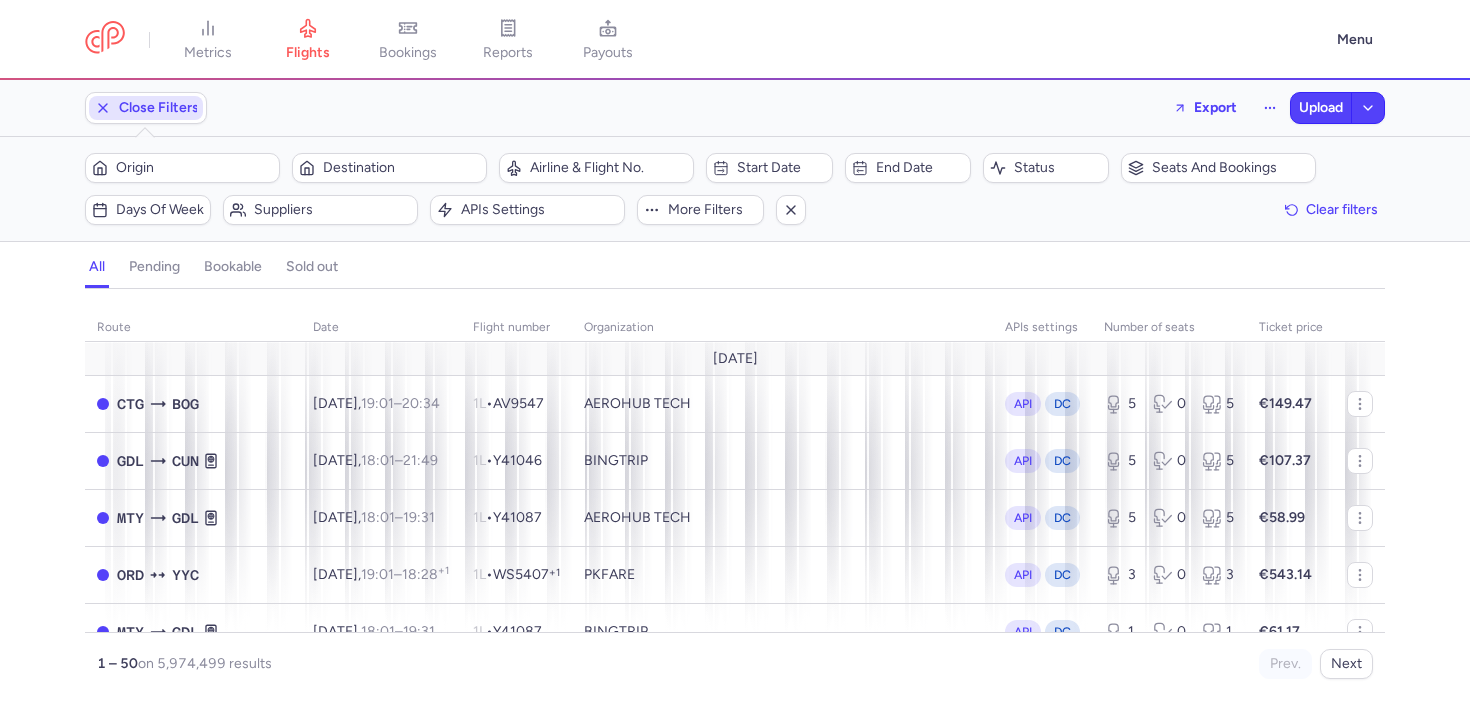 scroll, scrollTop: 0, scrollLeft: 0, axis: both 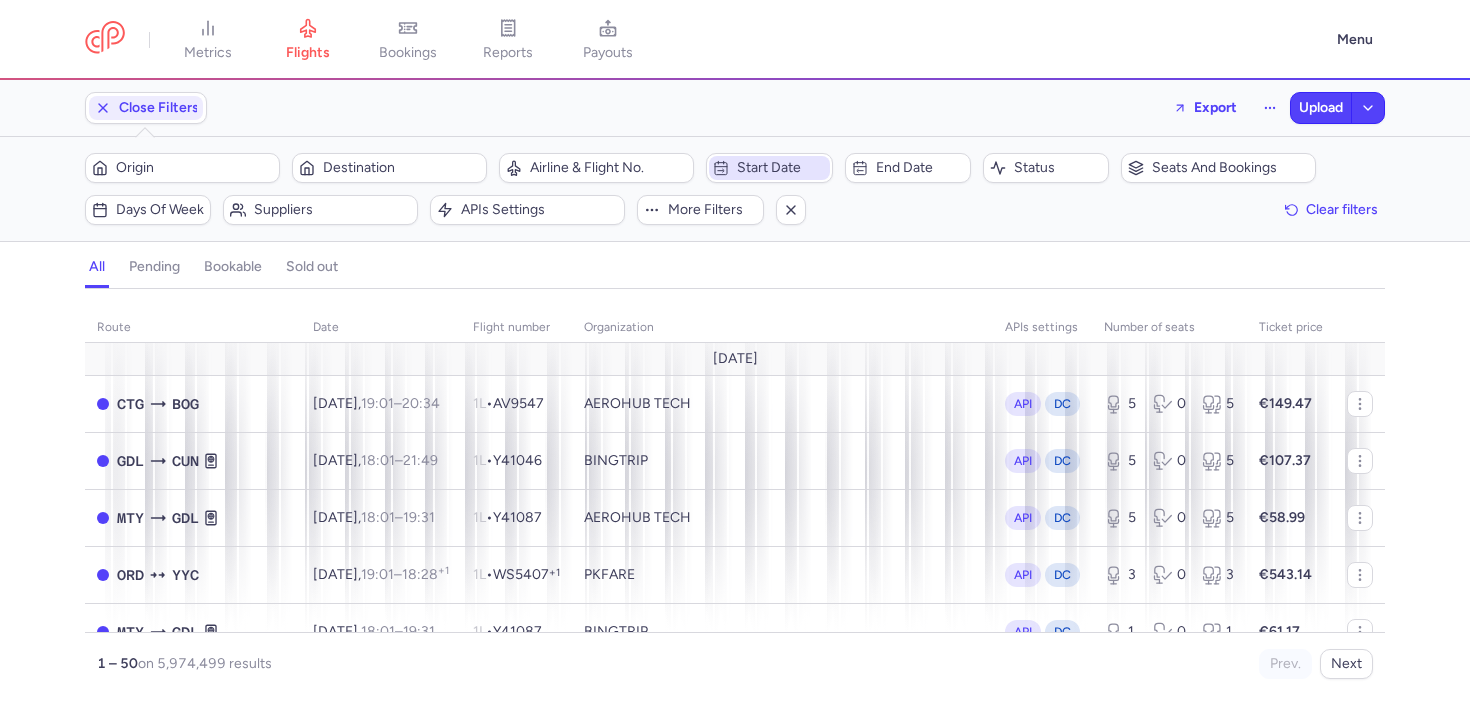 click on "Start date" at bounding box center (769, 168) 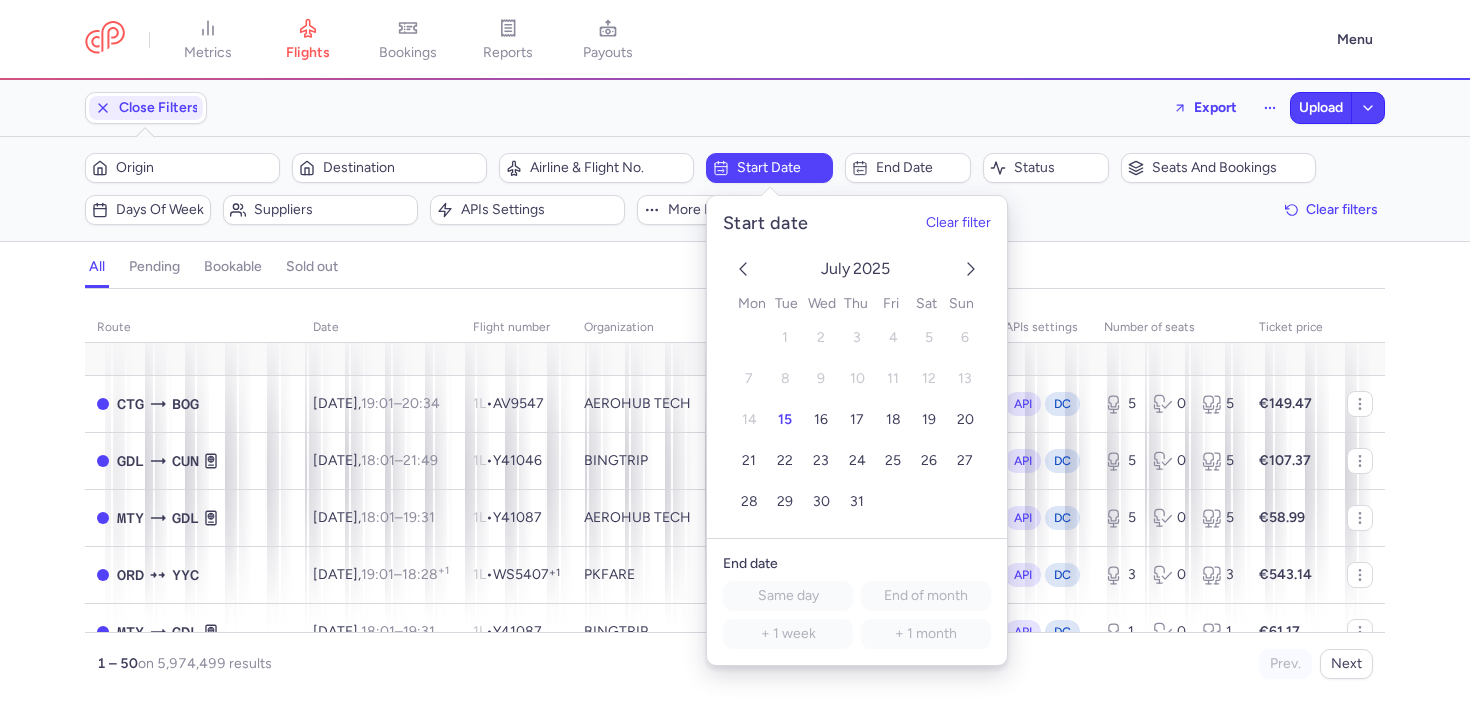 click 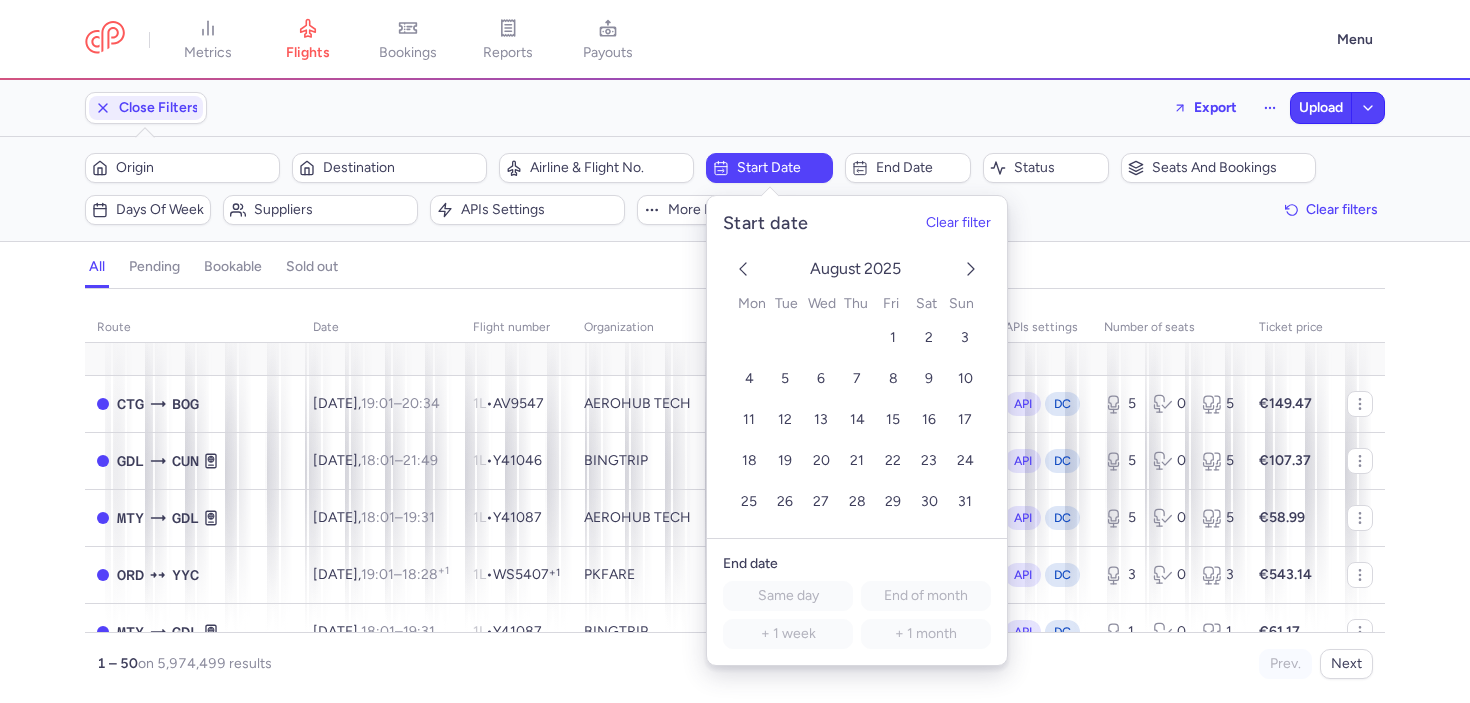 click 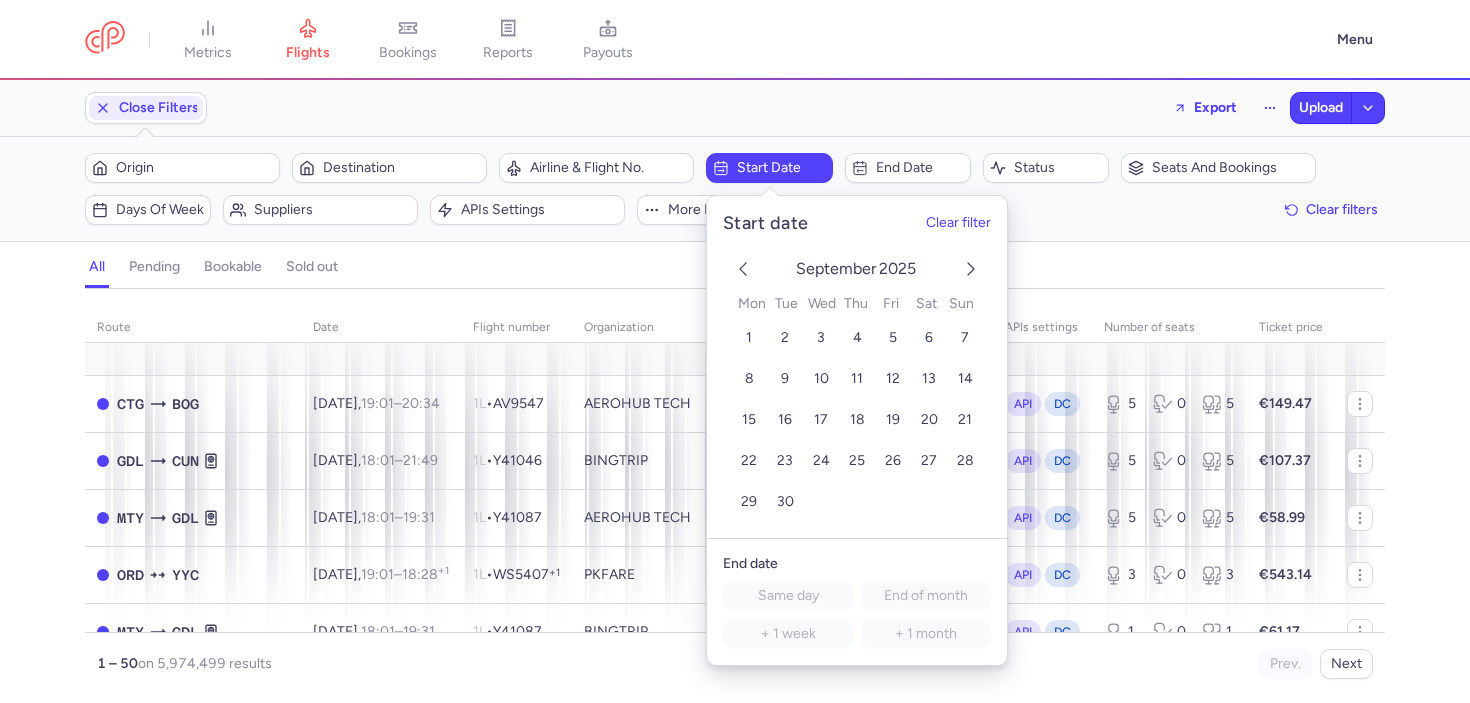 click on "route date Flight number organization APIs settings number of seats Ticket price July 25  CTG  BOG Mon, 14 Jul,  19:01  –  20:34  +0 1L  •   AV9547  AEROHUB TECH API DC 5 0 5 €149.47  GDL  CUN Mon, 14 Jul,  18:01  –  21:49  +0 1L  •   Y41046  BINGTRIP API DC 5 0 5 €107.37  MTY  GDL Mon, 14 Jul,  18:01  –  19:31  +0 1L  •   Y41087  AEROHUB TECH API DC 5 0 5 €58.99  ORD  YYC Mon, 14 Jul,  19:01  –  18:28  +1 1L  •   WS5407  +1 PKFARE API DC 3 0 3 €543.14  MTY  GDL Mon, 14 Jul,  18:01  –  19:31  +0 1L  •   Y41087  BINGTRIP API DC 1 0 1 €61.17  GDL  CUN Mon, 14 Jul,  18:01  –  21:49  +0 1L  •   Y41046  AEROHUB TECH API DC 5 0 5 €143.84  TGZ  CUN Mon, 14 Jul,  18:04  –  20:46  +0 1L  •   Y43577  BINGTRIP API DC 5 0 5 €109.10  LAS  PHX Mon, 14 Jul,  17:04  –  18:27  +0 1L  •   F94116  BINGTRIP API DC 1 0 1 €166.34  TGZ  CUN Mon, 14 Jul,  18:04  –  20:46  +0 1L  •   Y43577  AEROHUB TECH API DC 5 0 5 €123.24  TBS  VIE Tue, 15 Jul,  04:05  –  12:55  +0 1L  •  9" 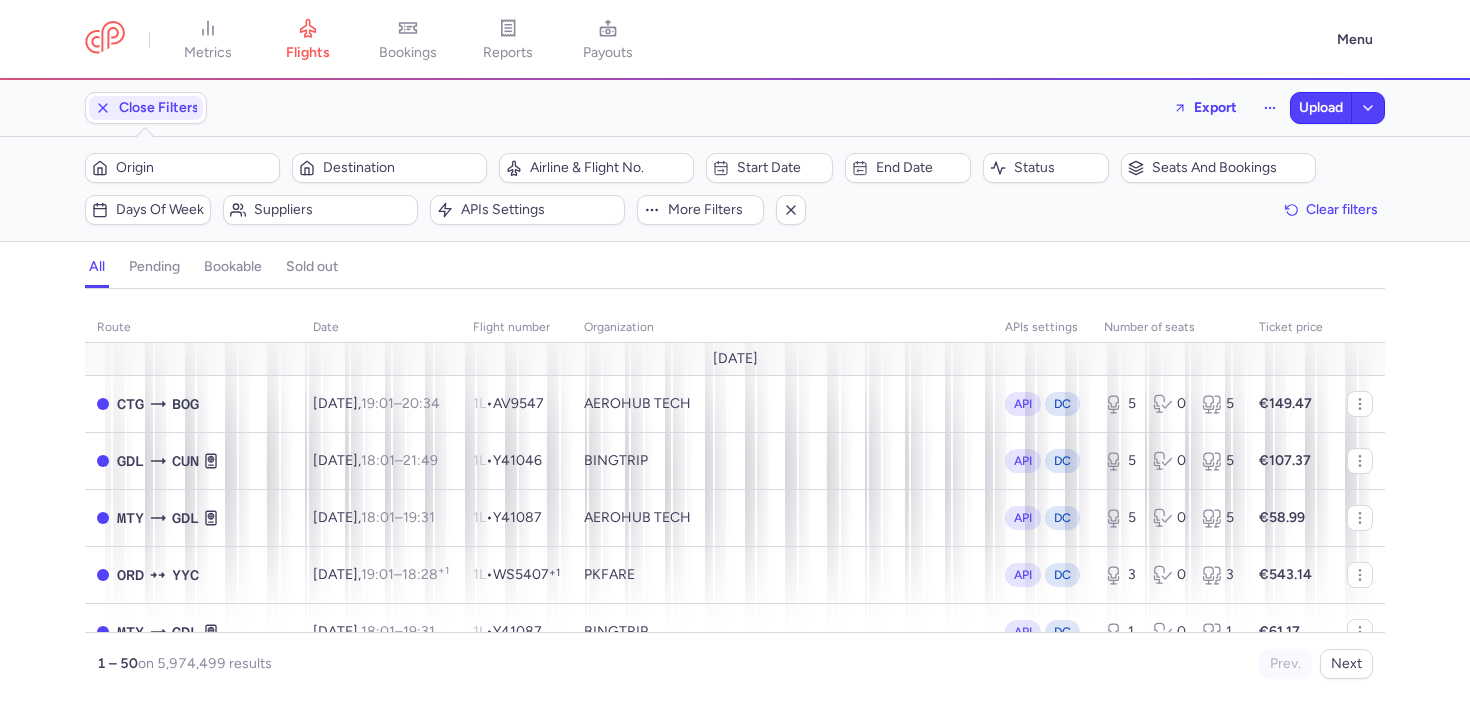 type 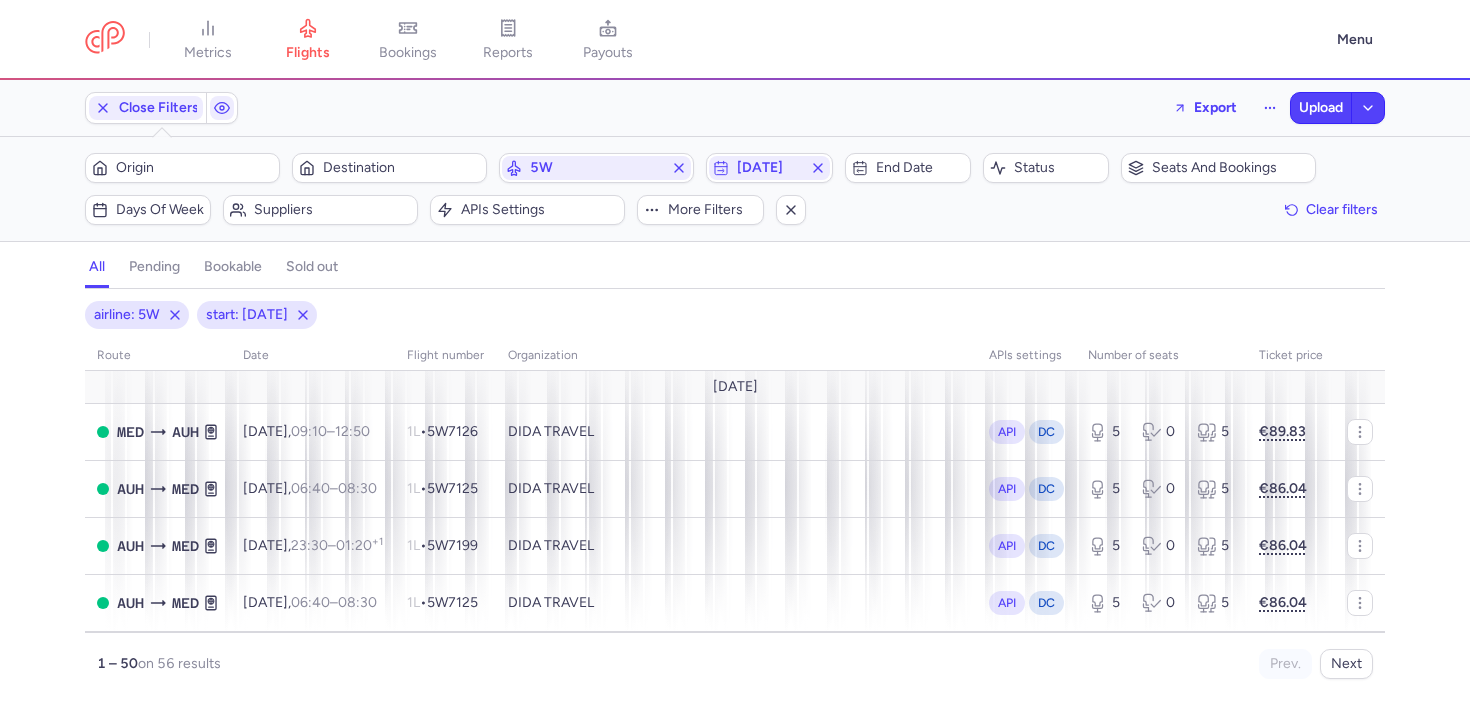 scroll, scrollTop: 0, scrollLeft: 0, axis: both 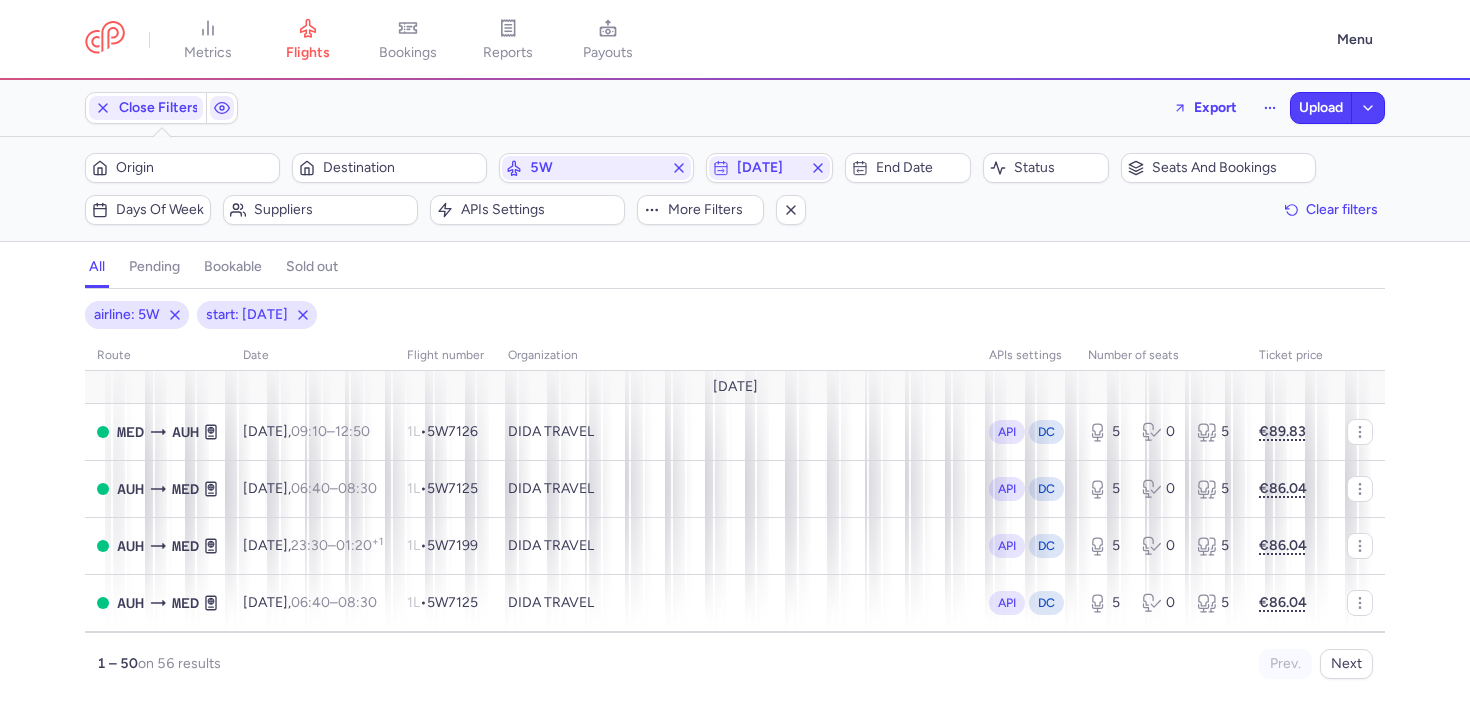 click on "all pending bookable sold out" at bounding box center [735, 271] 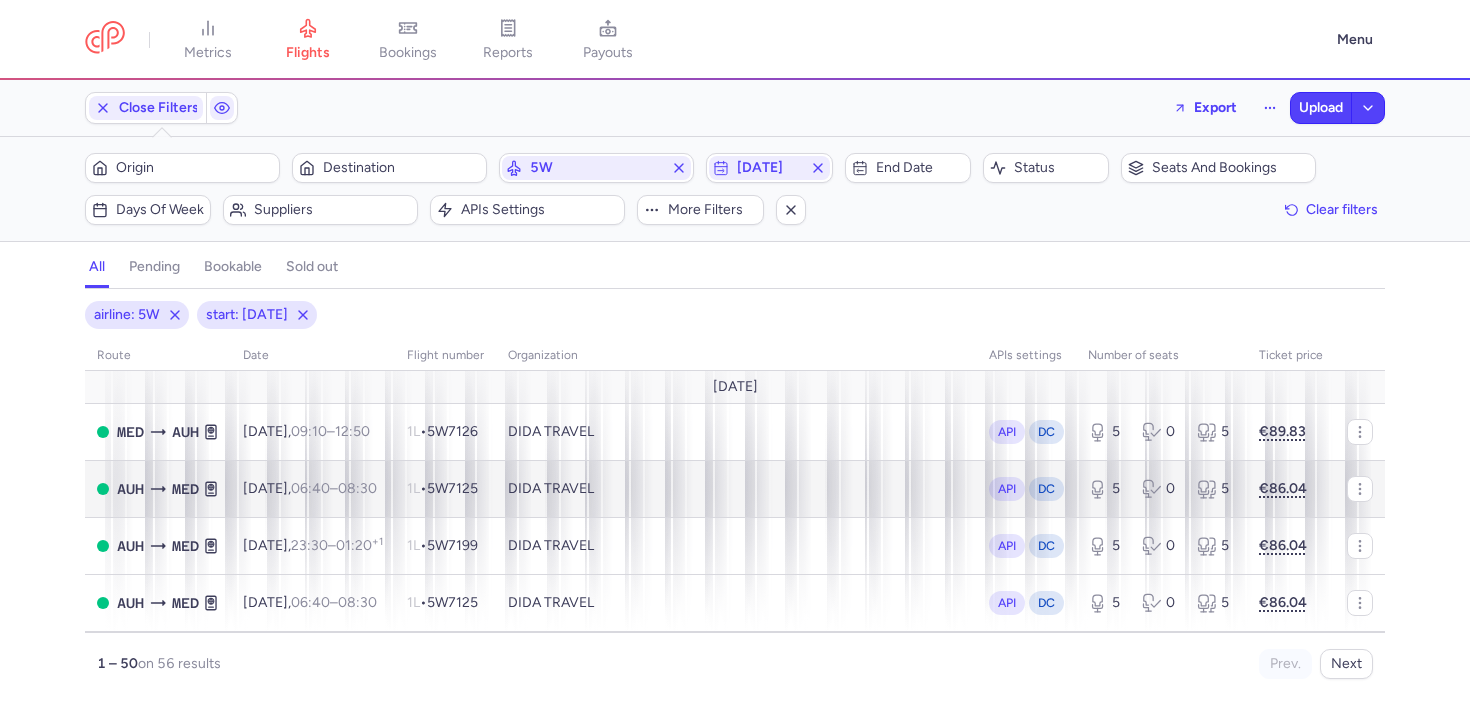 scroll, scrollTop: 296, scrollLeft: 0, axis: vertical 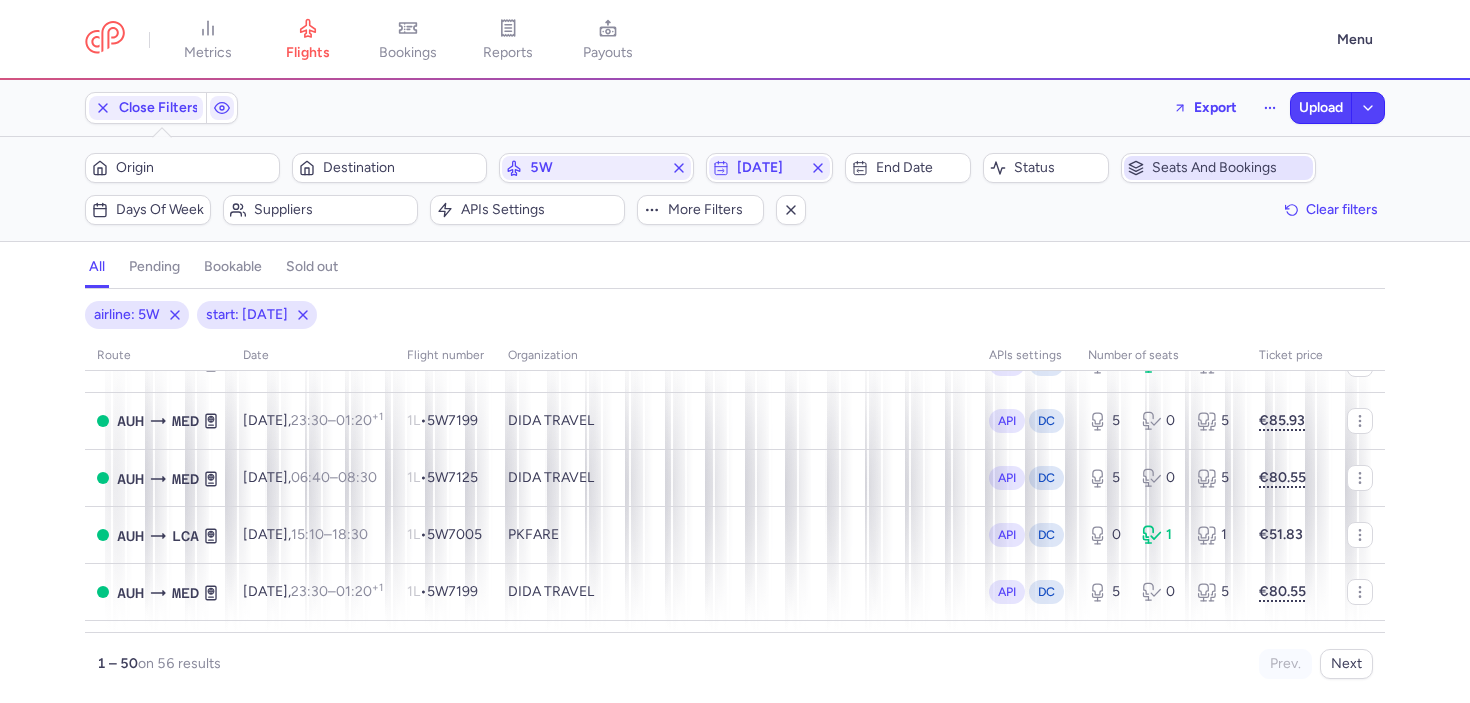 click on "Seats and bookings" at bounding box center [1218, 168] 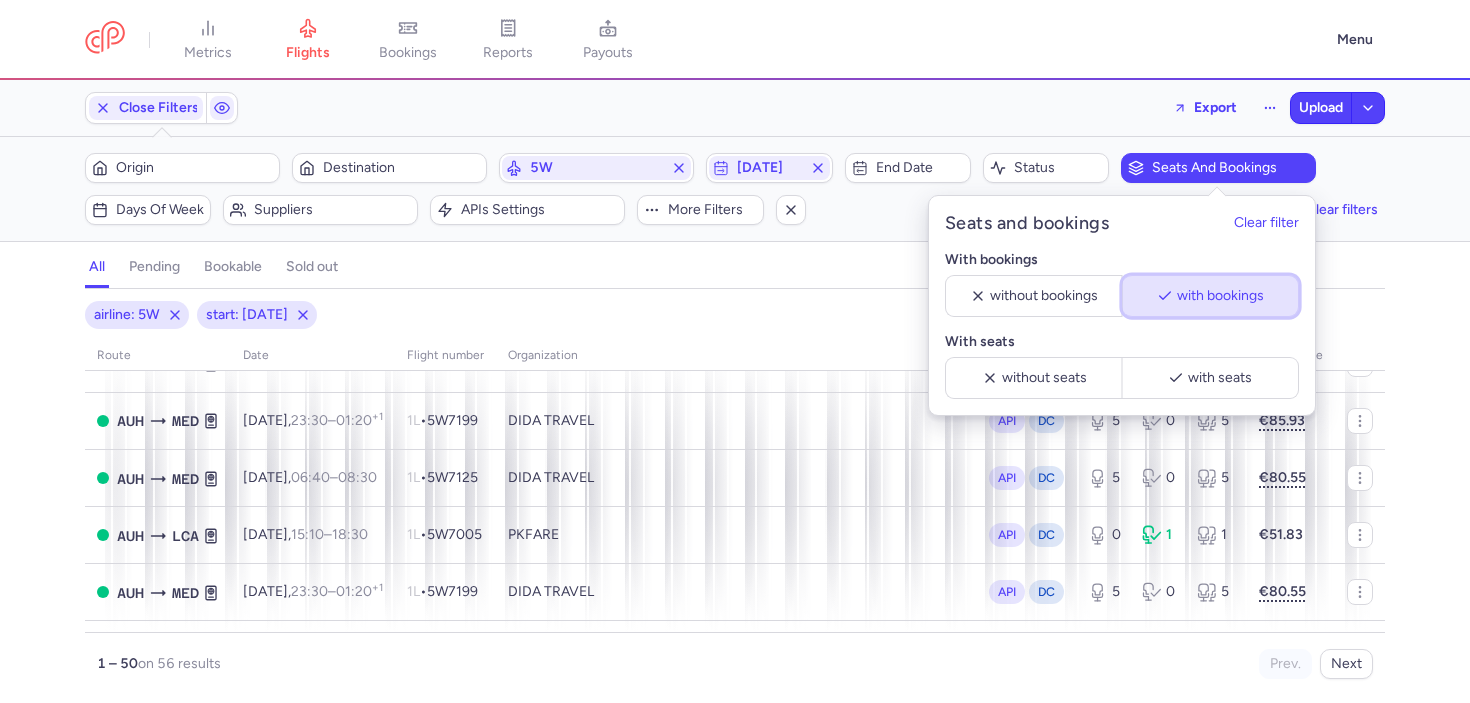 click on "with bookings" 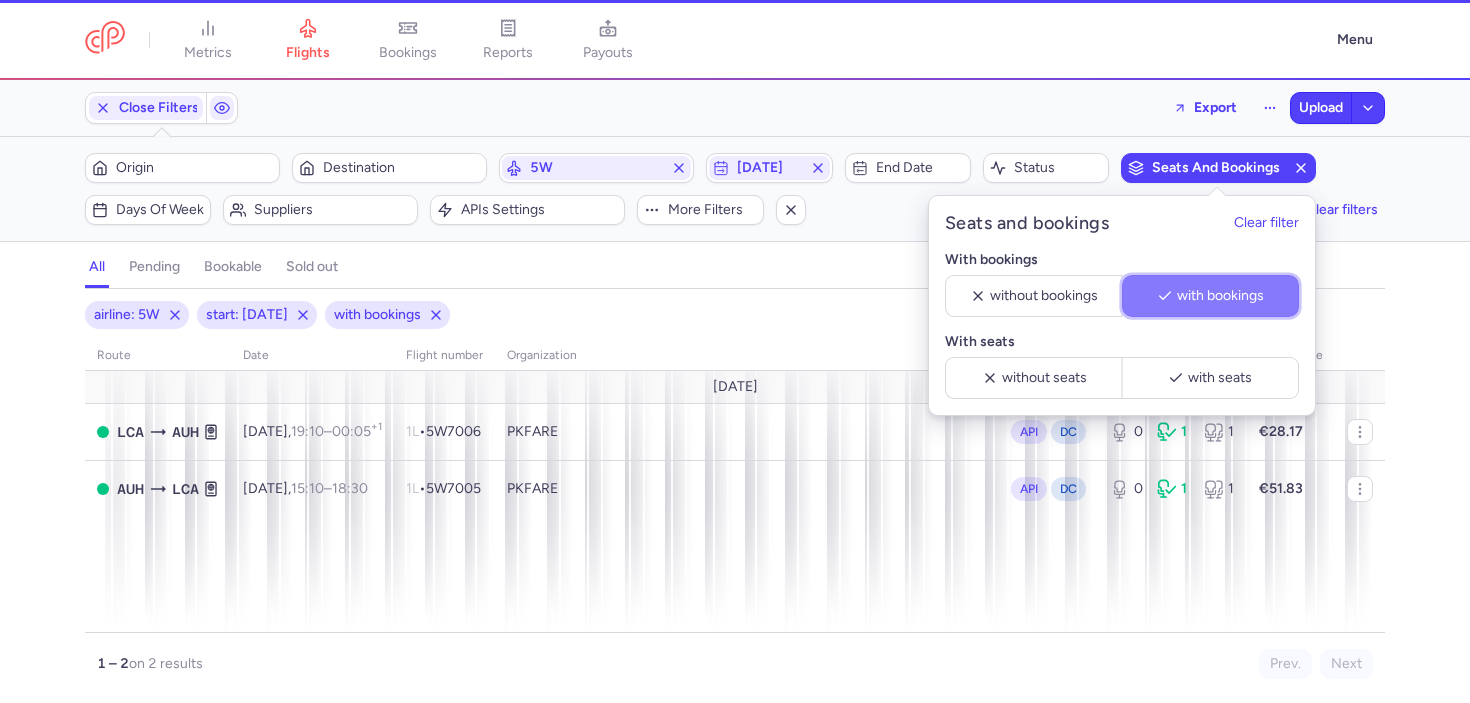 scroll, scrollTop: 0, scrollLeft: 0, axis: both 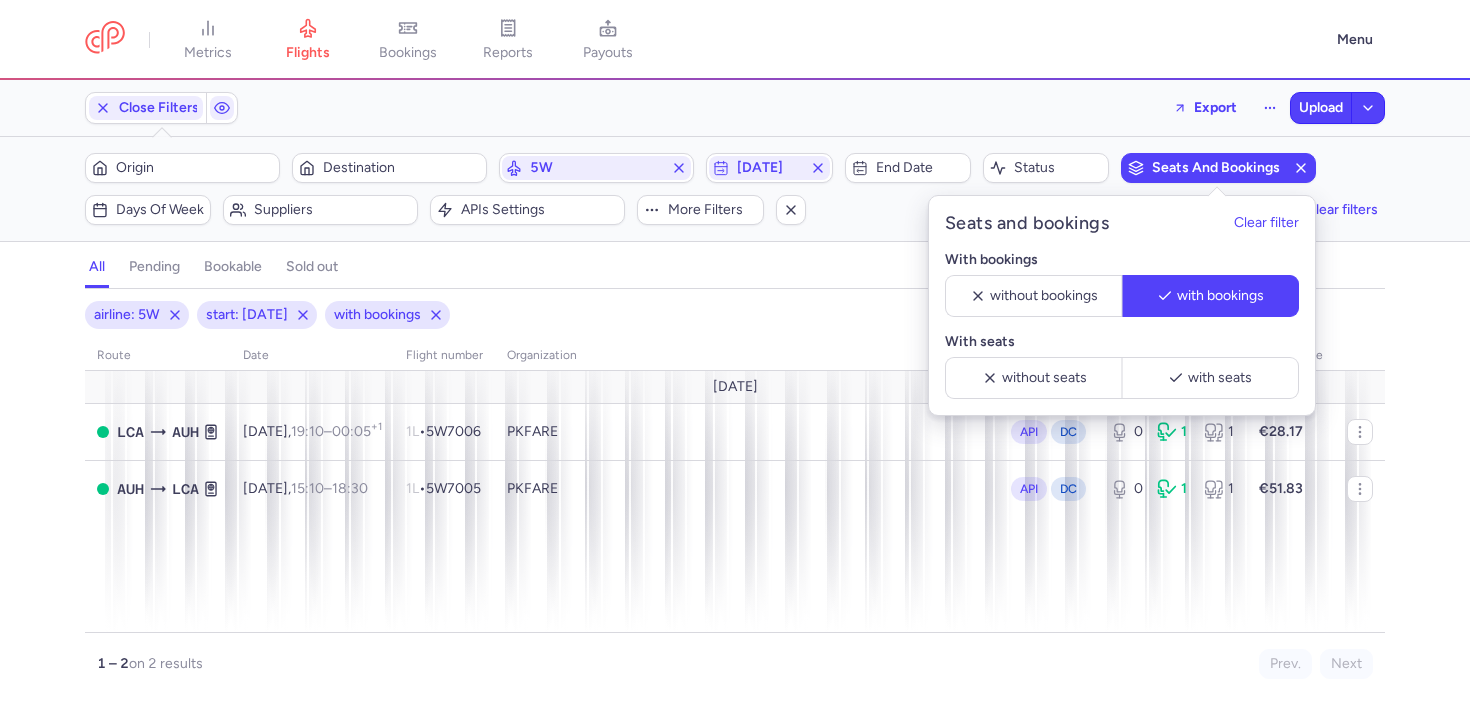 click on "airline: 5W start: [DATE] with bookings route date Flight number organization APIs settings number of seats Ticket price [DATE]  LCA  AUH [DATE]  19:10  –  00:05  +1 1L  •   5W7006  PKFARE API DC 0 1 1 €28.17  AUH  LCA [DATE]  15:10  –  18:30  +0 1L  •   5W7005  PKFARE API DC 0 1 1 €51.83 1 – 2  on 2 results Prev. Next Copy flight ID Attach new flight Export flight No fares found" at bounding box center (735, 496) 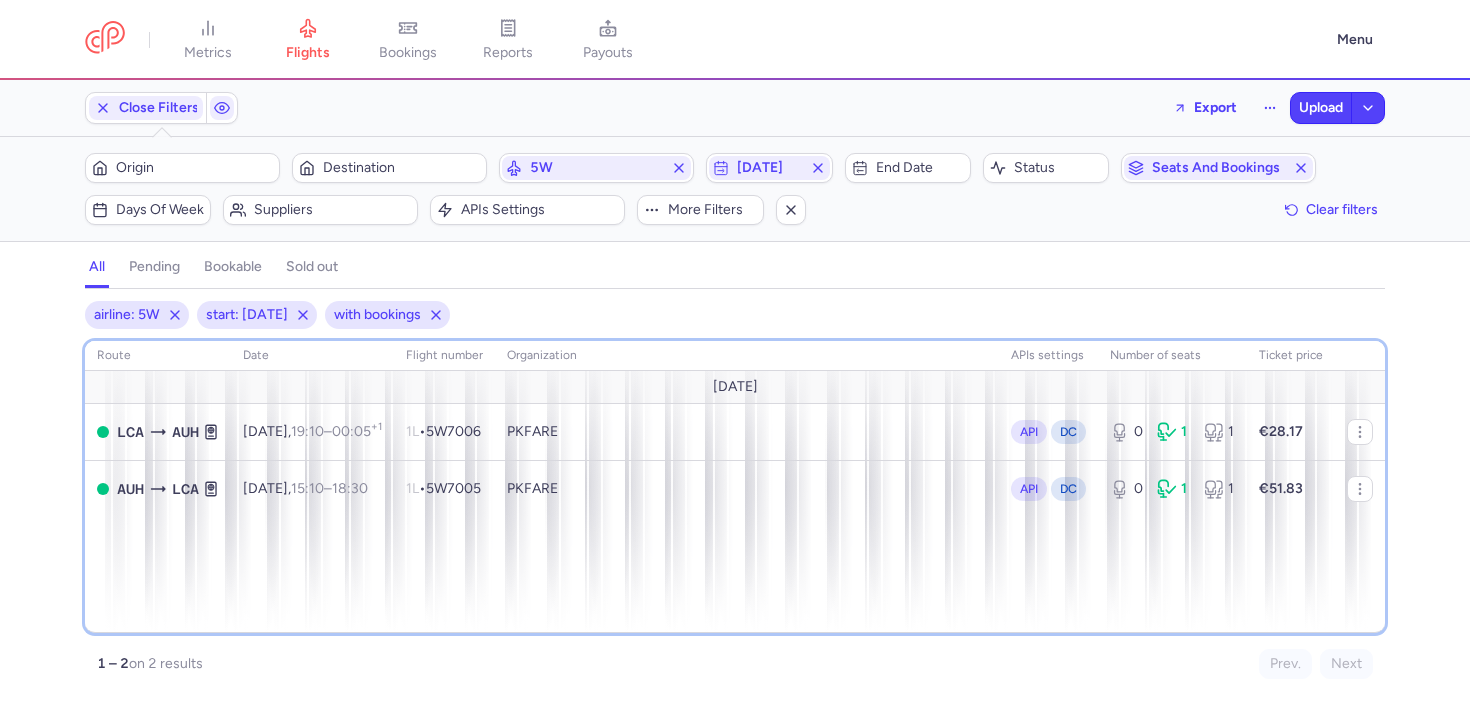 click on "route date Flight number organization APIs settings number of seats Ticket price [DATE]  LCA  AUH [DATE]  19:10  –  00:05  +1 1L  •   5W7006  PKFARE API DC 0 1 1 €28.17  AUH  LCA [DATE]  15:10  –  18:30  +0 1L  •   5W7005  PKFARE API DC 0 1 1 €51.83" at bounding box center [735, 487] 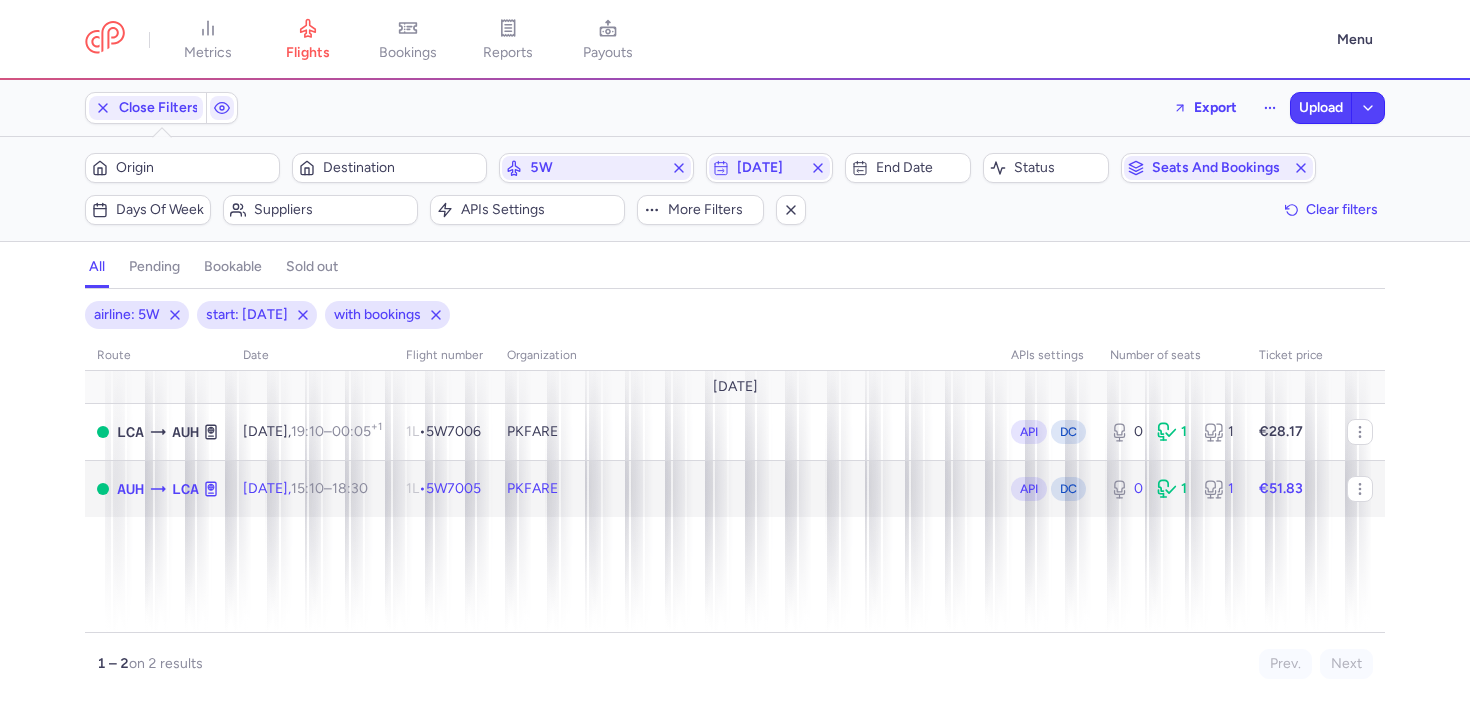 click on "PKFARE" at bounding box center [747, 488] 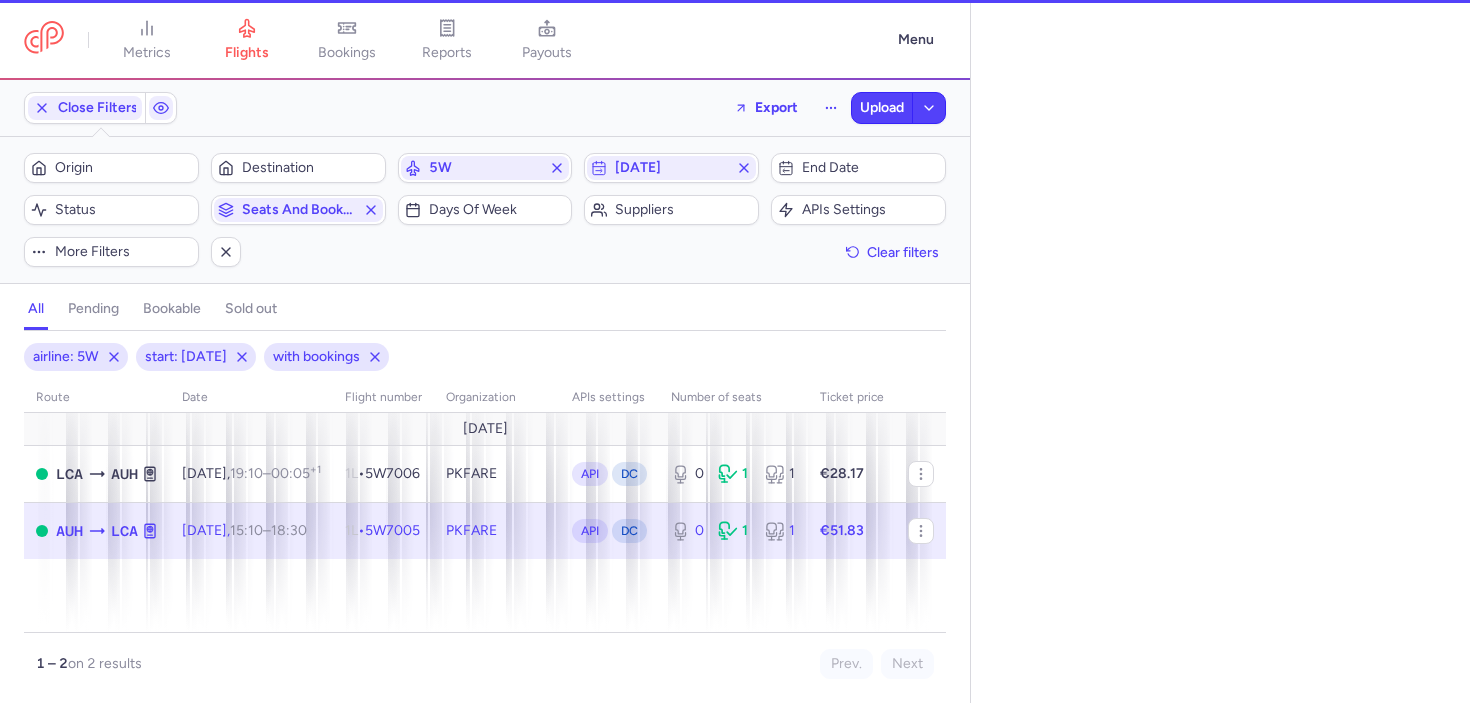 select on "days" 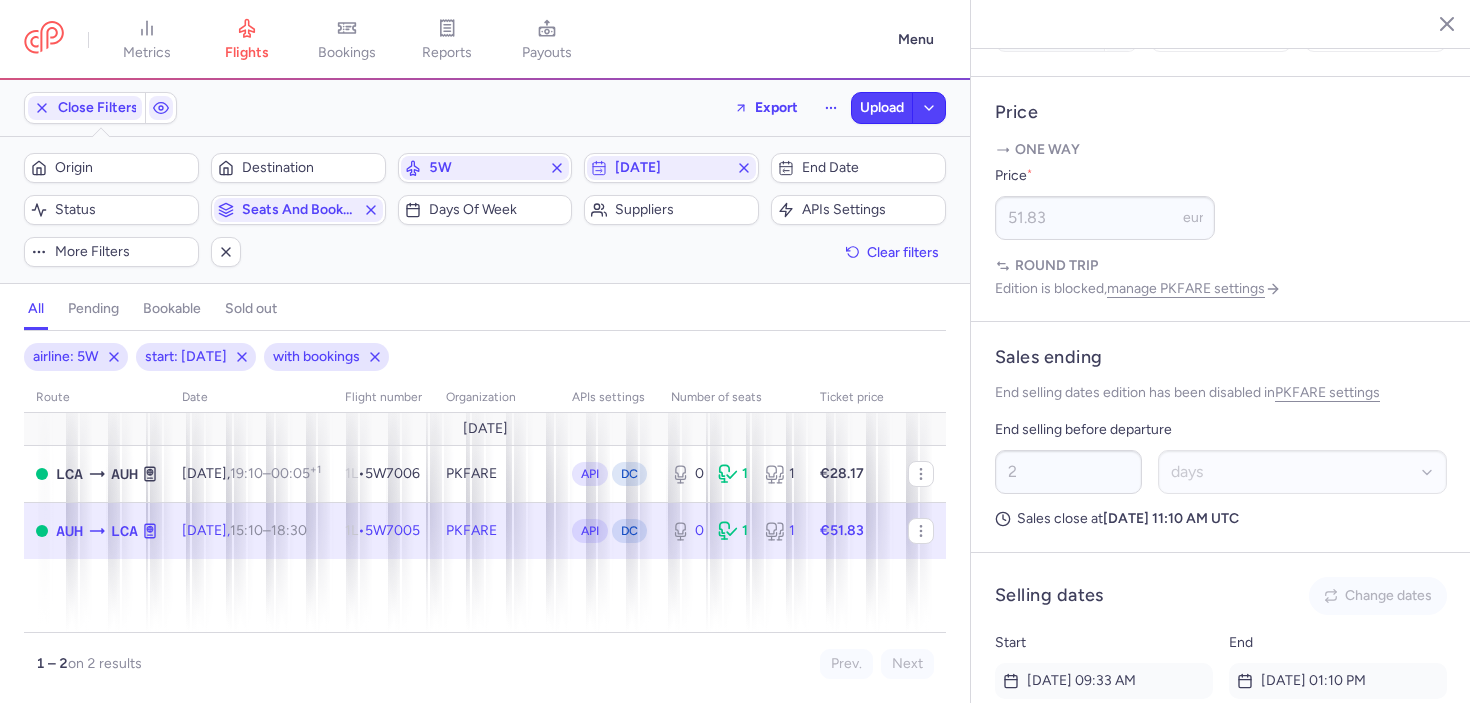 scroll, scrollTop: 1419, scrollLeft: 0, axis: vertical 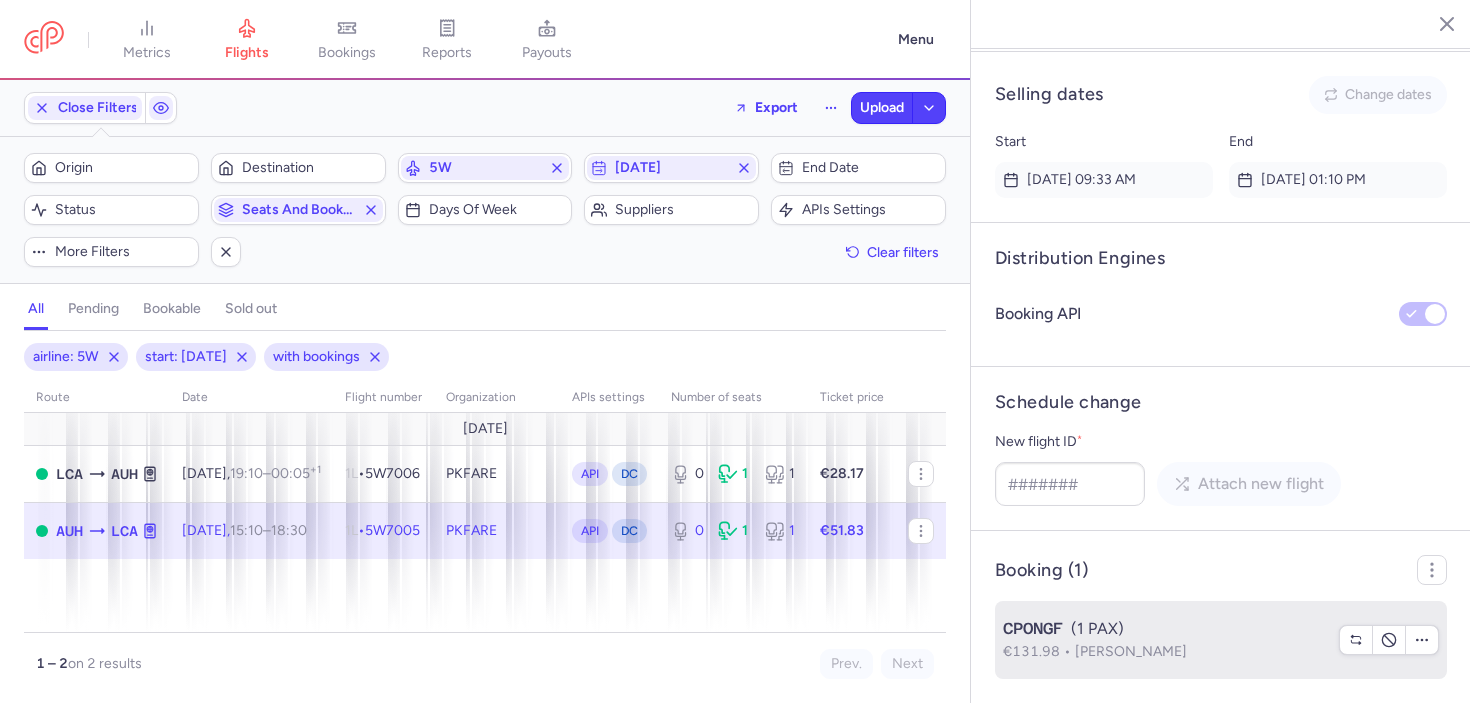 click on "CPONGF  (1 PAX)" at bounding box center [1165, 629] 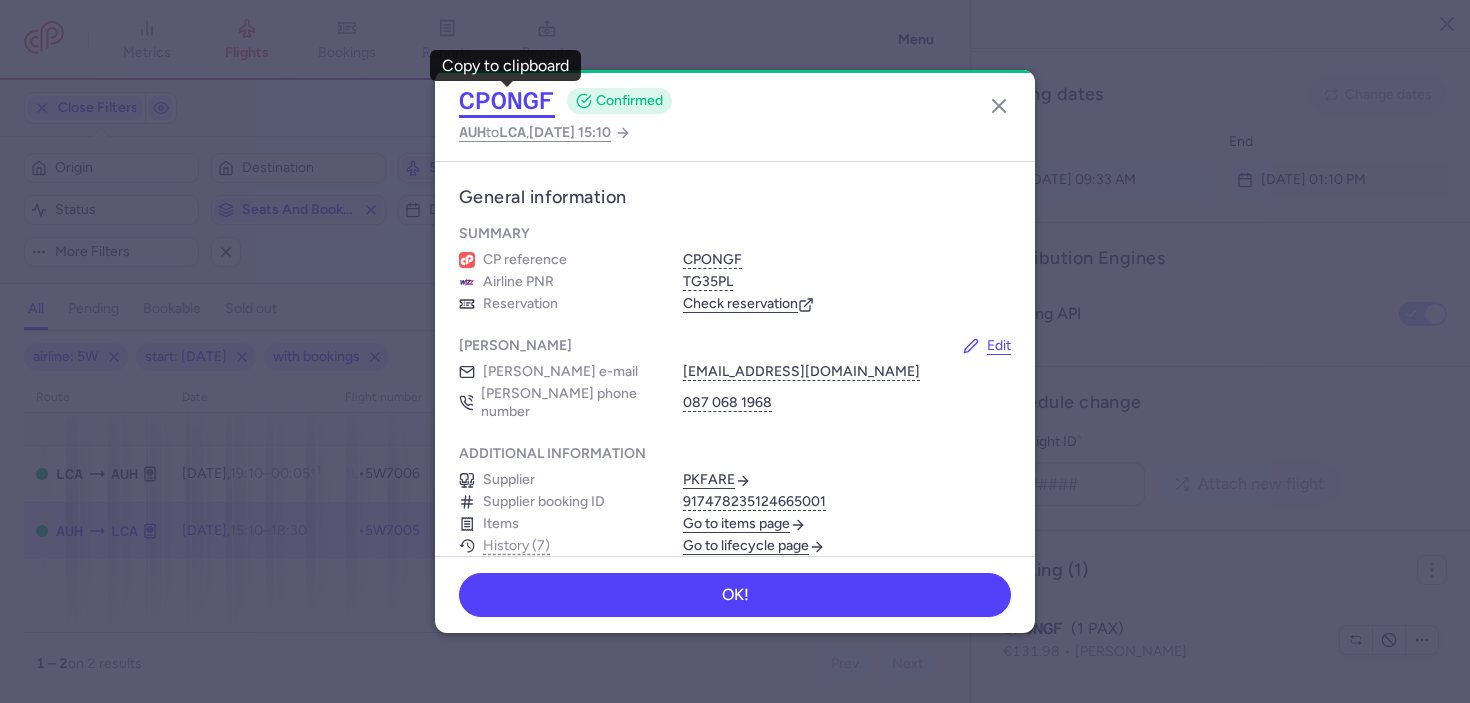 click on "CPONGF" 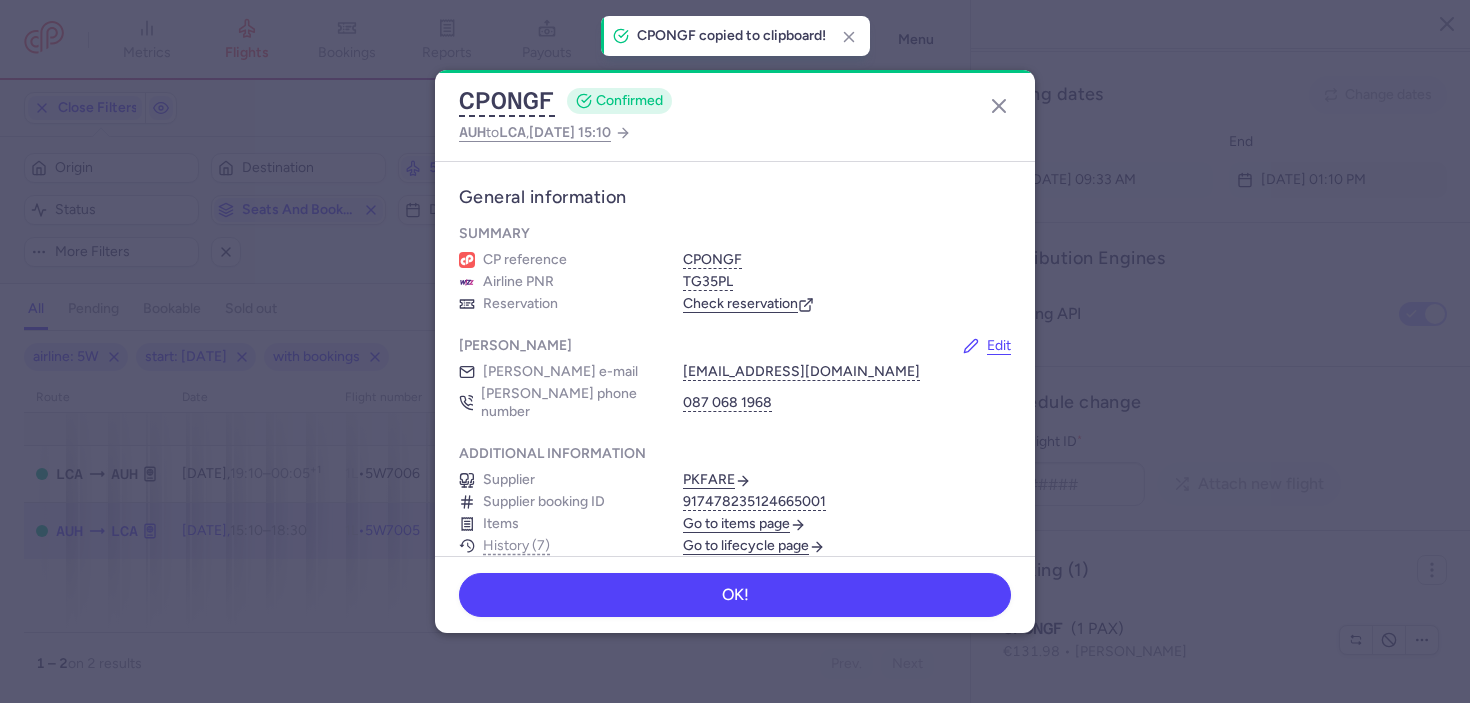 click on "CPONGF  CONFIRMED AUH  to  LCA ,  [DATE] 15:10 General information Summary CP reference CPONGF Airline PNR TG35PL Reservation  Check reservation  [PERSON_NAME]  Edit  [PERSON_NAME] e-mail [EMAIL_ADDRESS][DOMAIN_NAME] [PERSON_NAME] phone number  [PHONE_NUMBER] Additional information Supplier PKFARE  Supplier booking ID 917478235124665001 Items  Go to items page   History (7)   Go to lifecycle page  Passengers [PERSON_NAME]  [DEMOGRAPHIC_DATA] • Born [DEMOGRAPHIC_DATA] Ancillaries Checked baggage 1 × 15 kg • €75.00 (Supplier price: €60.00 + Markup: €15.00) paid Items  Go to items page  Booking 1486047 €131.98 Processed Booking date  [DATE] Fare type  One Way Price gap  (€0.37) Customer name  cian [PERSON_NAME] Item ID  1535256  Show transactions Flight changes  Move booking  No flight changes yet Cancel booking Cancel and notify all passengers with optional refund.  Cancel booking  OK!" at bounding box center [735, 351] 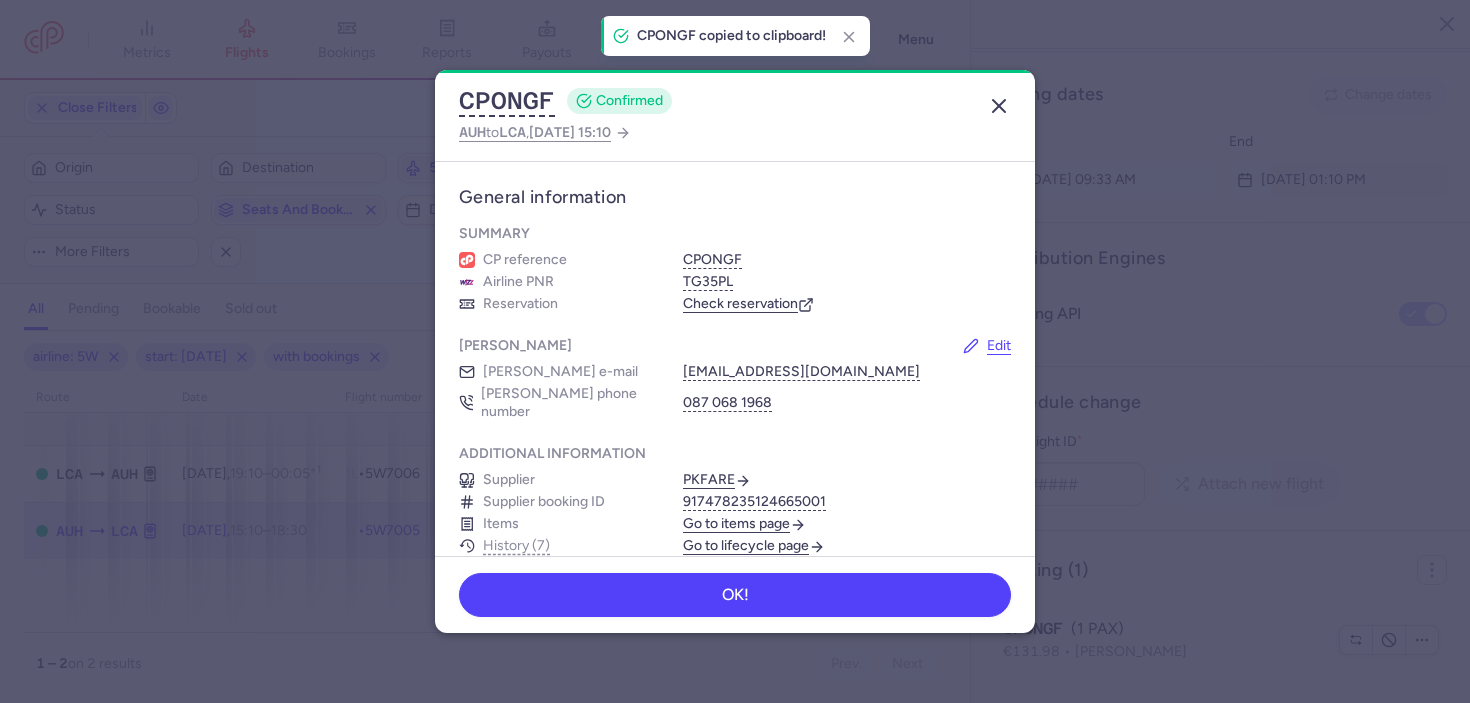 click 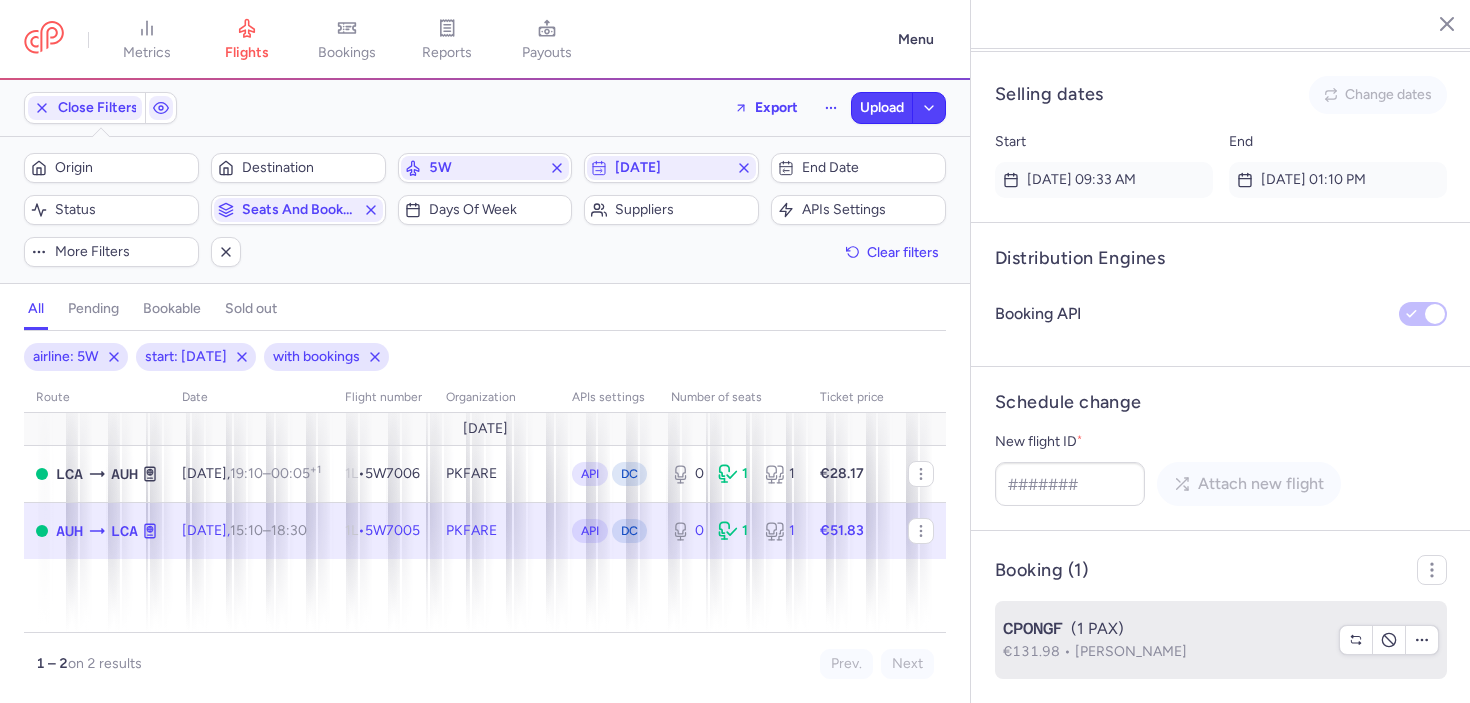 click on "[PERSON_NAME]" at bounding box center [1131, 651] 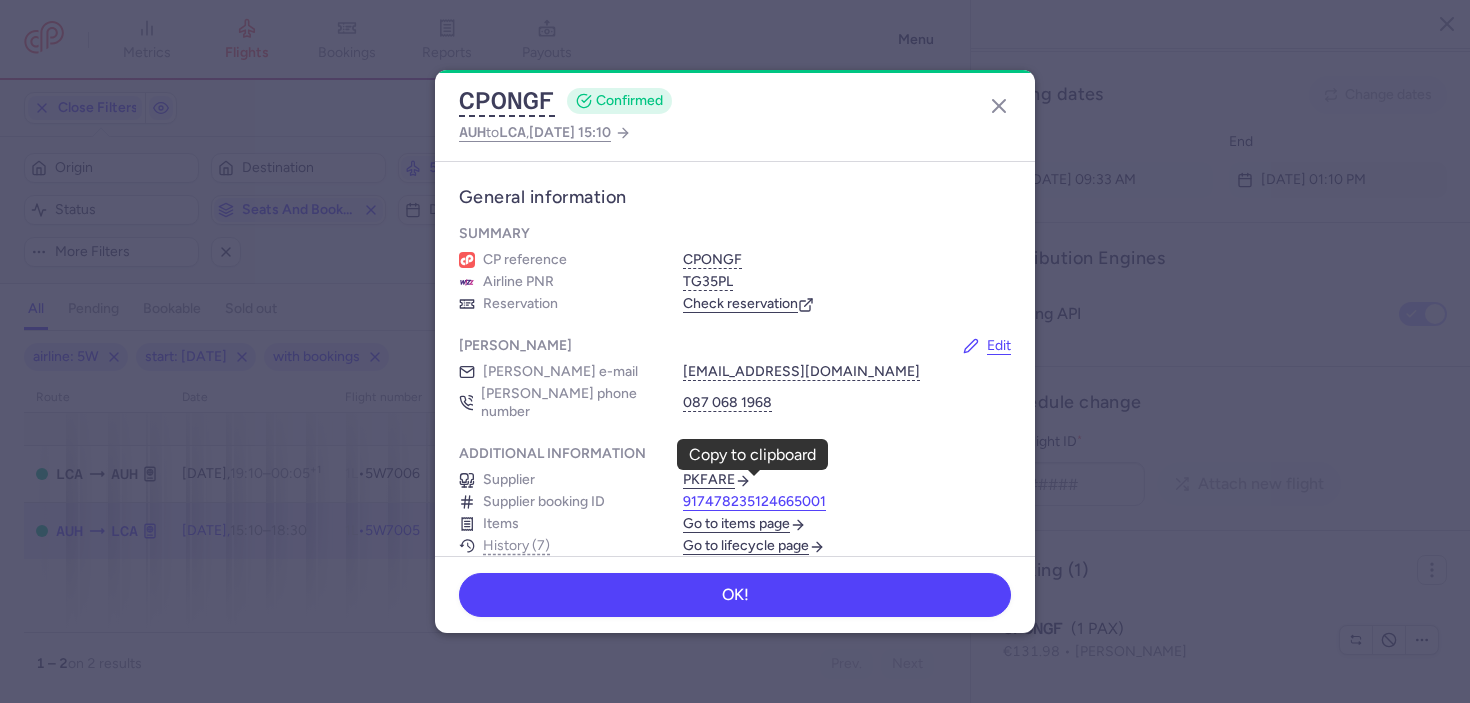 click on "917478235124665001" at bounding box center (754, 502) 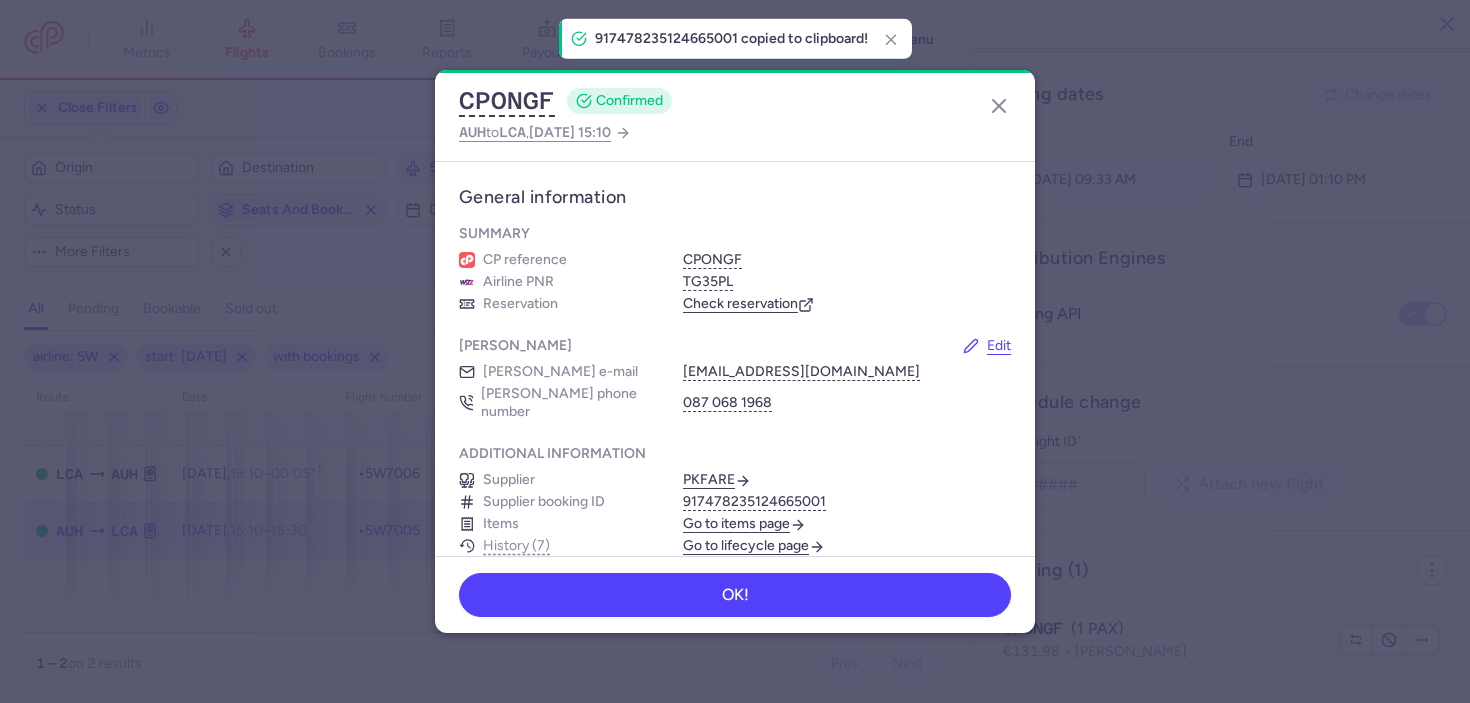 type 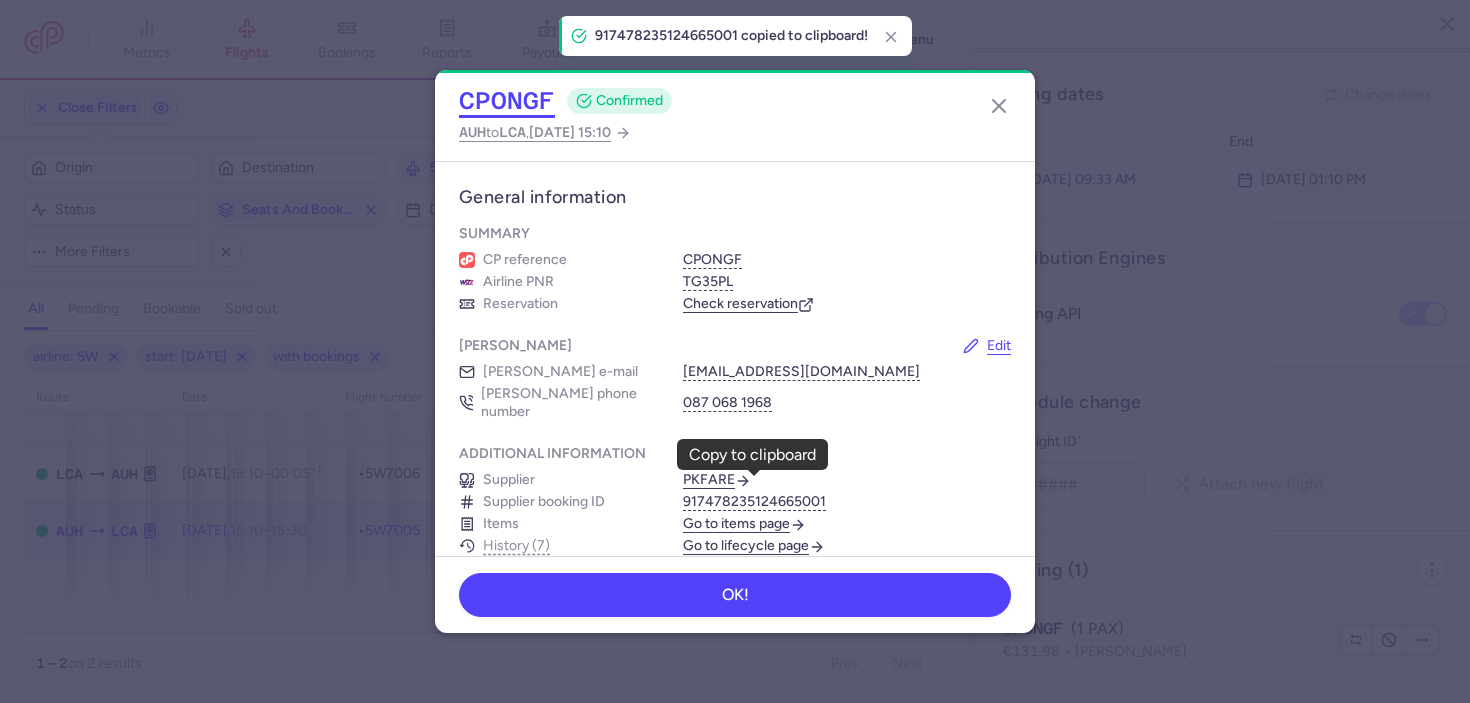 click on "CPONGF" 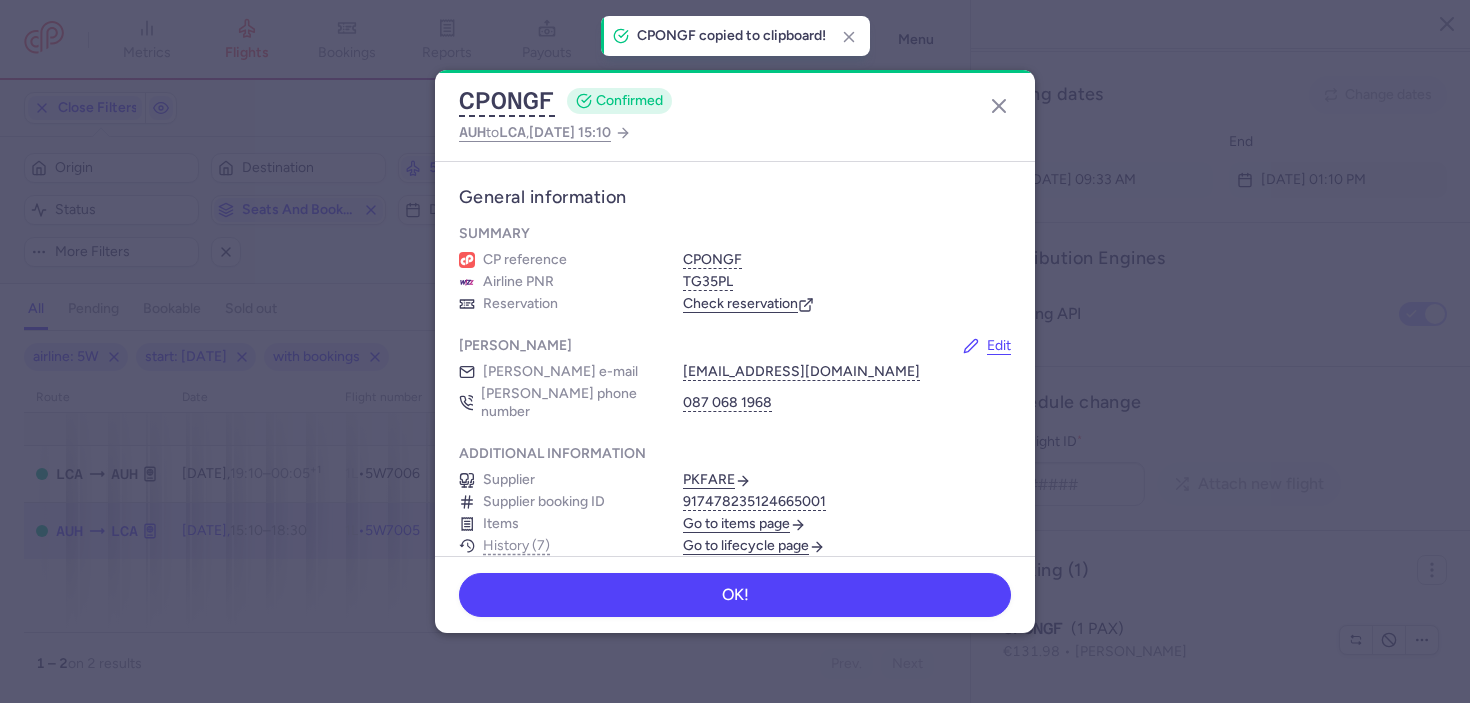 type 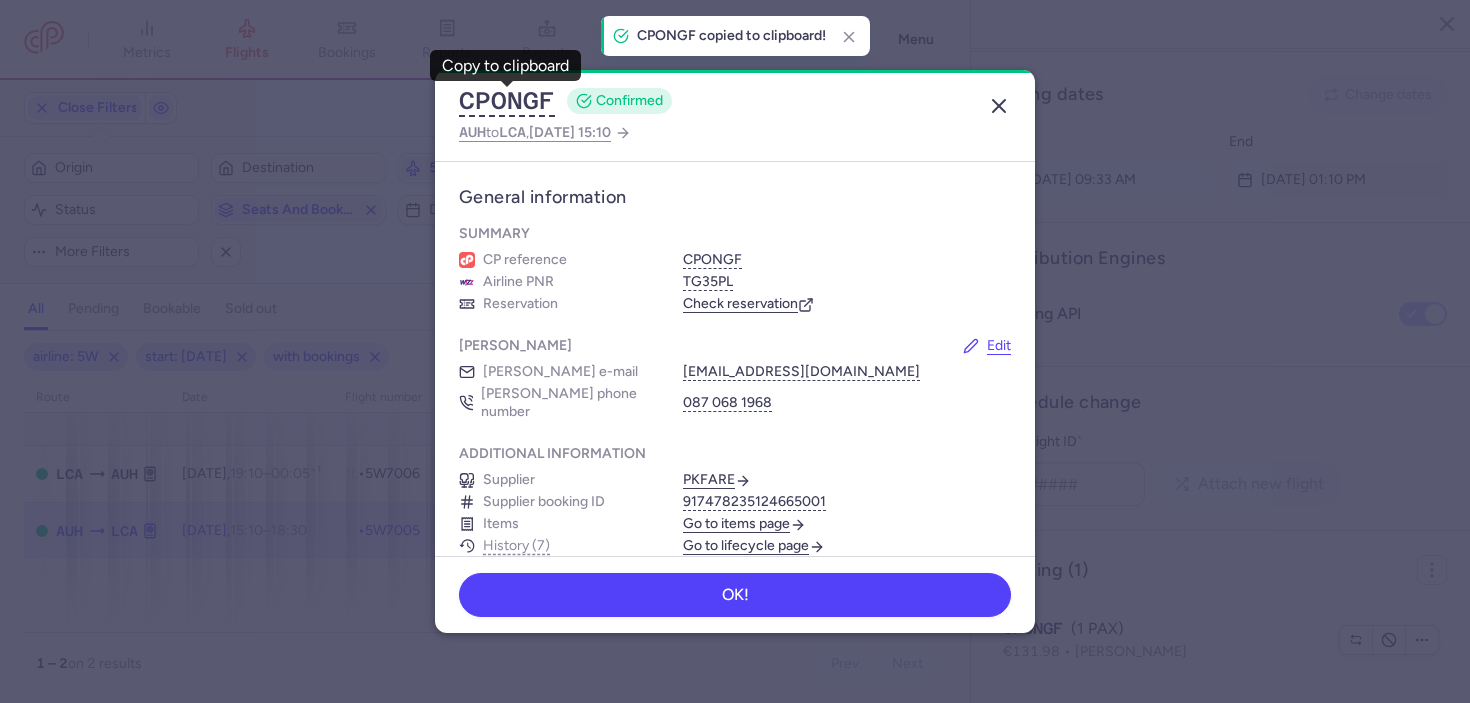 click 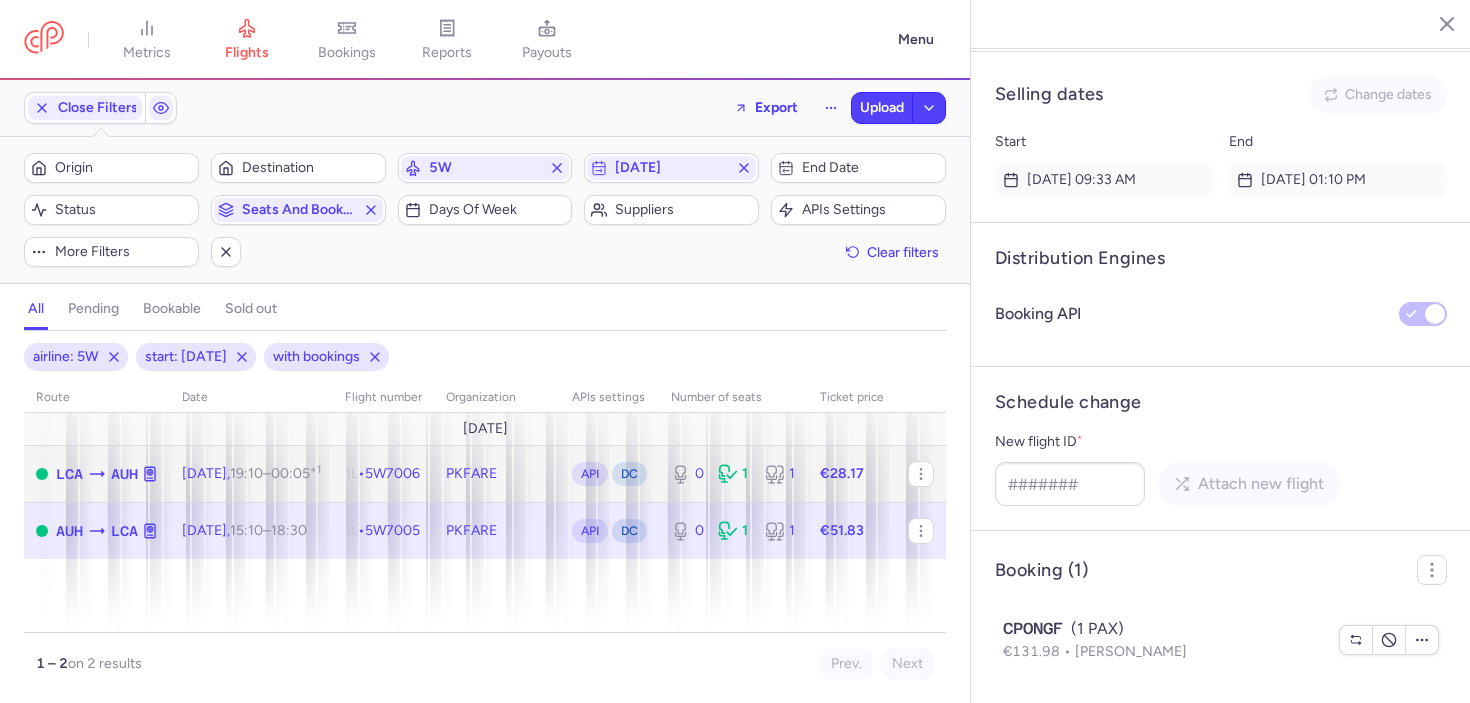click on "[DATE]  19:10  –  00:05  +1" at bounding box center (251, 473) 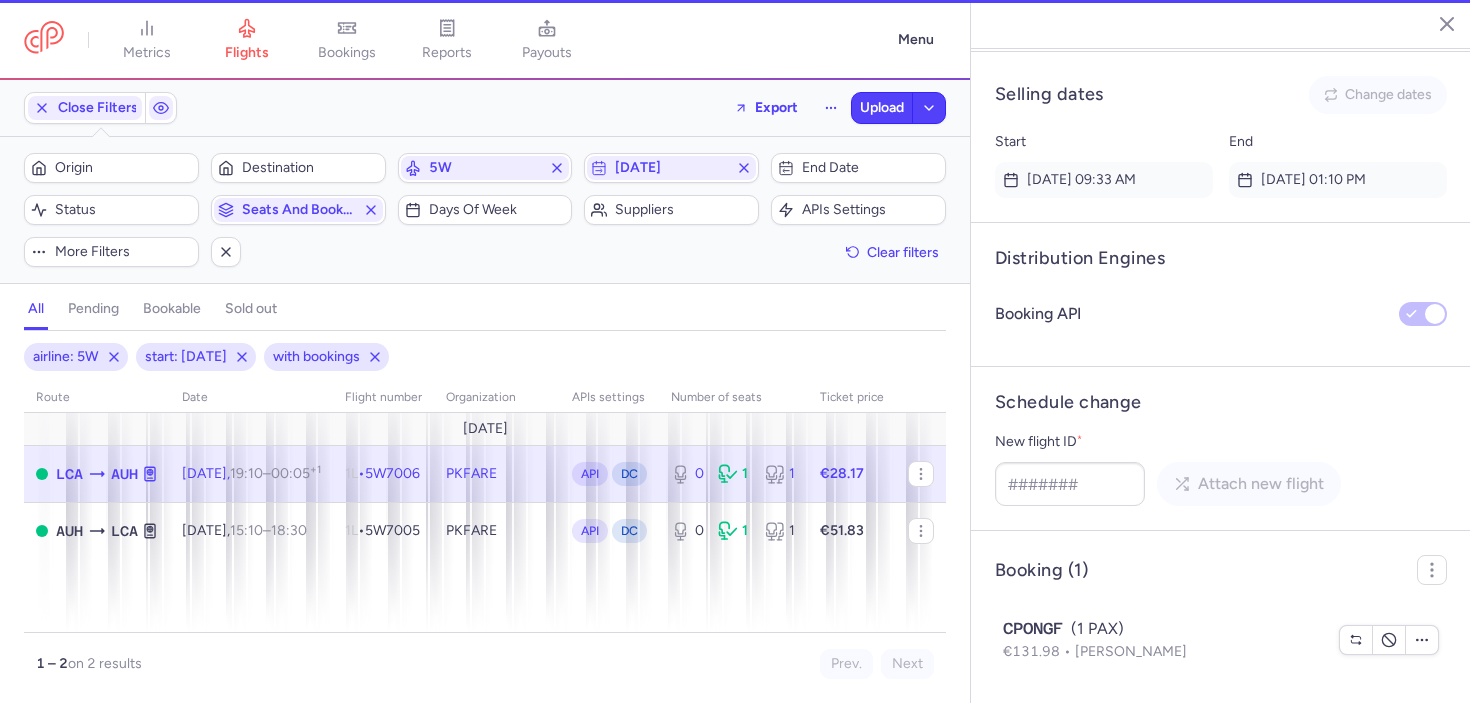 scroll, scrollTop: 1441, scrollLeft: 0, axis: vertical 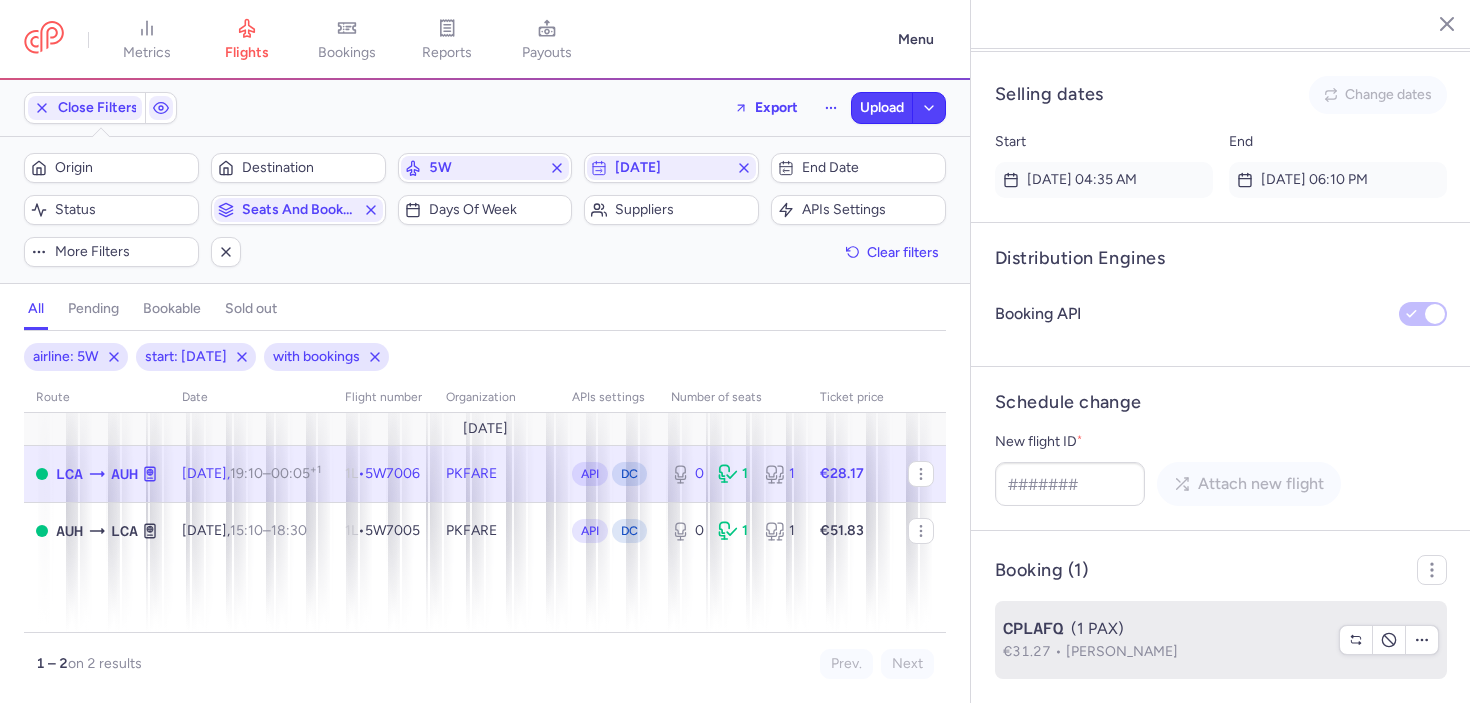 click on "CPLAFQ  (1 PAX)  €31.27  [PERSON_NAME]" 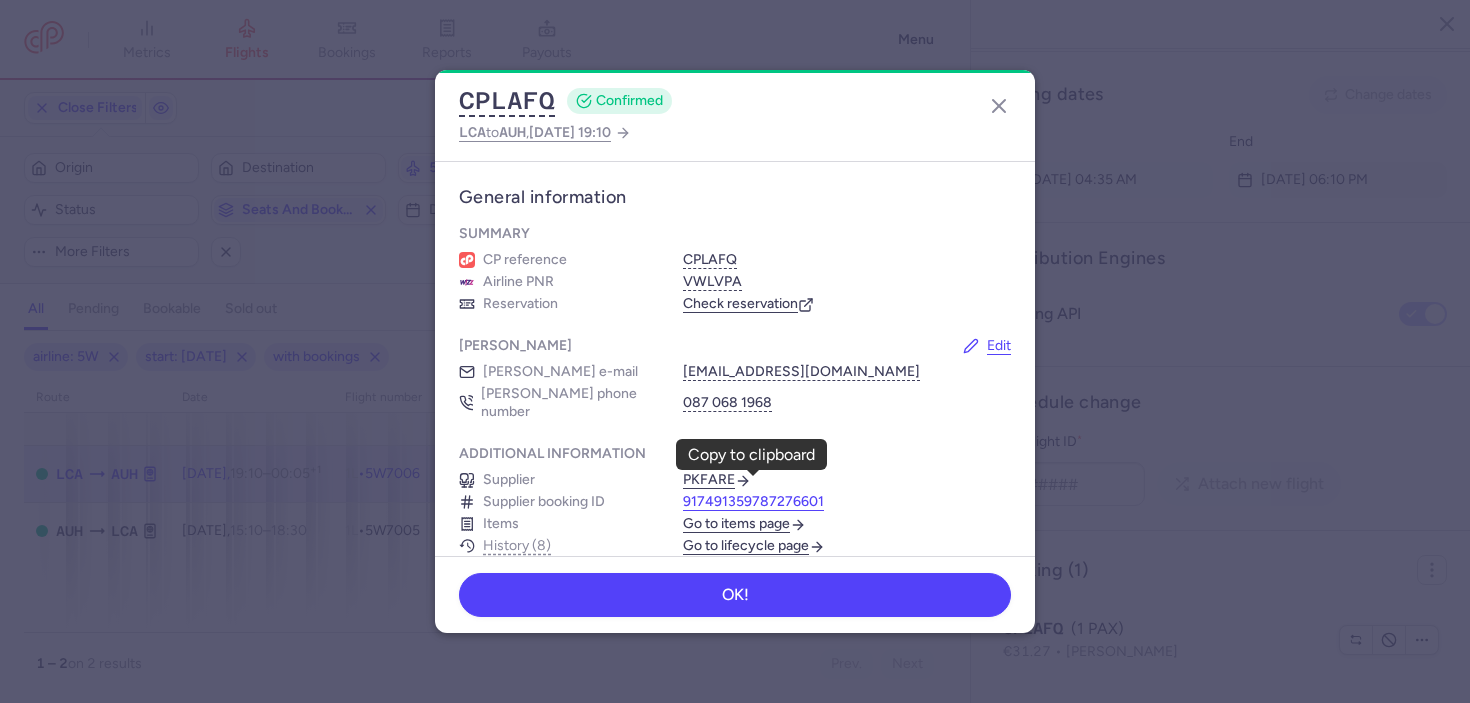 click on "917491359787276601" at bounding box center [753, 502] 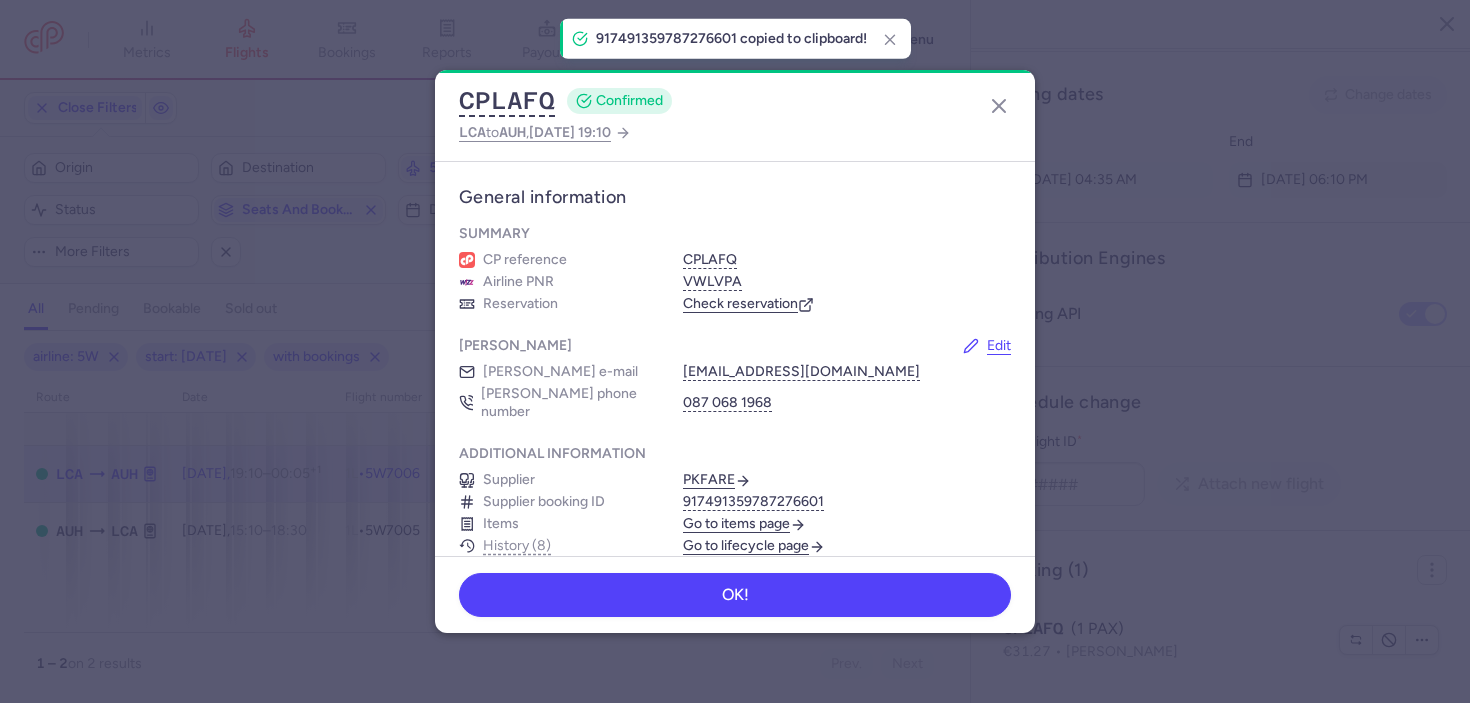type 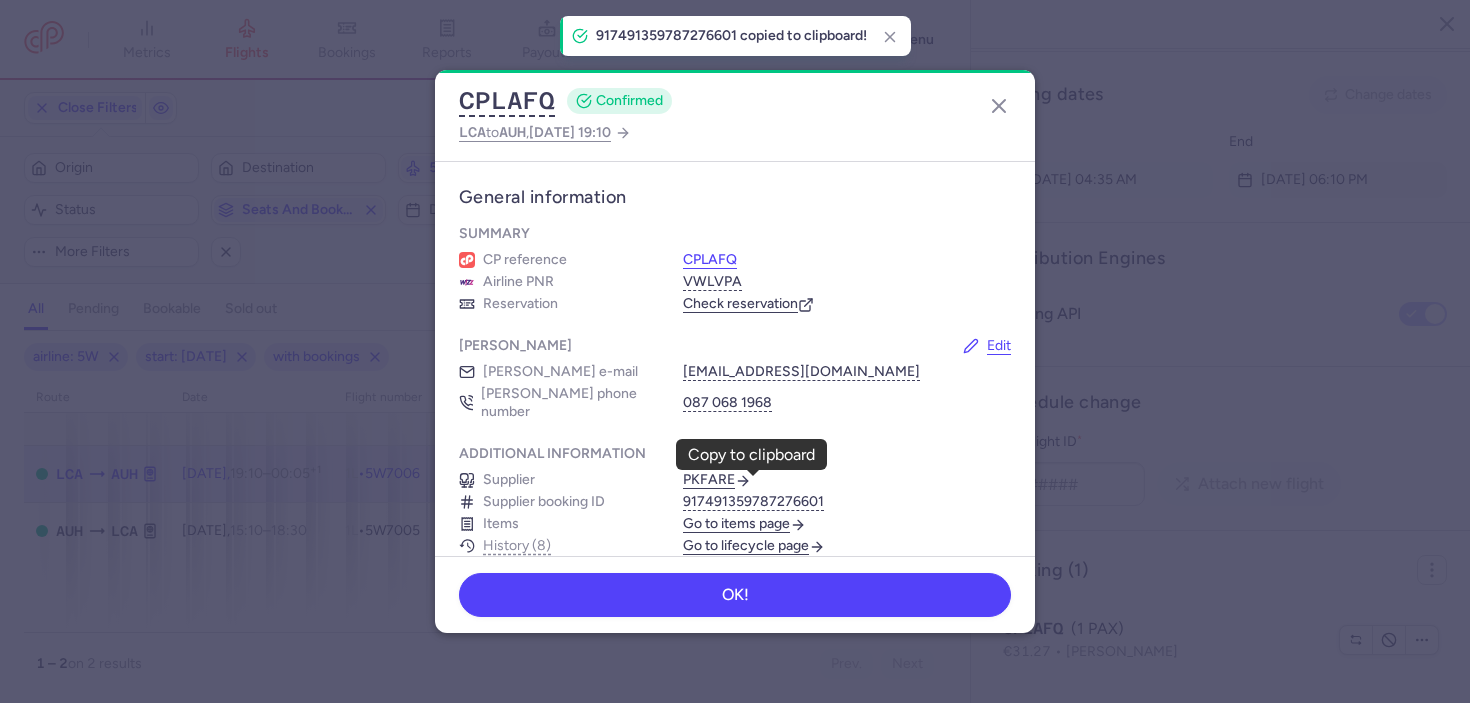 click on "CPLAFQ" at bounding box center (710, 260) 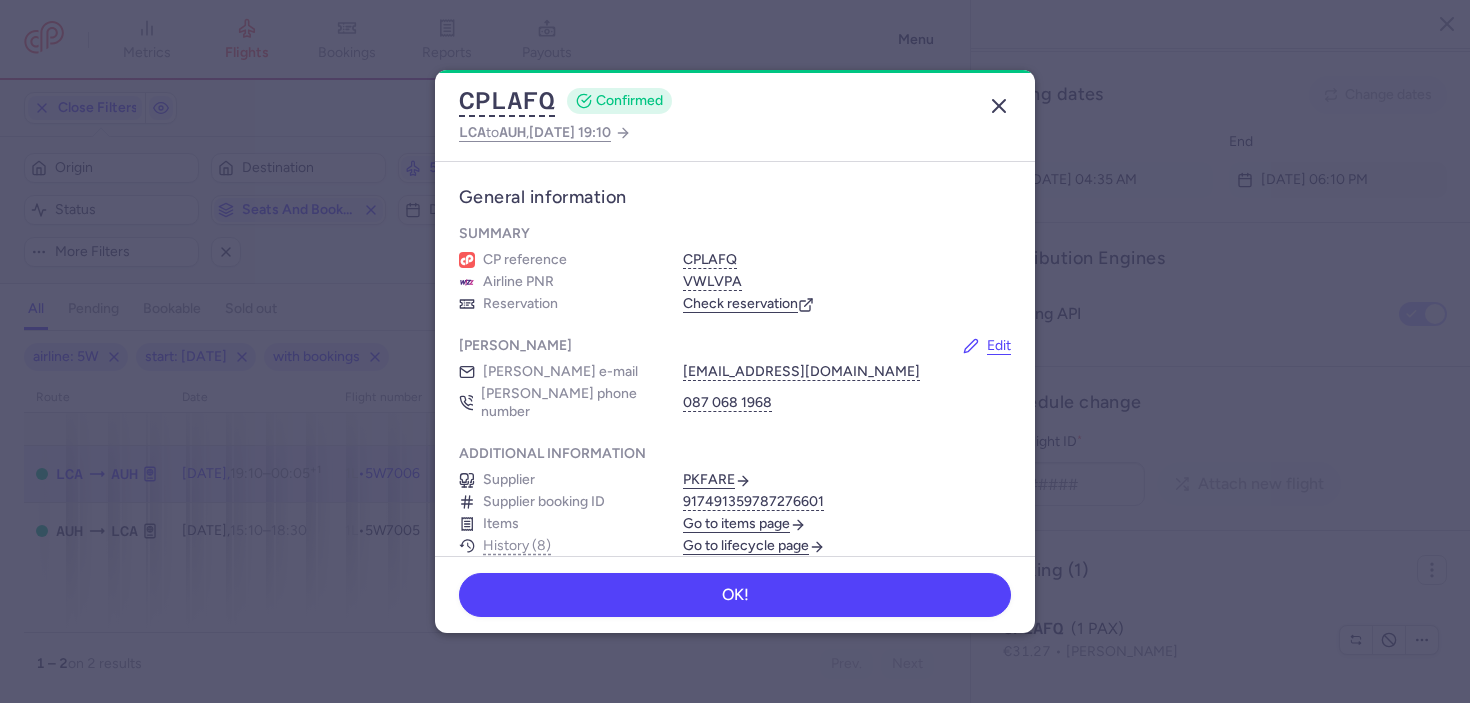 click 